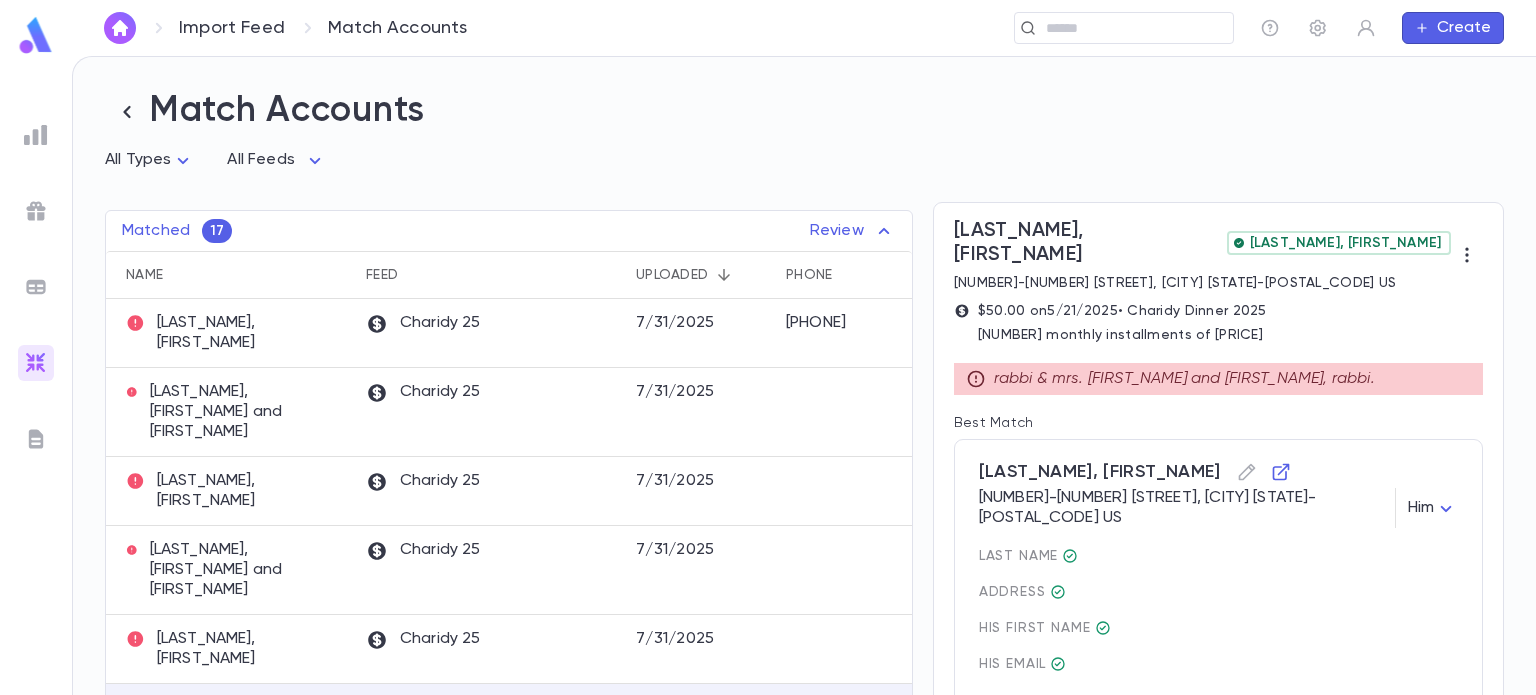 scroll, scrollTop: 0, scrollLeft: 0, axis: both 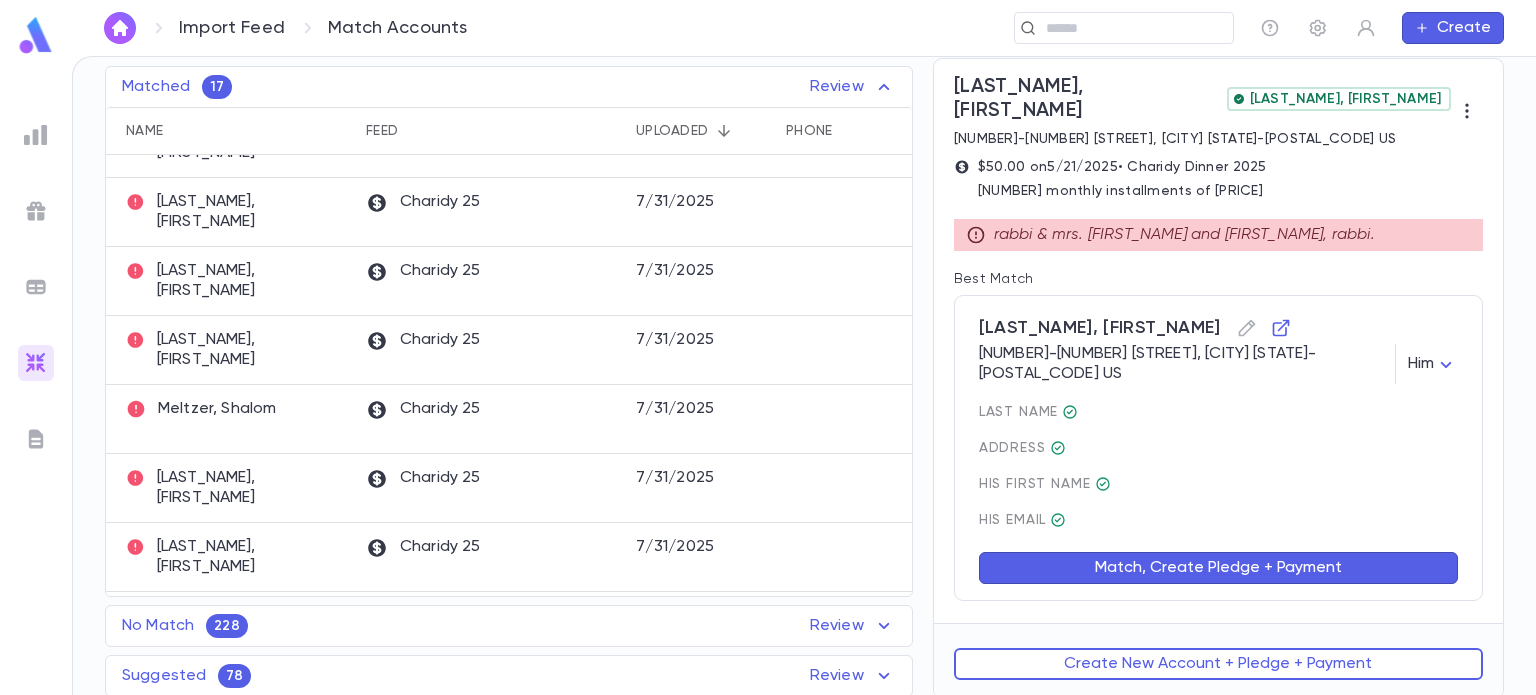 click on "Review" at bounding box center [853, 626] 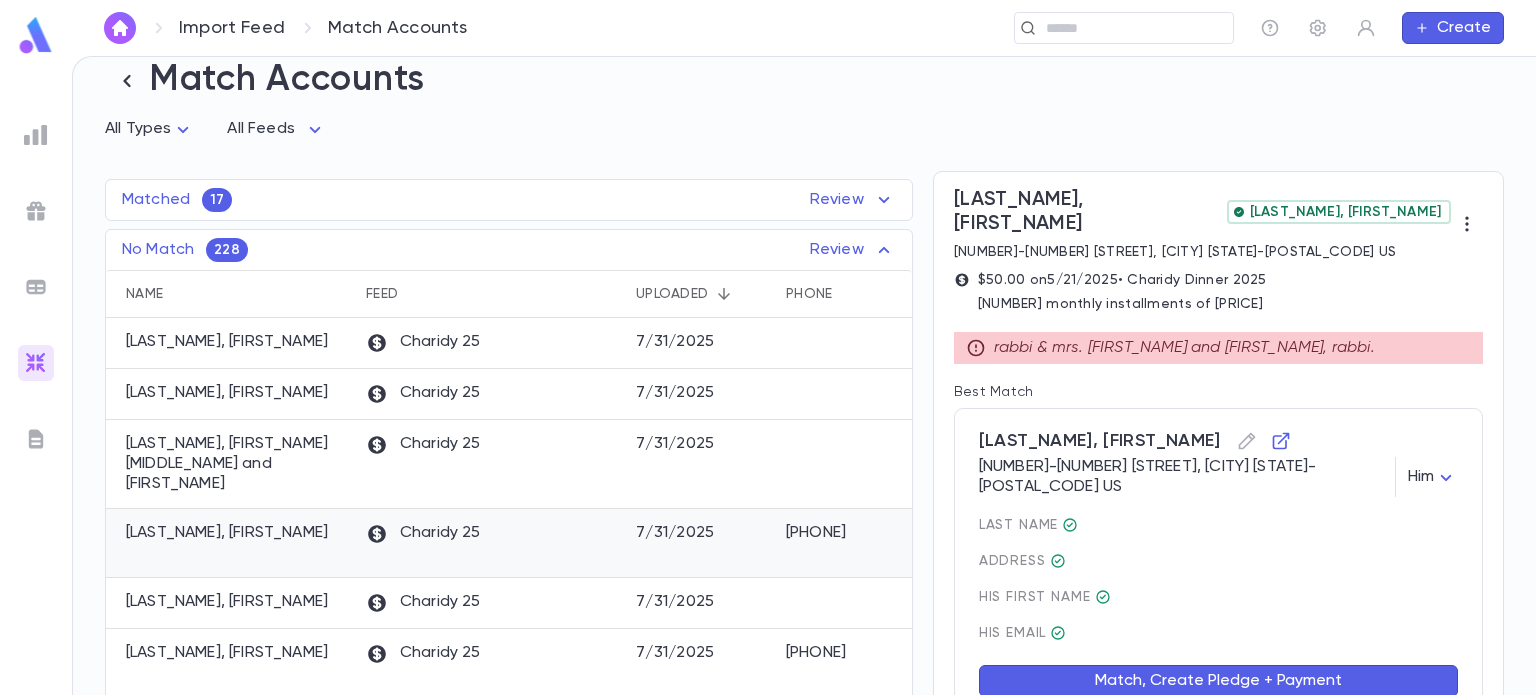 scroll, scrollTop: 36, scrollLeft: 0, axis: vertical 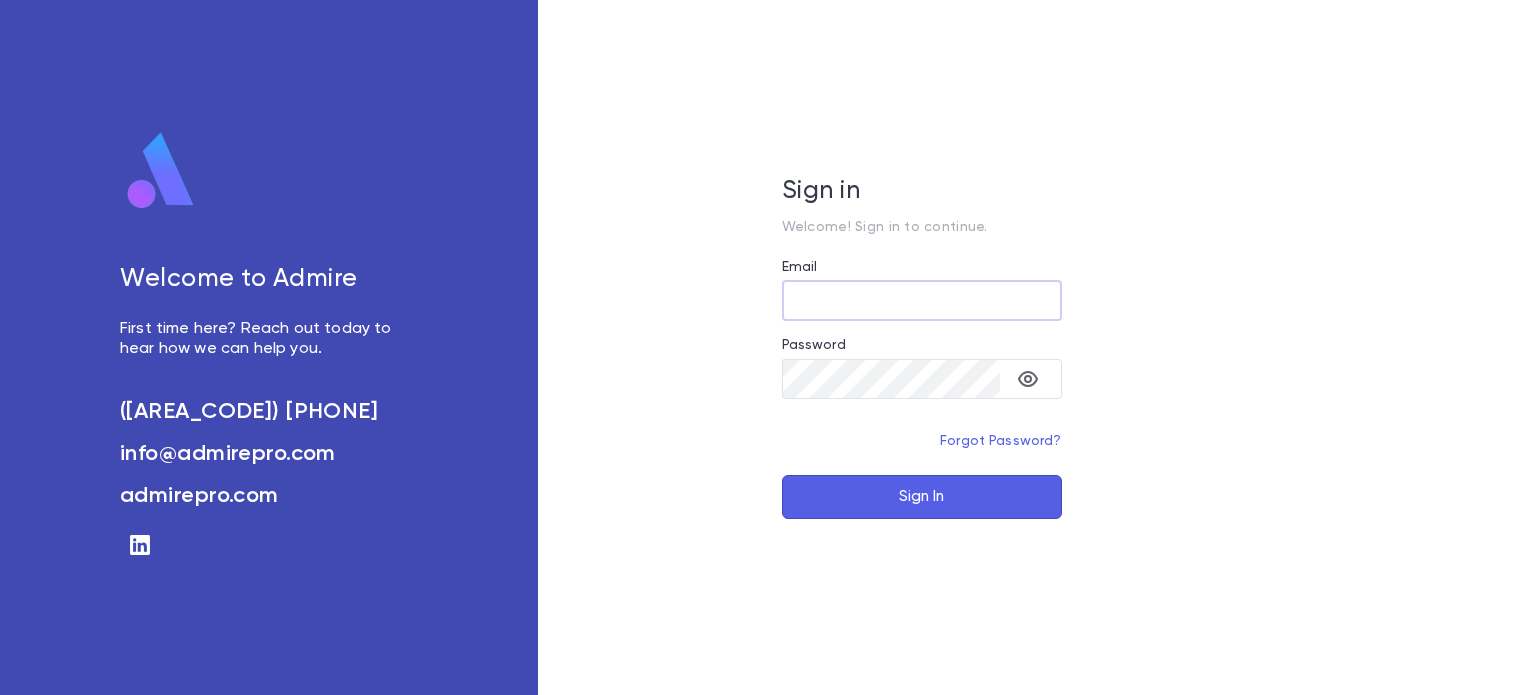 click on "Email" at bounding box center [922, 300] 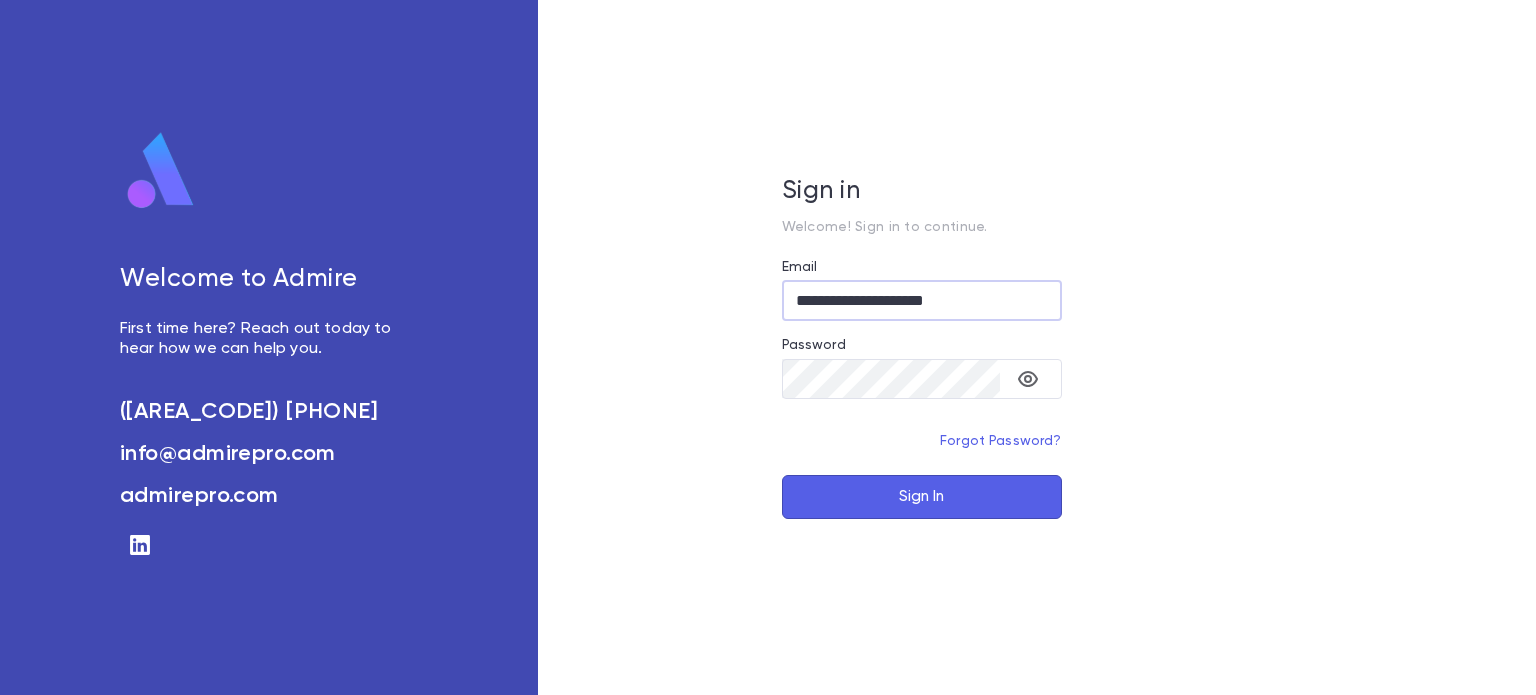 click on "Sign In" at bounding box center [922, 497] 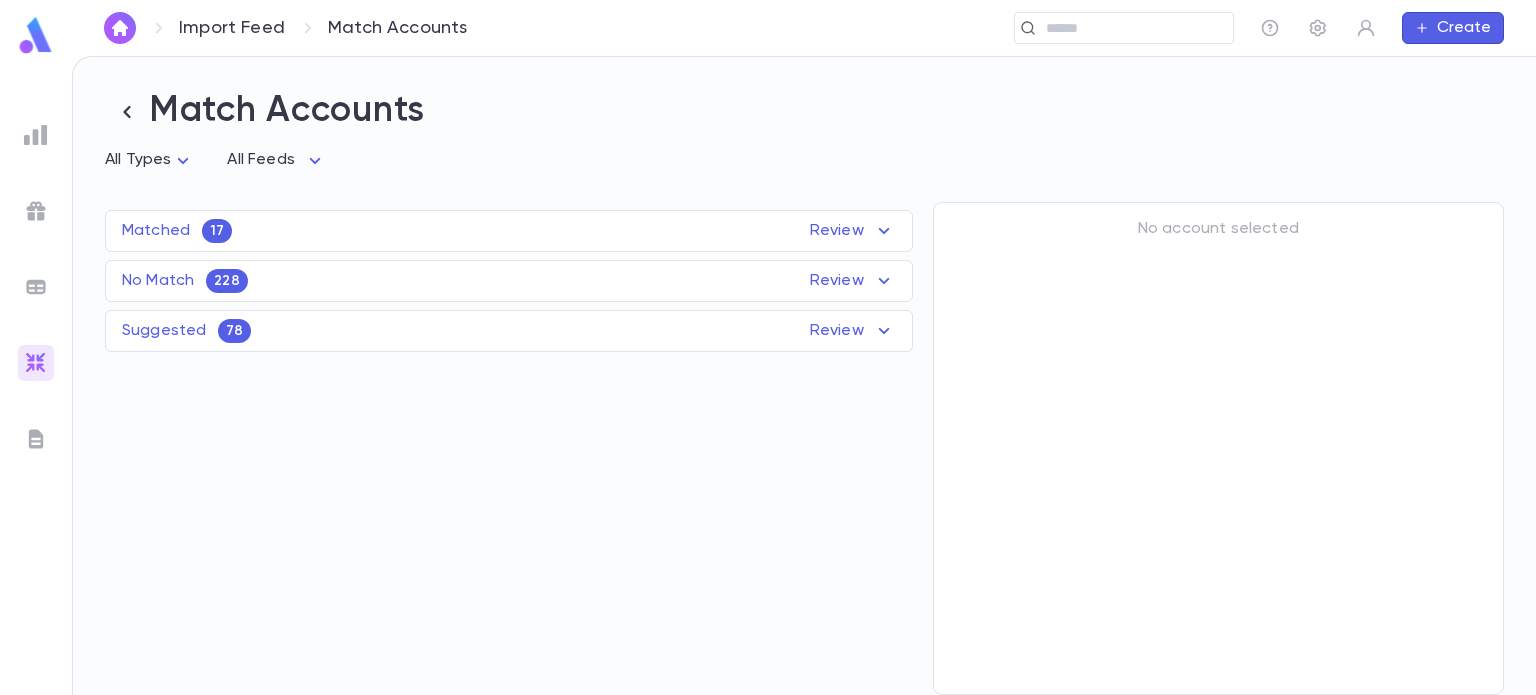 click on "Review" at bounding box center [853, 231] 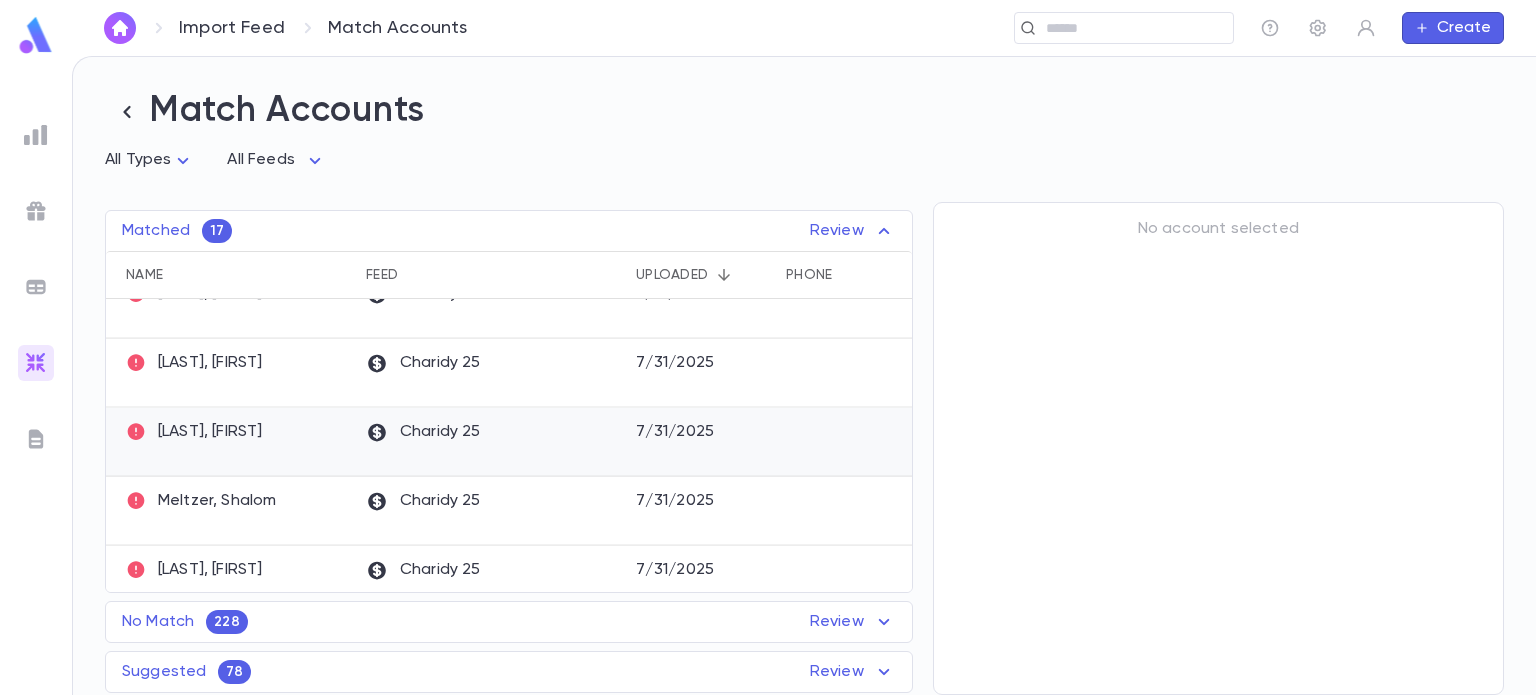 scroll, scrollTop: 851, scrollLeft: 0, axis: vertical 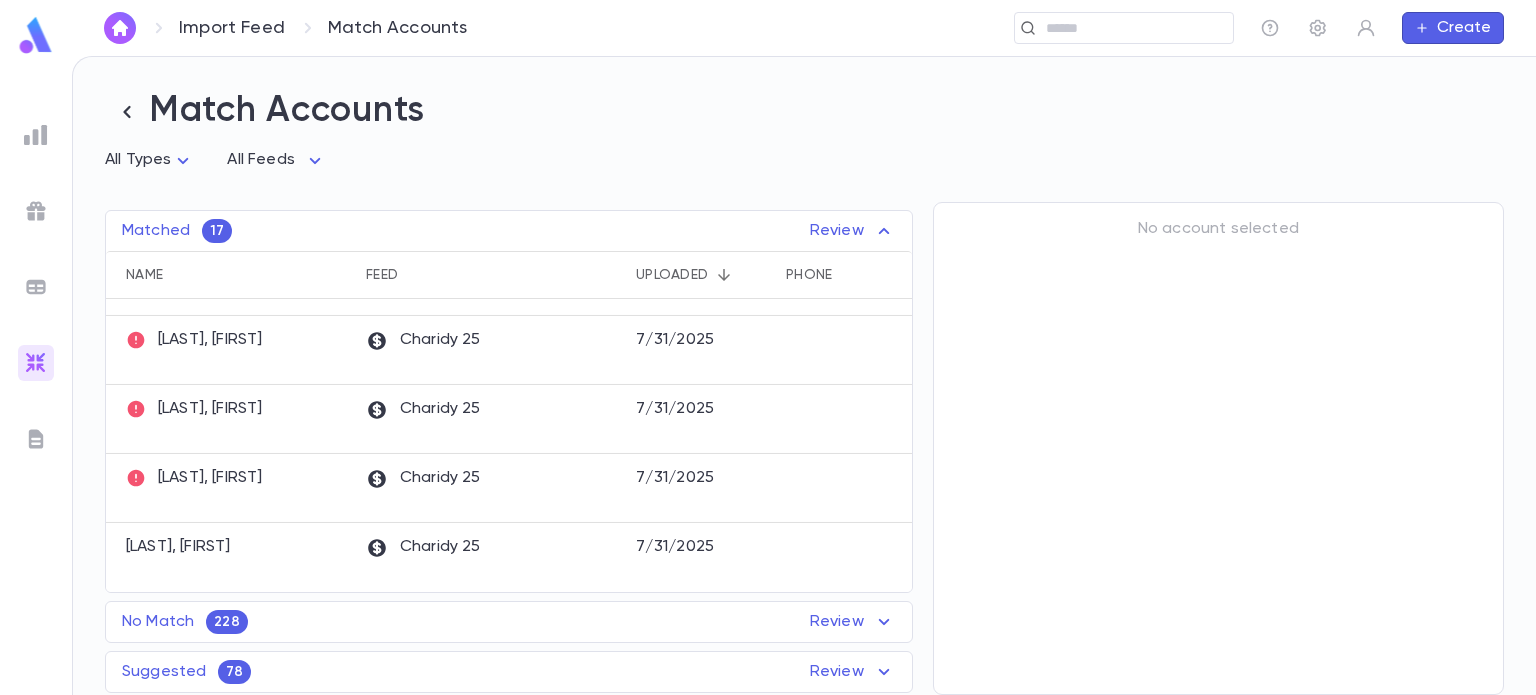 click on "Review" at bounding box center (853, 231) 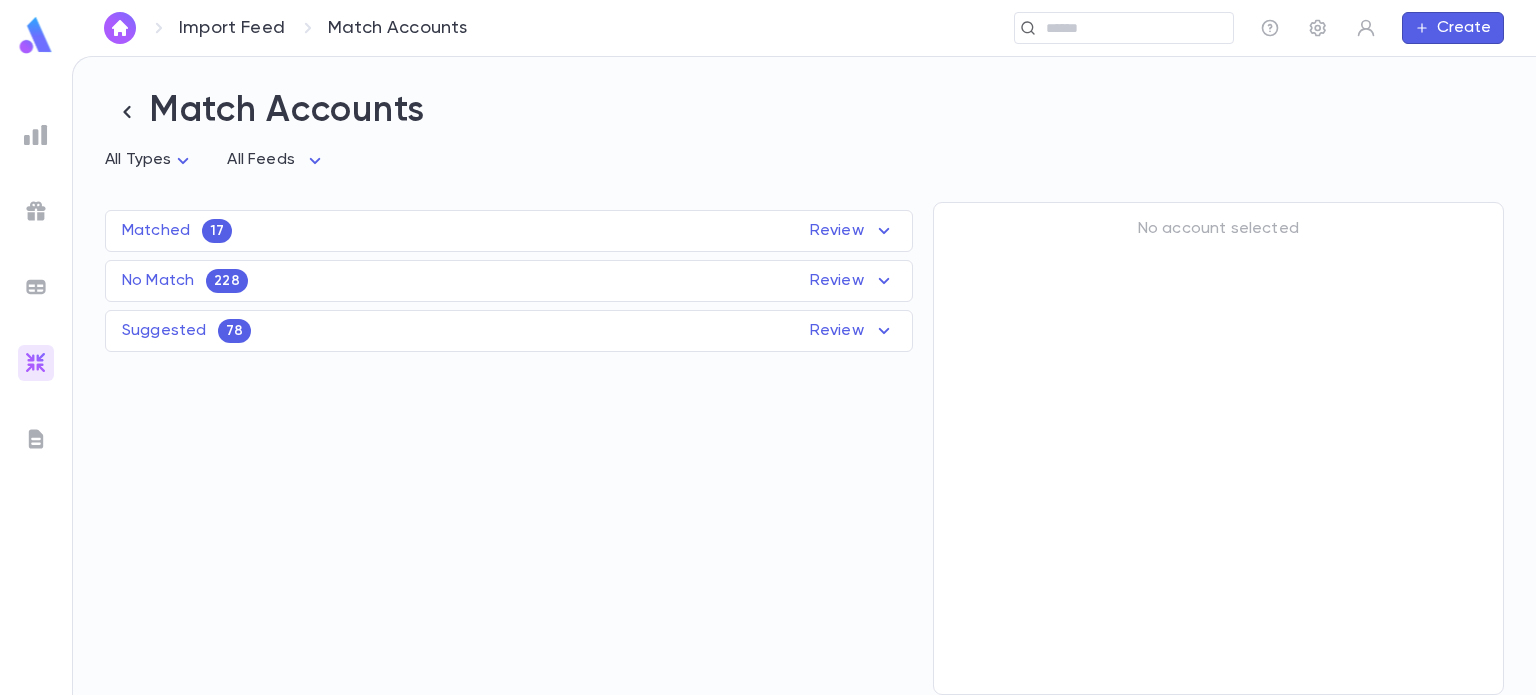 click on "Review" at bounding box center (853, 281) 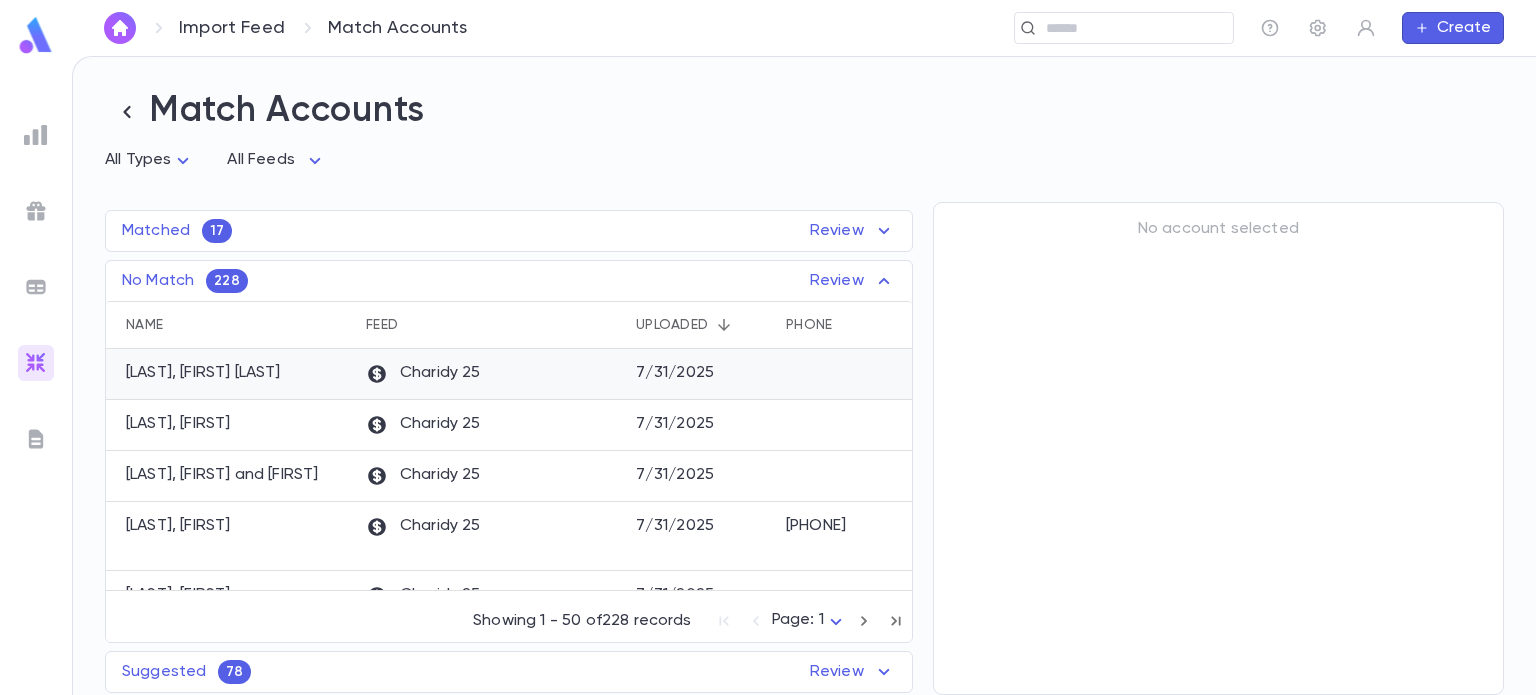 click on "Charidy 25" at bounding box center [491, 374] 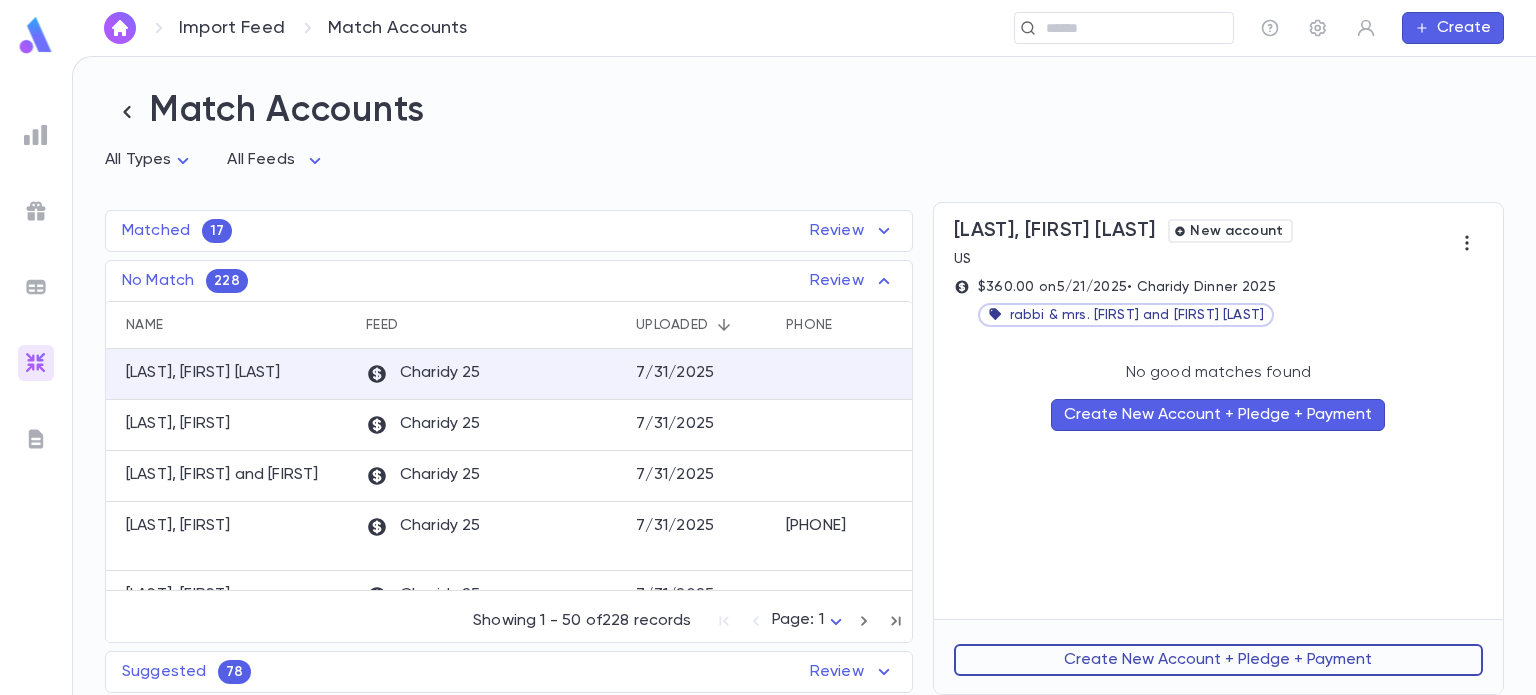 click on "Create New Account + Pledge + Payment" at bounding box center (1218, 660) 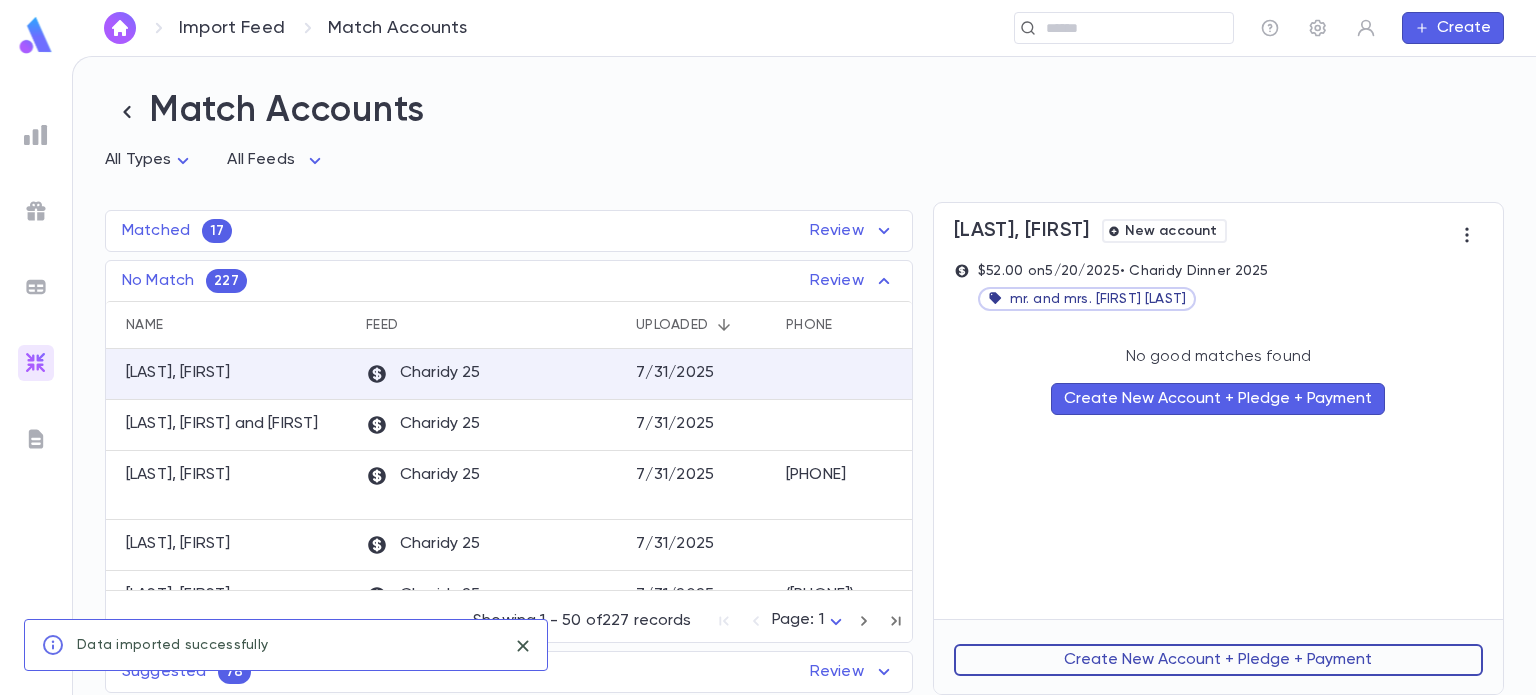 click on "Create New Account + Pledge + Payment" at bounding box center [1218, 660] 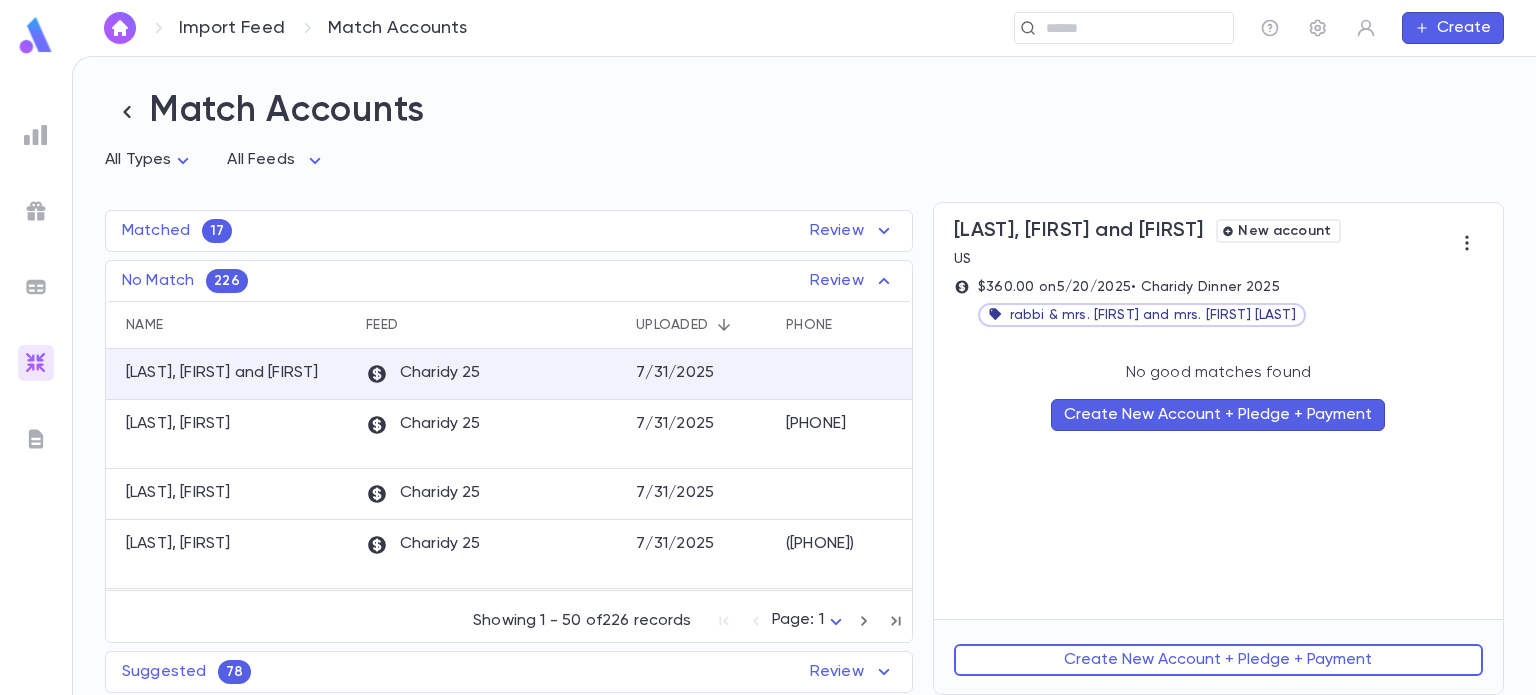click on "Create New Account + Pledge + Payment" at bounding box center [1218, 660] 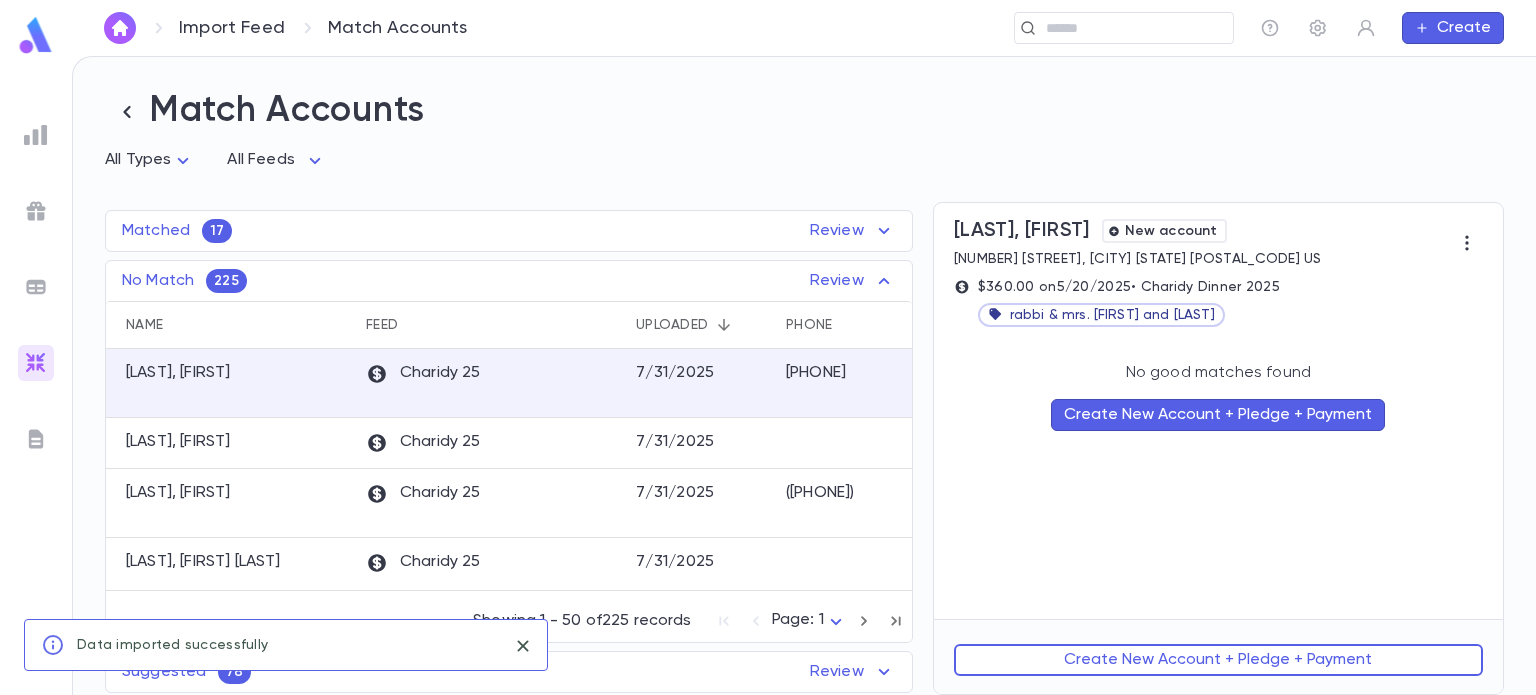 click on "Create New Account + Pledge + Payment" at bounding box center (1218, 660) 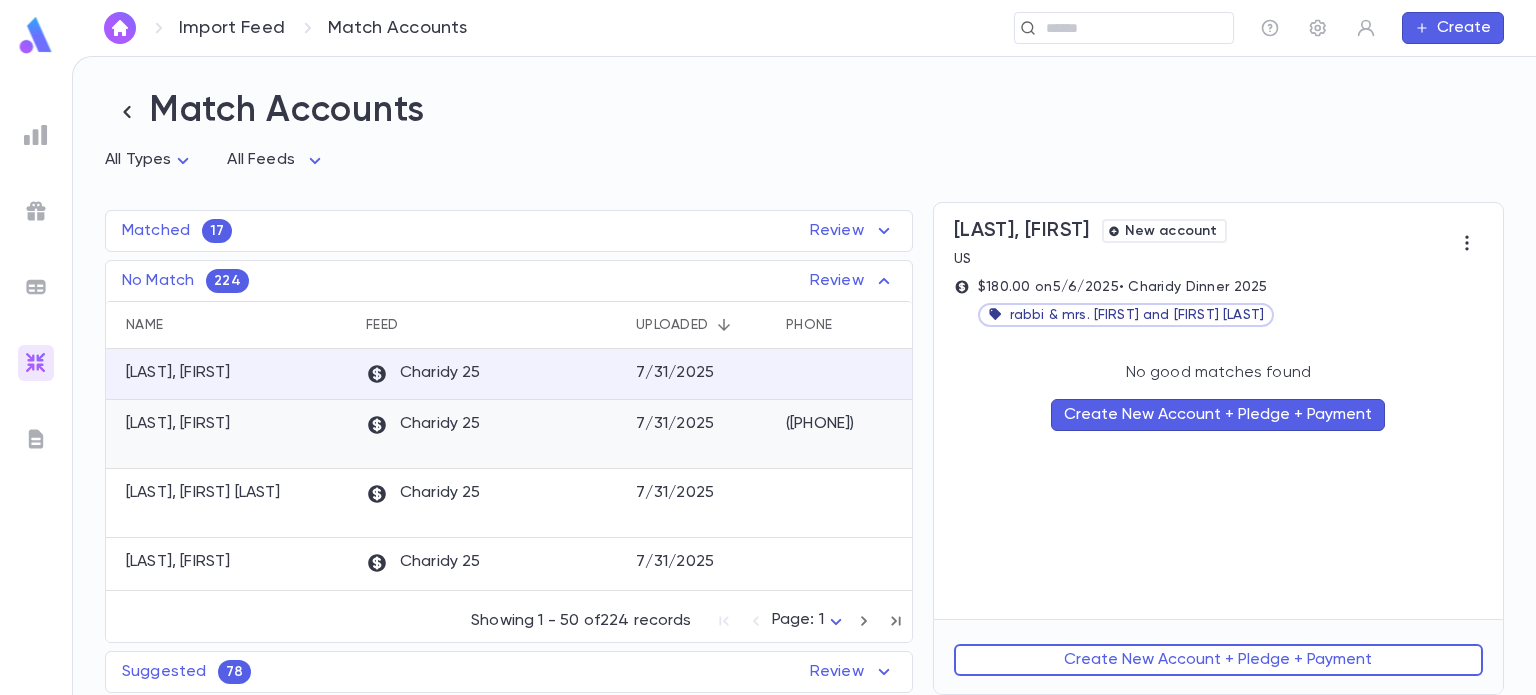 click on "Charidy 25" at bounding box center [491, 434] 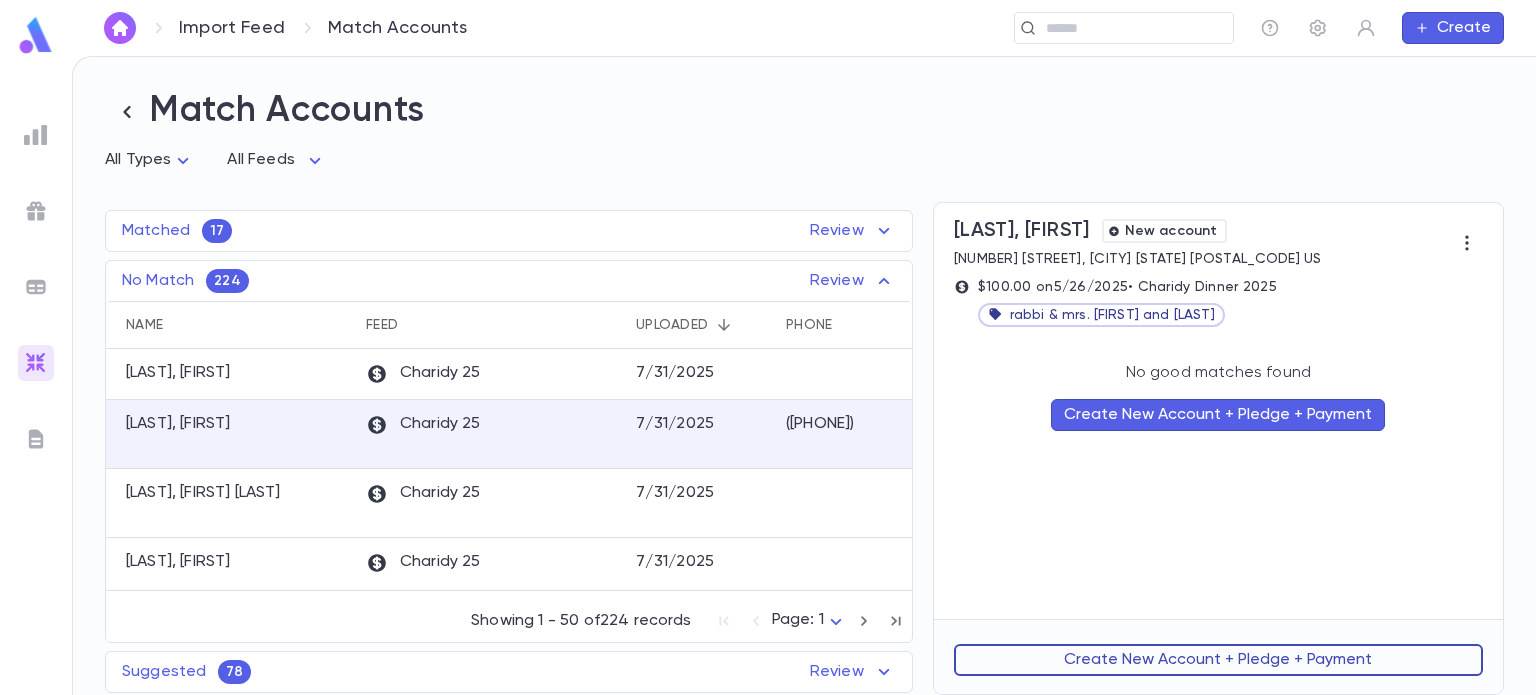 click on "Create New Account + Pledge + Payment" at bounding box center (1218, 660) 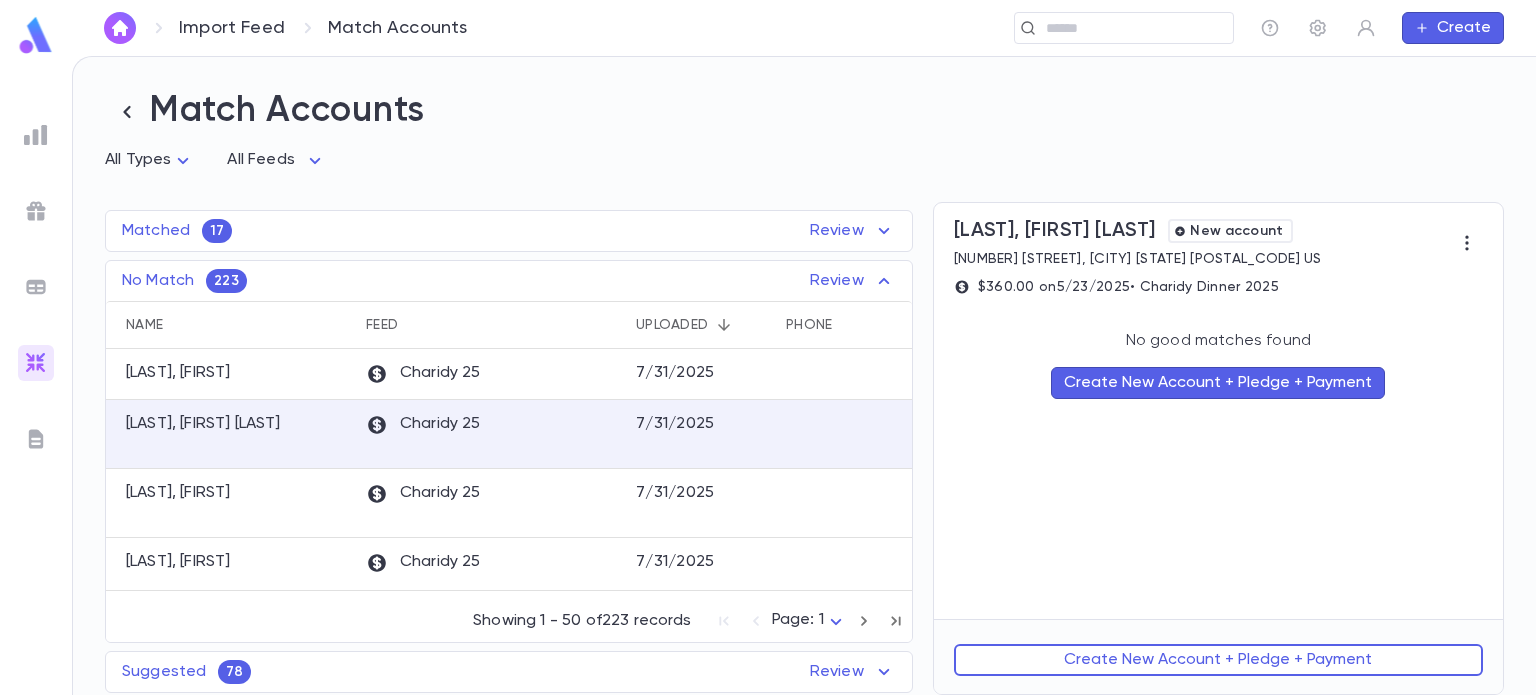 click on "Create New Account + Pledge + Payment" at bounding box center (1218, 660) 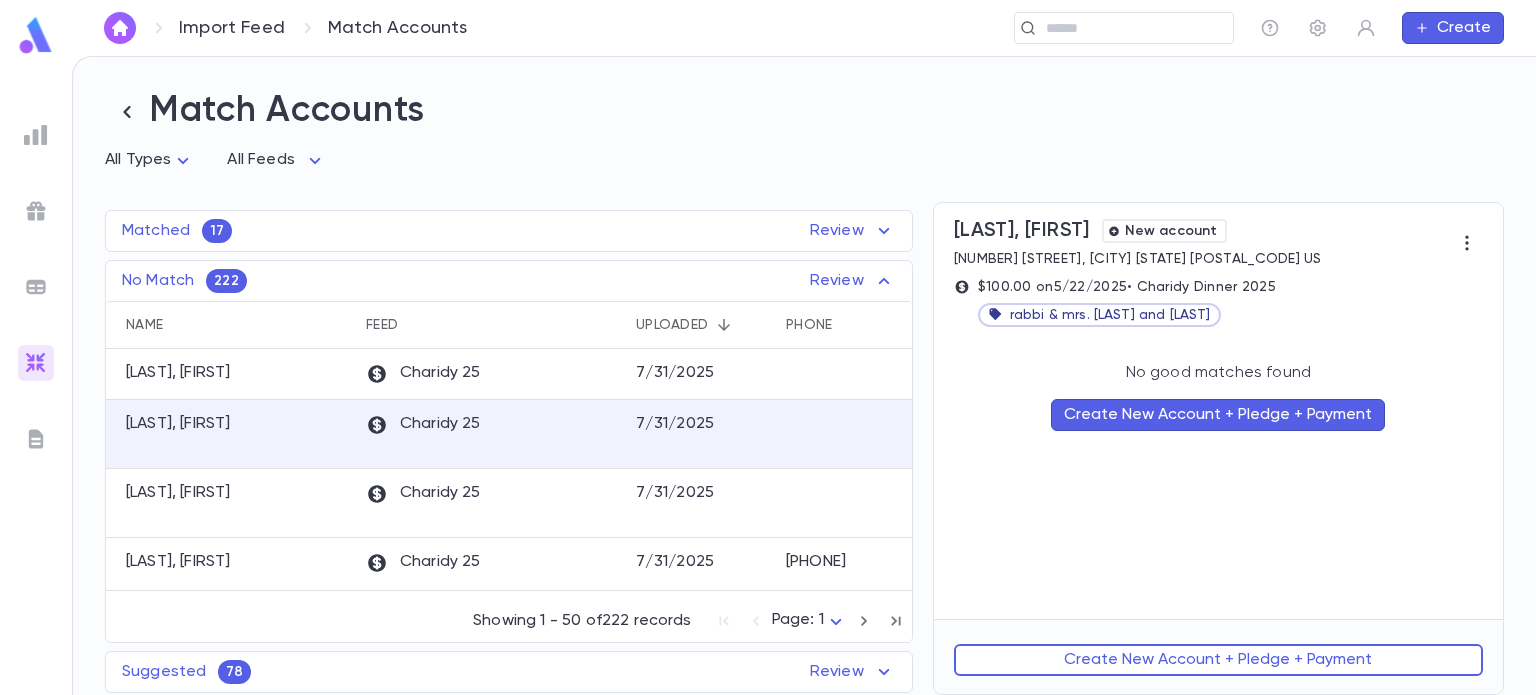 click on "Create New Account + Pledge + Payment" at bounding box center (1218, 660) 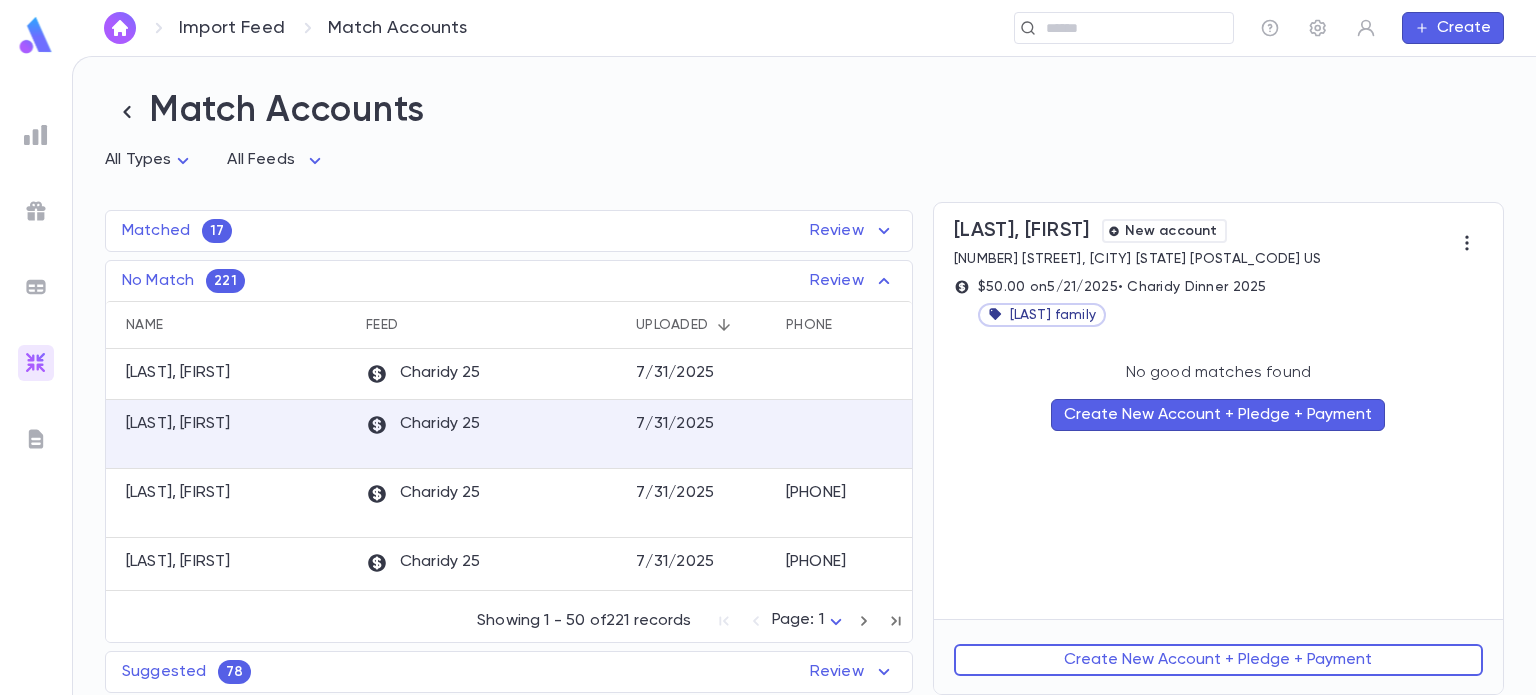 click on "Create New Account + Pledge + Payment" at bounding box center (1218, 660) 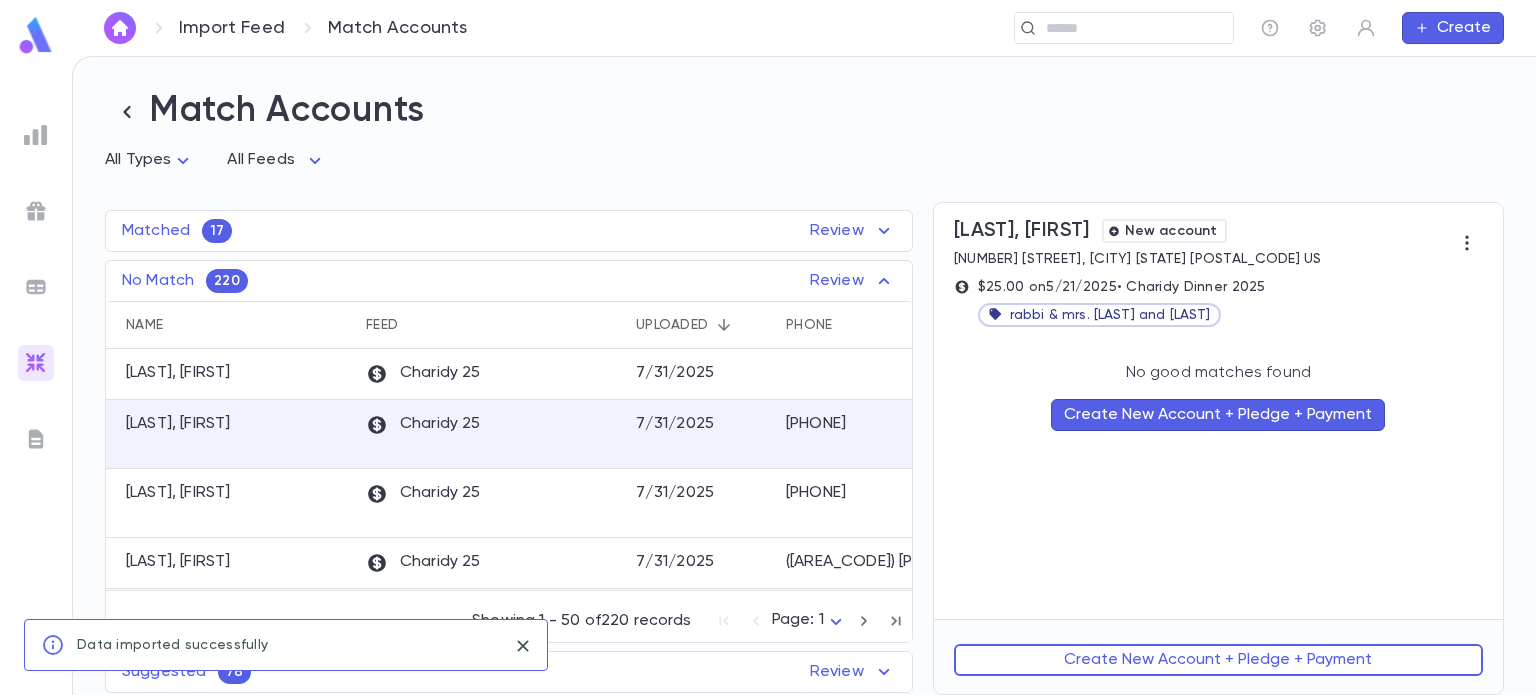 click on "Create New Account + Pledge + Payment" at bounding box center (1218, 660) 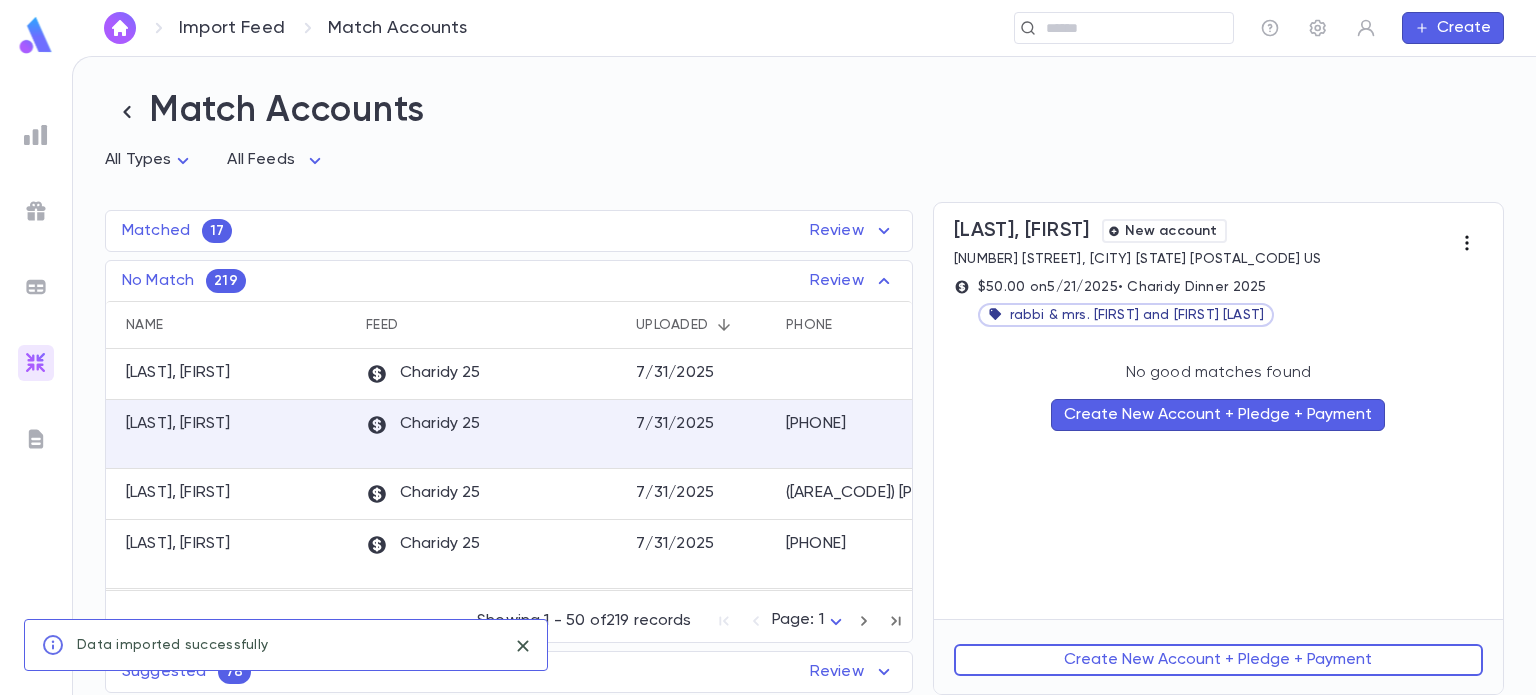 click 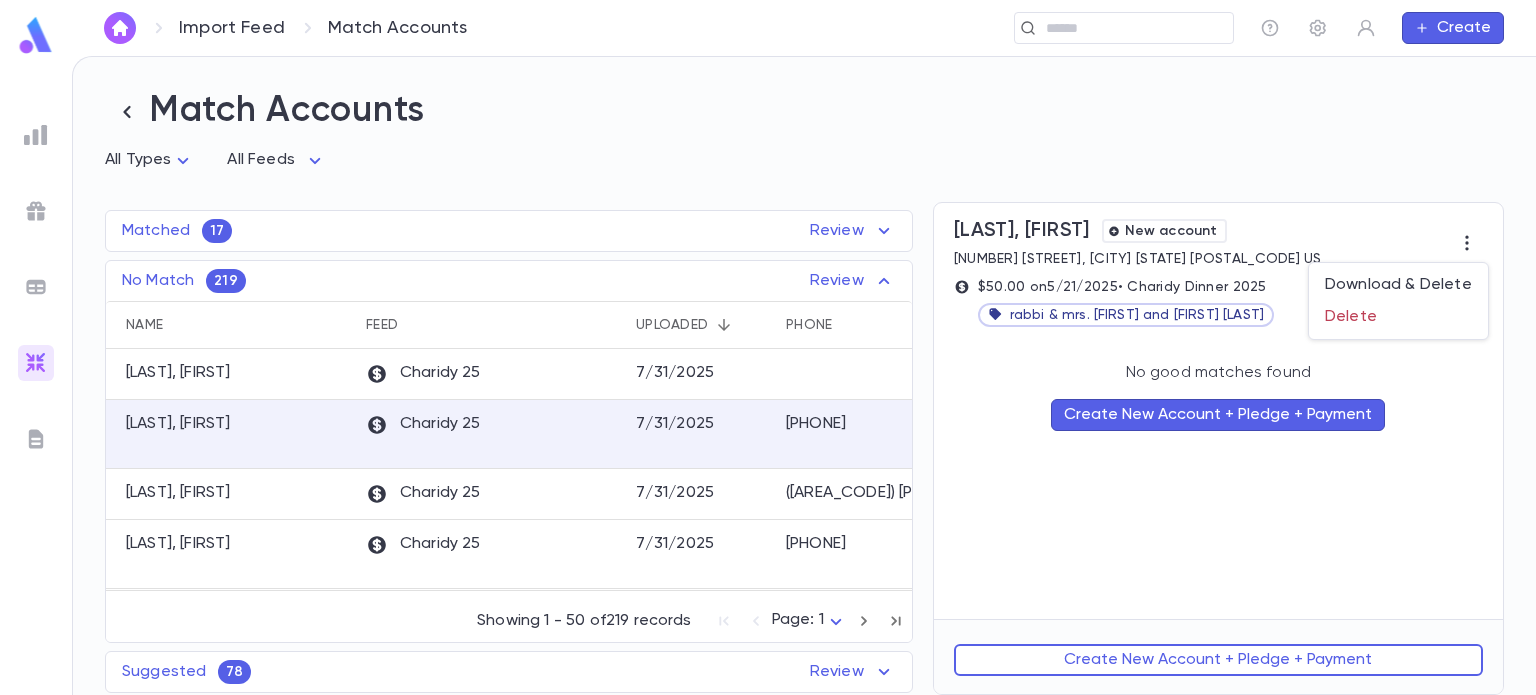 click at bounding box center [768, 347] 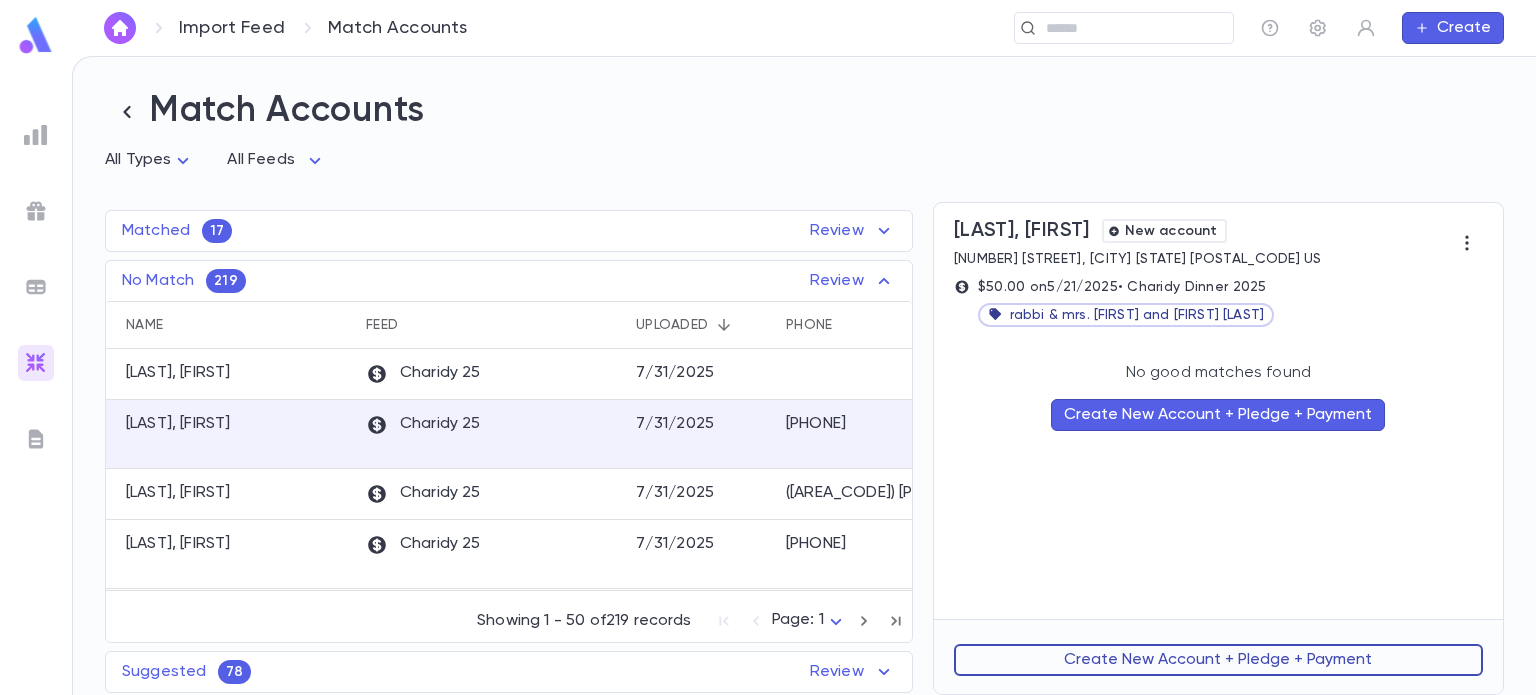 click on "Create New Account + Pledge + Payment" at bounding box center (1218, 660) 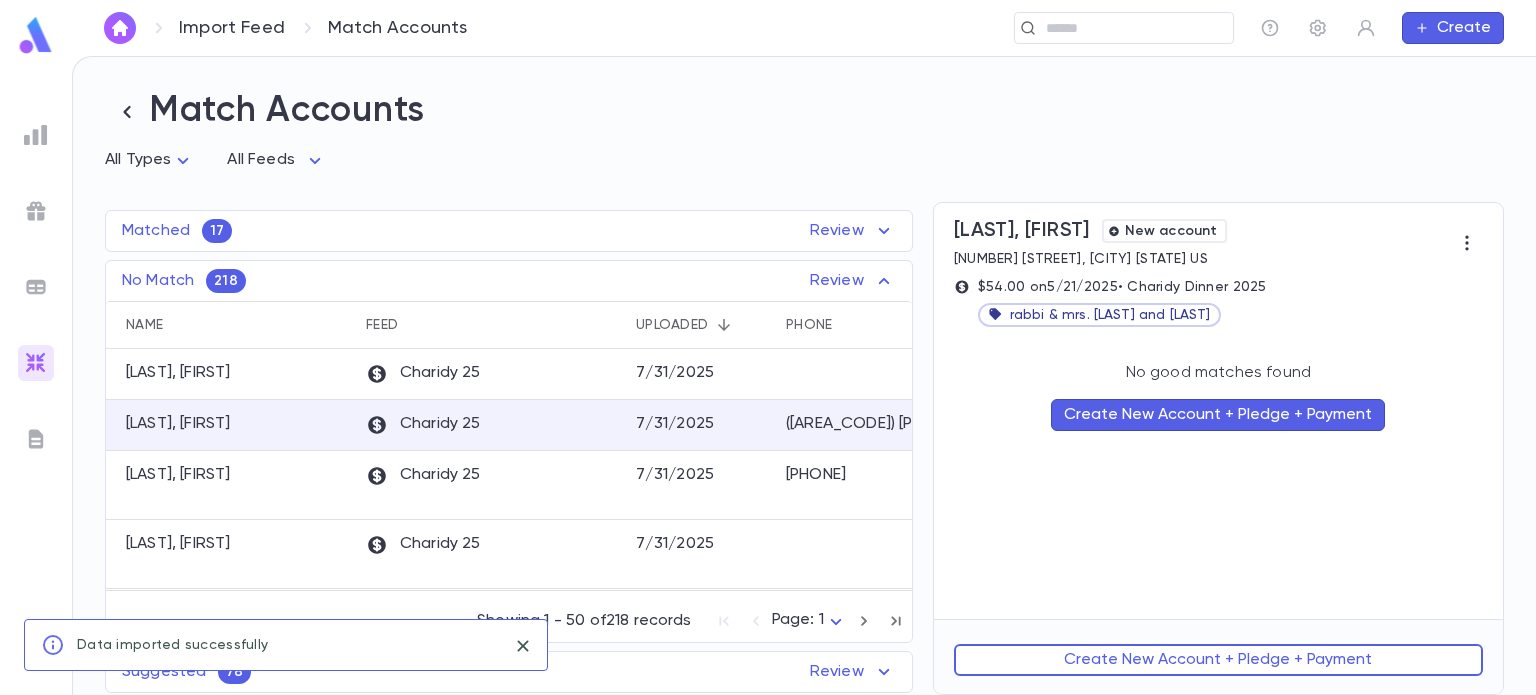 click on "Create New Account + Pledge + Payment" at bounding box center (1218, 660) 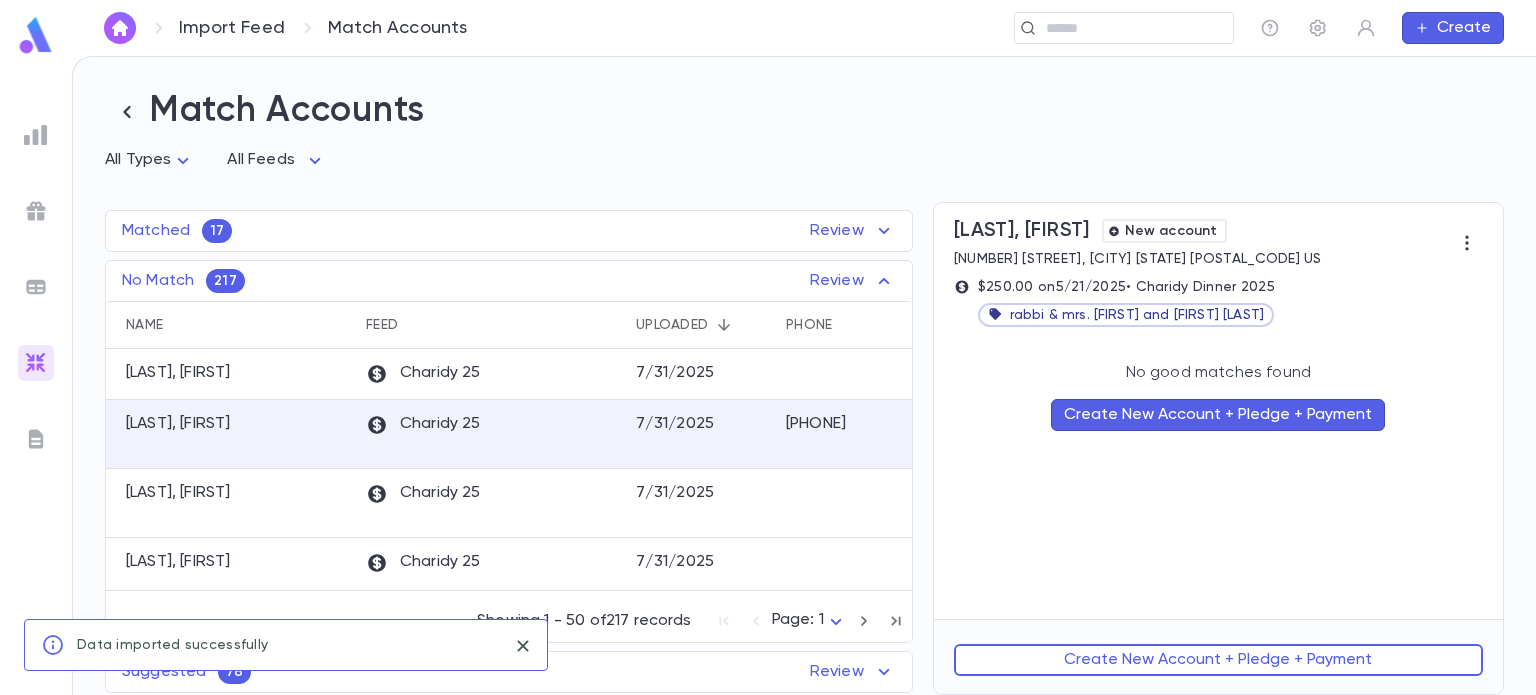 click on "Create New Account + Pledge + Payment" at bounding box center [1218, 660] 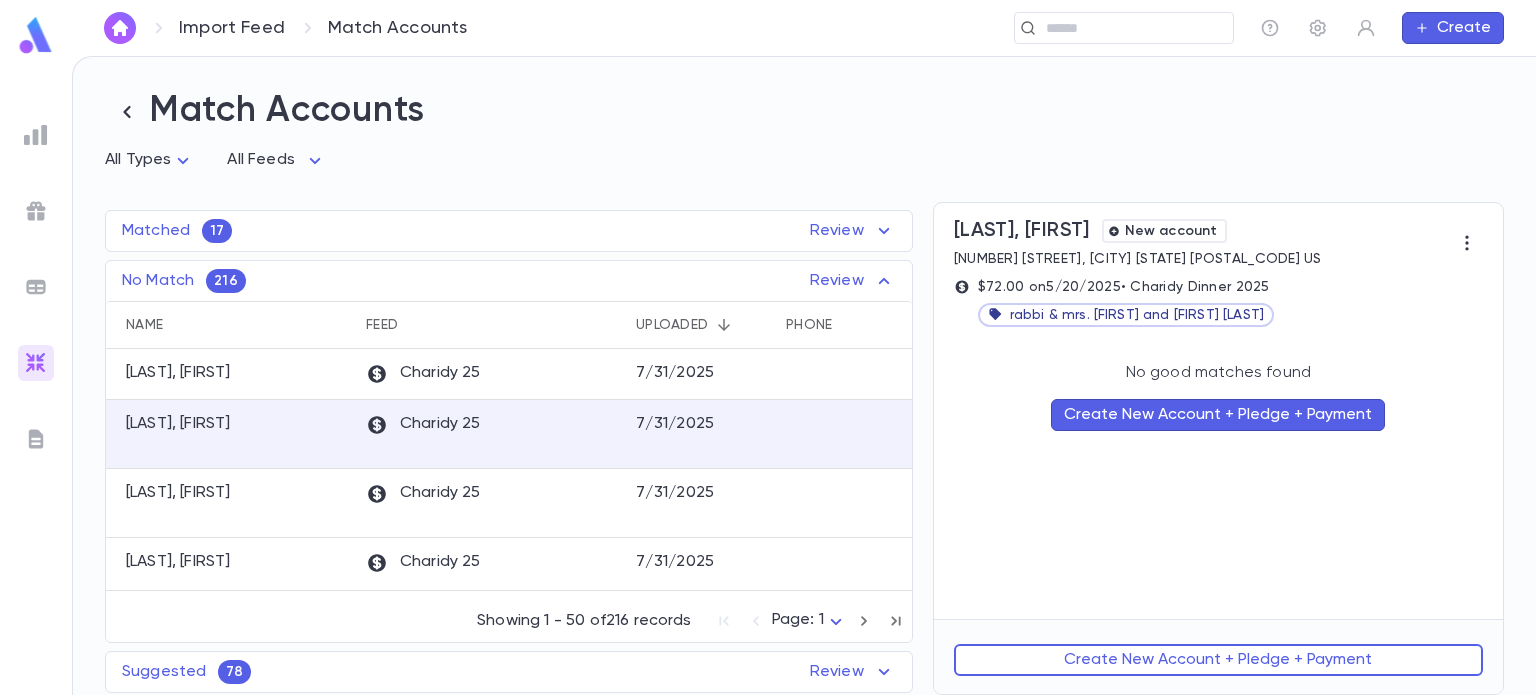click on "Create New Account + Pledge + Payment" at bounding box center [1218, 660] 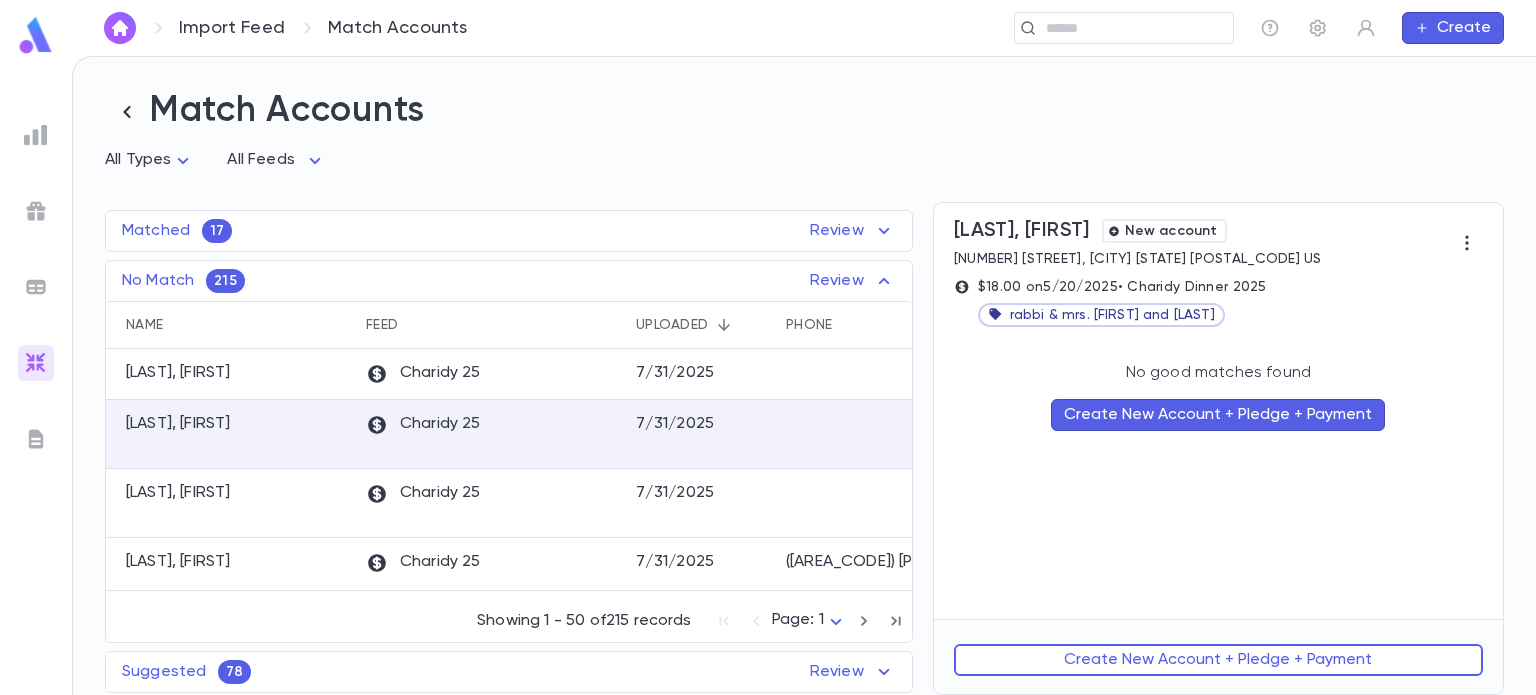 click on "Create New Account + Pledge + Payment" at bounding box center (1218, 660) 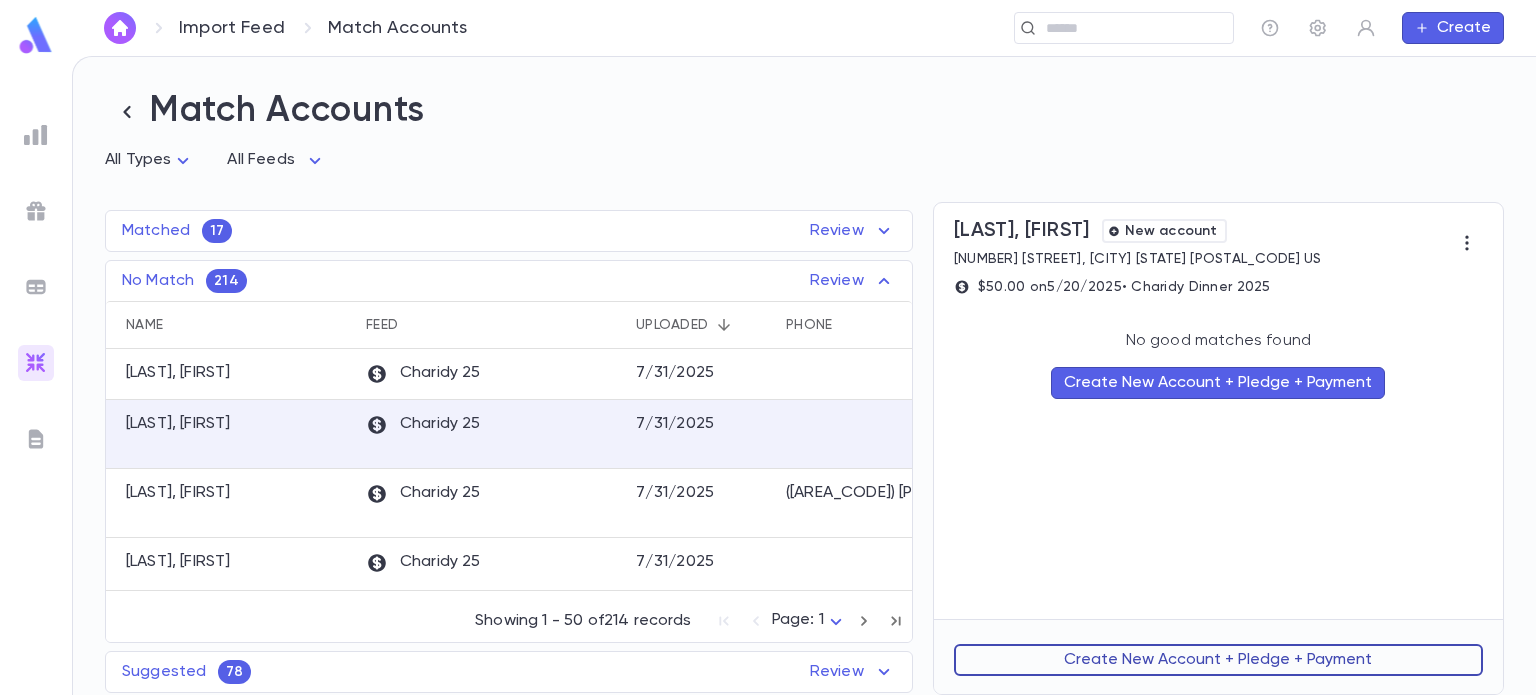 click on "Create New Account + Pledge + Payment" at bounding box center [1218, 660] 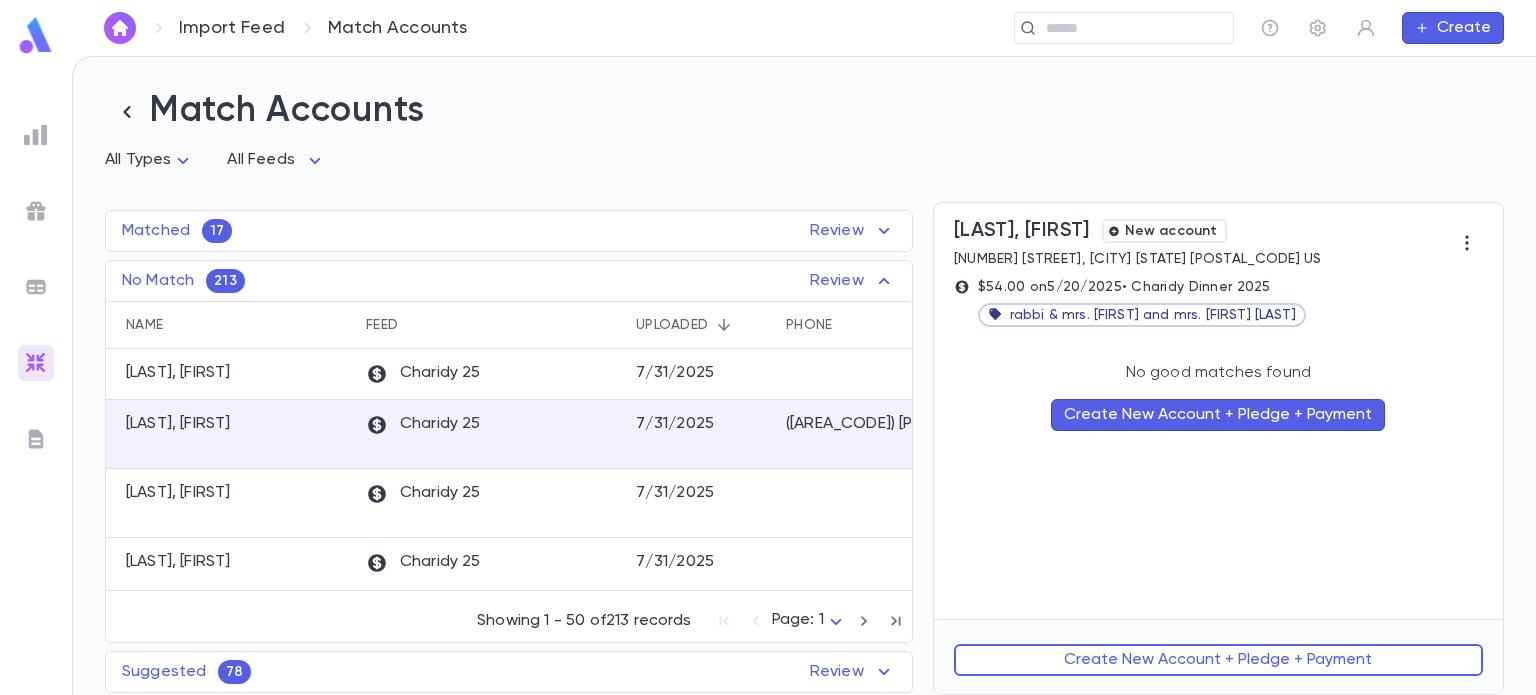 click on "Create New Account + Pledge + Payment" at bounding box center [1218, 660] 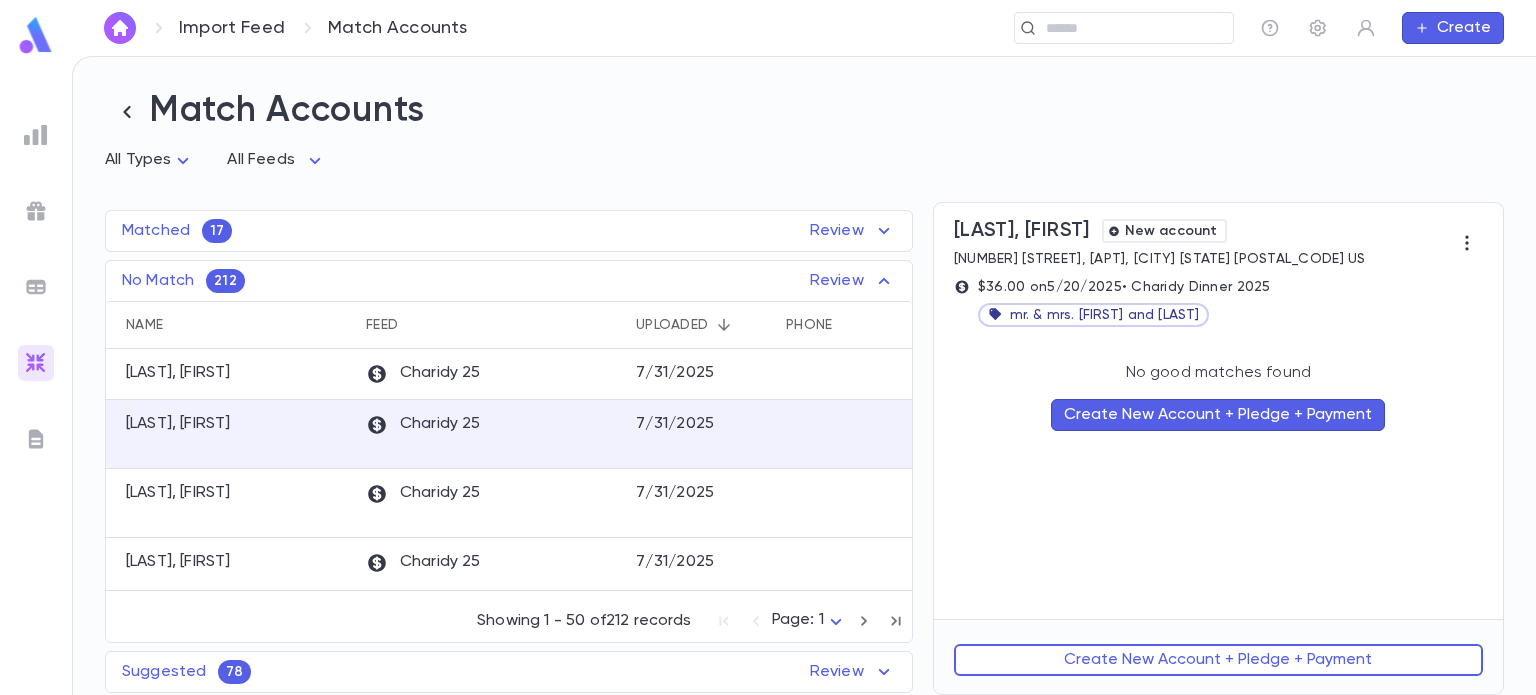 click on "Create New Account + Pledge + Payment" at bounding box center (1218, 660) 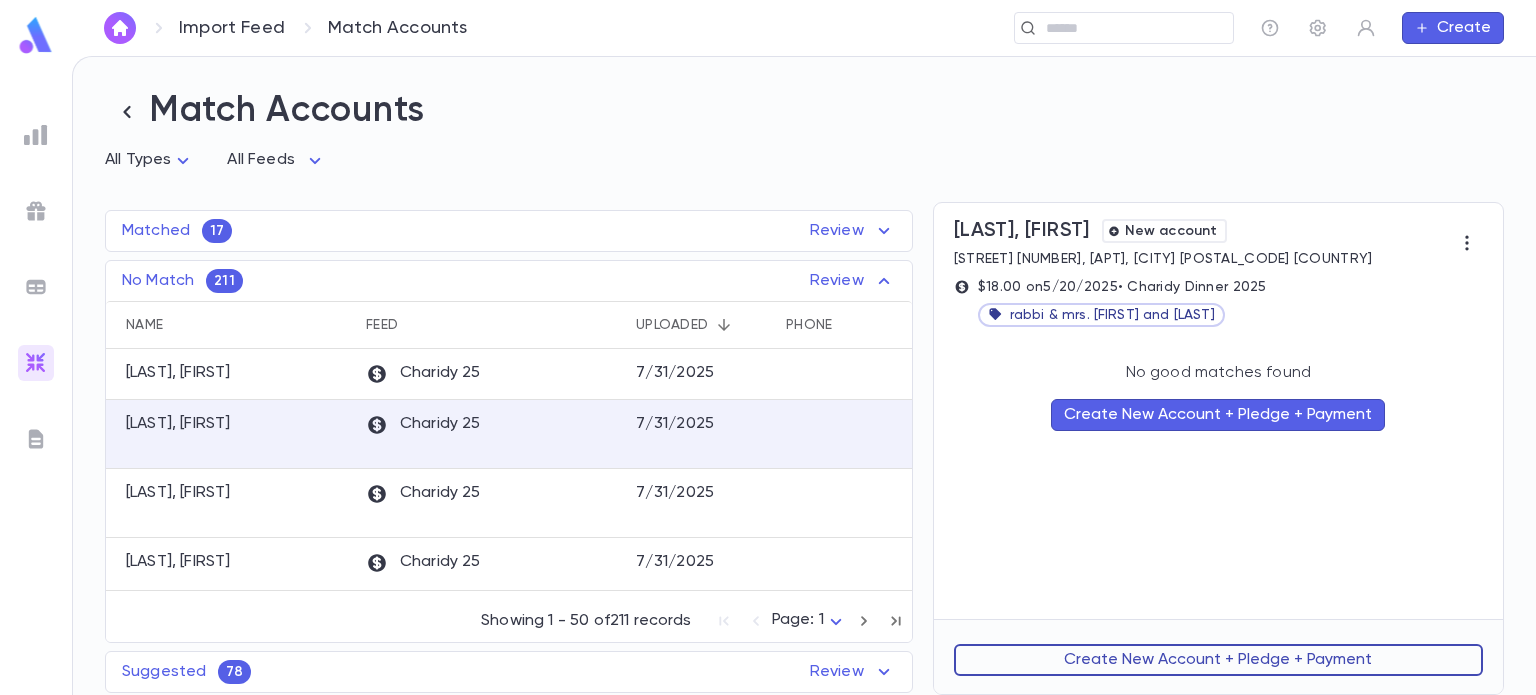 click on "Create New Account + Pledge + Payment" at bounding box center (1218, 660) 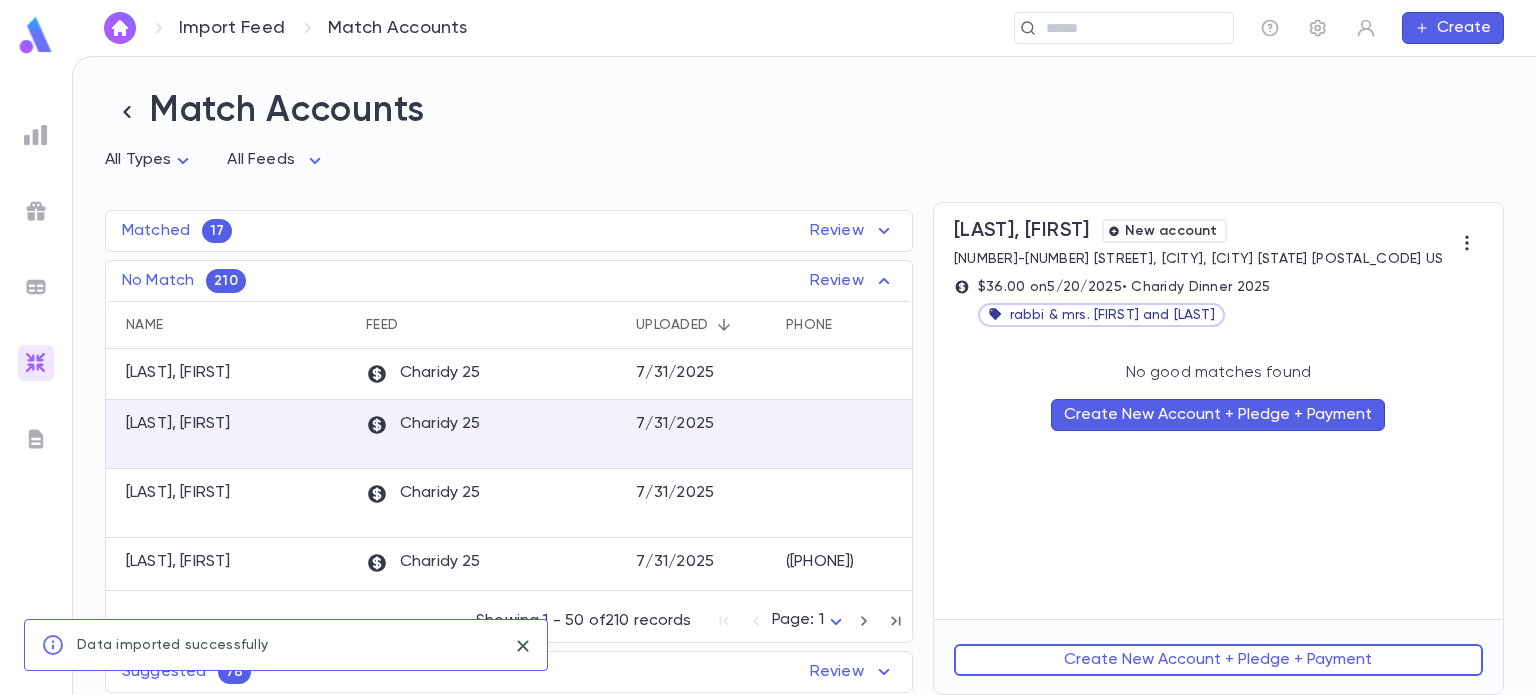 click on "Create New Account + Pledge + Payment" at bounding box center (1218, 660) 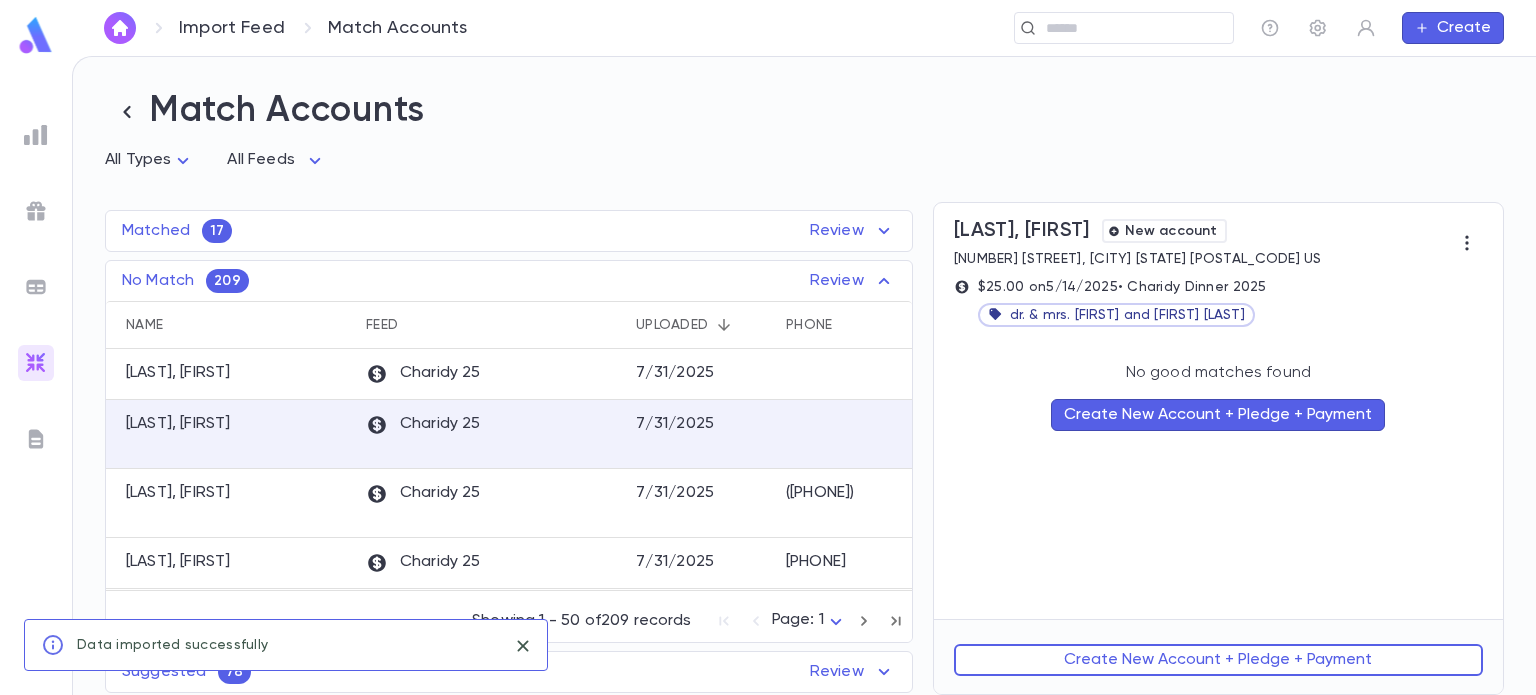 click on "Create New Account + Pledge + Payment" at bounding box center (1218, 660) 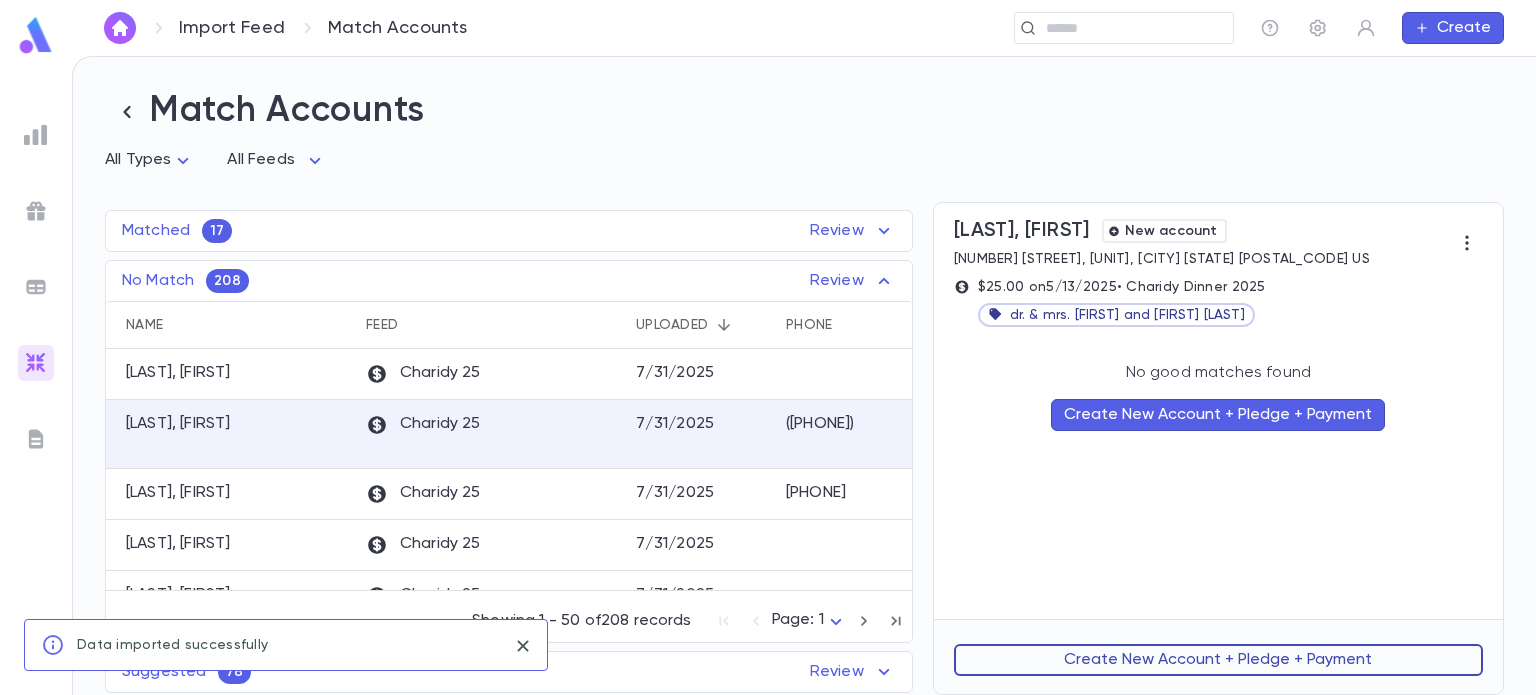 click on "Create New Account + Pledge + Payment" at bounding box center [1218, 660] 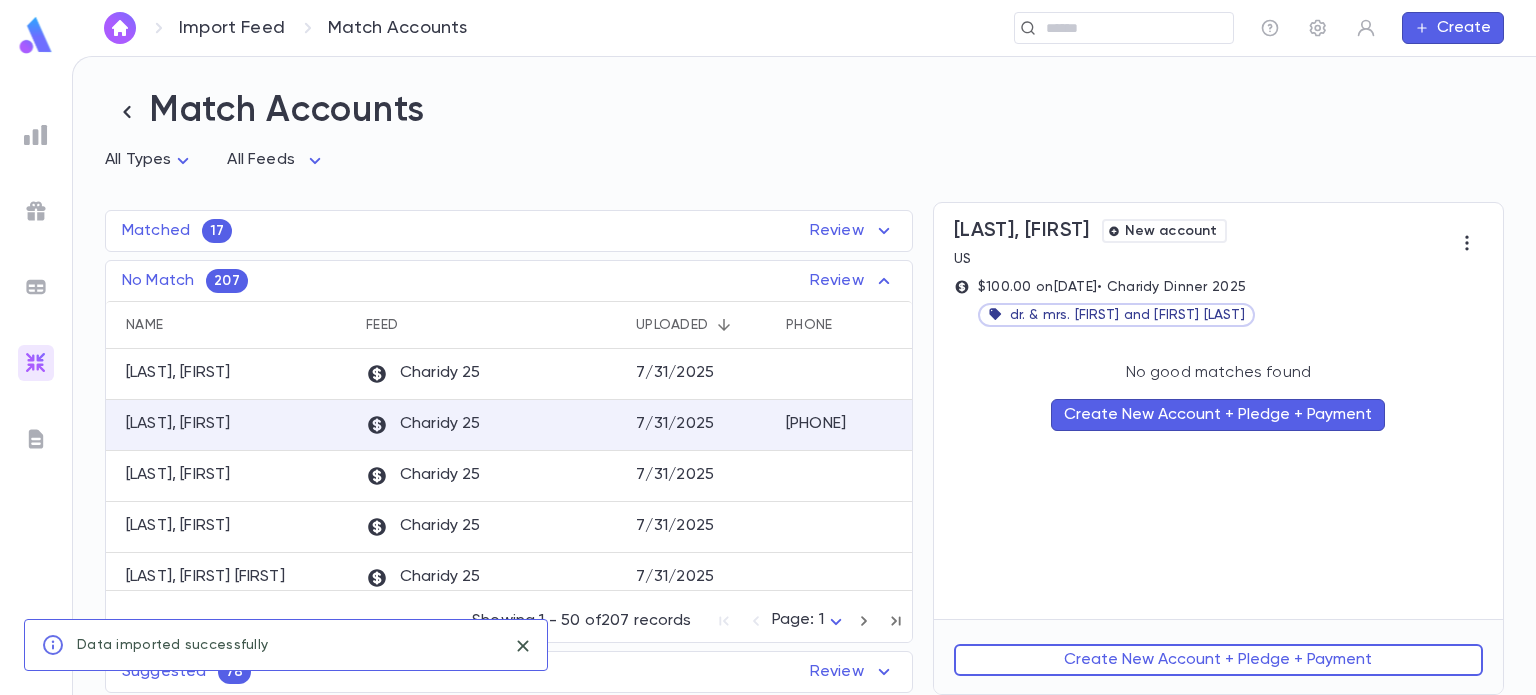 click on "Create New Account + Pledge + Payment" at bounding box center (1218, 660) 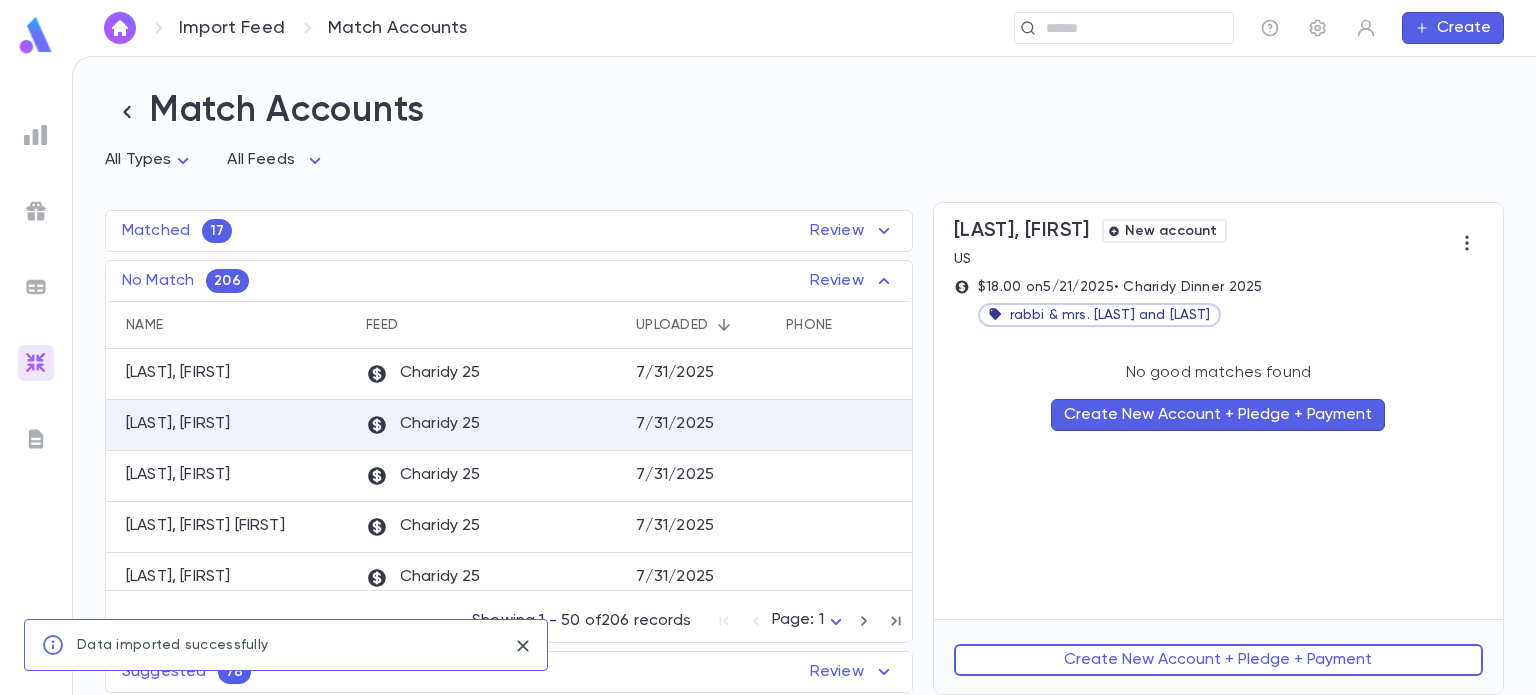 click on "Create New Account + Pledge + Payment" at bounding box center (1218, 660) 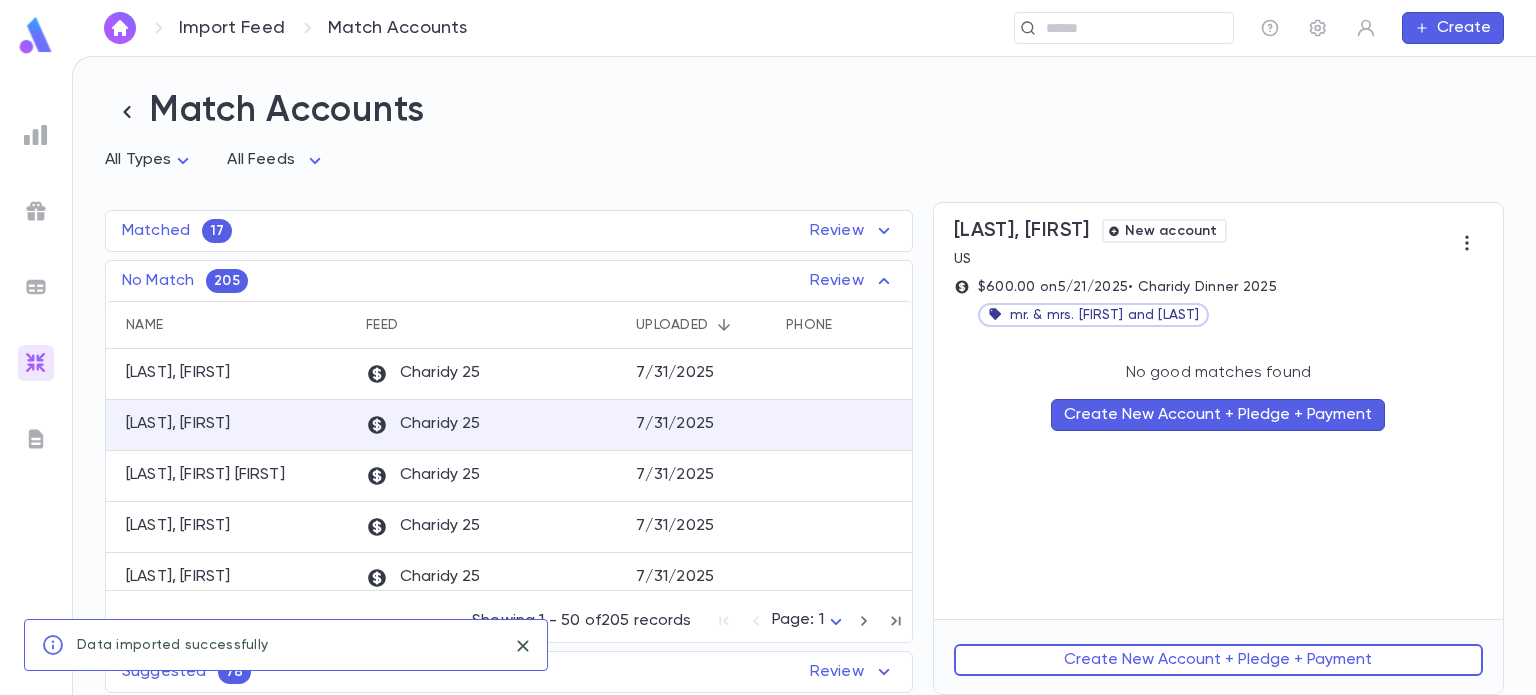 click on "Create New Account + Pledge + Payment" at bounding box center (1218, 660) 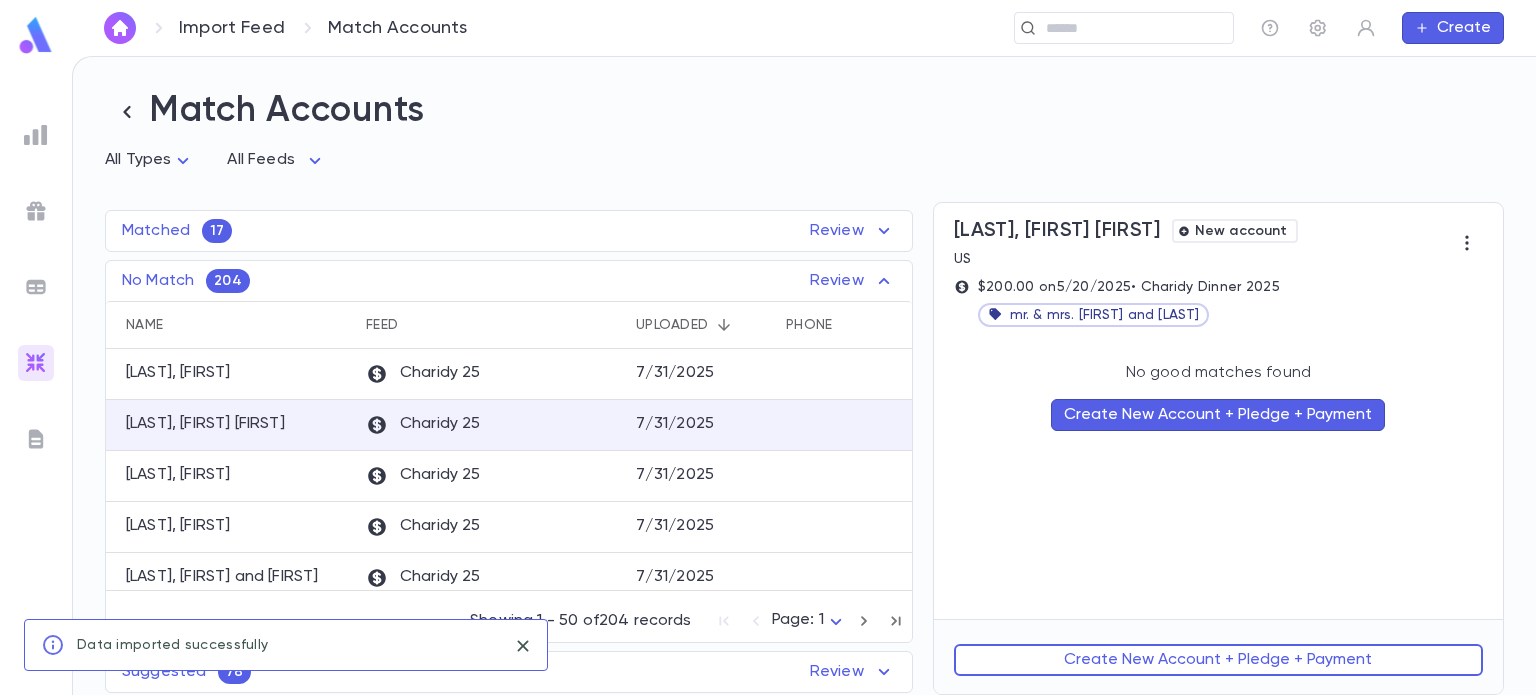 click on "Create New Account + Pledge + Payment" at bounding box center (1218, 660) 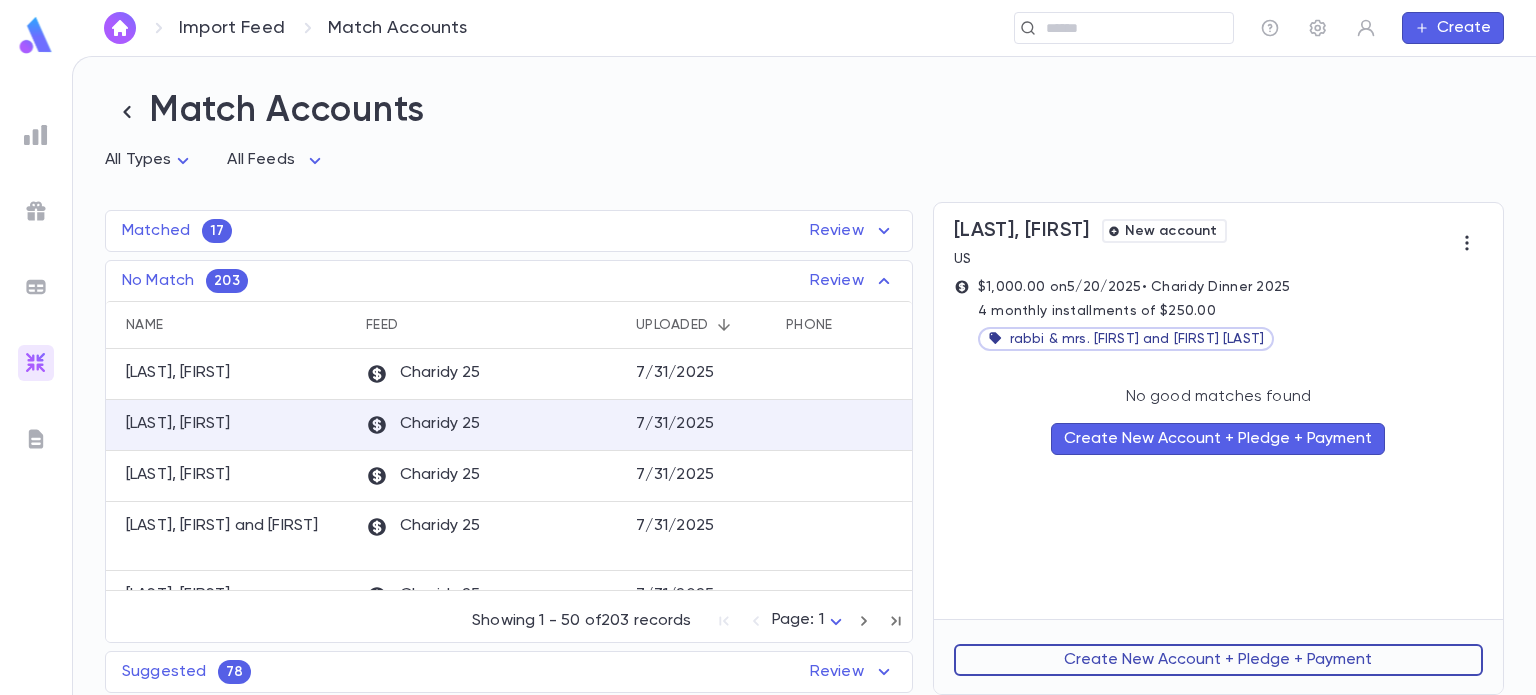 click on "Create New Account + Pledge + Payment" at bounding box center (1218, 660) 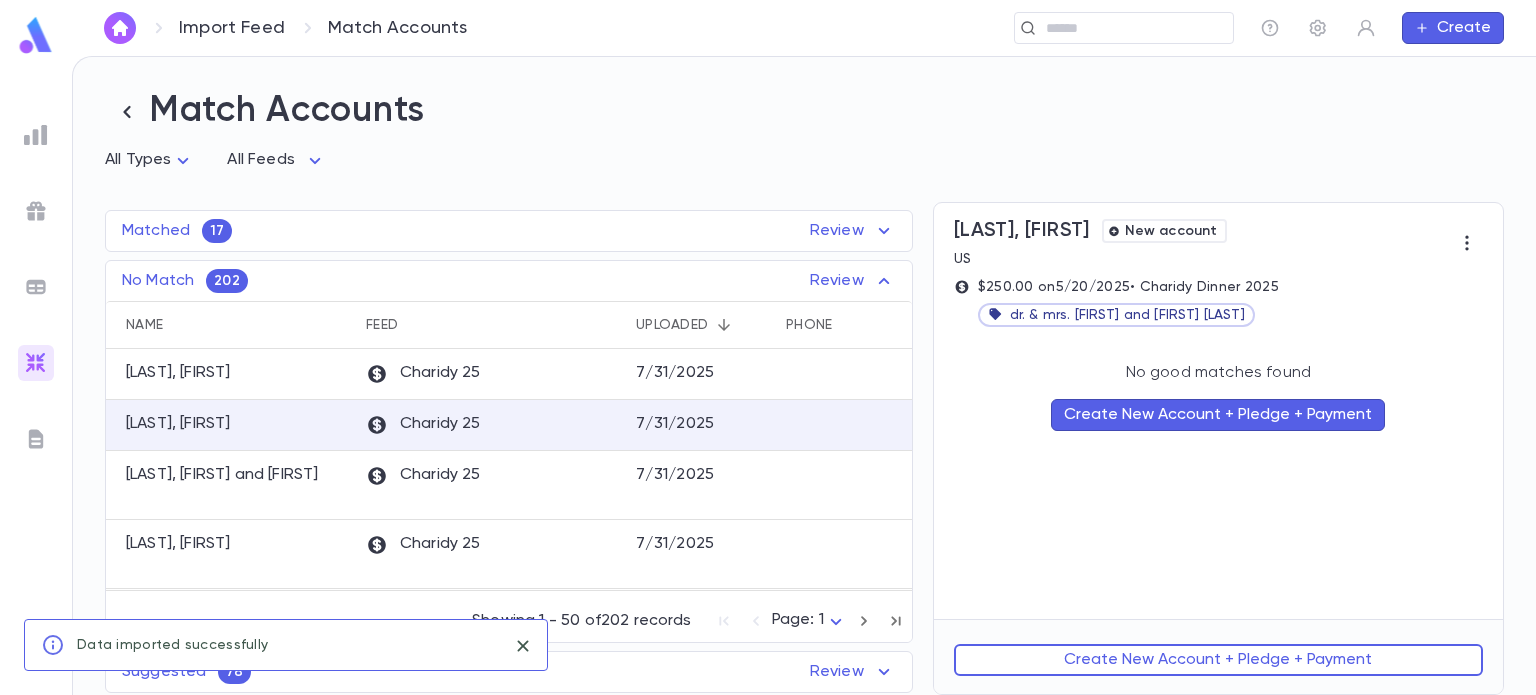 click on "Create New Account + Pledge + Payment" at bounding box center (1218, 660) 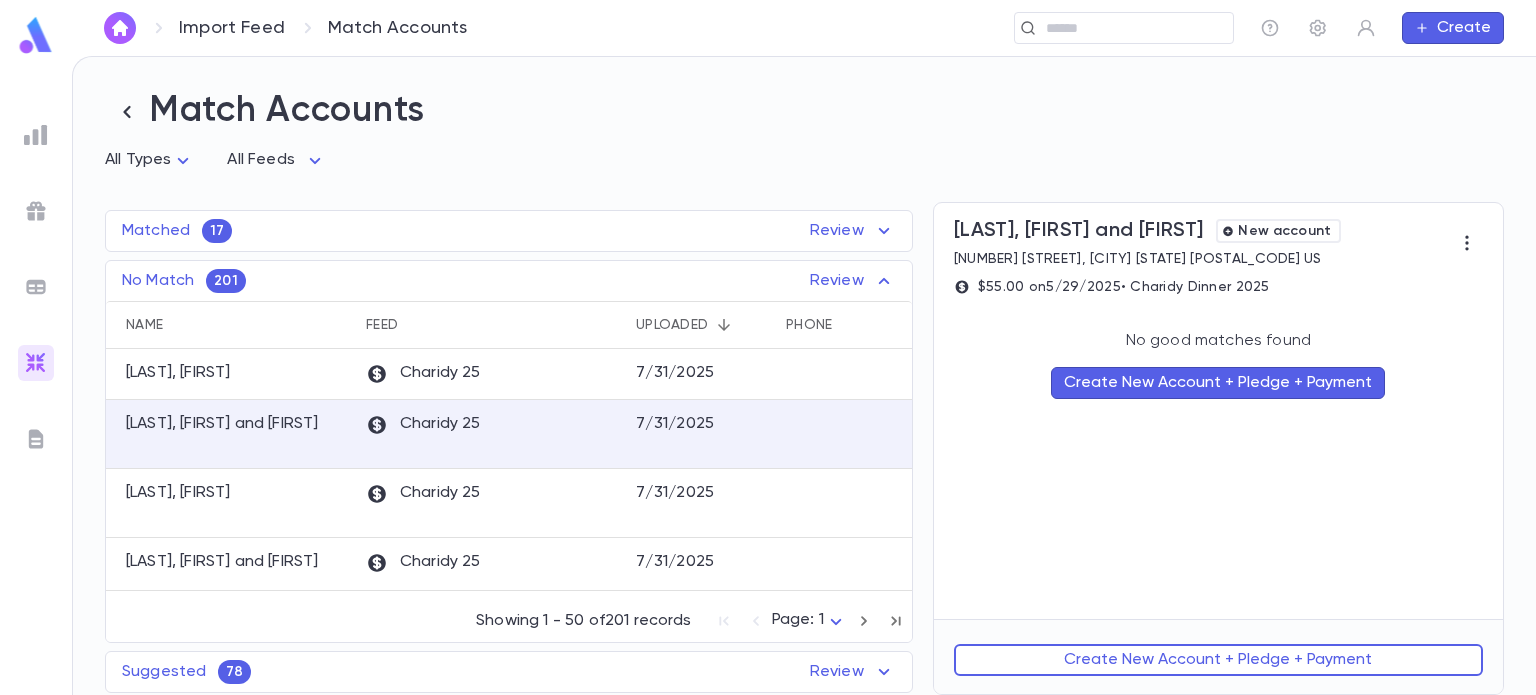 click on "Create New Account + Pledge + Payment" at bounding box center (1218, 660) 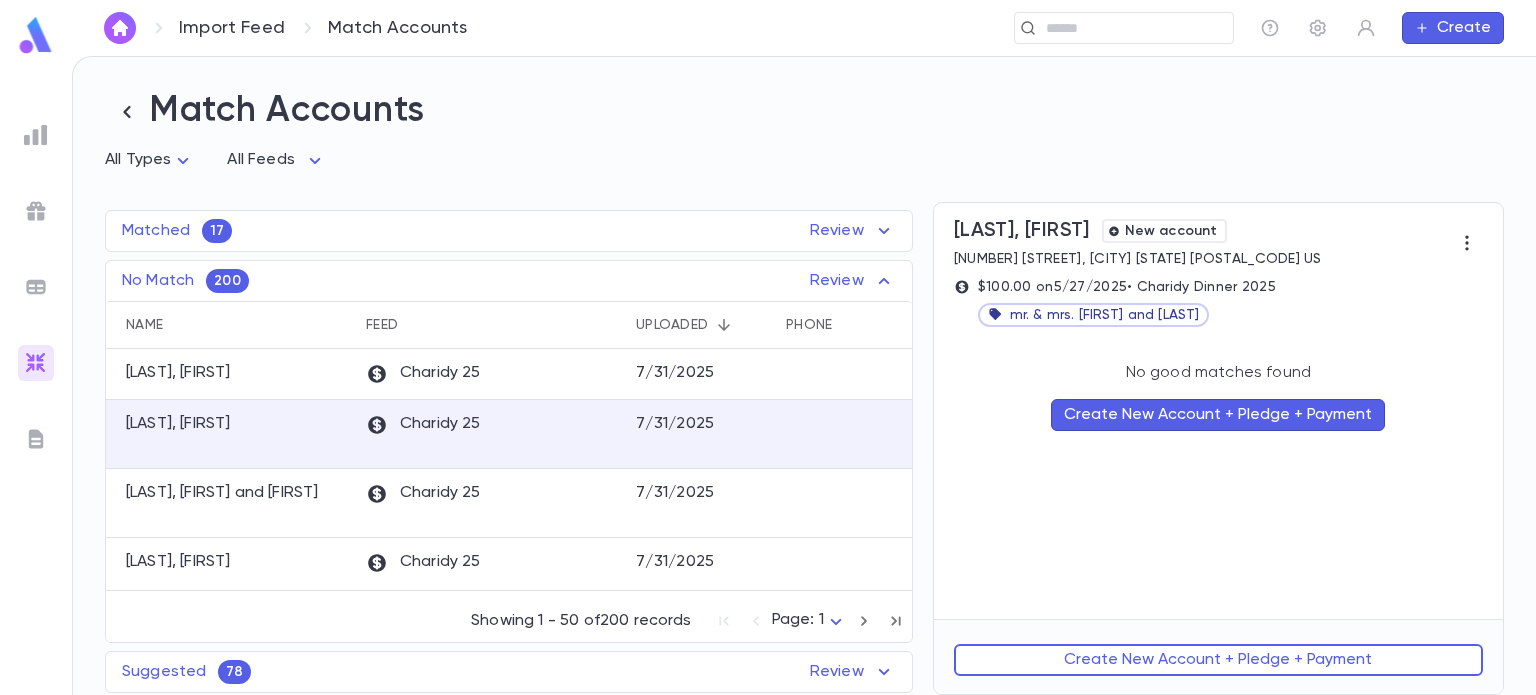 click on "Create New Account + Pledge + Payment" at bounding box center [1218, 660] 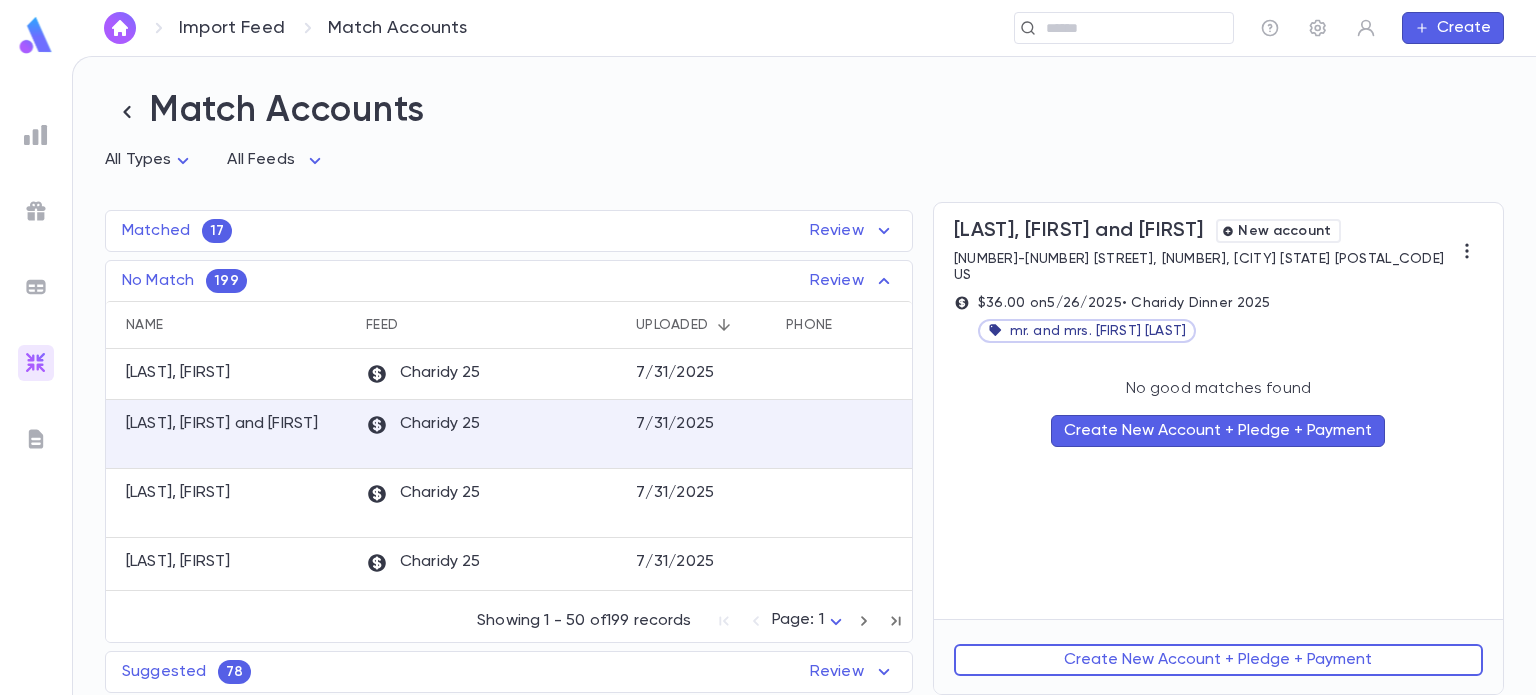 click on "Create New Account + Pledge + Payment" at bounding box center [1218, 660] 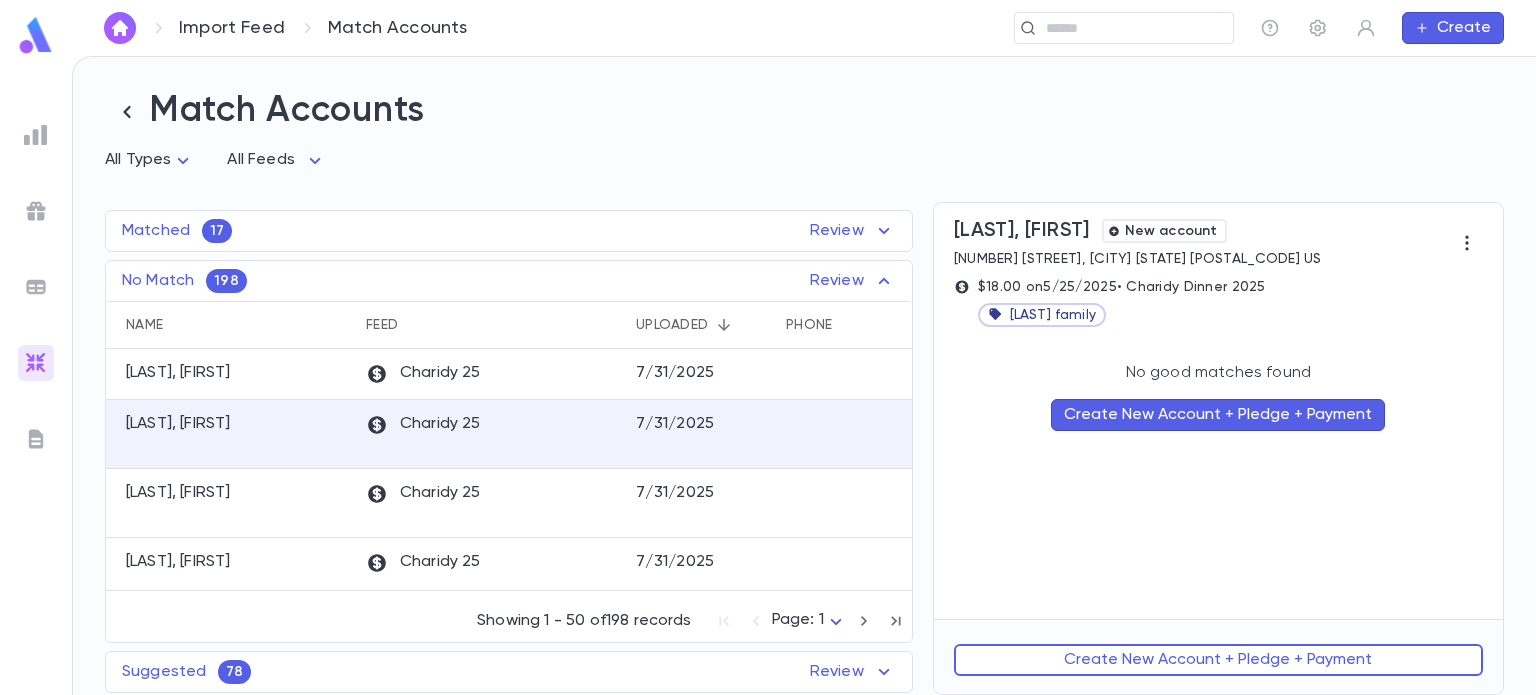 click on "Create New Account + Pledge + Payment" at bounding box center (1218, 660) 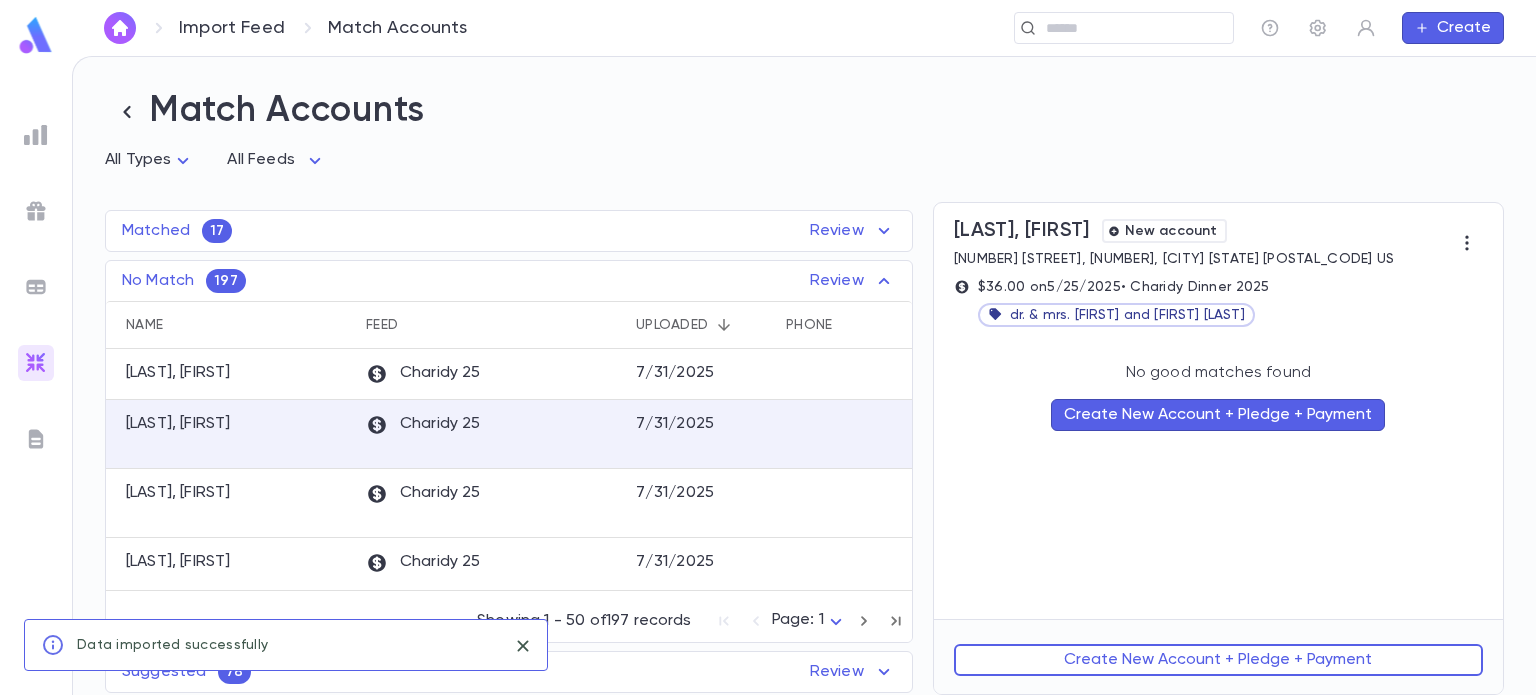 click on "Create New Account + Pledge + Payment" at bounding box center (1218, 660) 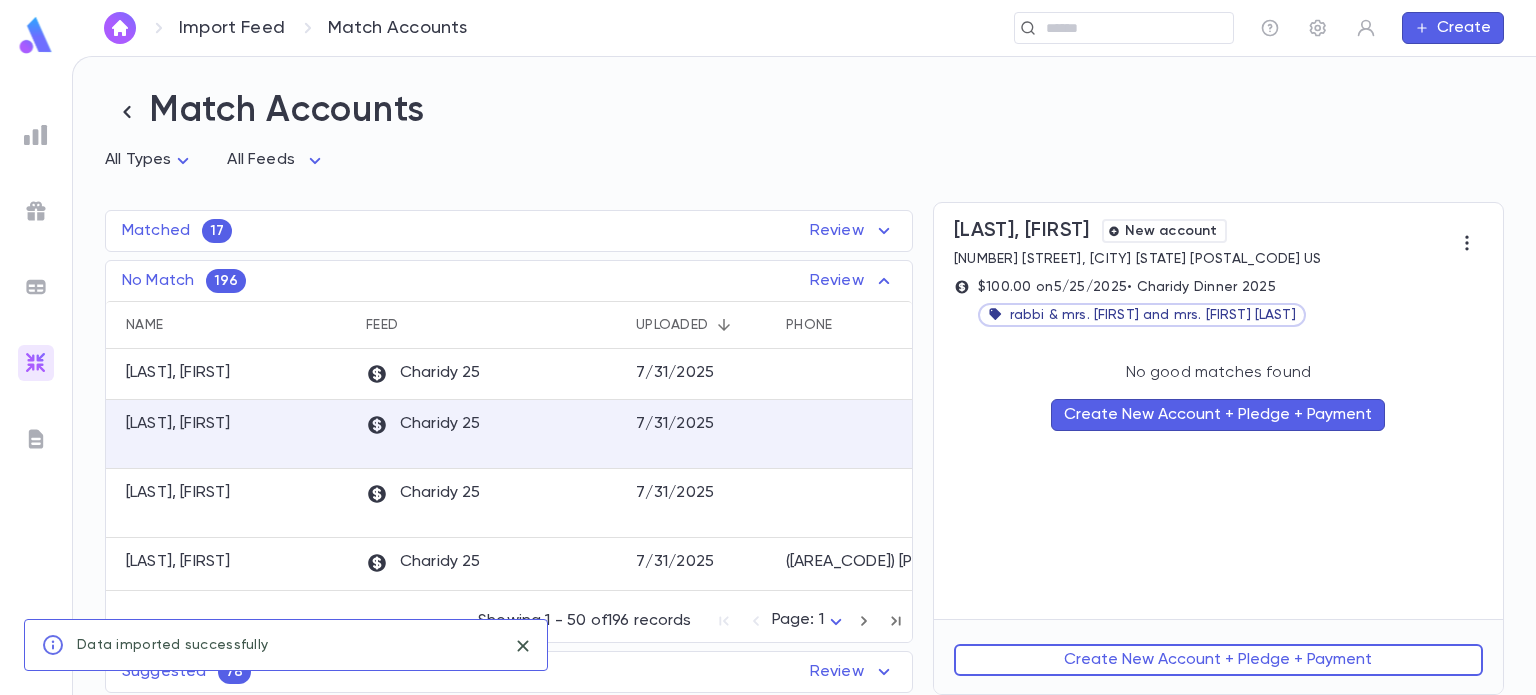 click on "Create New Account + Pledge + Payment" at bounding box center (1218, 660) 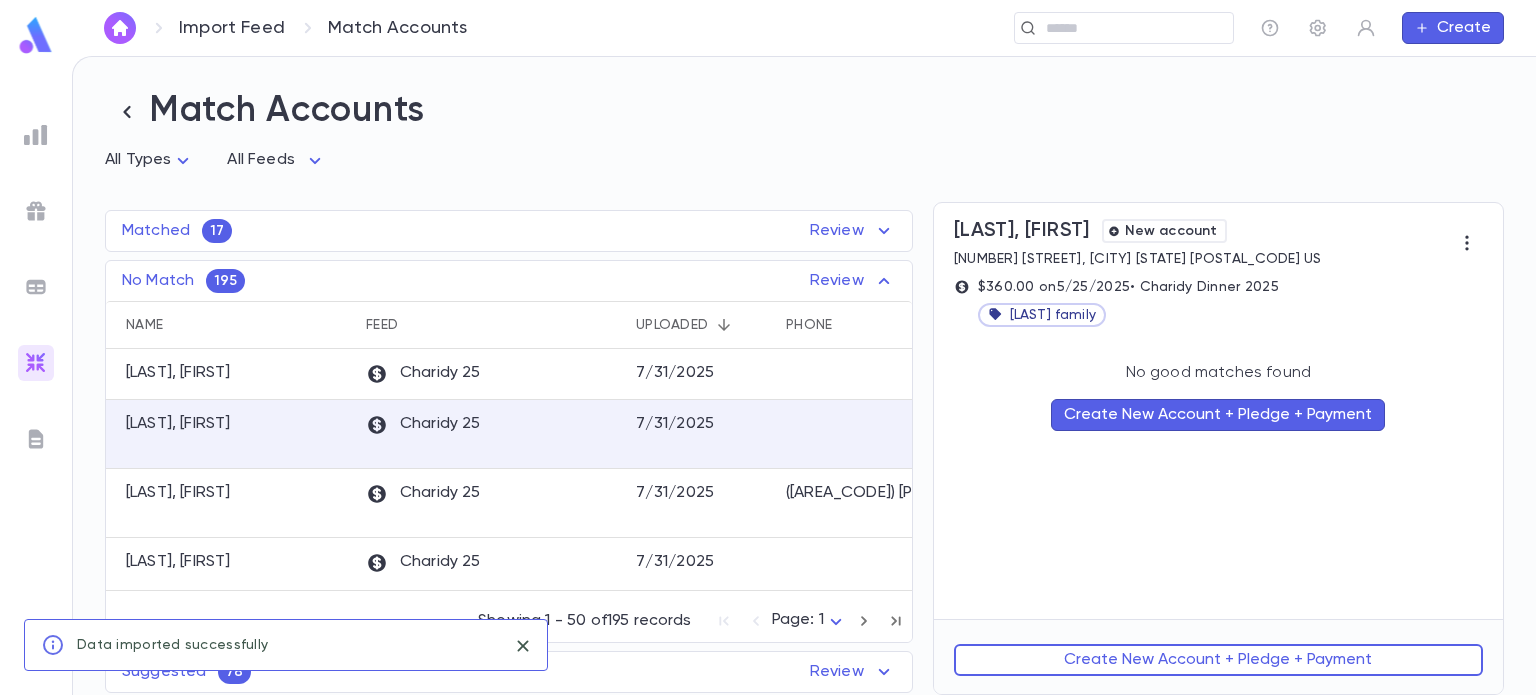 click on "Create New Account + Pledge + Payment" at bounding box center (1218, 660) 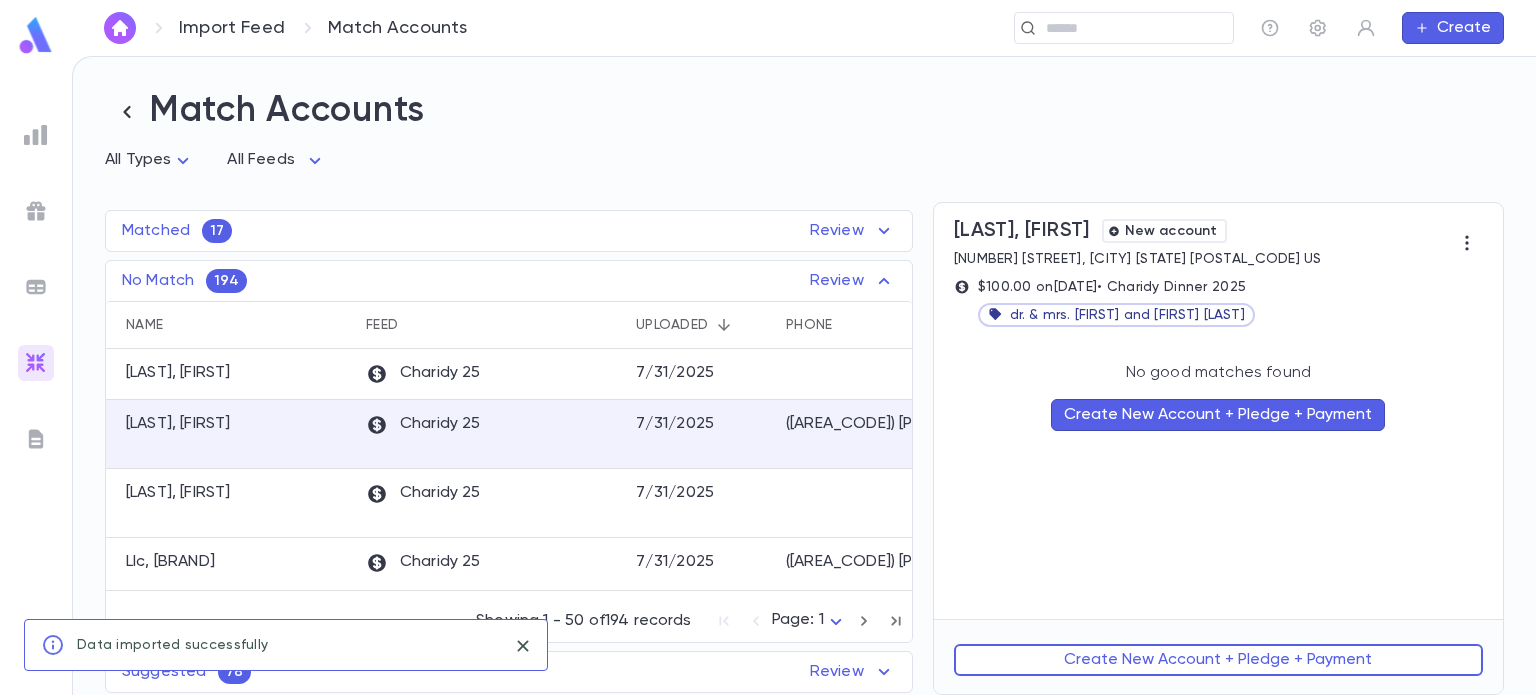 click on "Create New Account + Pledge + Payment" at bounding box center (1218, 660) 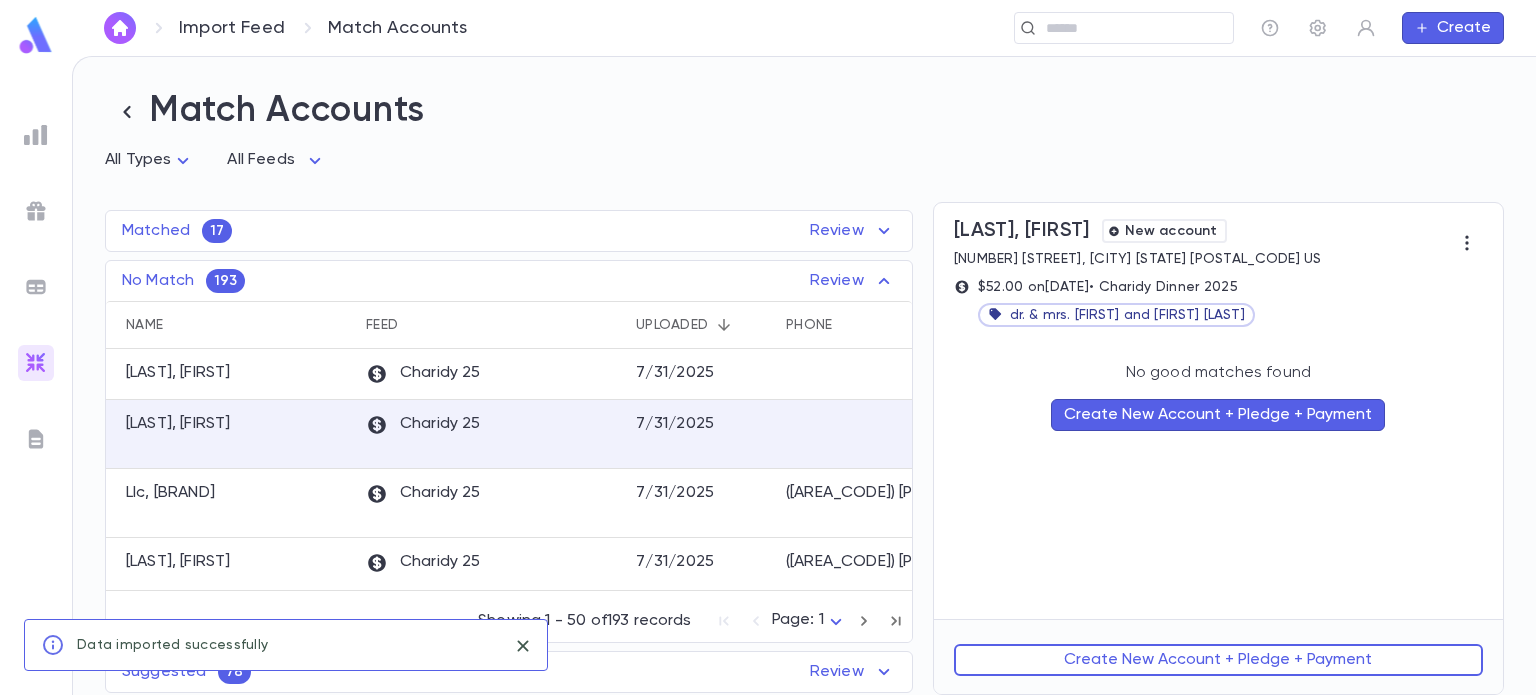 click on "Create New Account + Pledge + Payment" at bounding box center (1218, 660) 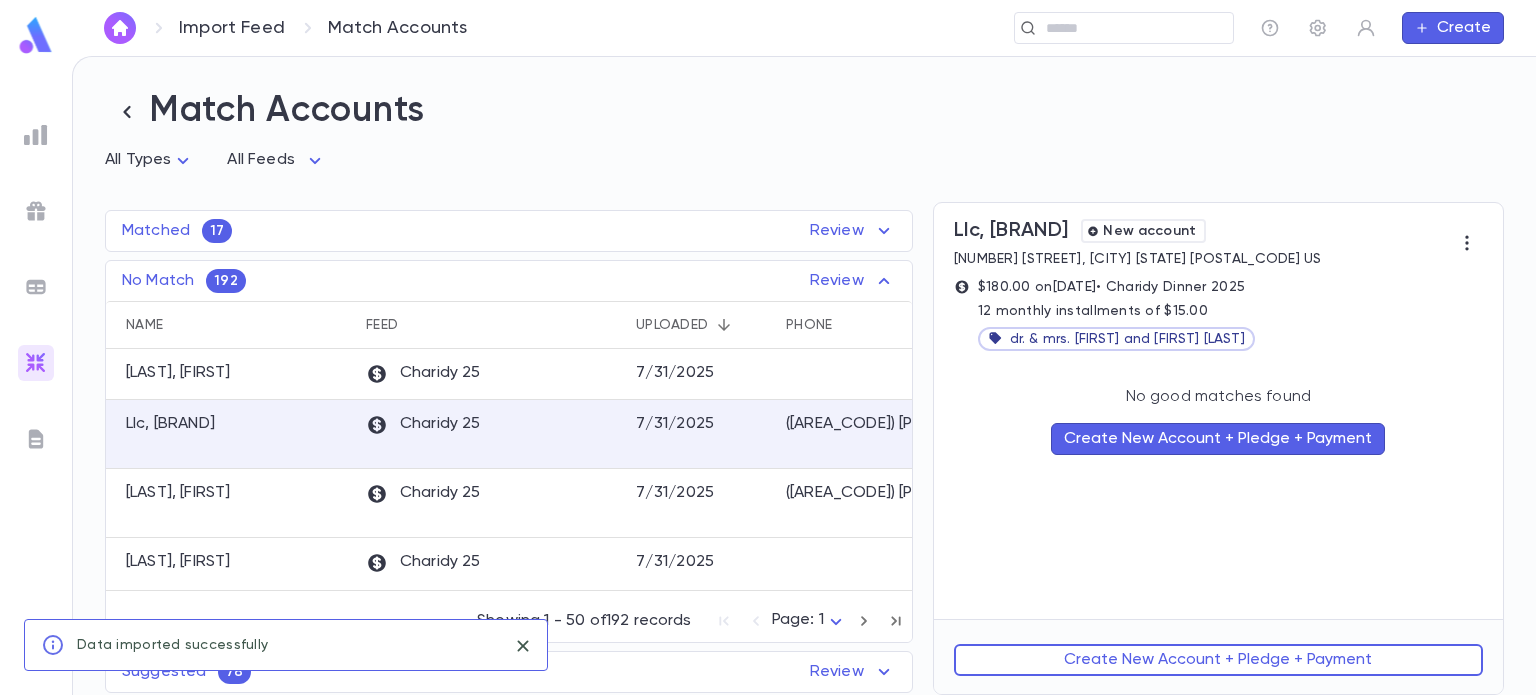 click on "Create New Account + Pledge + Payment" at bounding box center [1218, 660] 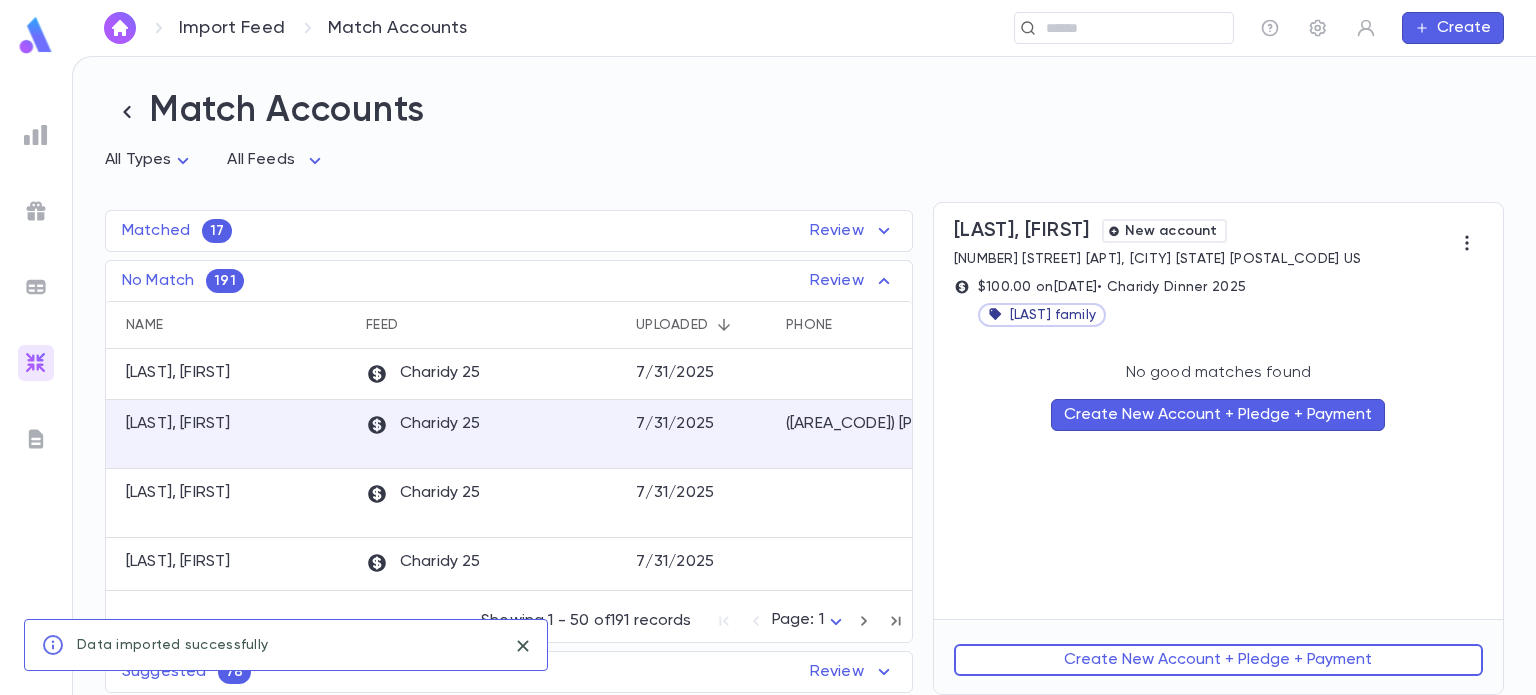click on "Create New Account + Pledge + Payment" at bounding box center (1218, 660) 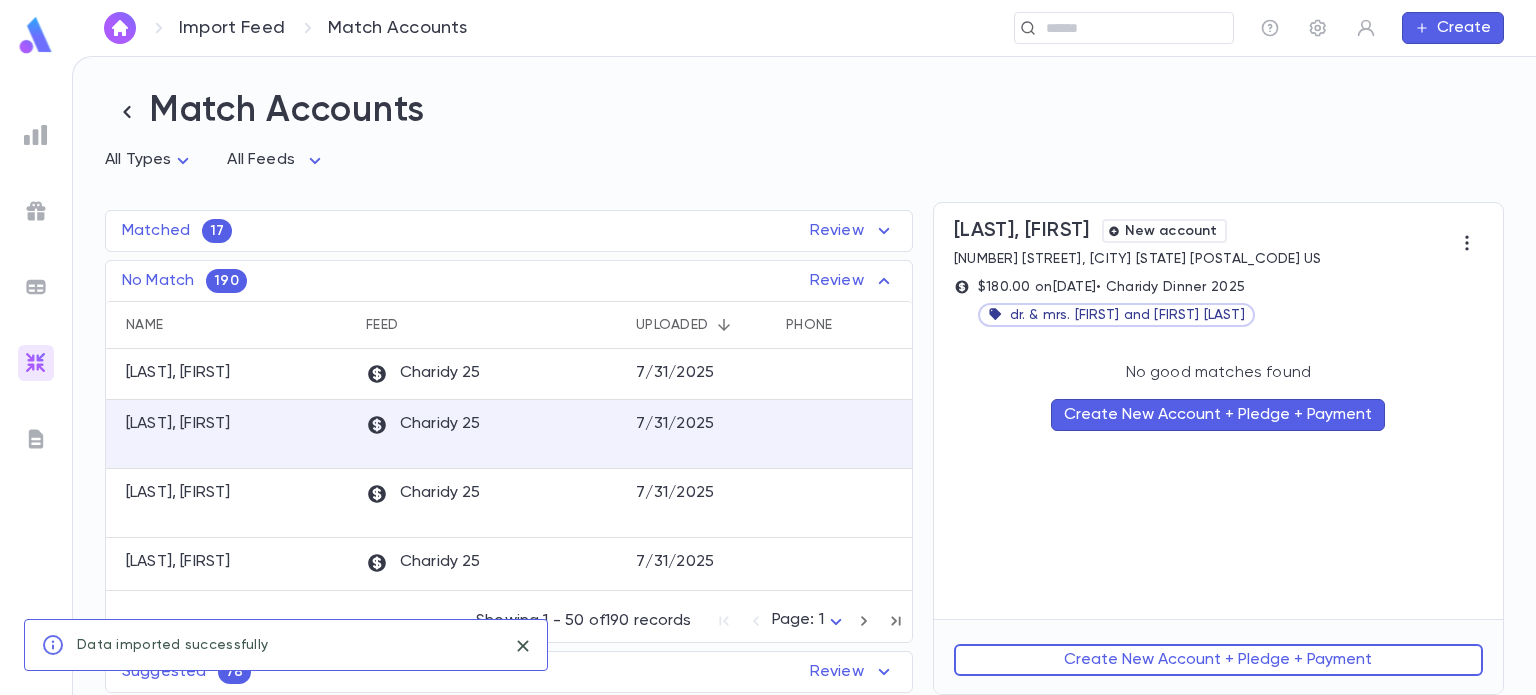 click on "Create New Account + Pledge + Payment" at bounding box center (1218, 660) 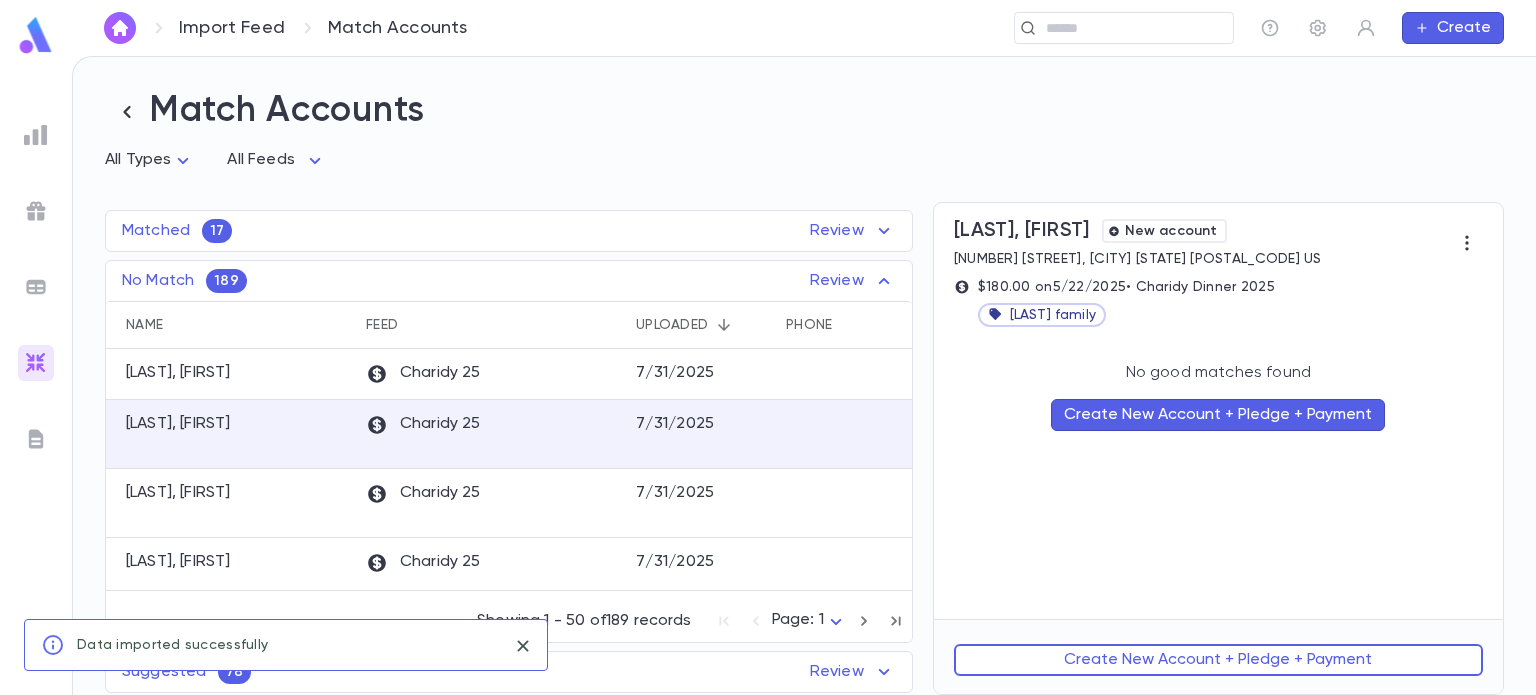 click on "Create New Account + Pledge + Payment" at bounding box center (1218, 660) 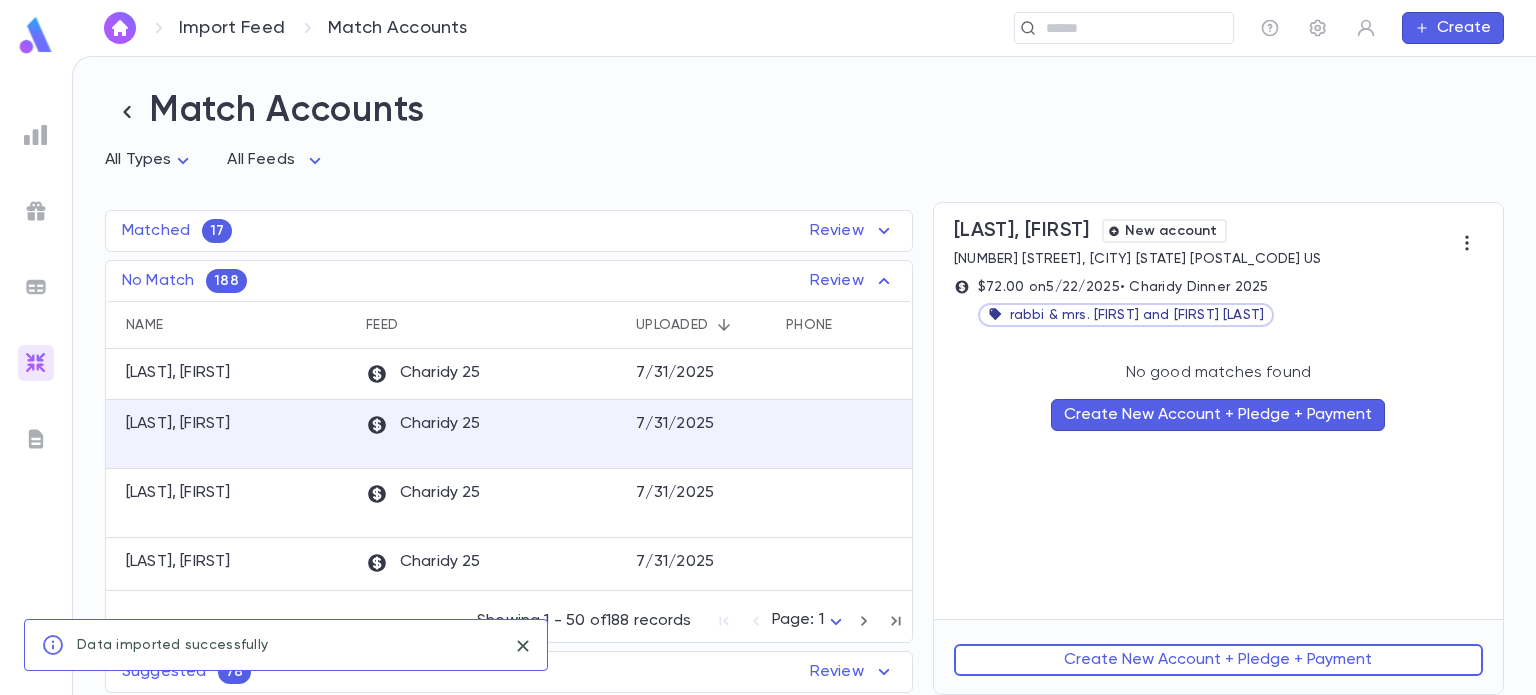 click on "Create New Account + Pledge + Payment" at bounding box center [1218, 660] 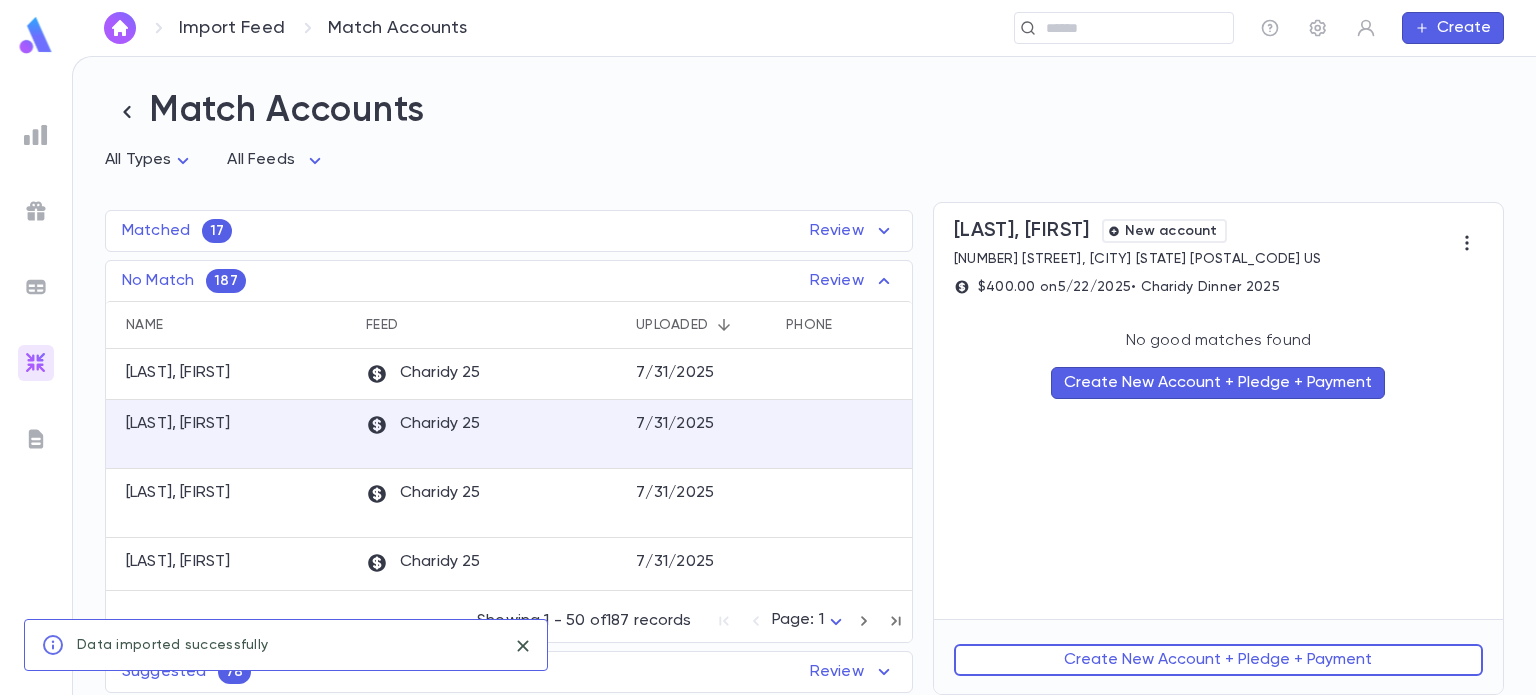 click on "Create New Account + Pledge + Payment" at bounding box center [1218, 660] 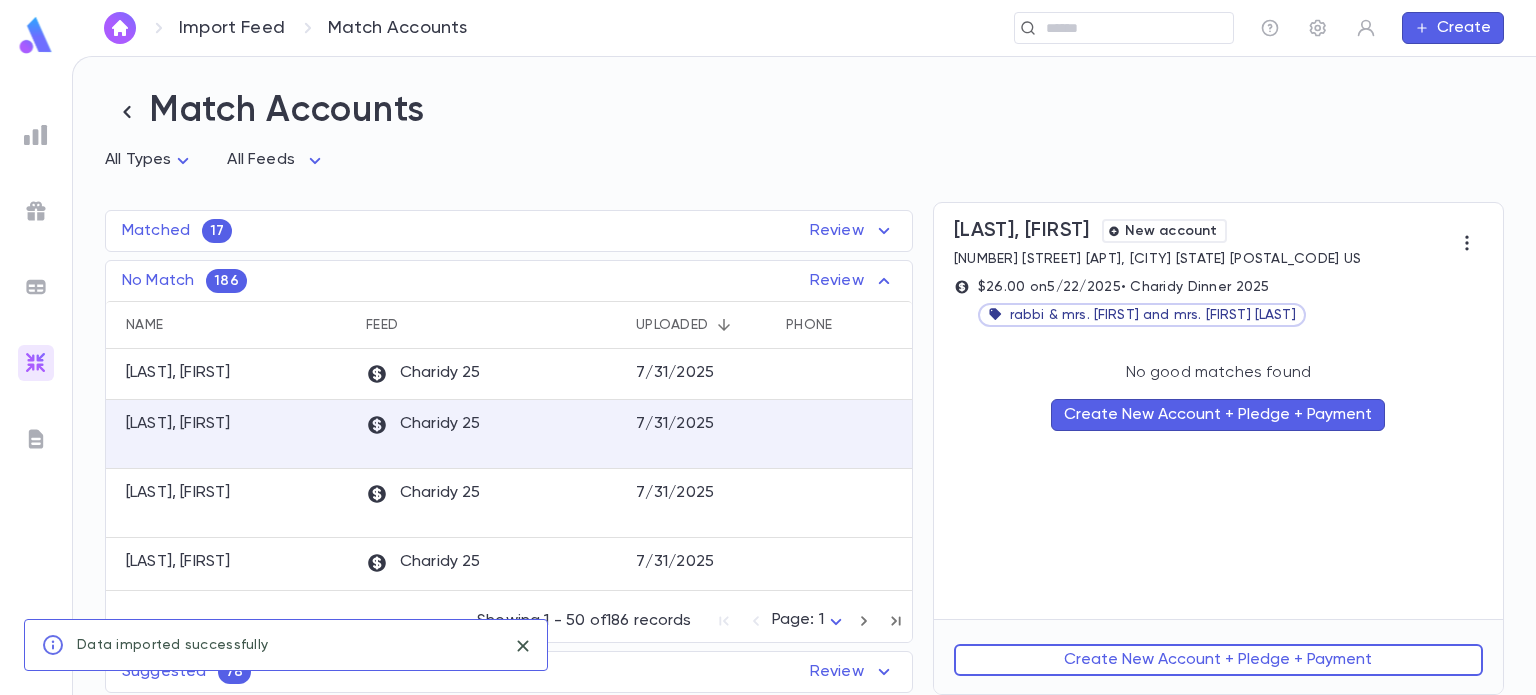 click on "Create New Account + Pledge + Payment" at bounding box center (1218, 660) 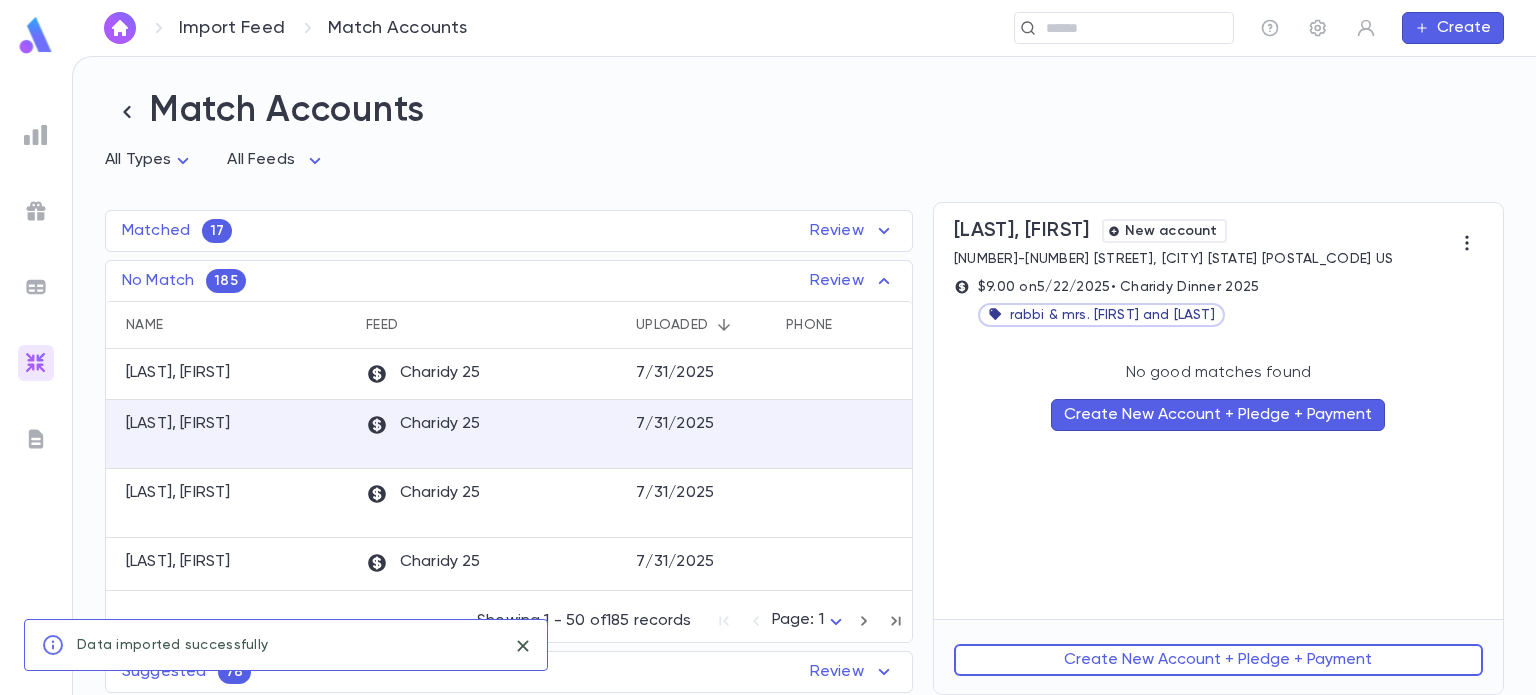 click on "Create New Account + Pledge + Payment" at bounding box center (1218, 660) 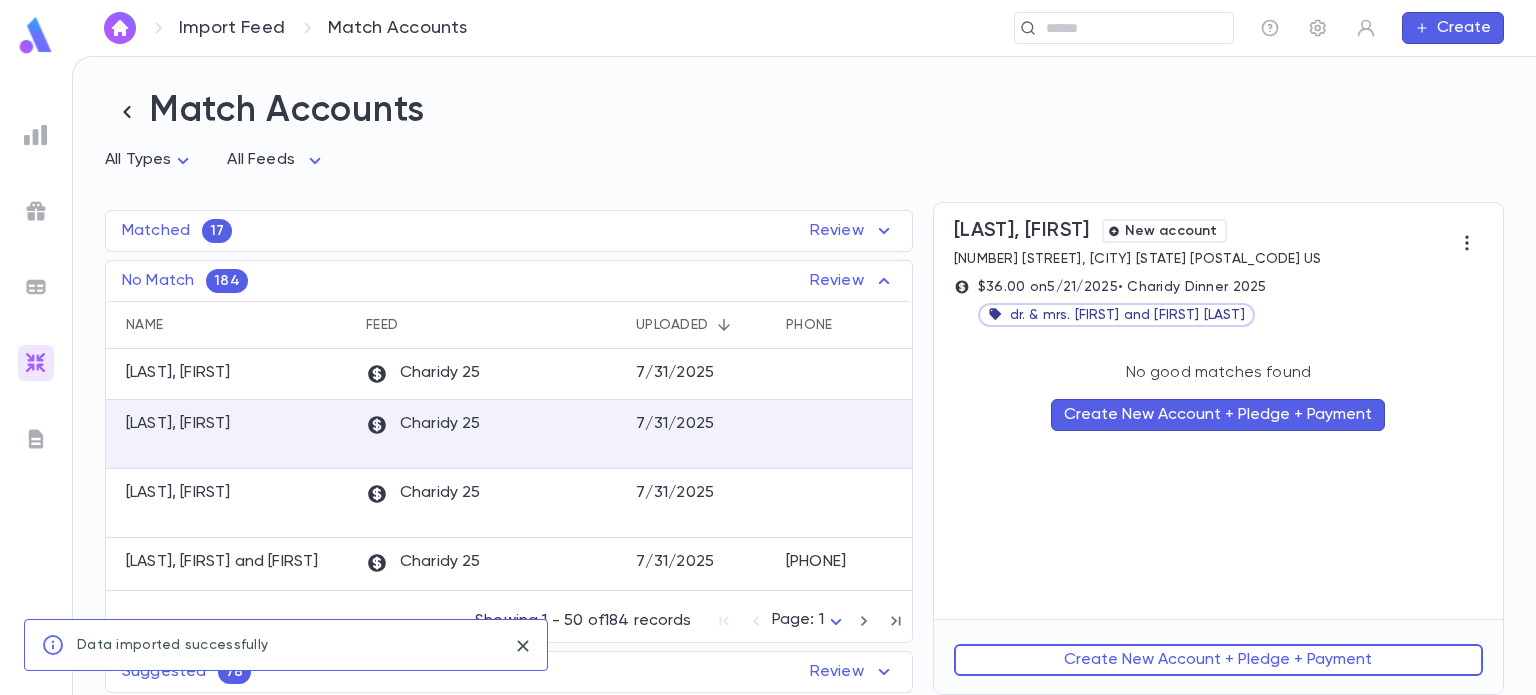 click on "Create New Account + Pledge + Payment" at bounding box center [1218, 660] 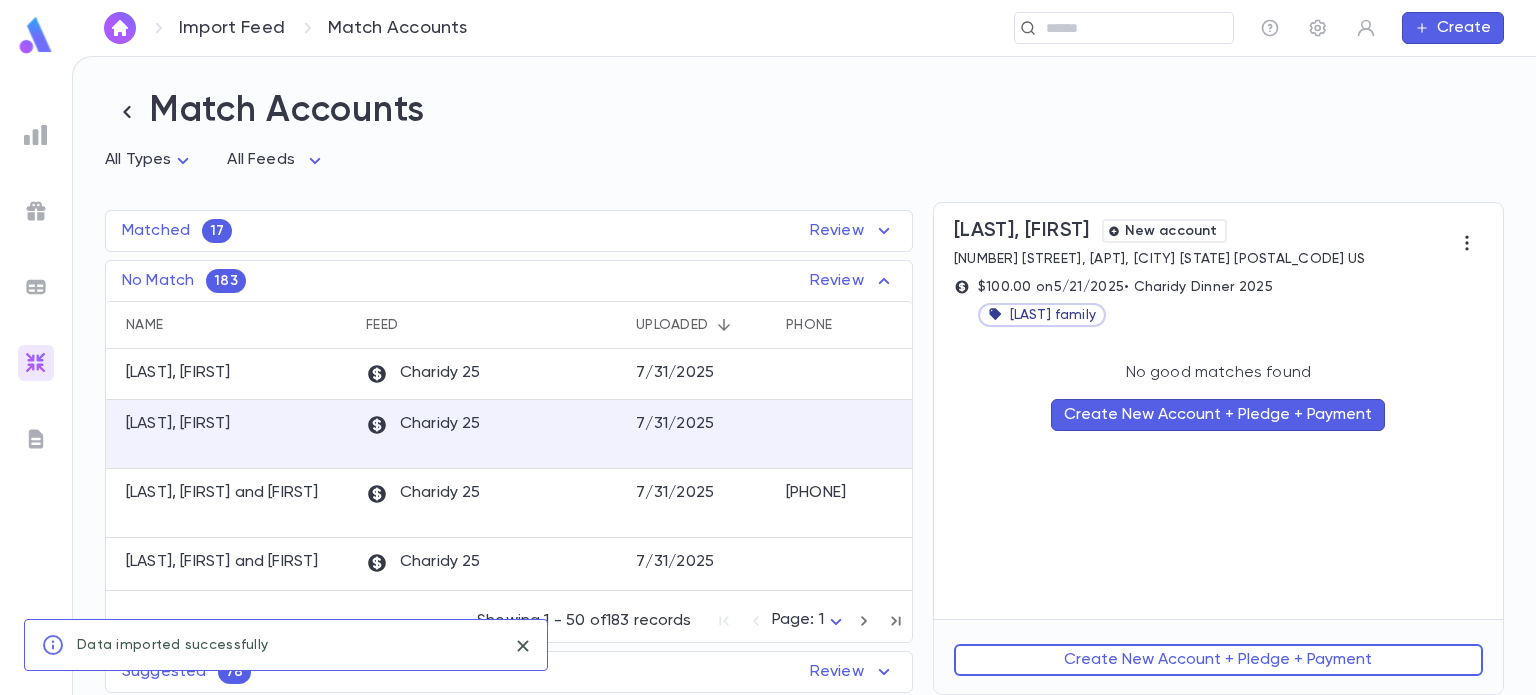 click on "Create New Account + Pledge + Payment" at bounding box center (1218, 660) 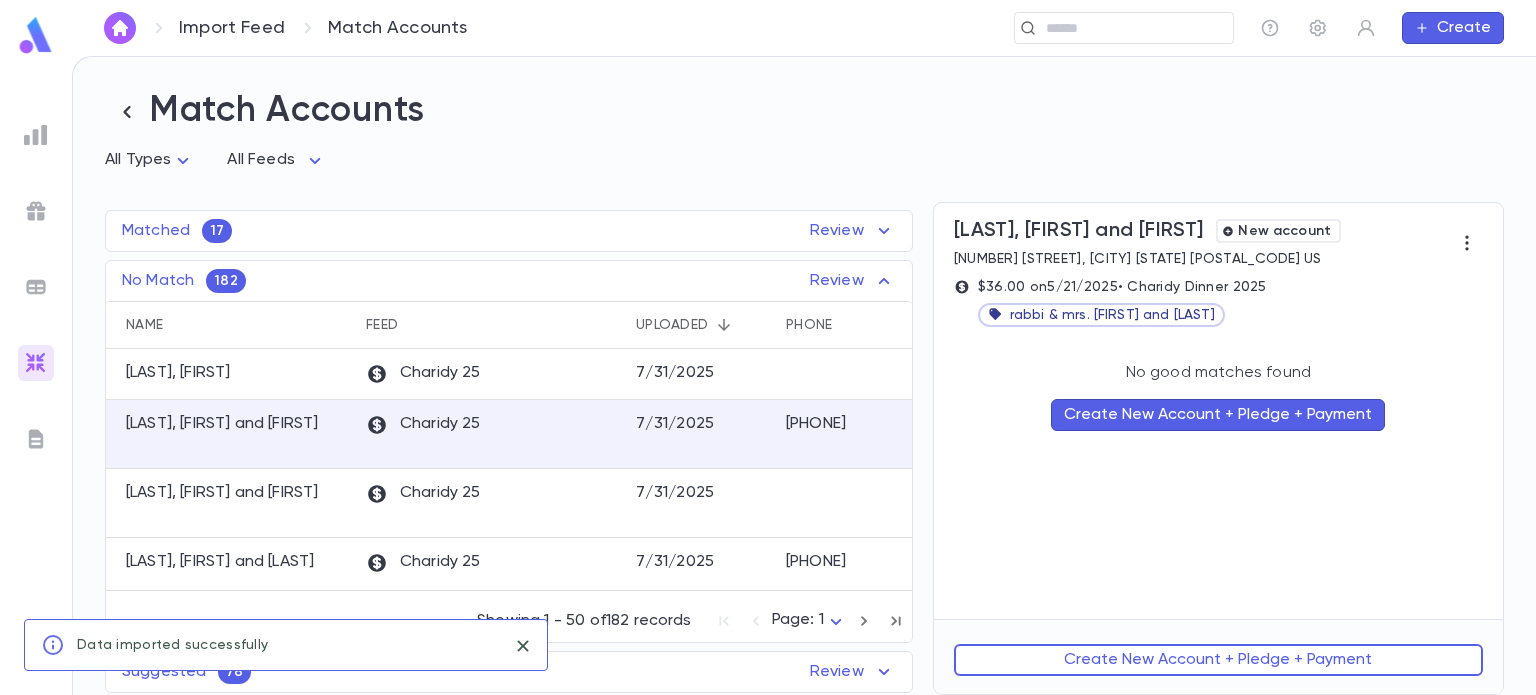 click on "Create New Account + Pledge + Payment" at bounding box center (1218, 660) 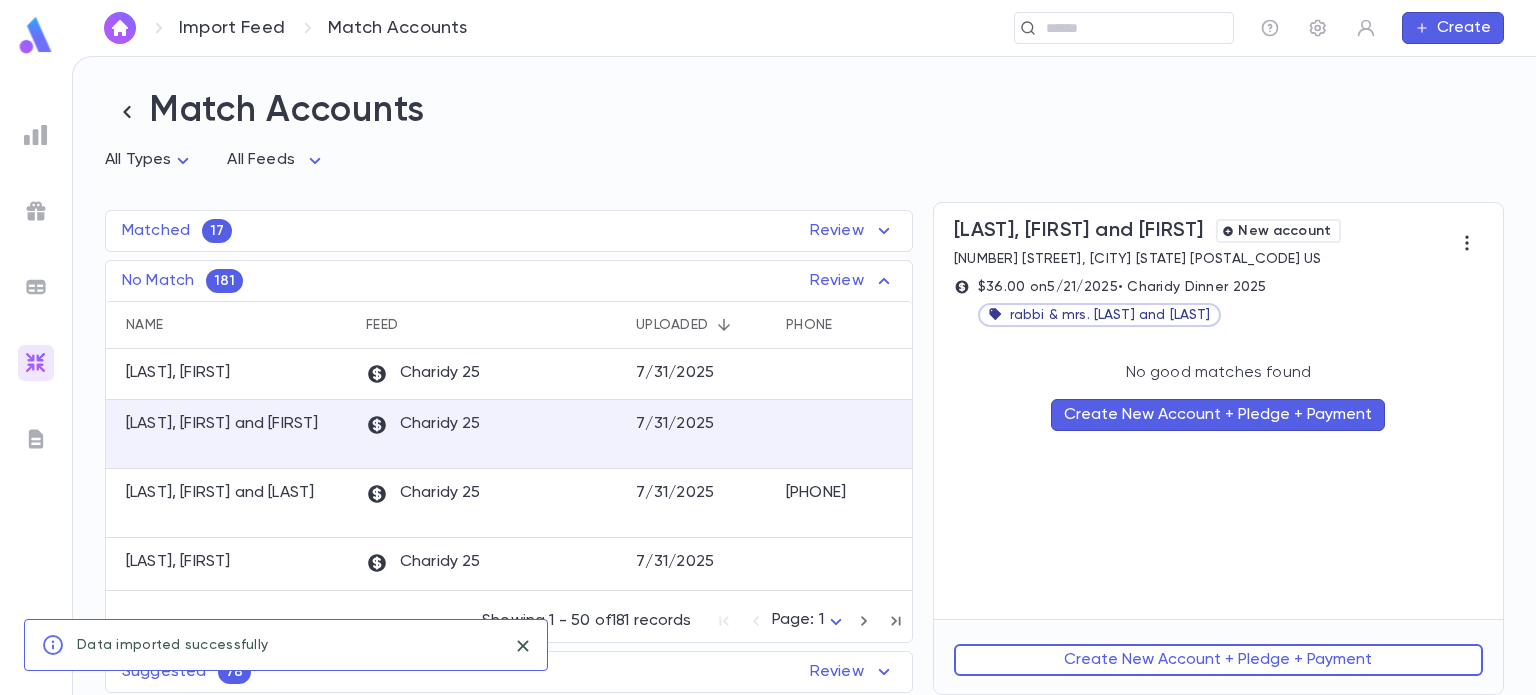 click on "Create New Account + Pledge + Payment" at bounding box center (1218, 660) 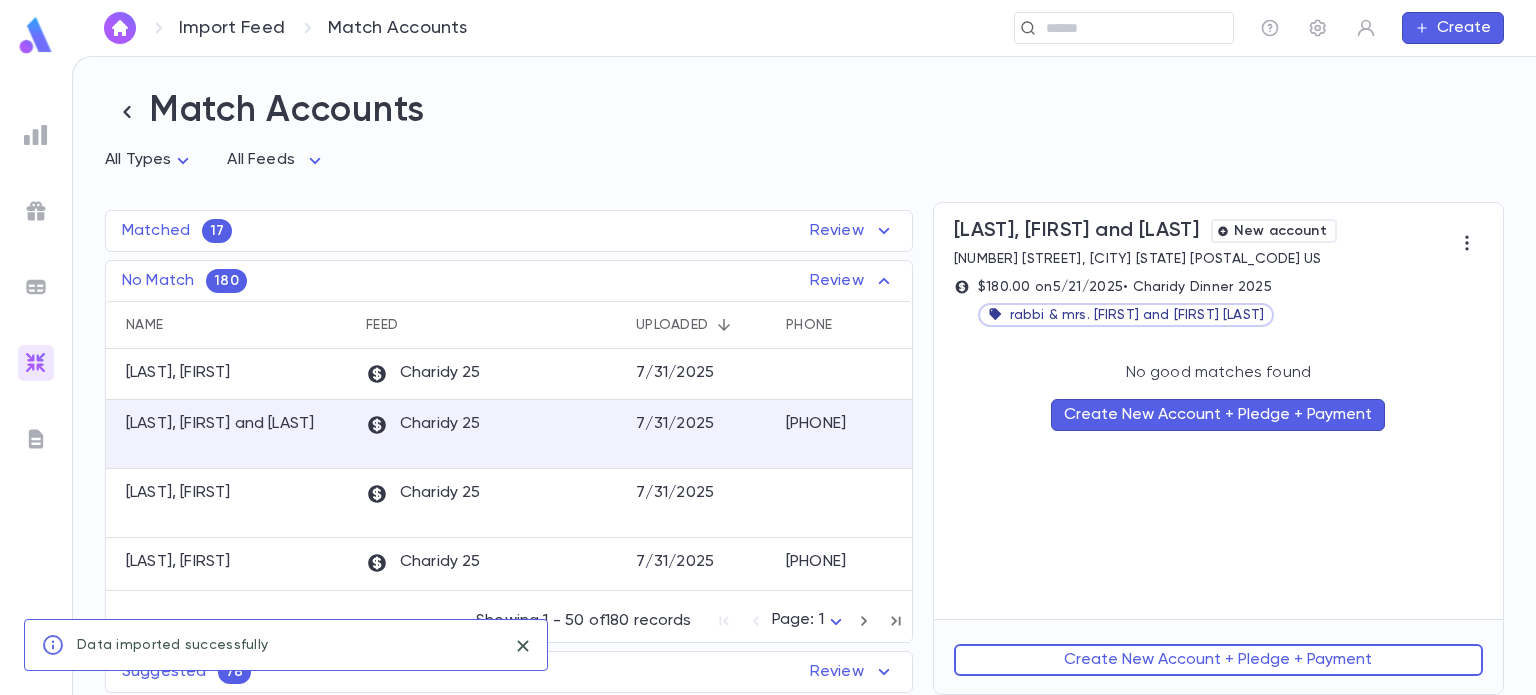 click on "Create New Account + Pledge + Payment" at bounding box center (1218, 660) 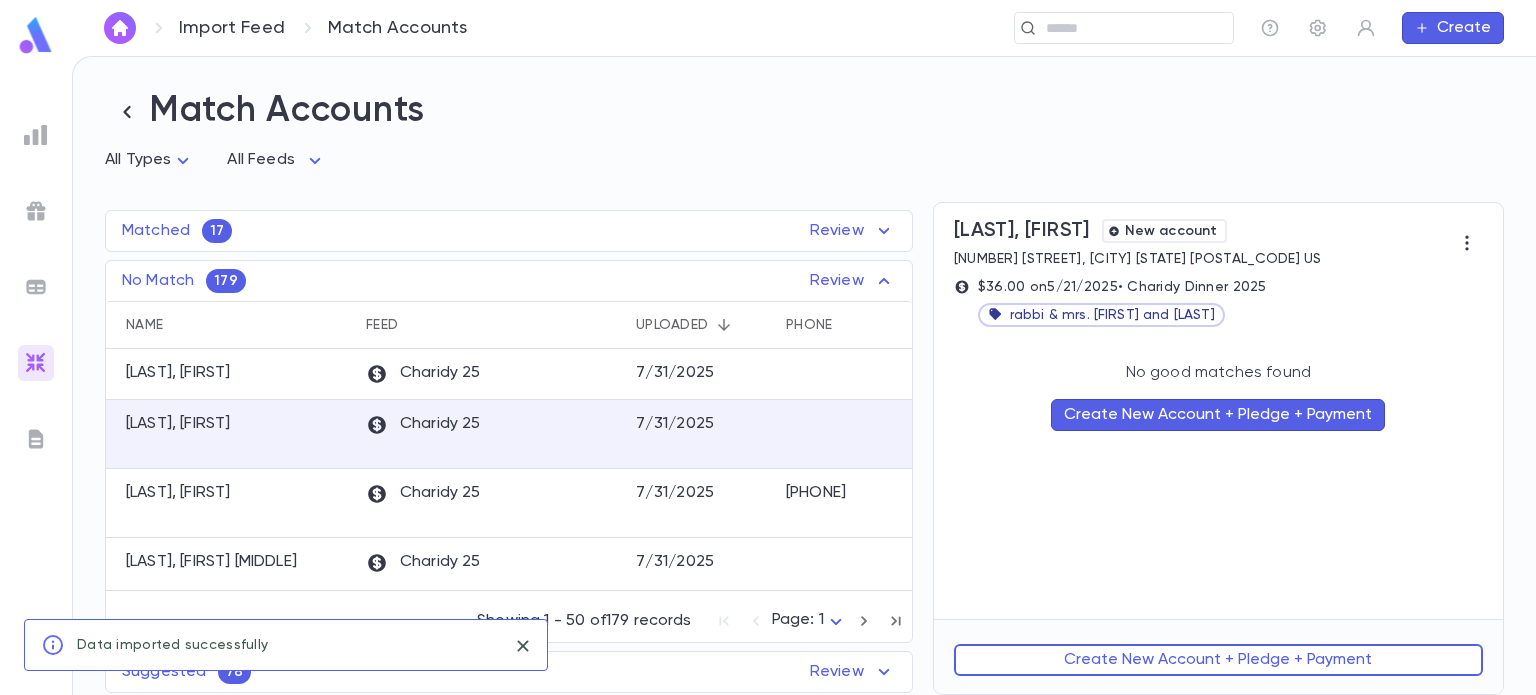 click on "Create New Account + Pledge + Payment" at bounding box center [1218, 660] 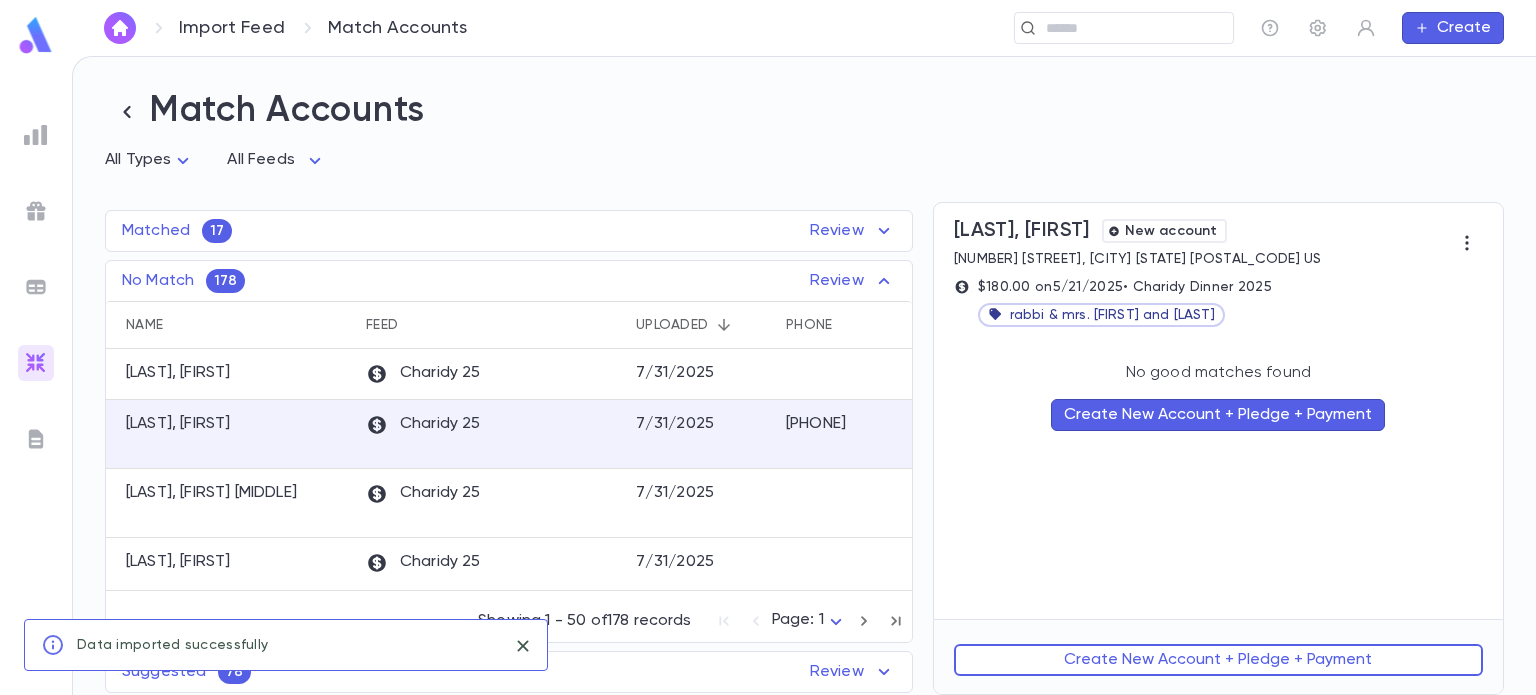 click on "Create New Account + Pledge + Payment" at bounding box center (1218, 660) 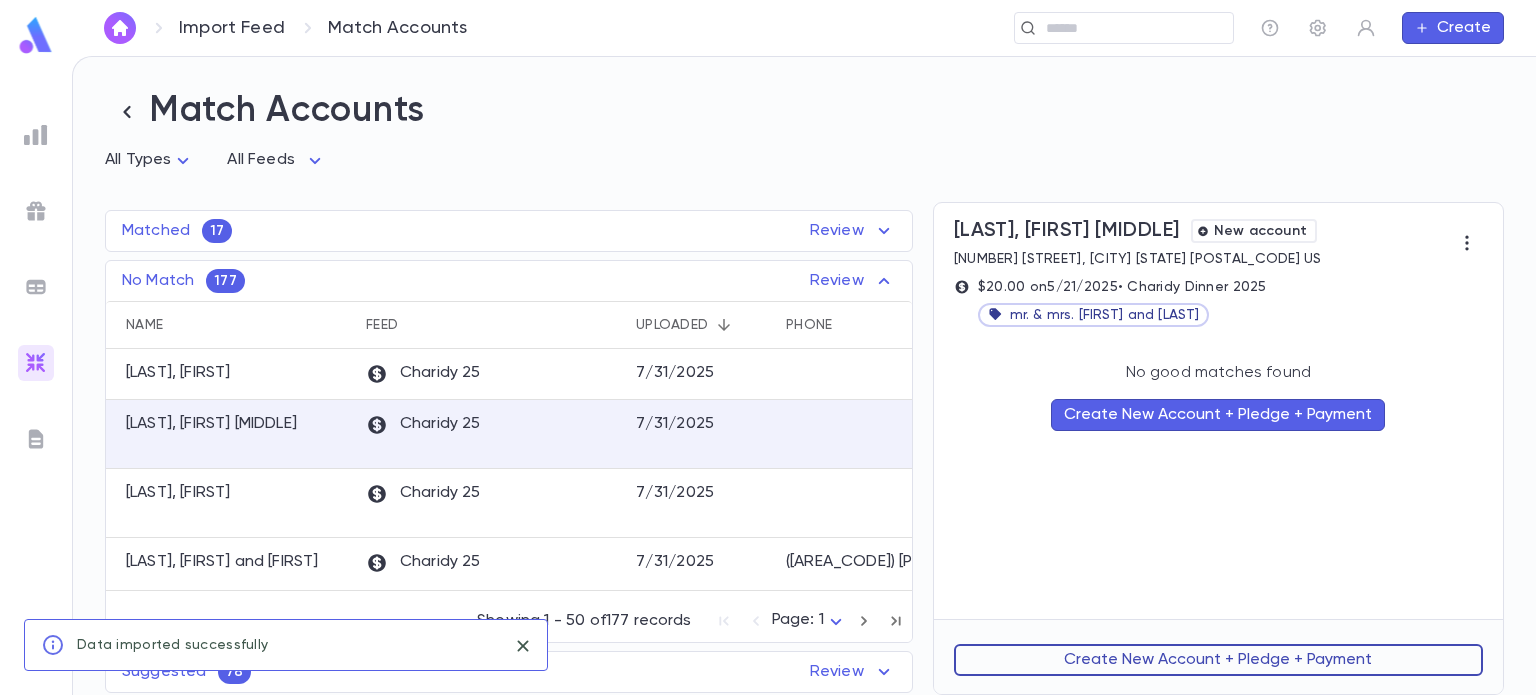 click on "Create New Account + Pledge + Payment" at bounding box center (1218, 660) 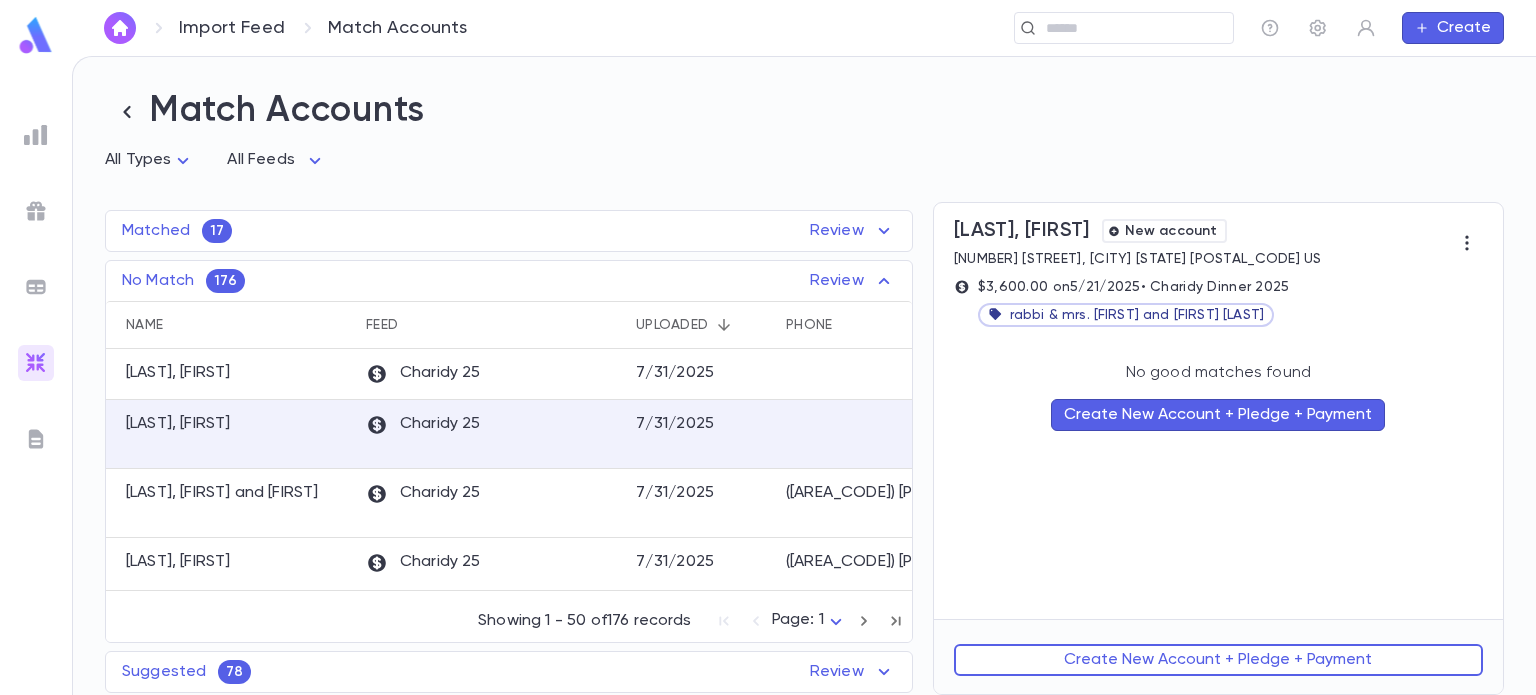 click on "Create New Account + Pledge + Payment" at bounding box center [1218, 660] 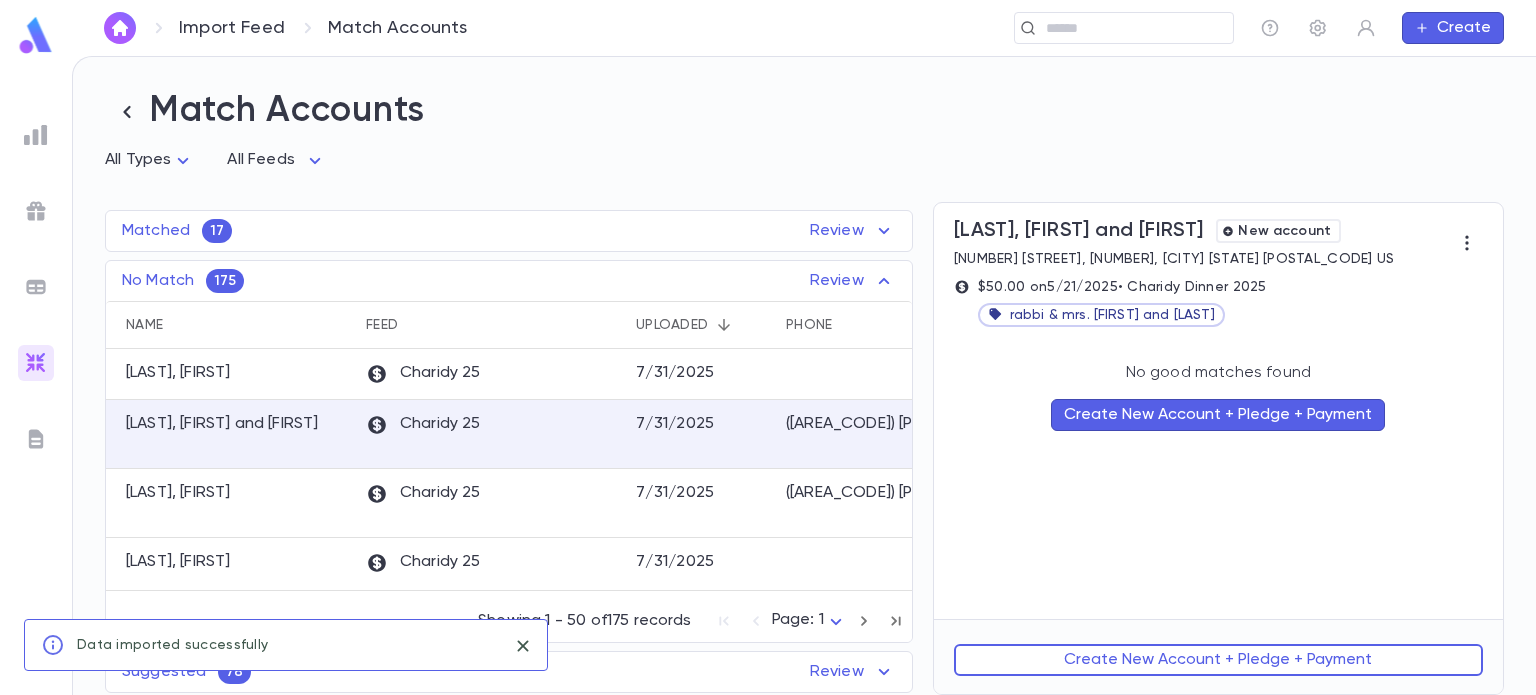 click on "Create New Account + Pledge + Payment" at bounding box center (1218, 660) 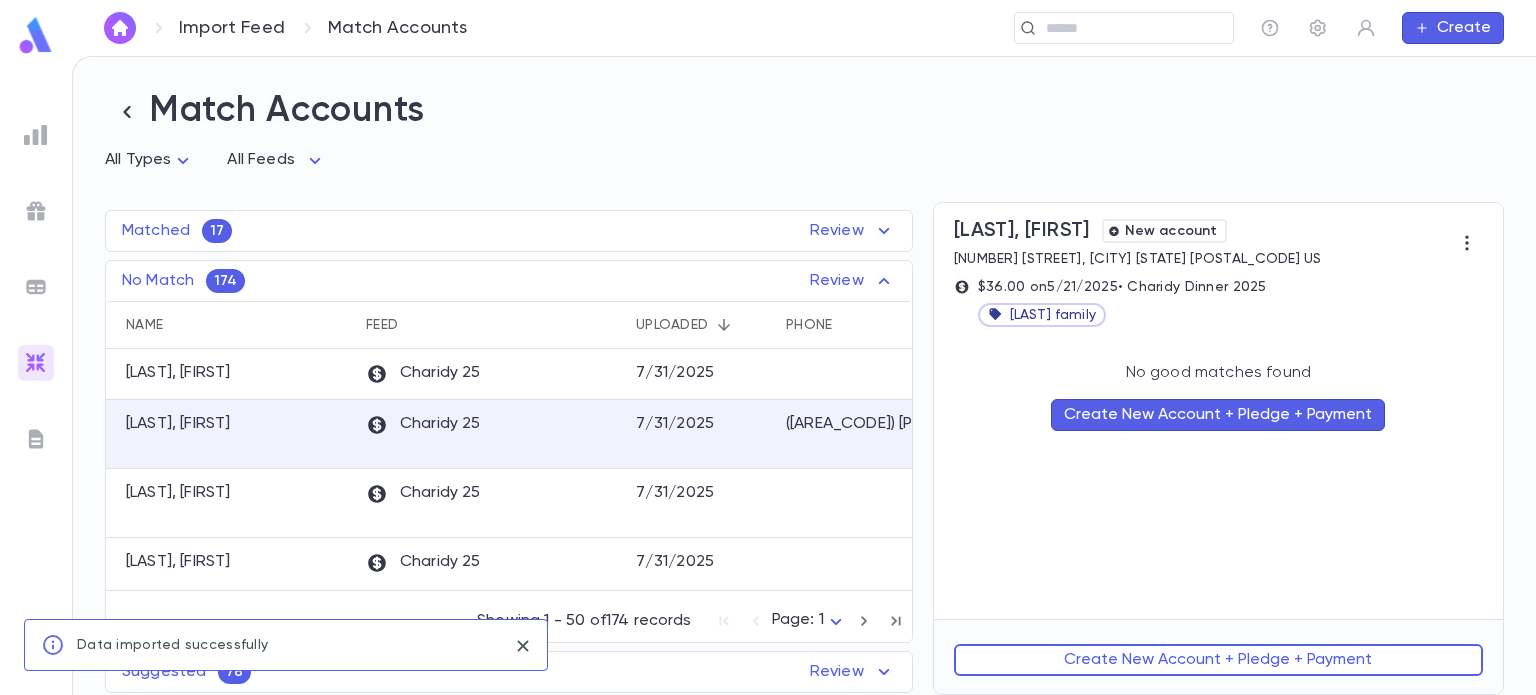click on "Create New Account + Pledge + Payment" at bounding box center [1218, 660] 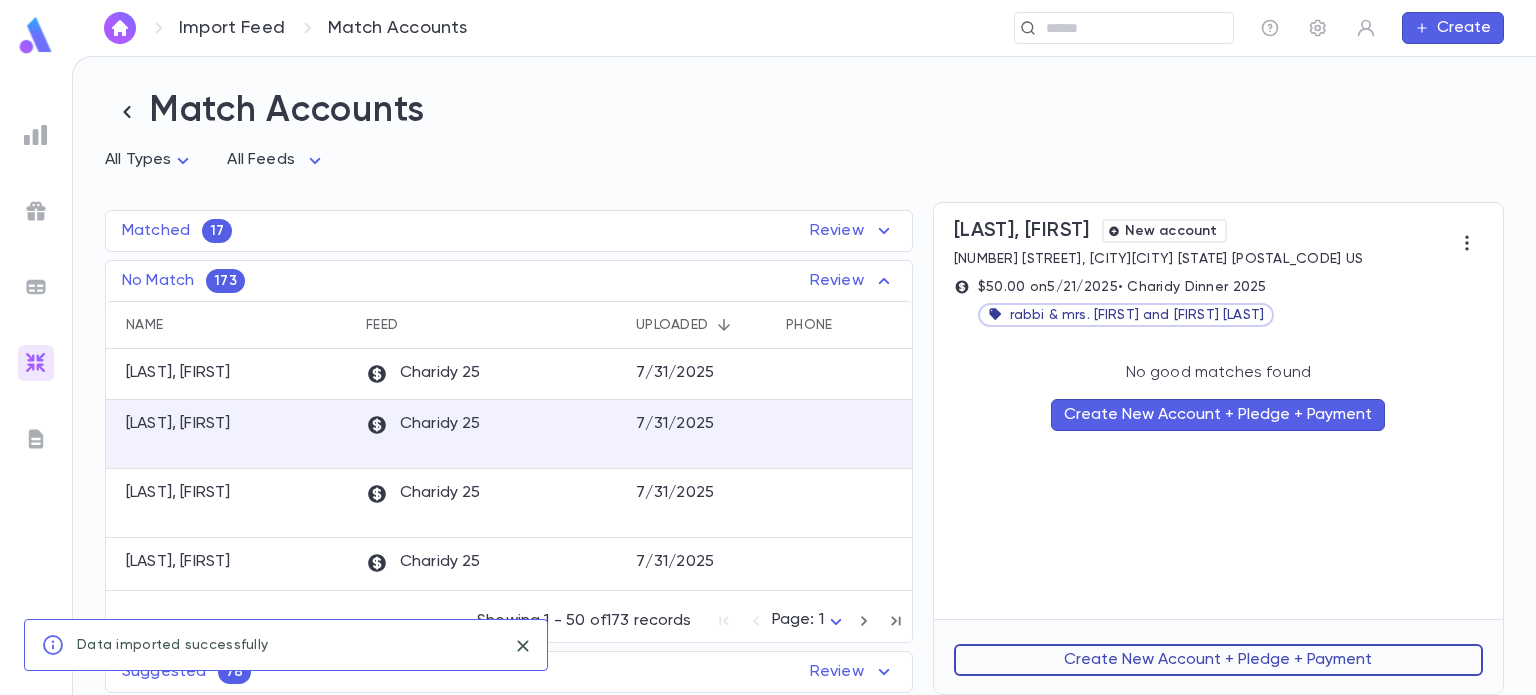 click on "Create New Account + Pledge + Payment" at bounding box center (1218, 660) 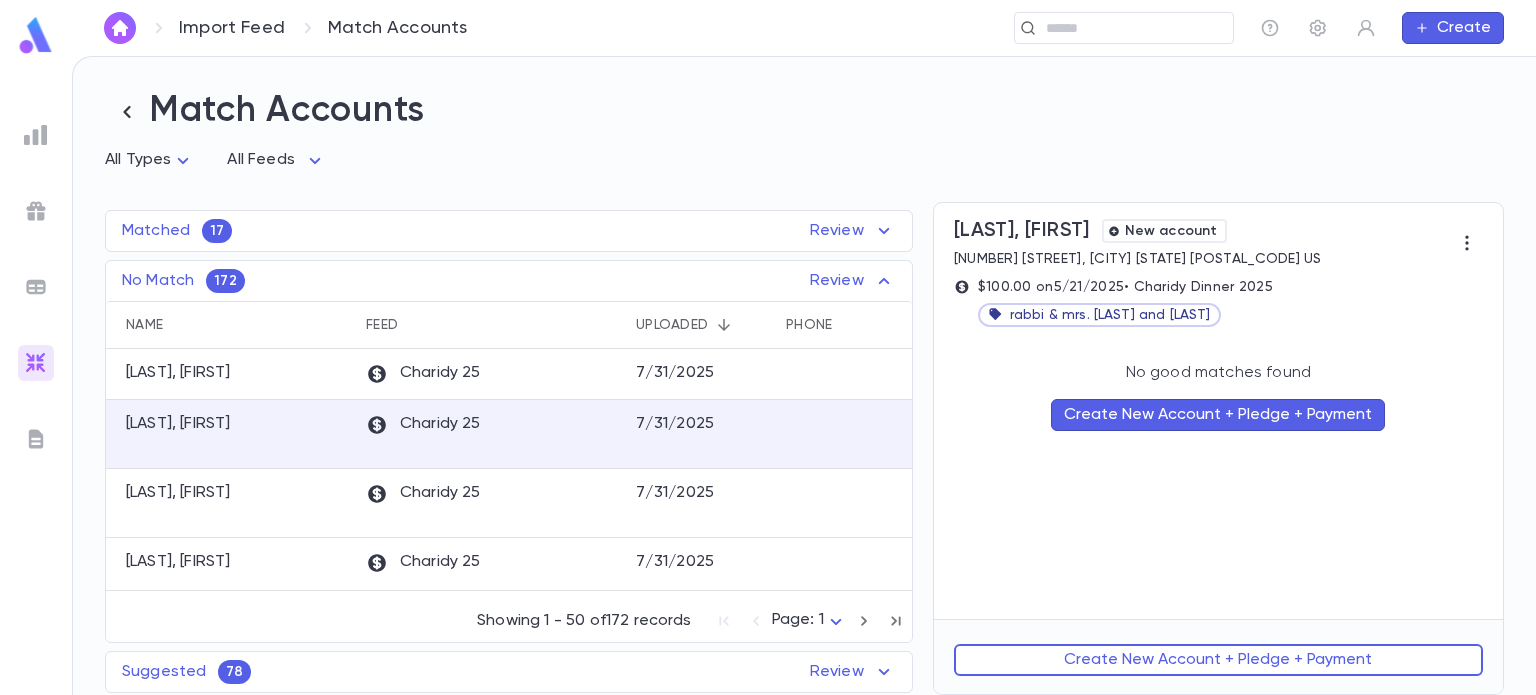 click on "Create New Account + Pledge + Payment" at bounding box center [1218, 660] 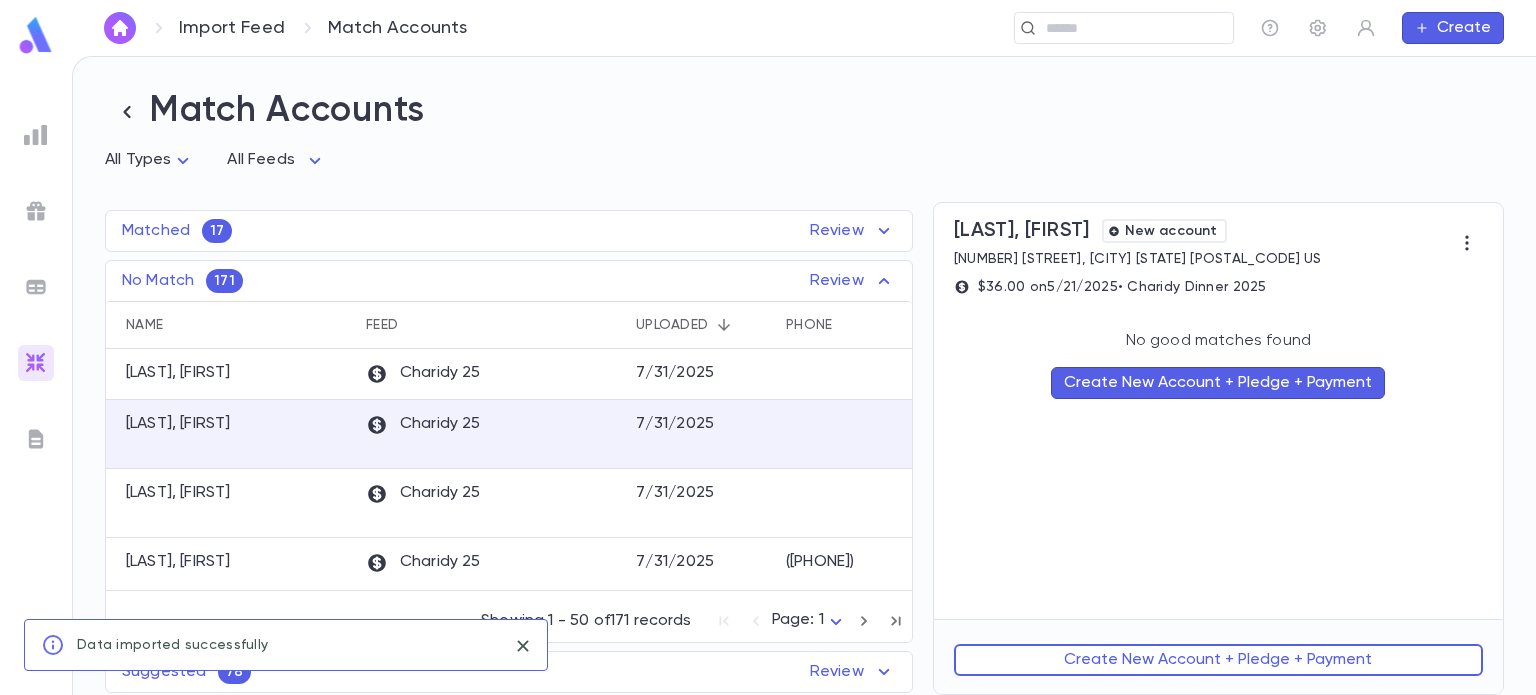 click on "Create New Account + Pledge + Payment" at bounding box center [1218, 660] 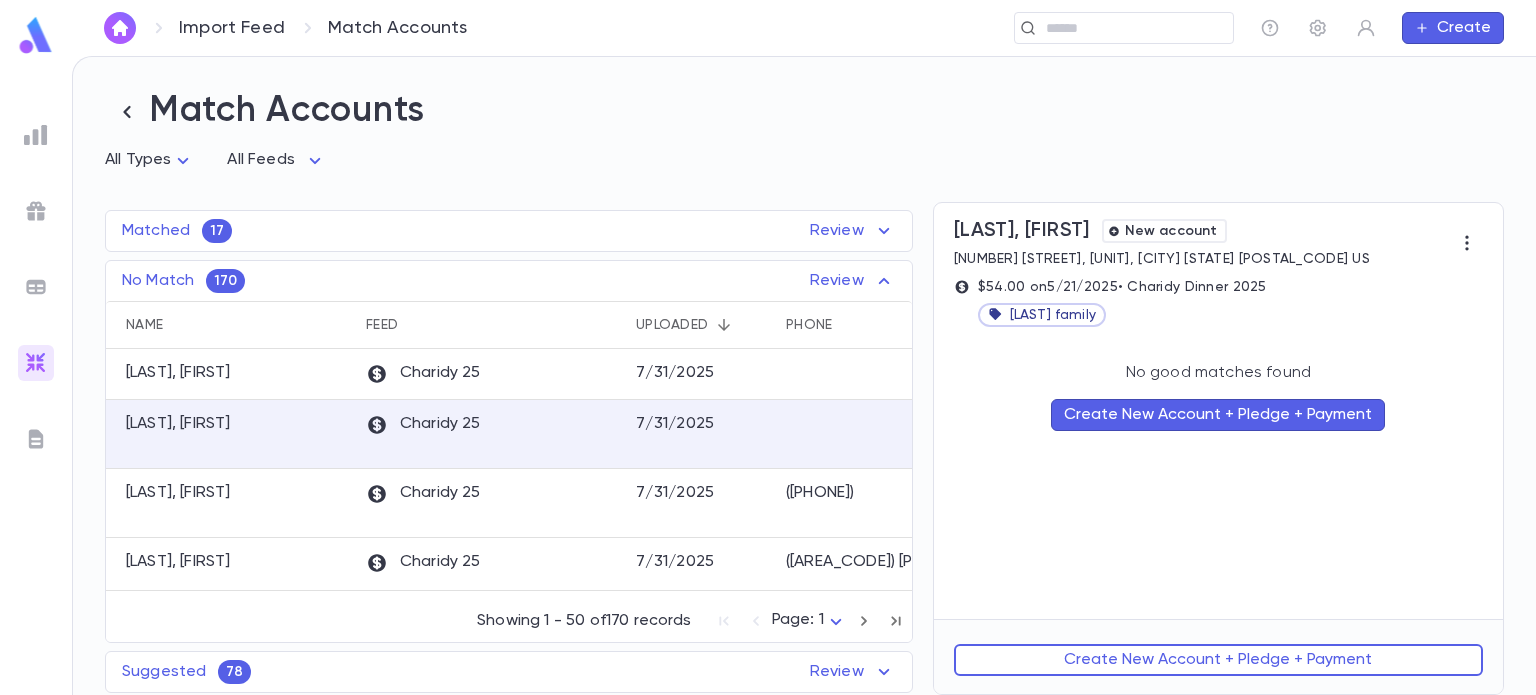 click on "Create New Account + Pledge + Payment" at bounding box center (1218, 660) 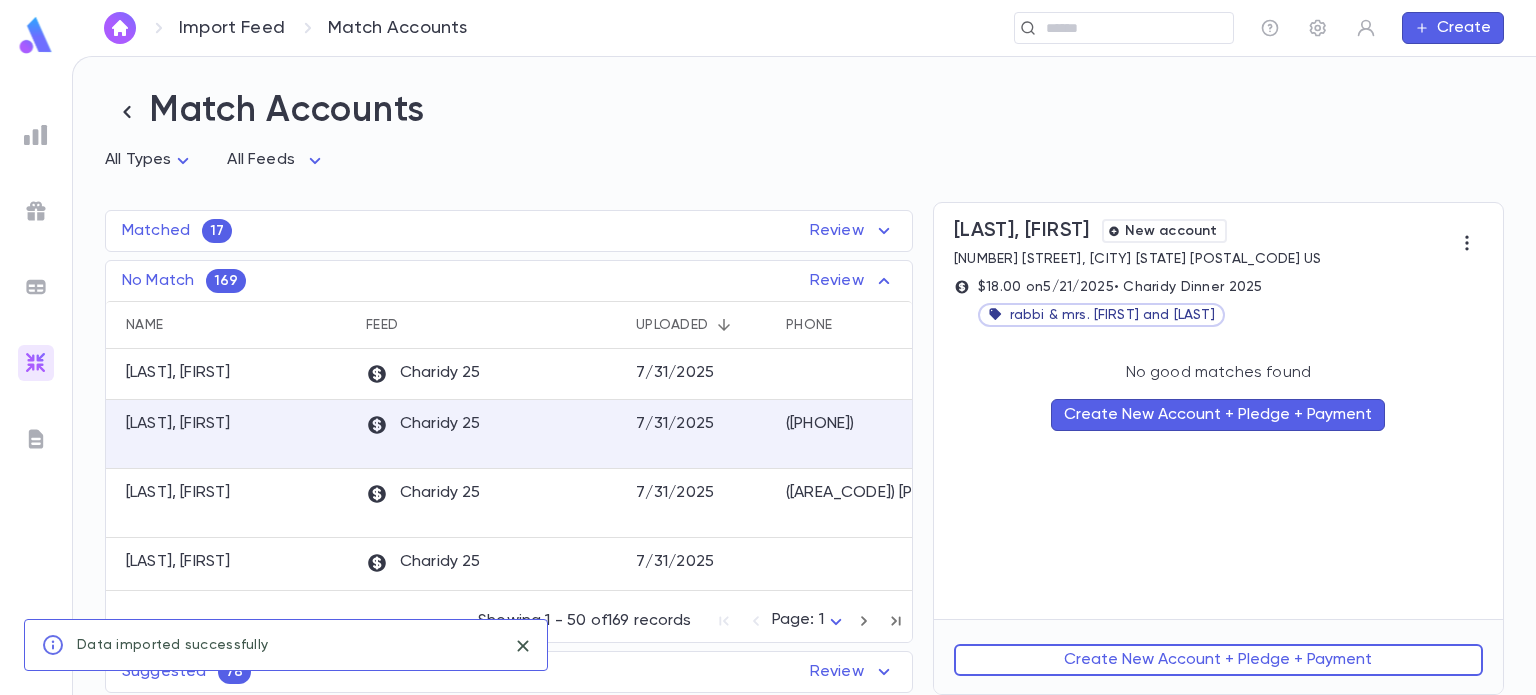 click on "Create New Account + Pledge + Payment" at bounding box center (1218, 660) 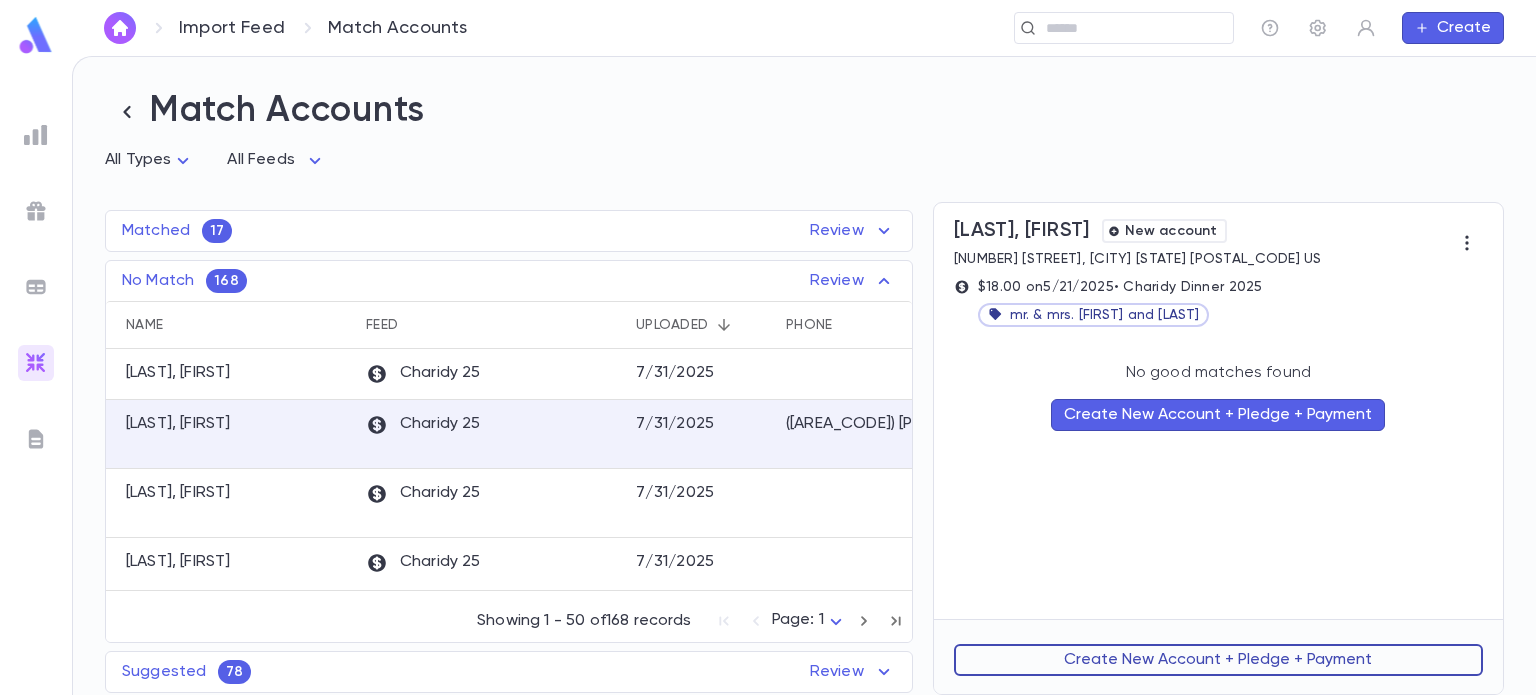 click on "Create New Account + Pledge + Payment" at bounding box center [1218, 660] 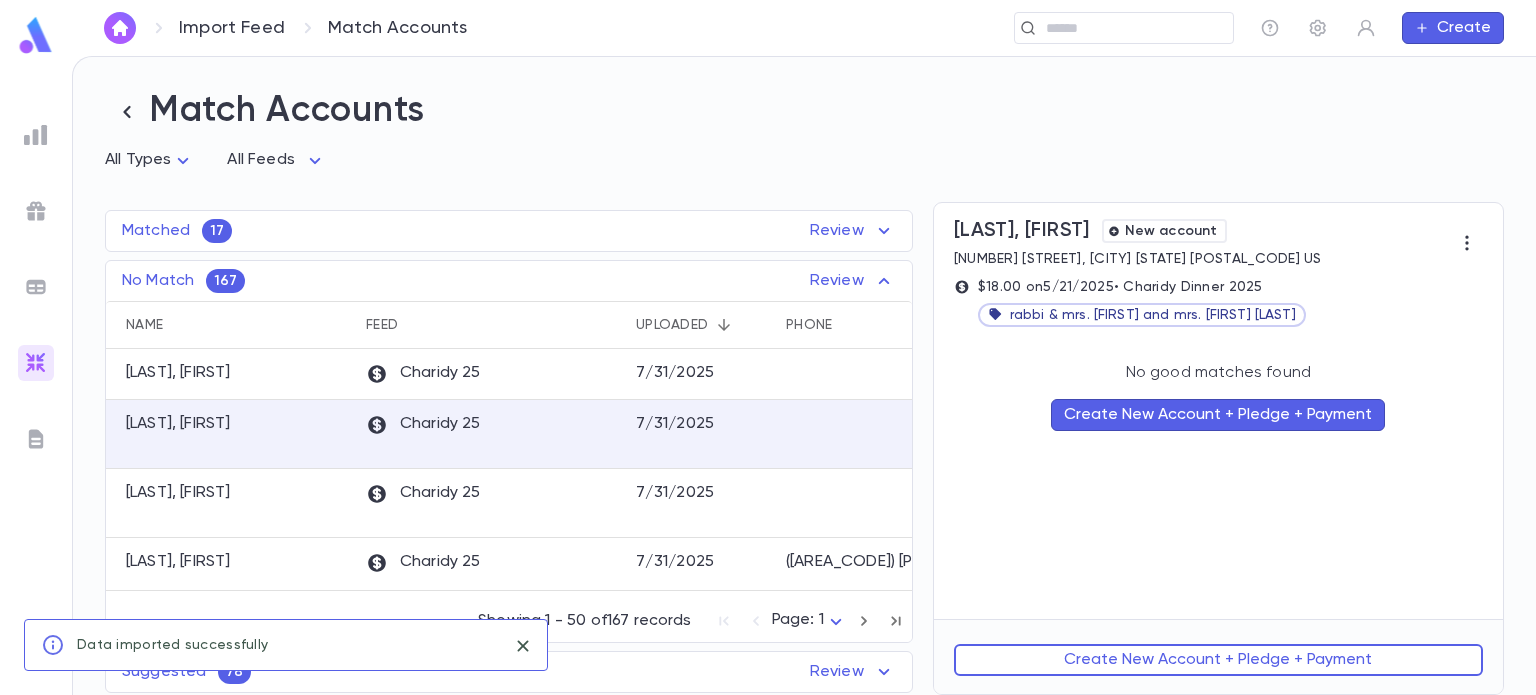 click on "Create New Account + Pledge + Payment" at bounding box center [1218, 660] 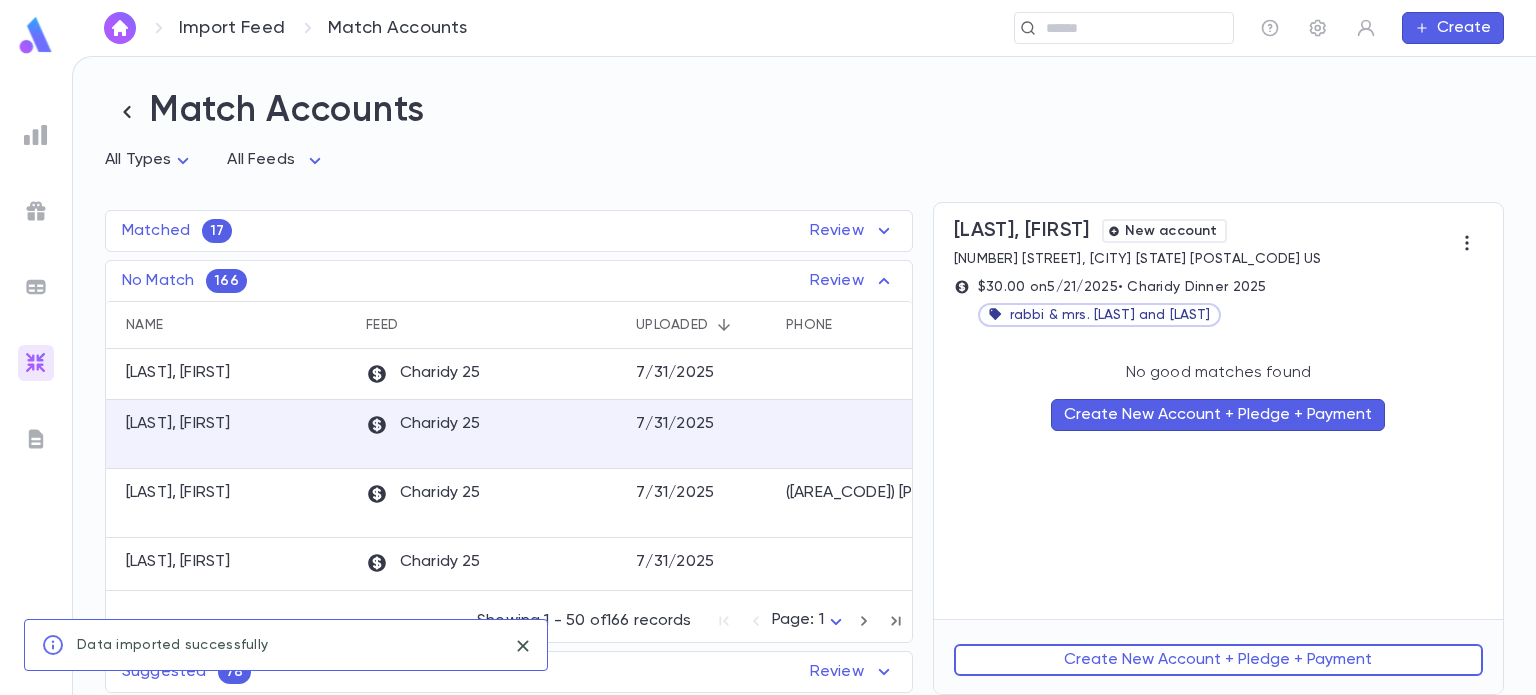 click on "Create New Account + Pledge + Payment" at bounding box center (1218, 660) 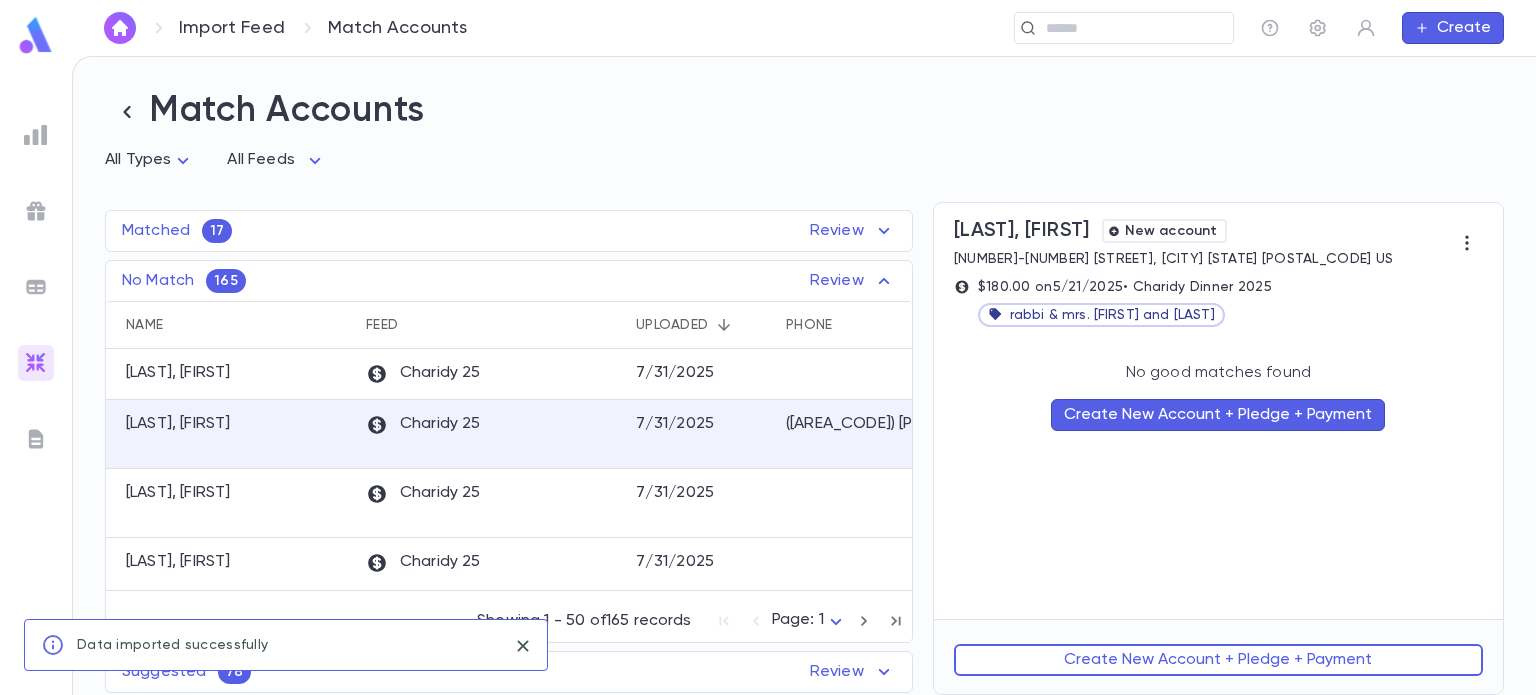 click on "Create New Account + Pledge + Payment" at bounding box center [1218, 660] 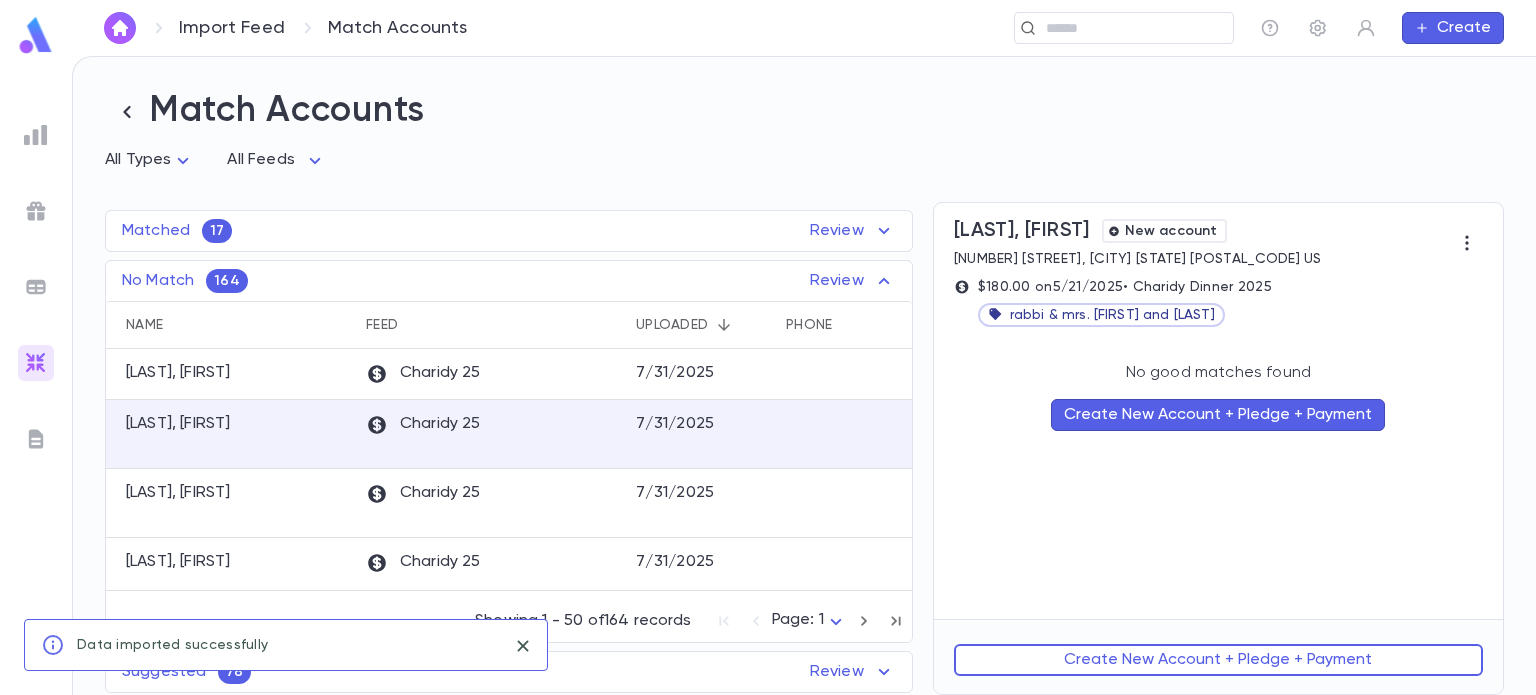 click on "Create New Account + Pledge + Payment" at bounding box center (1218, 660) 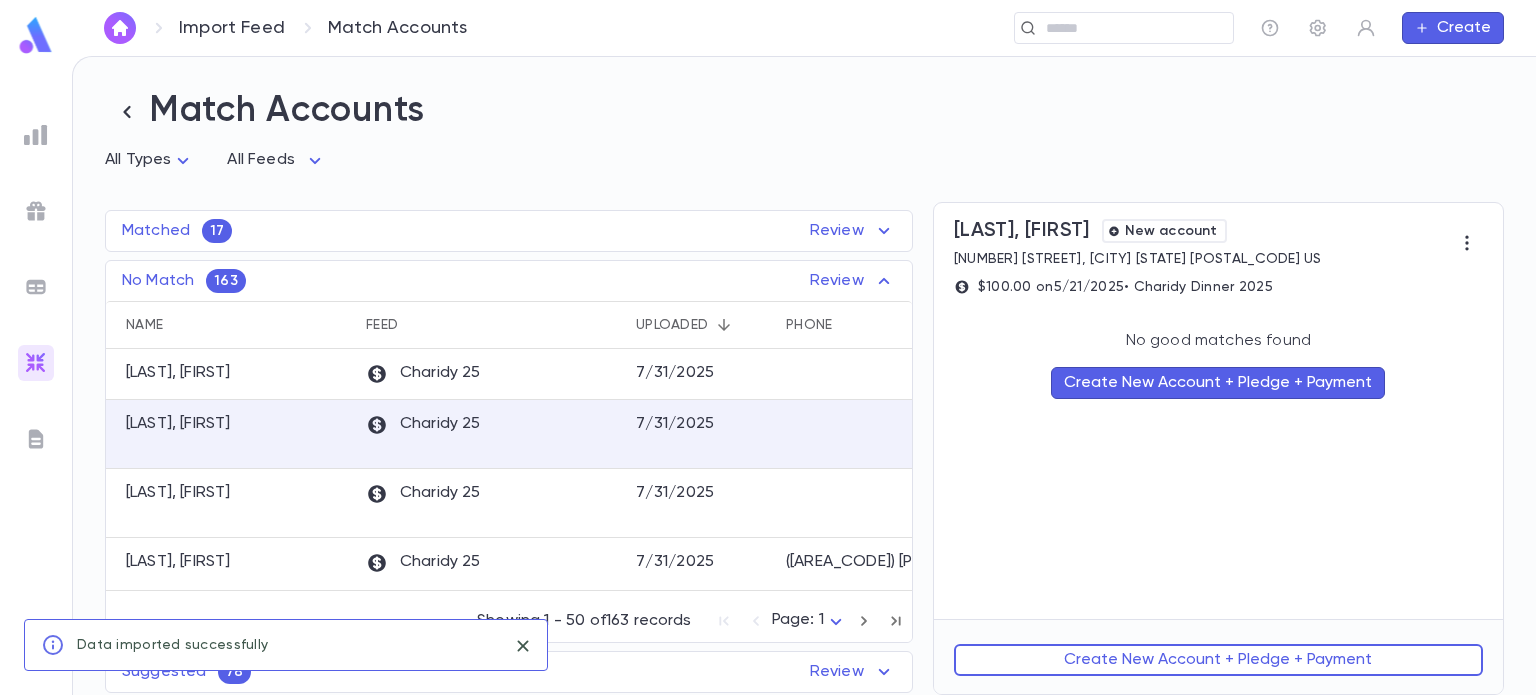 click on "Create New Account + Pledge + Payment" at bounding box center (1218, 660) 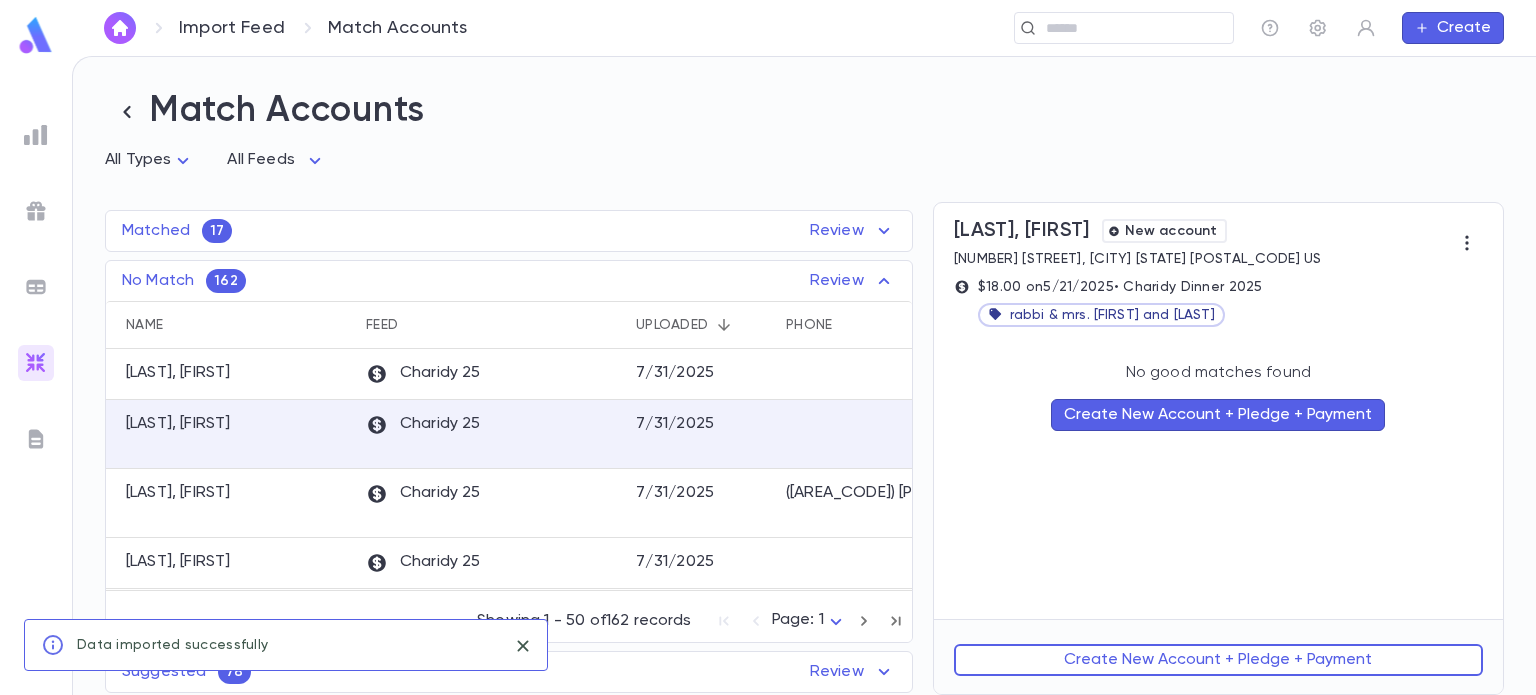 click on "Create New Account + Pledge + Payment" at bounding box center (1218, 660) 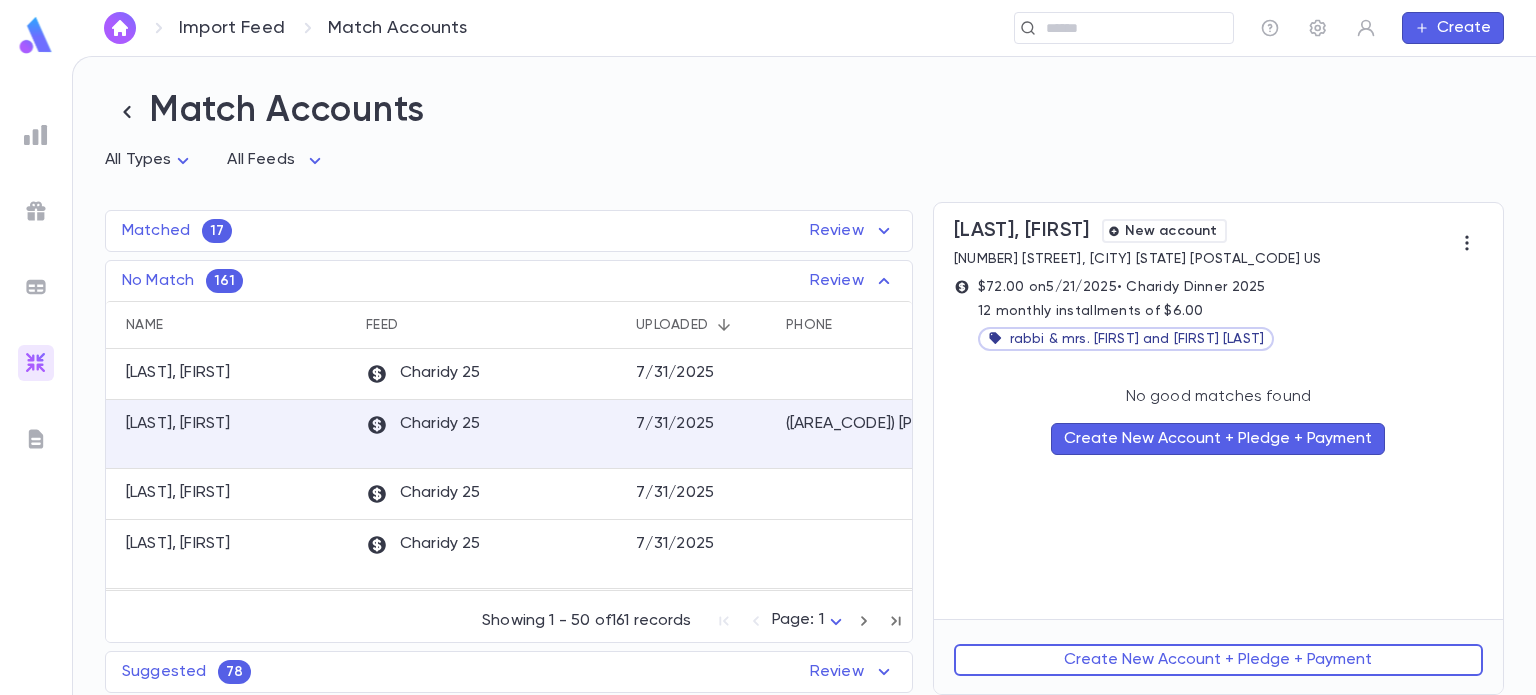 click on "Create New Account + Pledge + Payment" at bounding box center [1218, 660] 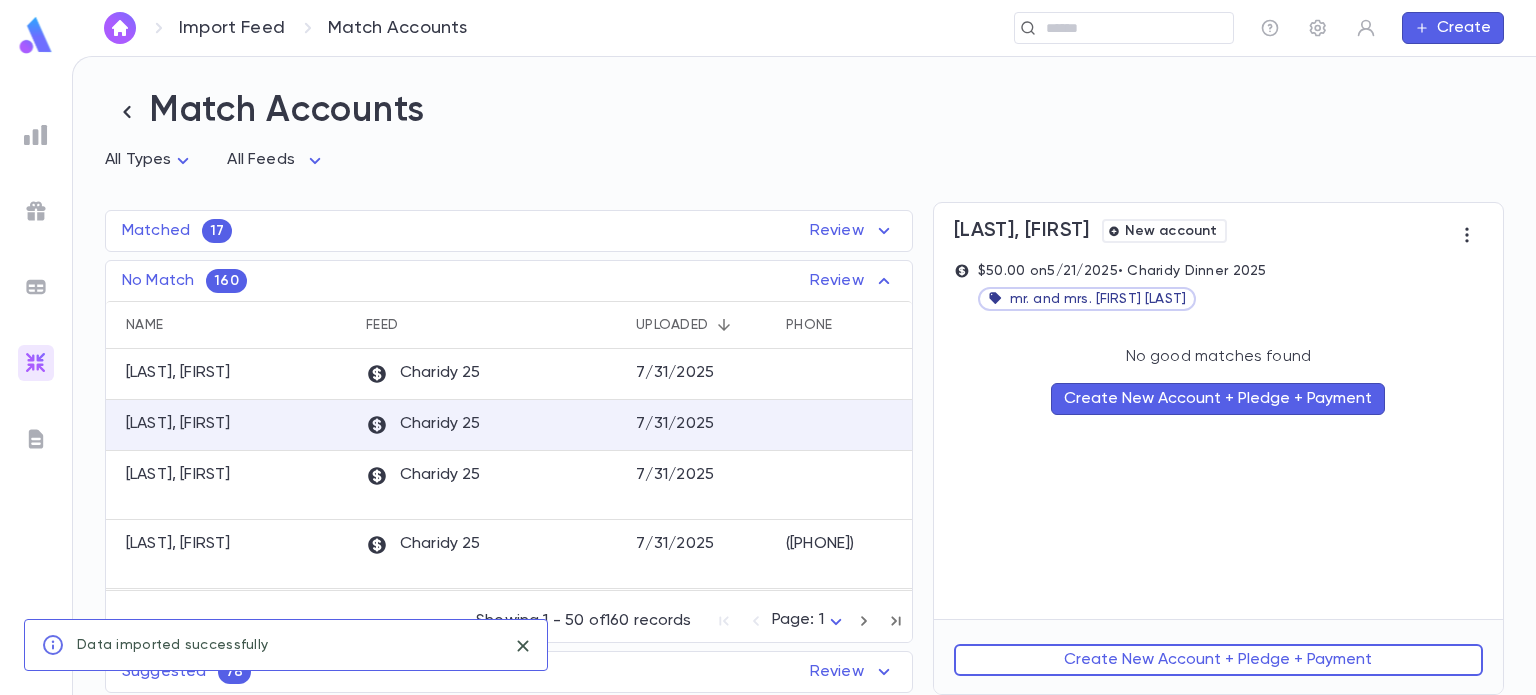 click on "Create New Account + Pledge + Payment" at bounding box center (1218, 660) 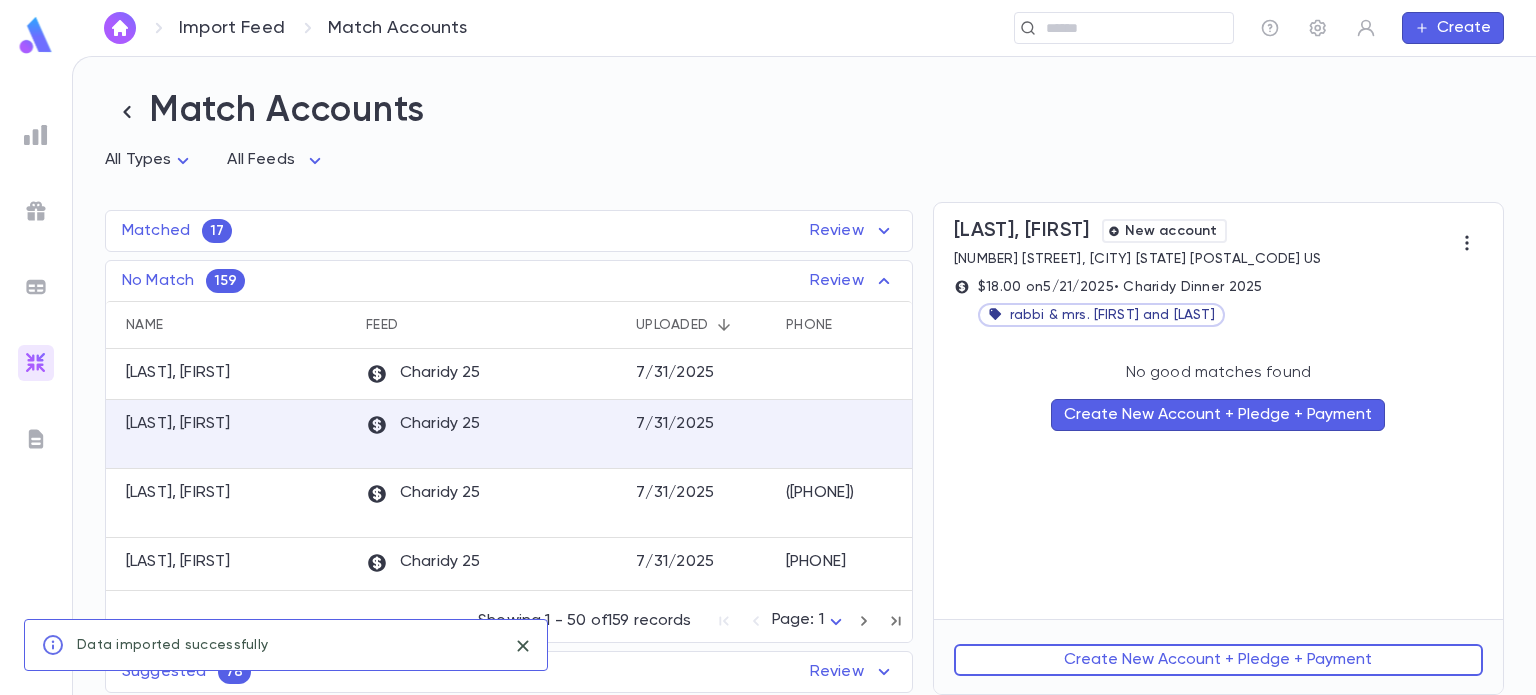 click on "Create New Account + Pledge + Payment" at bounding box center (1218, 660) 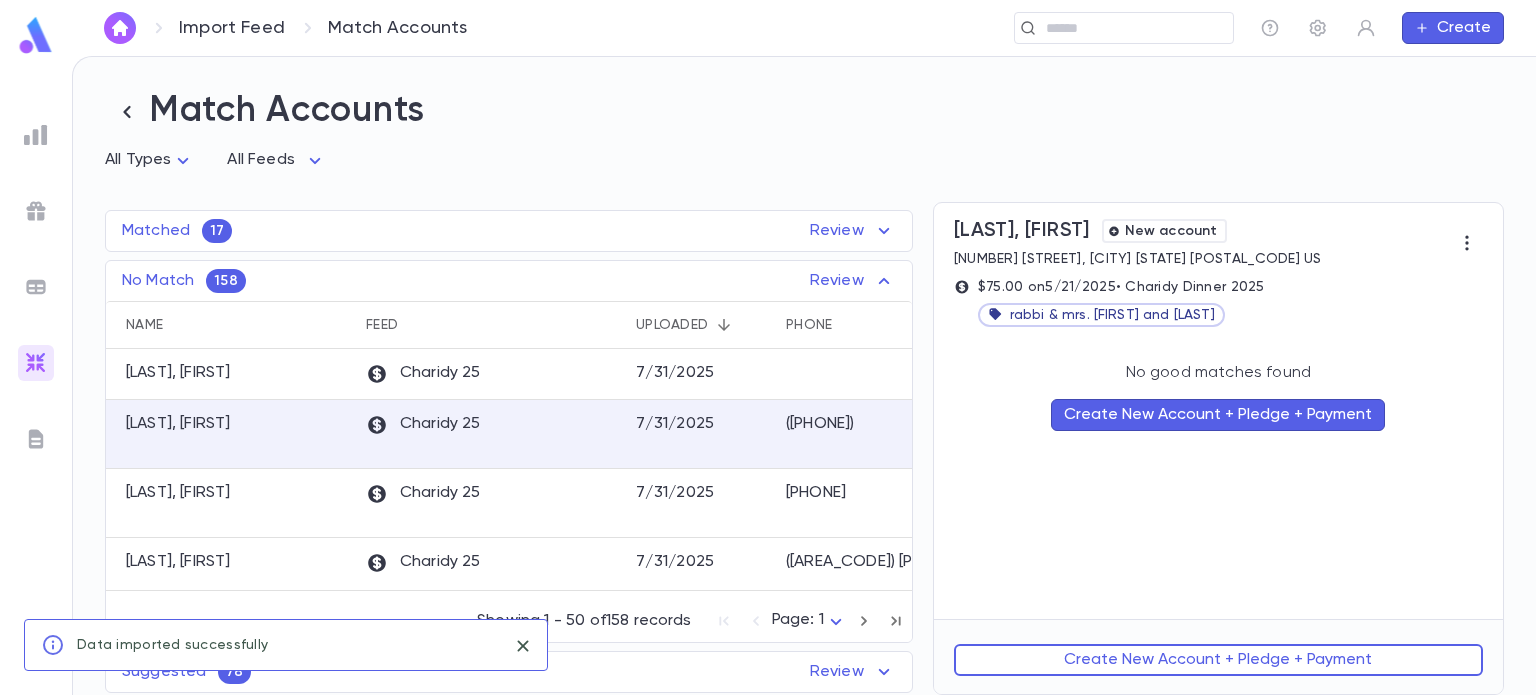 click on "Create New Account + Pledge + Payment" at bounding box center [1218, 660] 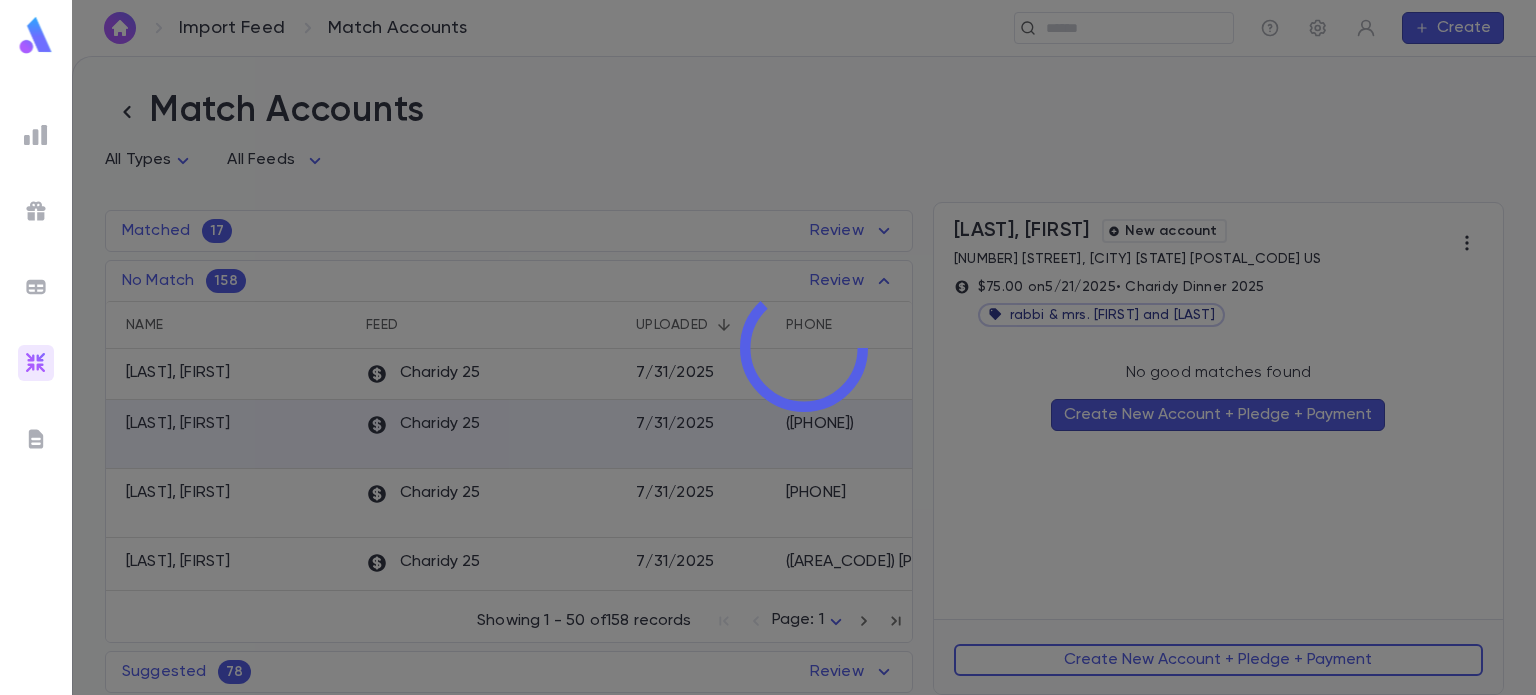 click at bounding box center [804, 347] 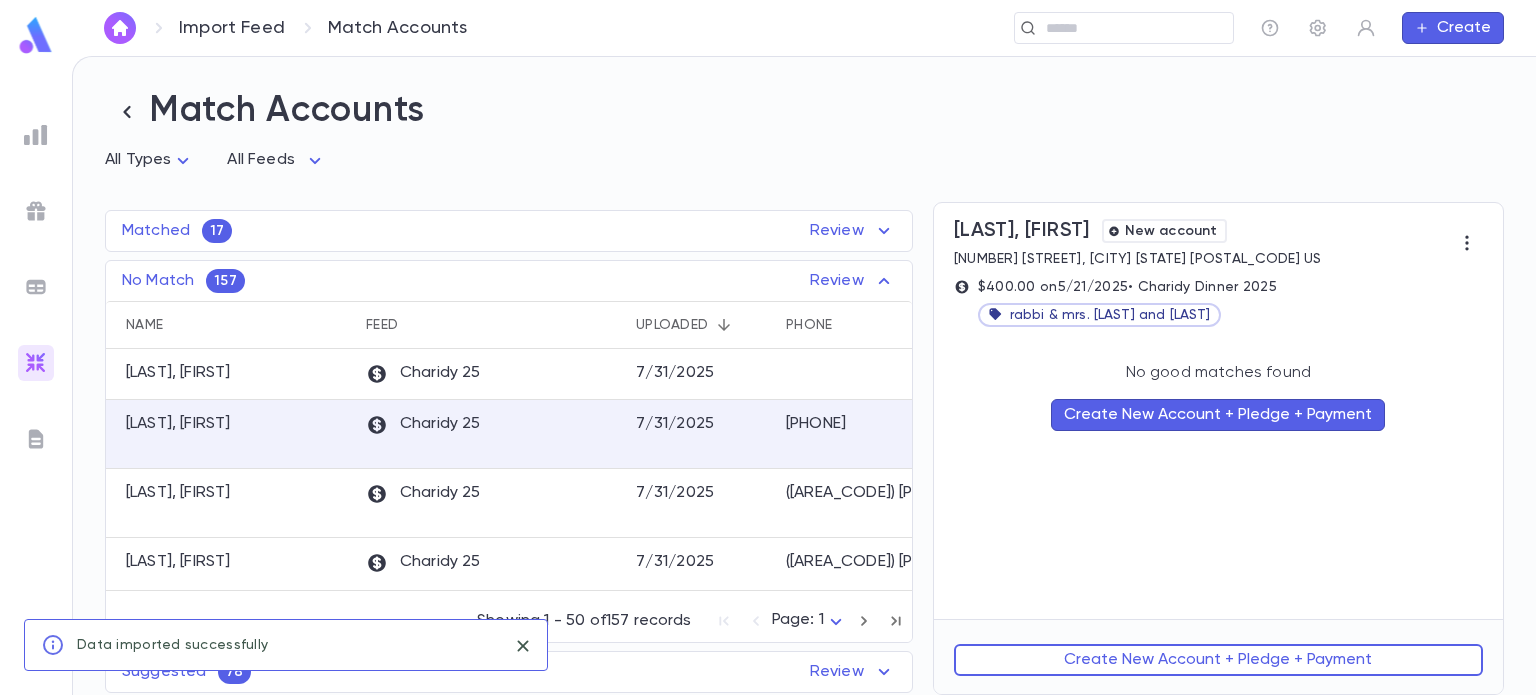 click on "Create New Account + Pledge + Payment" at bounding box center [1218, 660] 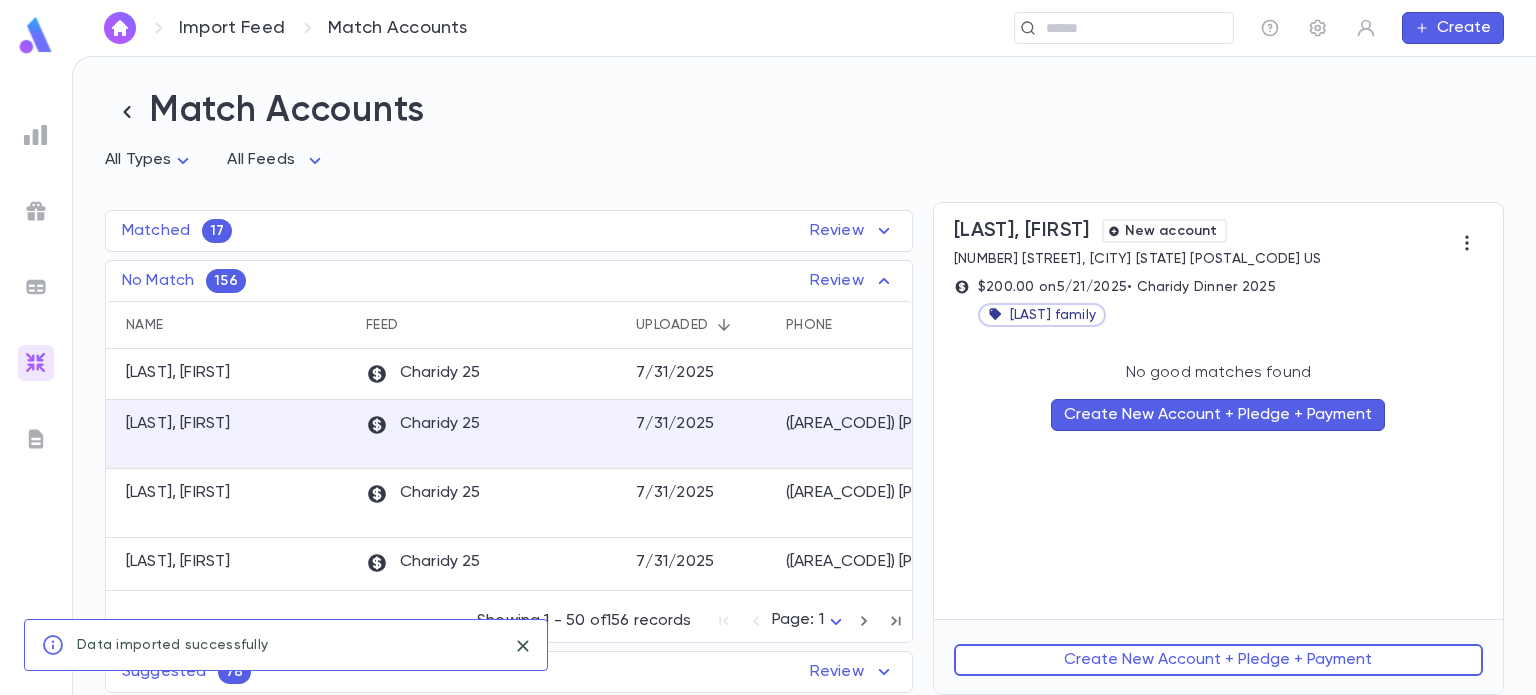 click on "Create New Account + Pledge + Payment" at bounding box center (1218, 660) 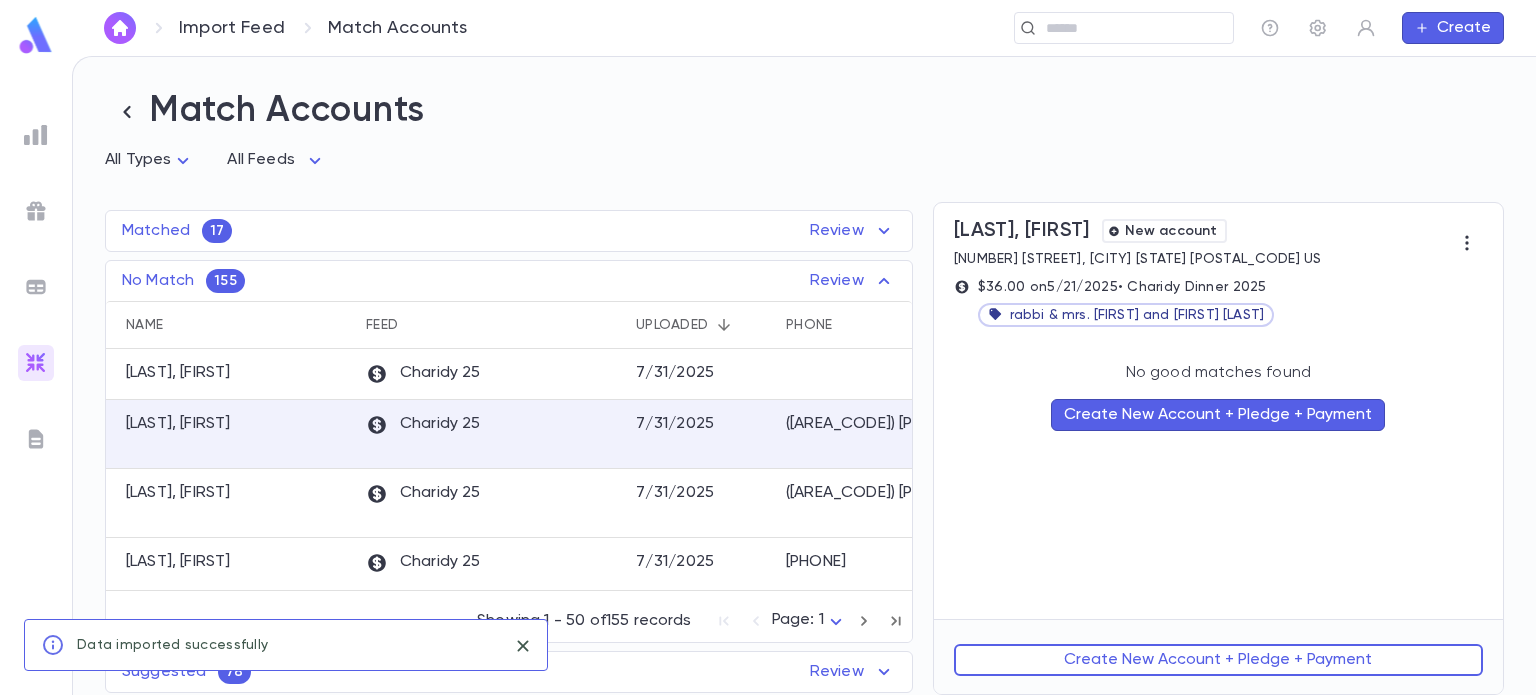 click on "Create New Account + Pledge + Payment" at bounding box center [1218, 660] 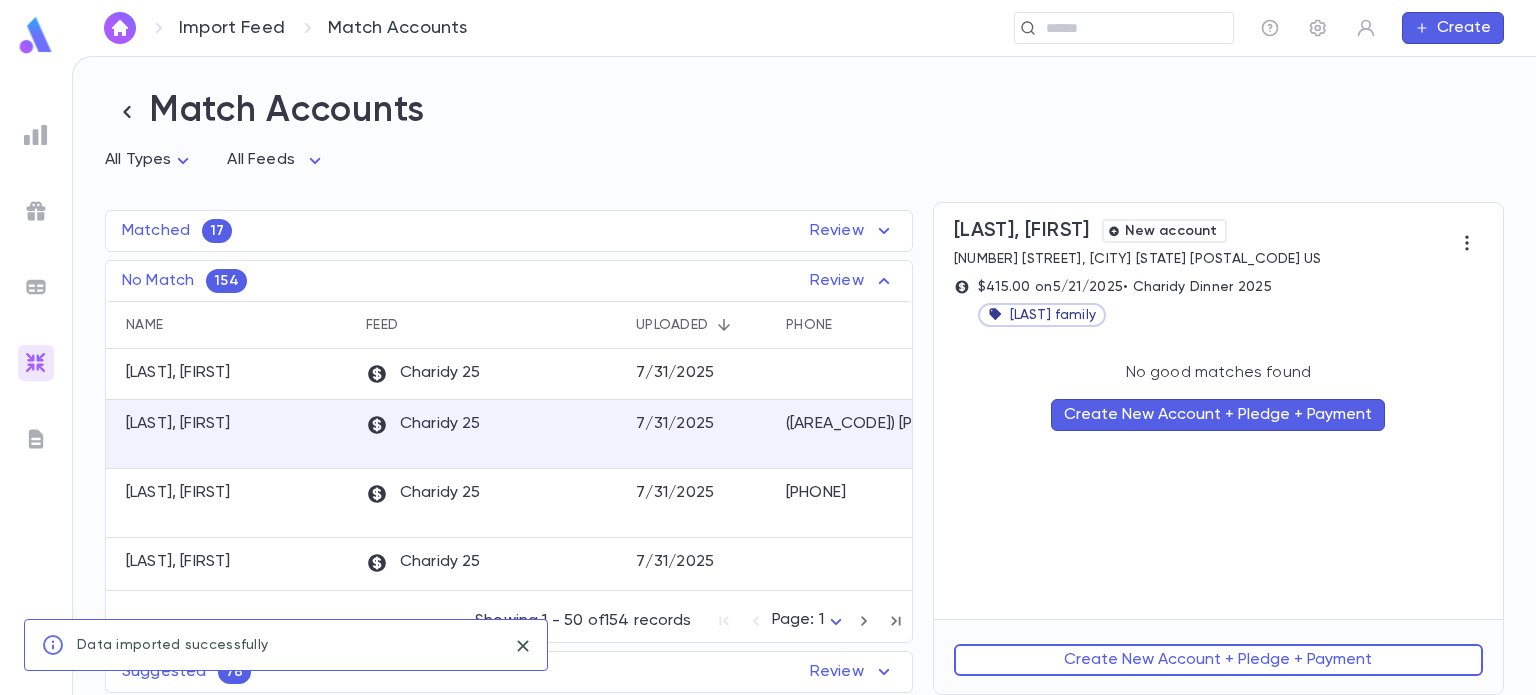 click on "Create New Account + Pledge + Payment" at bounding box center [1218, 660] 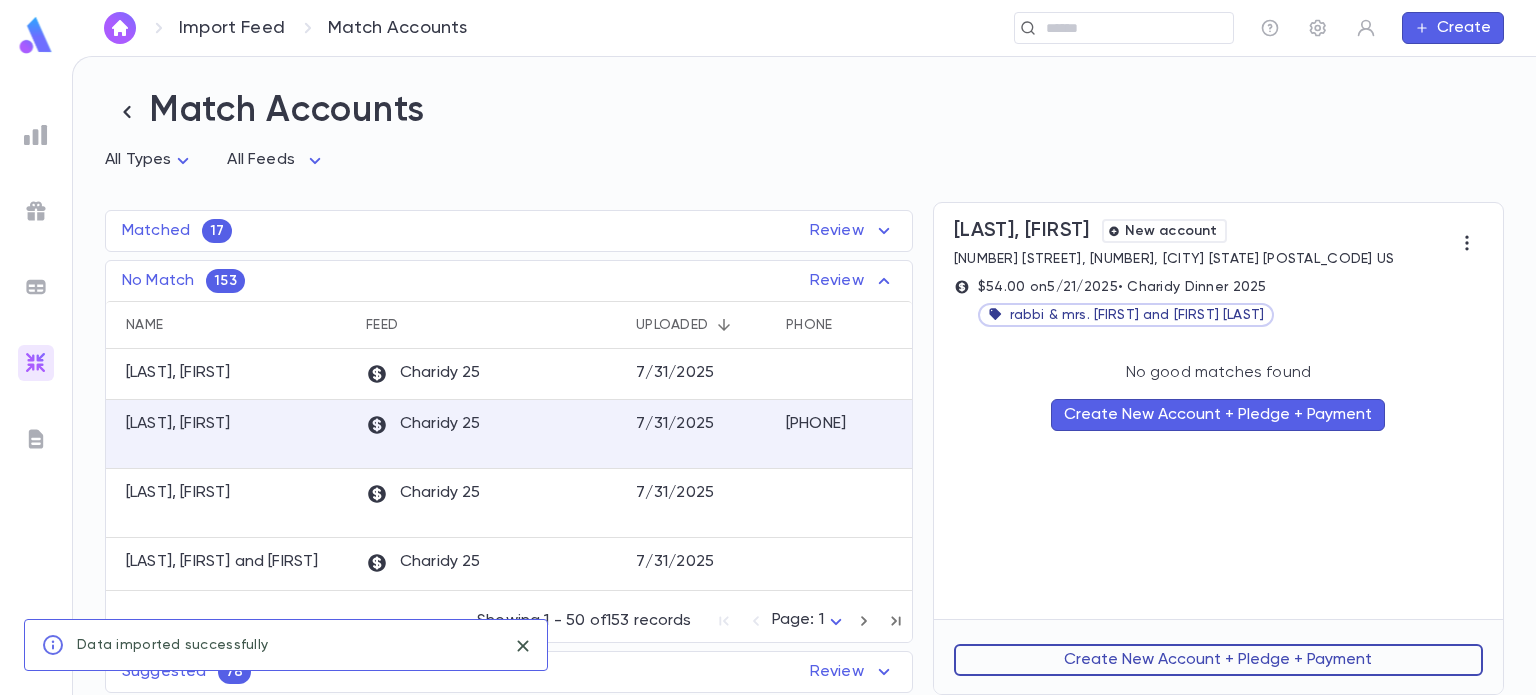 click on "Create New Account + Pledge + Payment" at bounding box center [1218, 660] 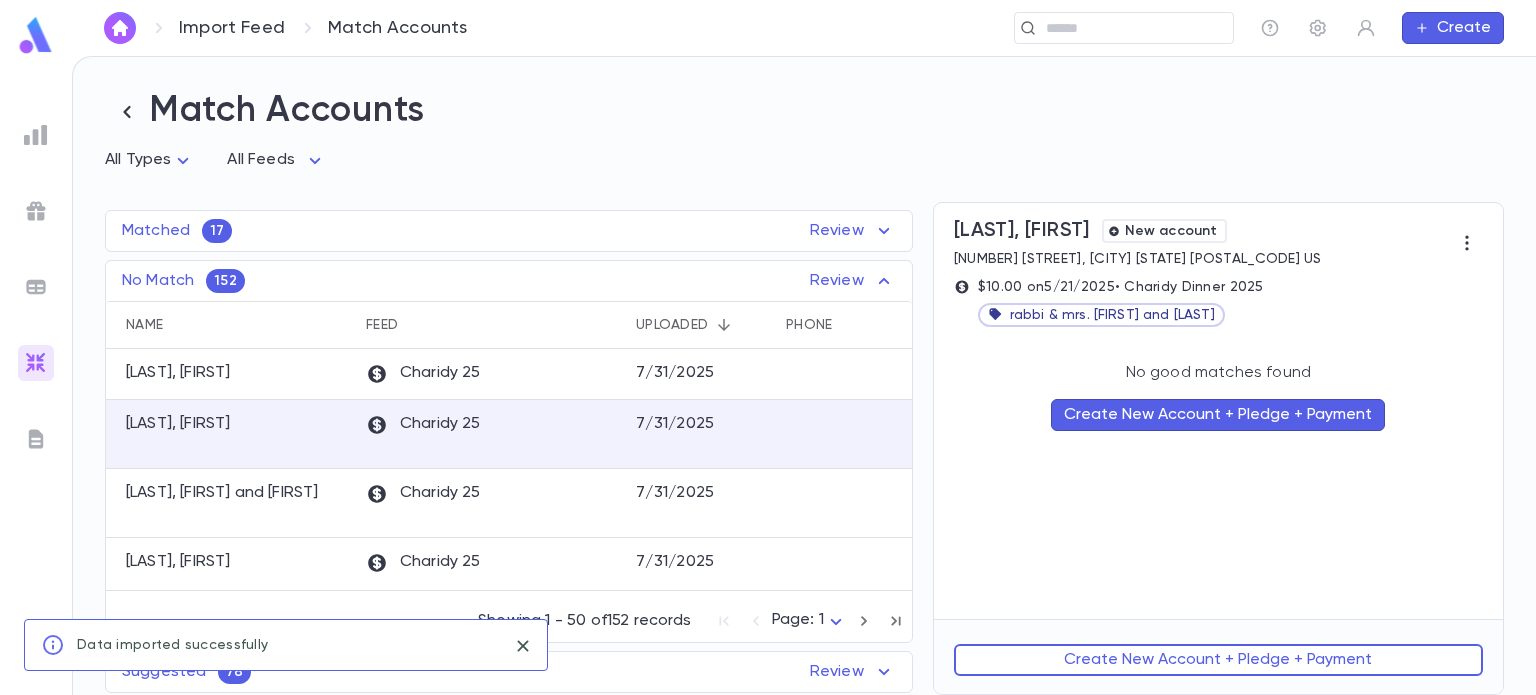 click on "Create New Account + Pledge + Payment" at bounding box center (1218, 660) 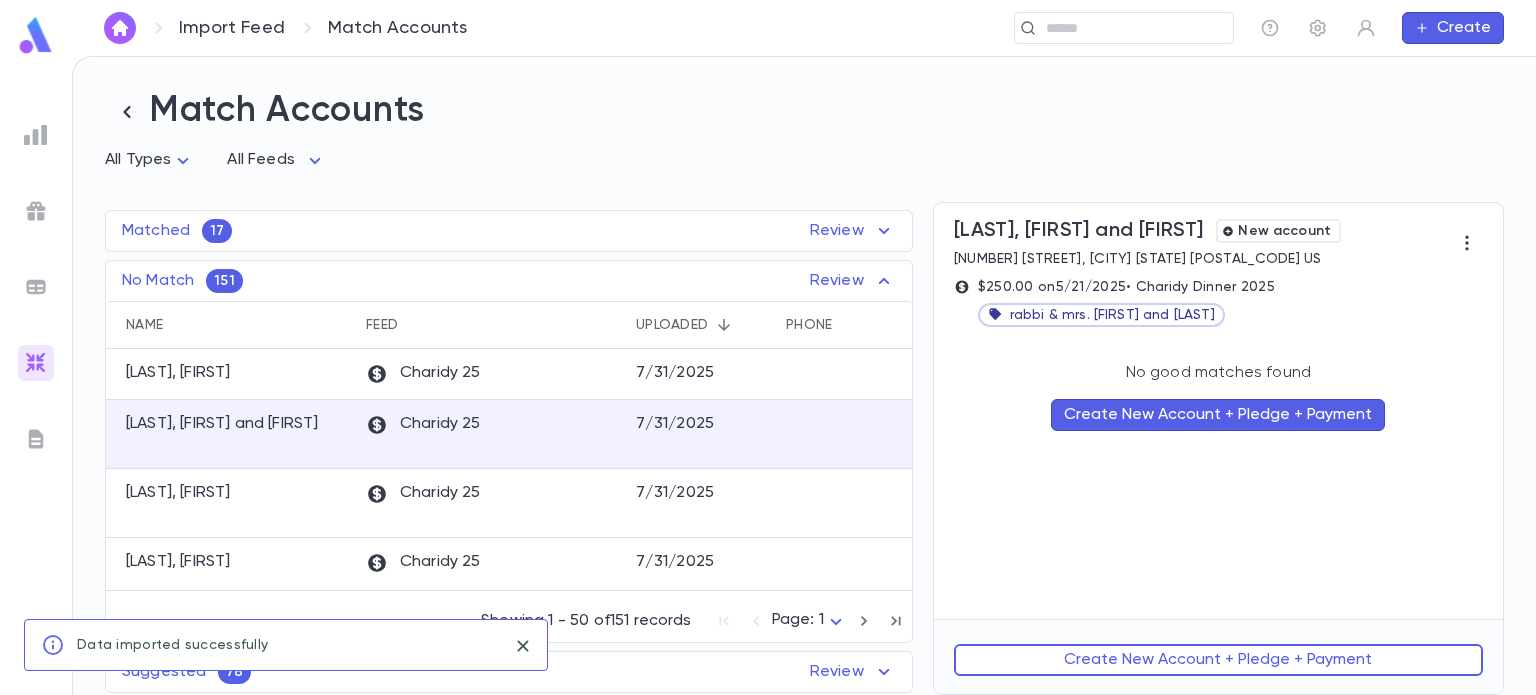 click on "Create New Account + Pledge + Payment" at bounding box center (1218, 660) 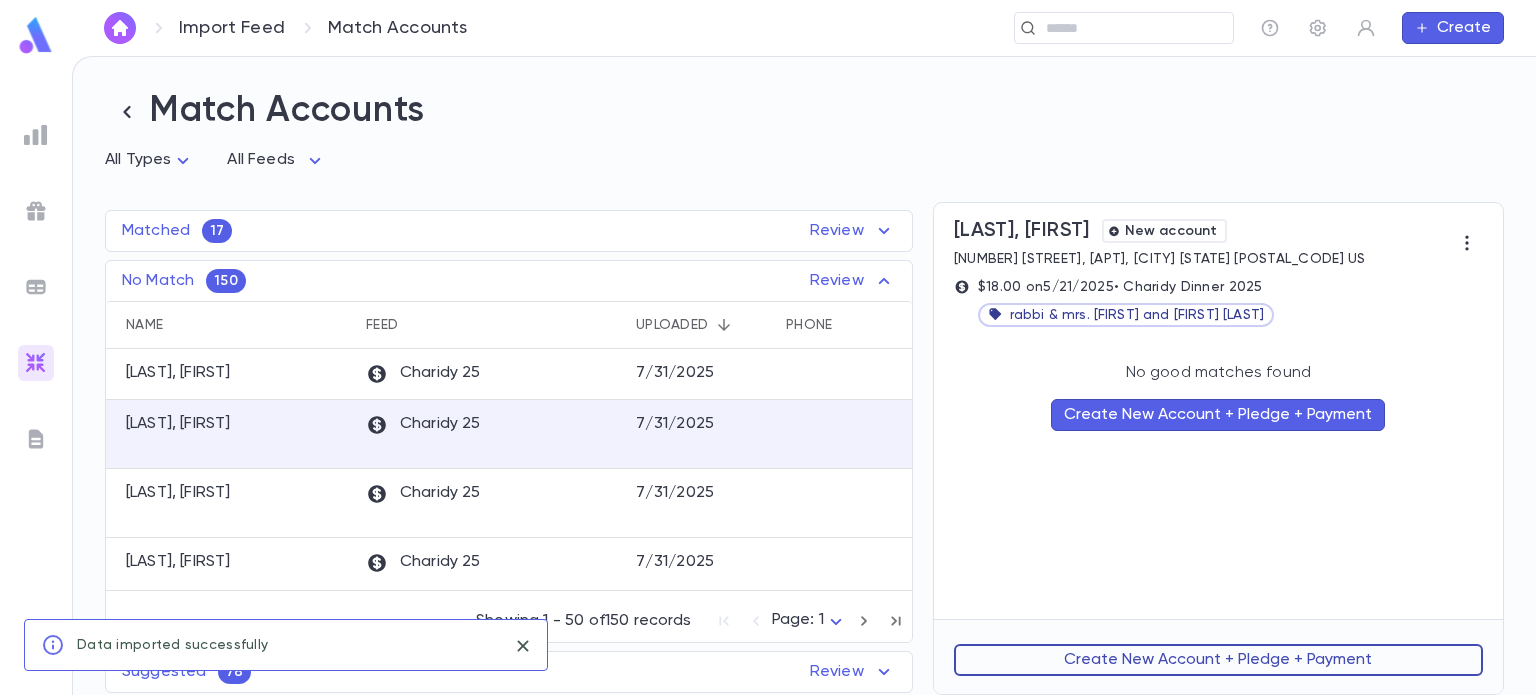 click on "Create New Account + Pledge + Payment" at bounding box center (1218, 660) 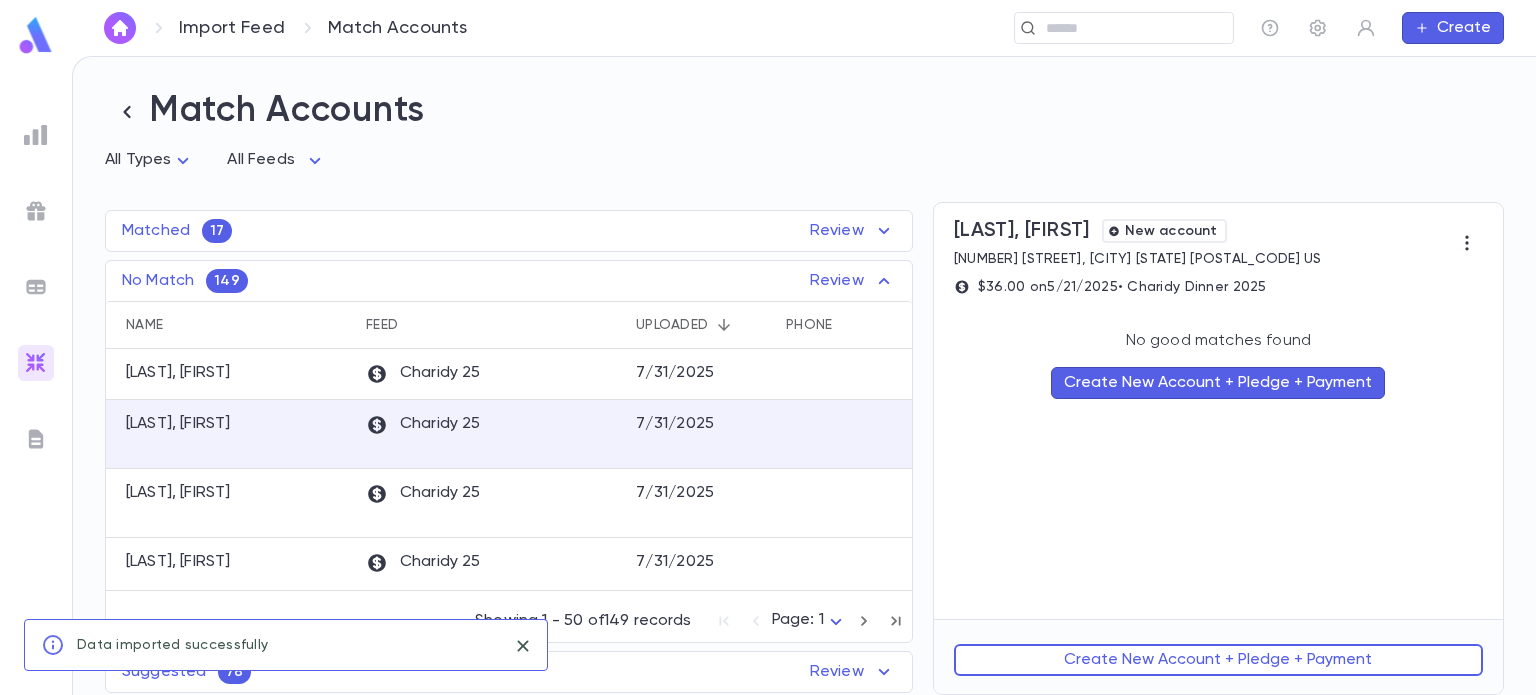click on "Create New Account + Pledge + Payment" at bounding box center [1218, 660] 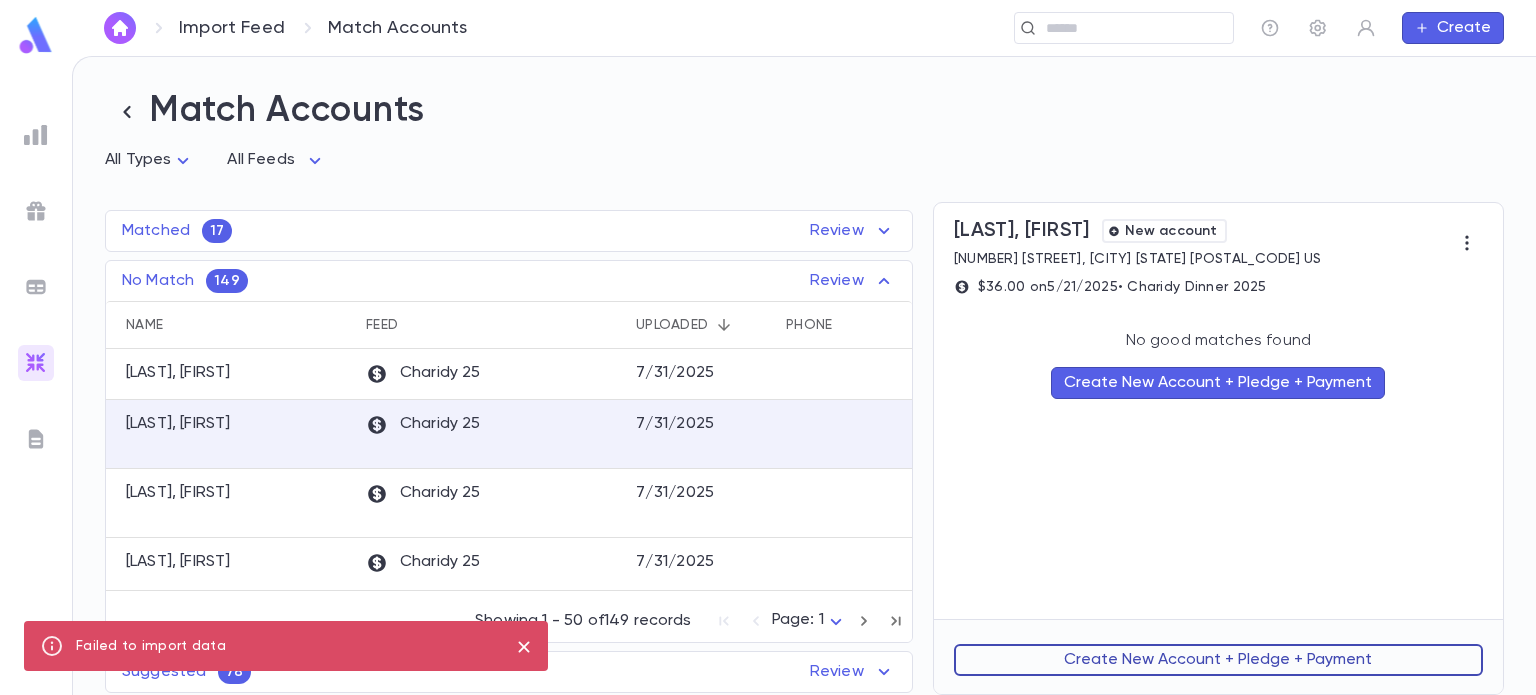 click on "Create New Account + Pledge + Payment" at bounding box center (1218, 660) 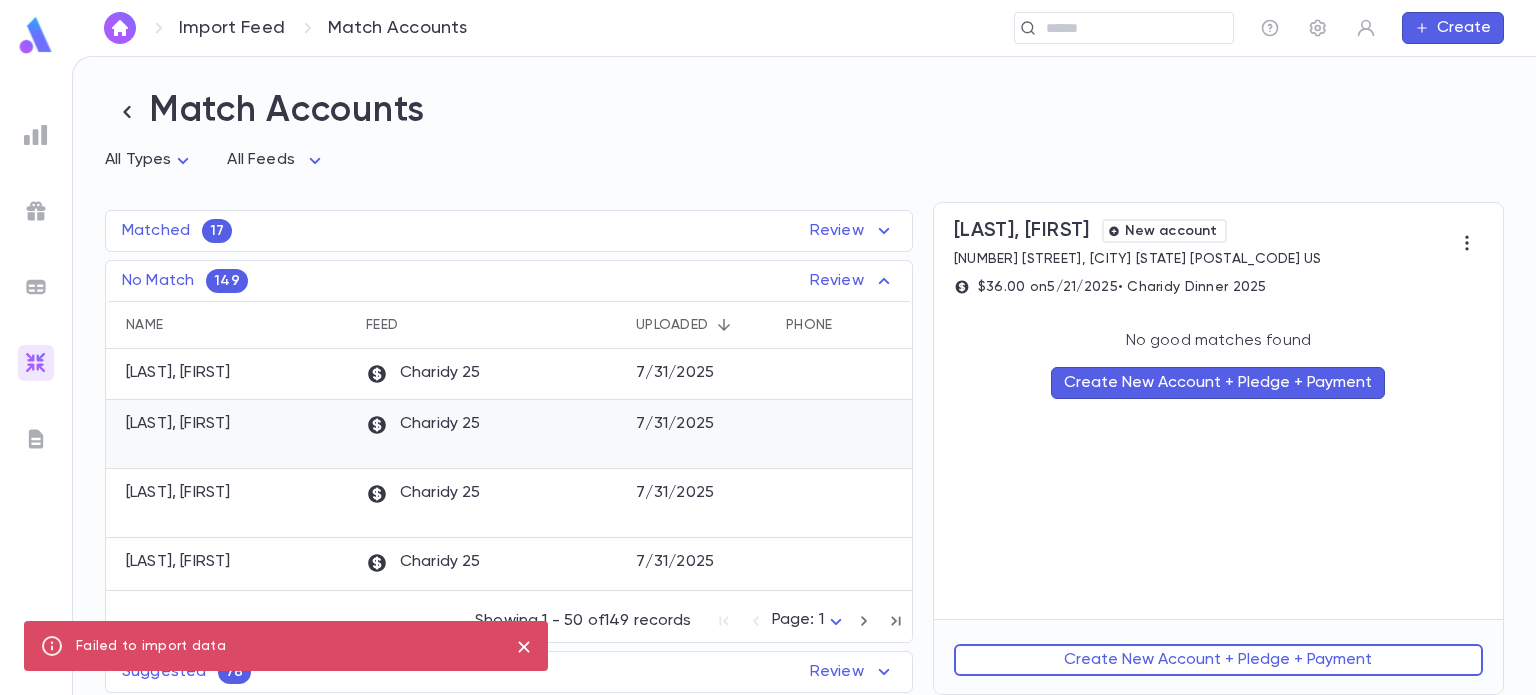 scroll, scrollTop: 31, scrollLeft: 0, axis: vertical 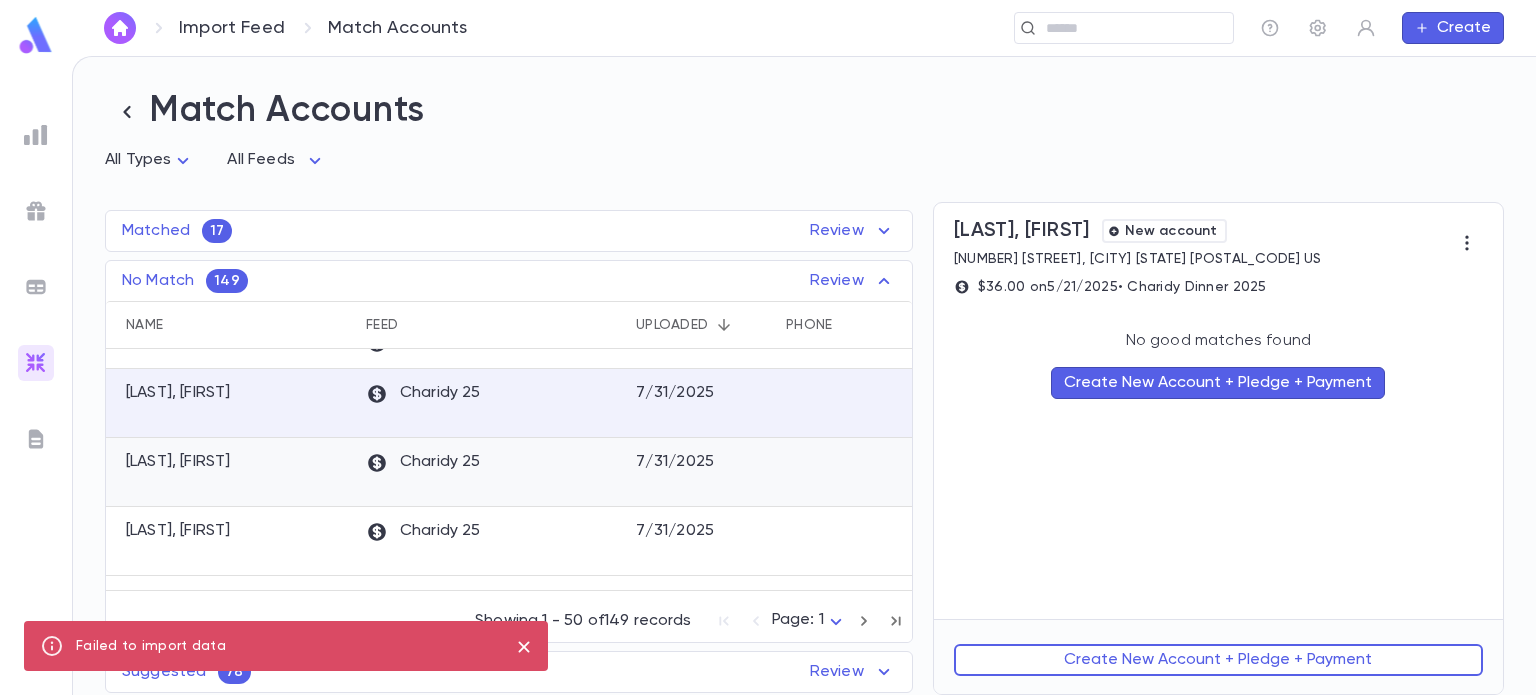 click on "Paris, Rivka" at bounding box center (231, 472) 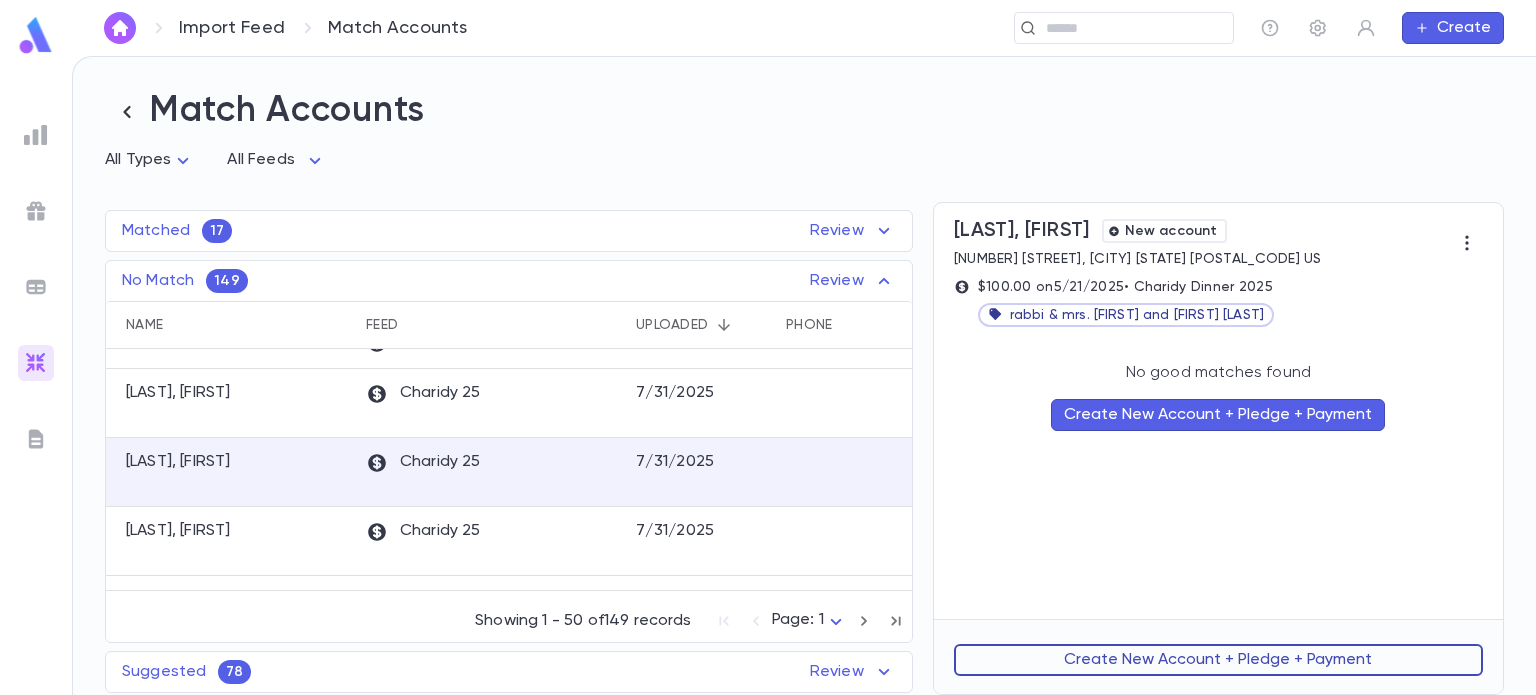 click on "Create New Account + Pledge + Payment" at bounding box center [1218, 660] 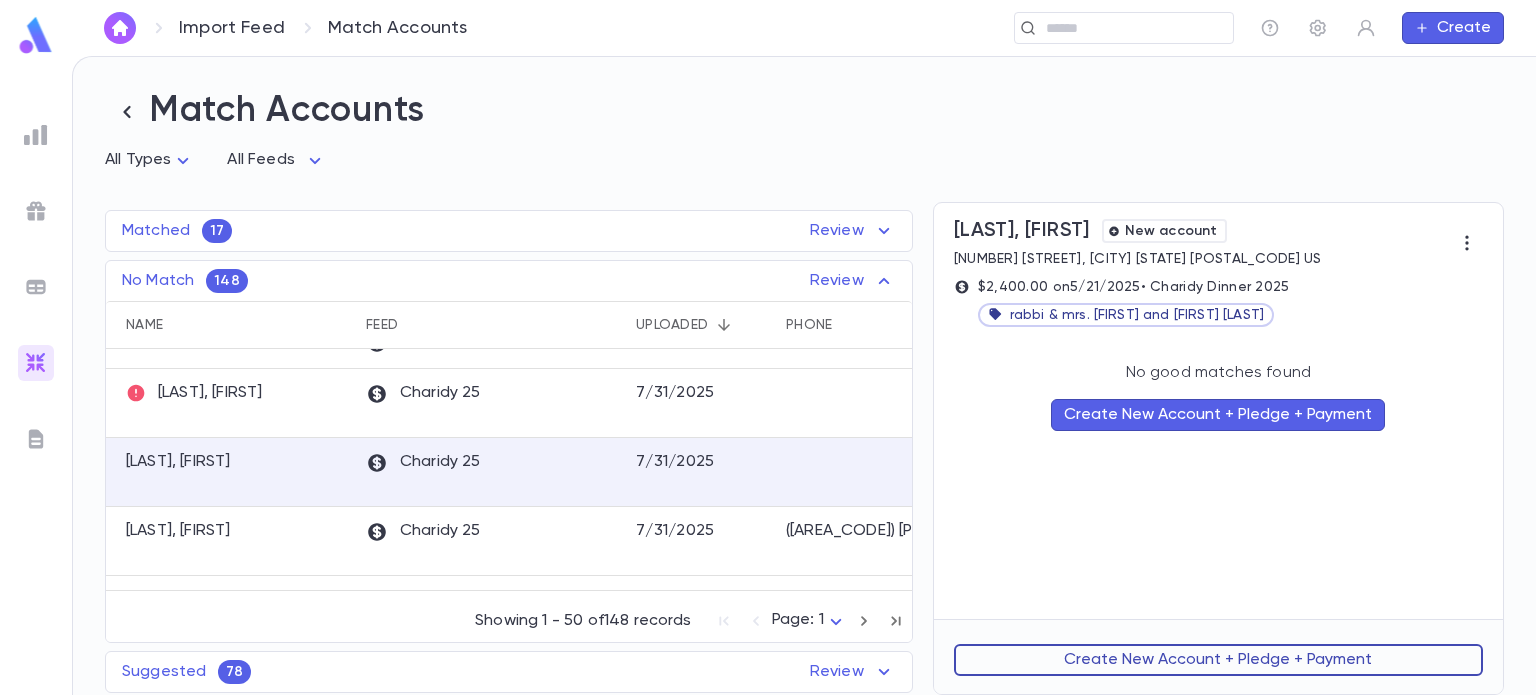 click on "Create New Account + Pledge + Payment" at bounding box center (1218, 660) 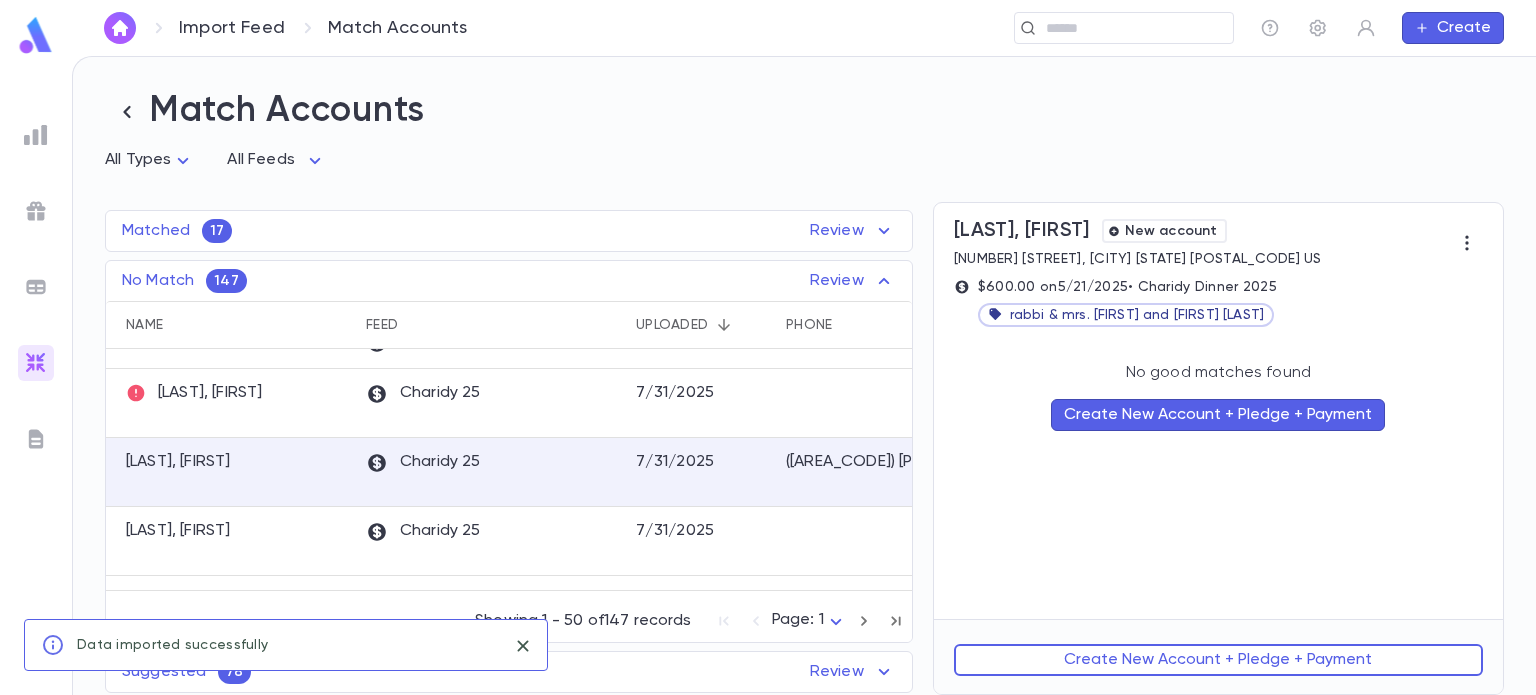 click on "Create New Account + Pledge + Payment" at bounding box center [1218, 660] 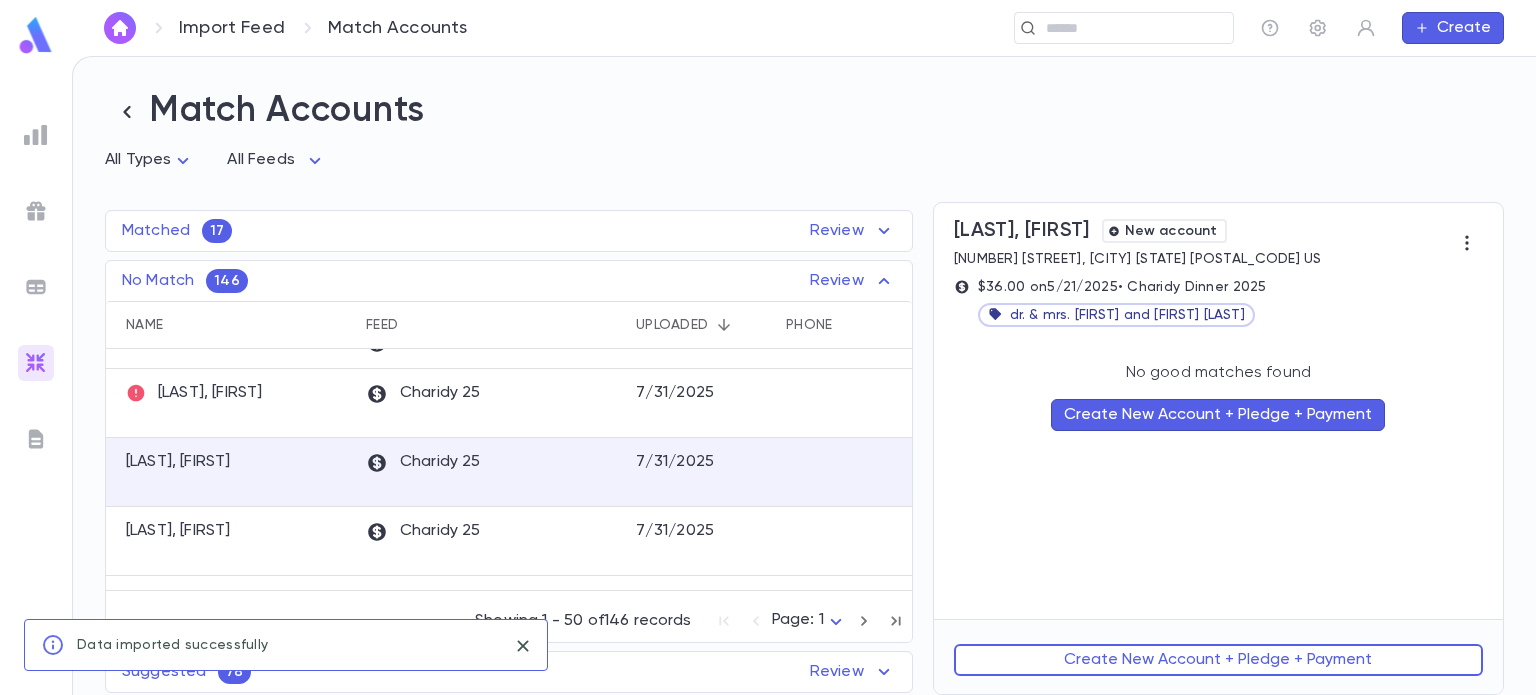 click on "Create New Account + Pledge + Payment" at bounding box center (1218, 660) 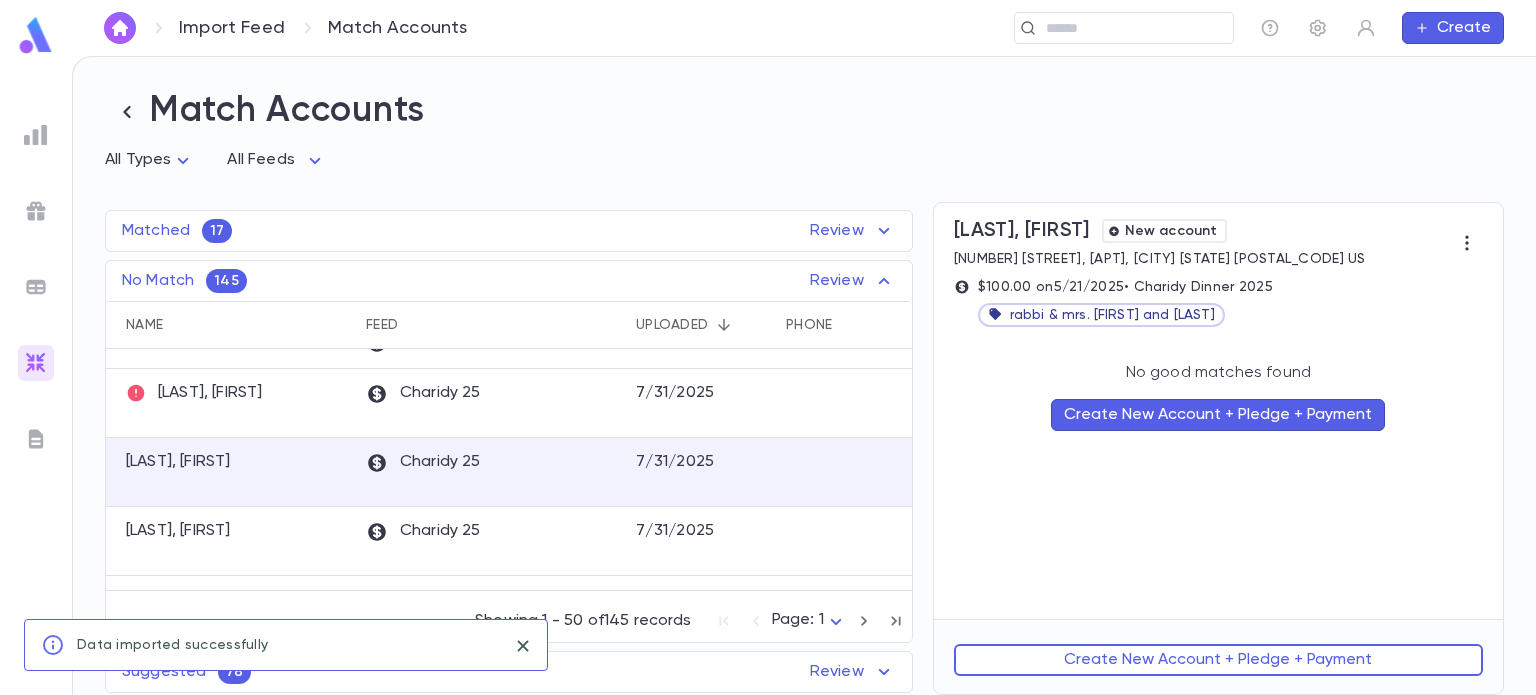 click on "Create New Account + Pledge + Payment" at bounding box center [1218, 660] 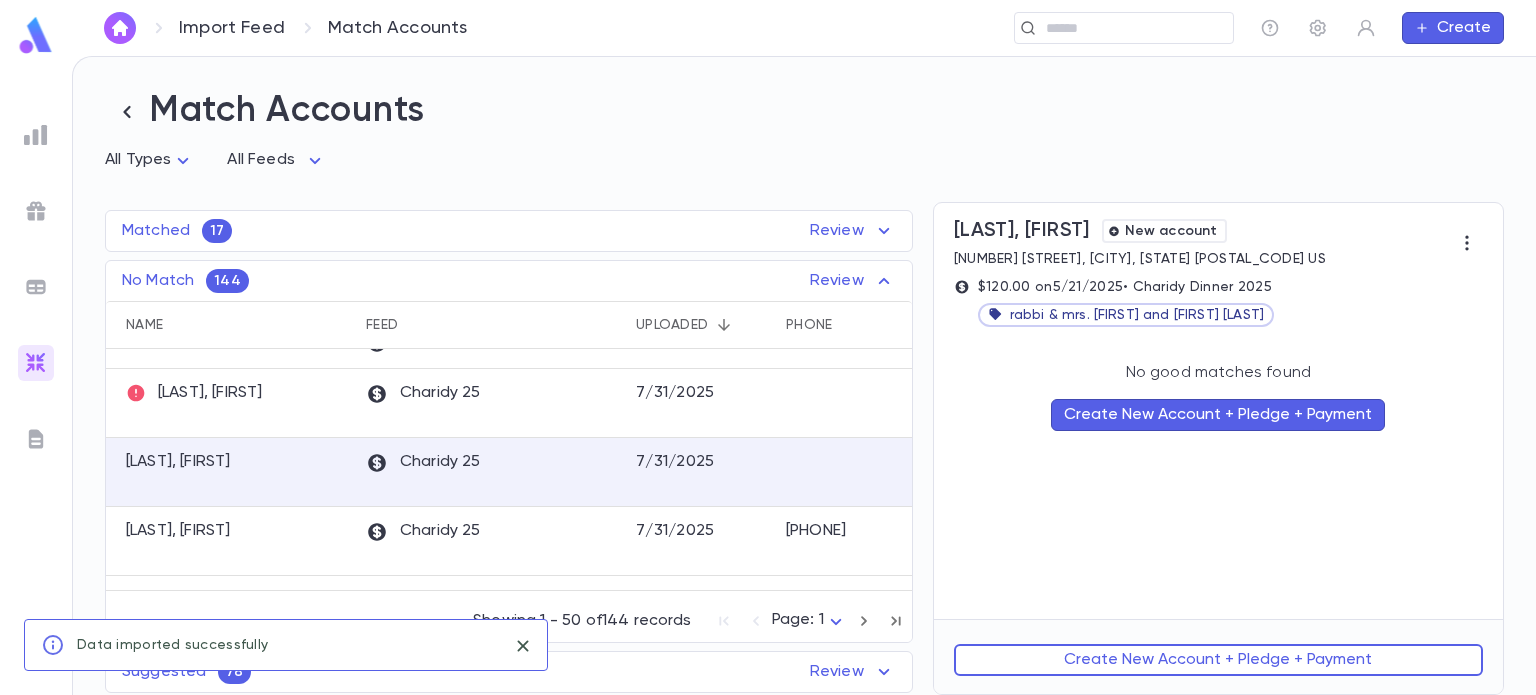 click on "Create New Account + Pledge + Payment" at bounding box center (1218, 660) 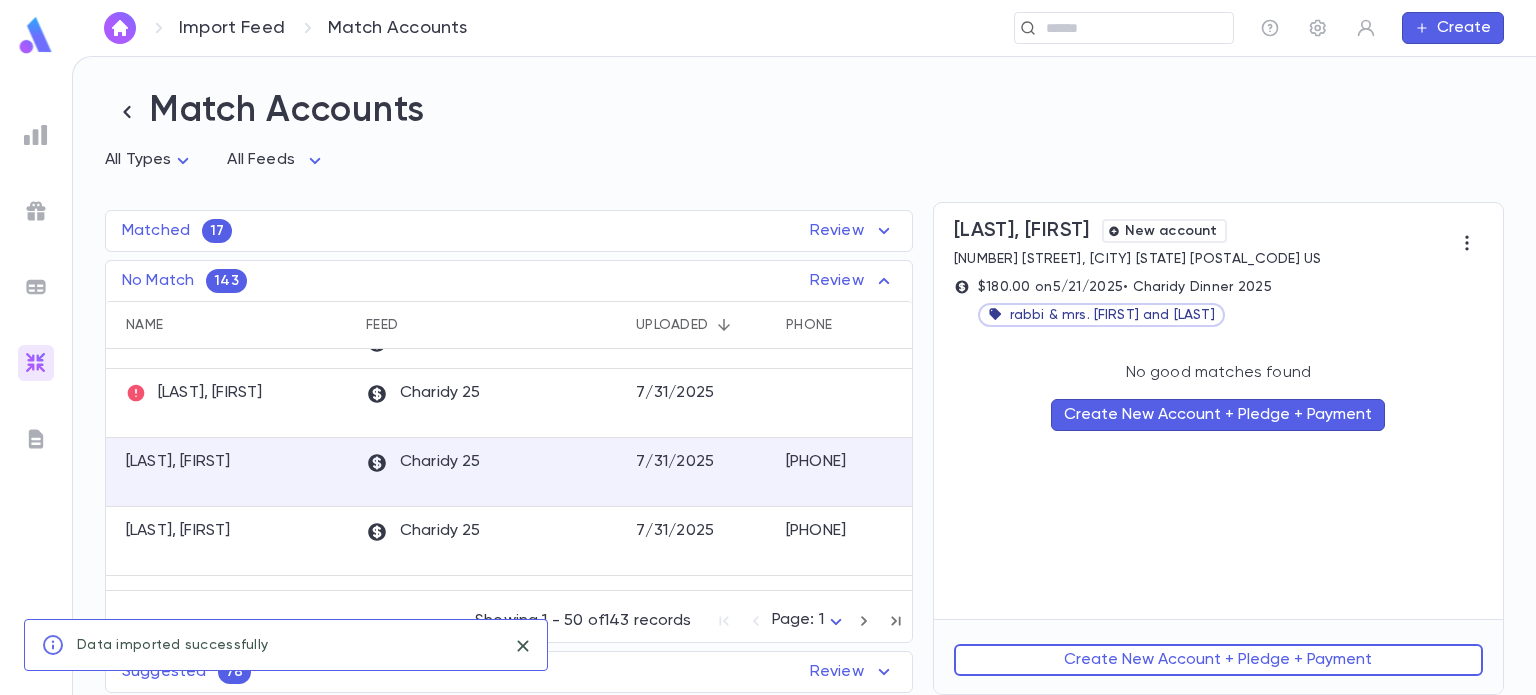 click on "Create New Account + Pledge + Payment" at bounding box center [1218, 660] 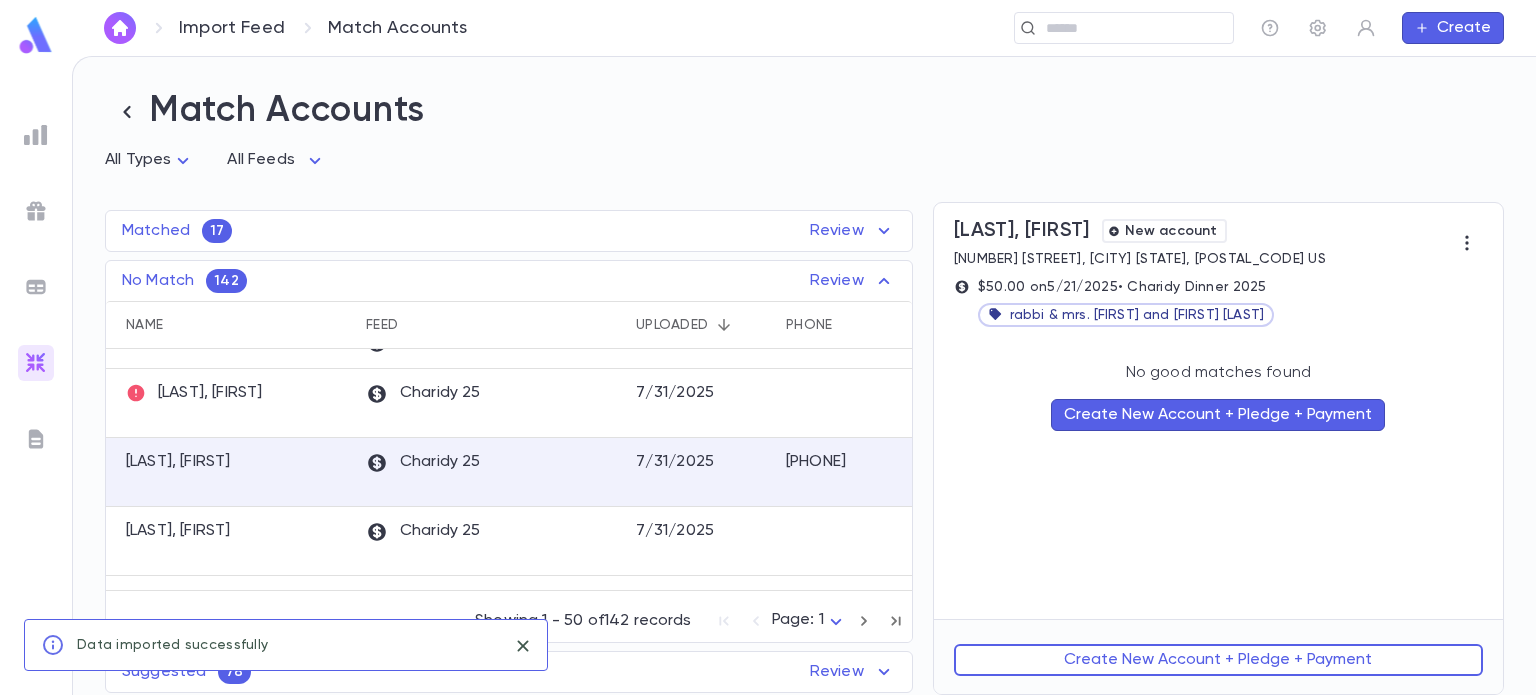 click on "Create New Account + Pledge + Payment" at bounding box center (1218, 660) 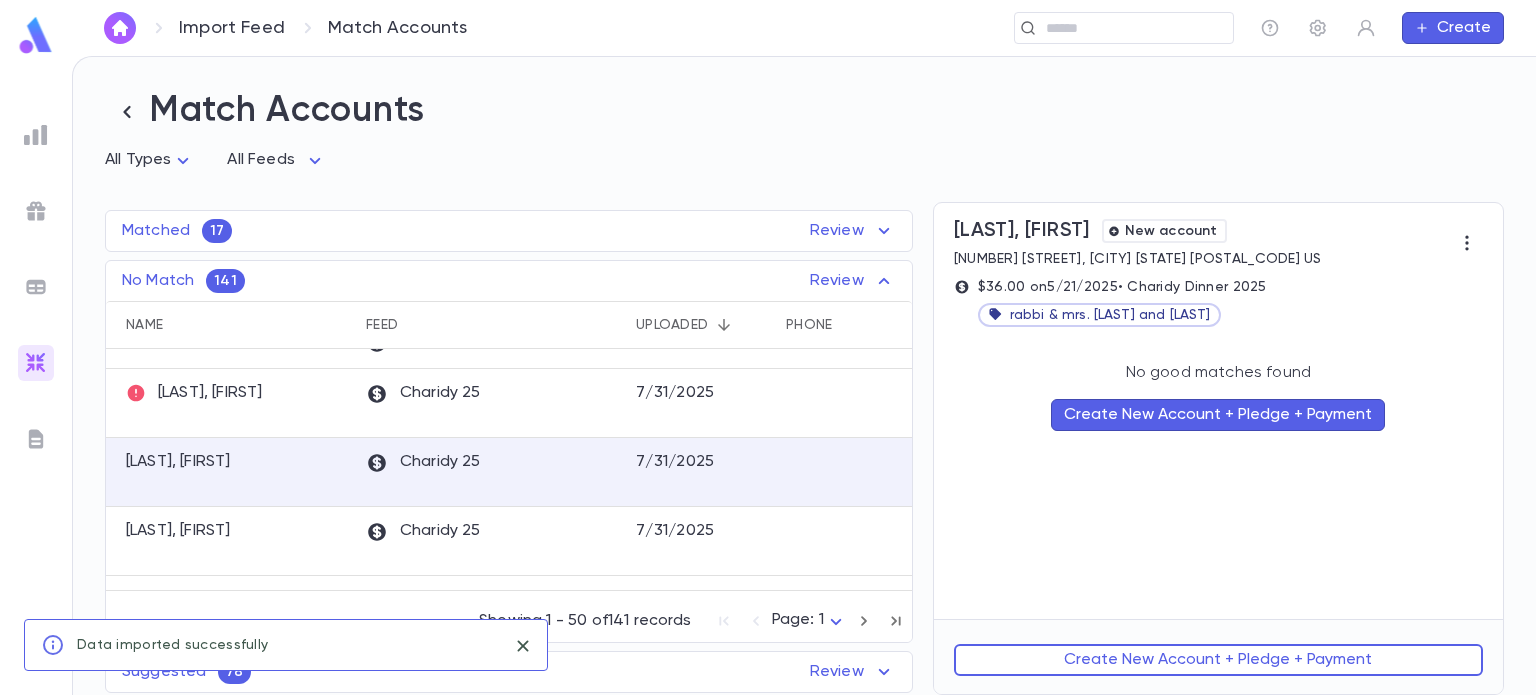 click on "Create New Account + Pledge + Payment" at bounding box center [1218, 660] 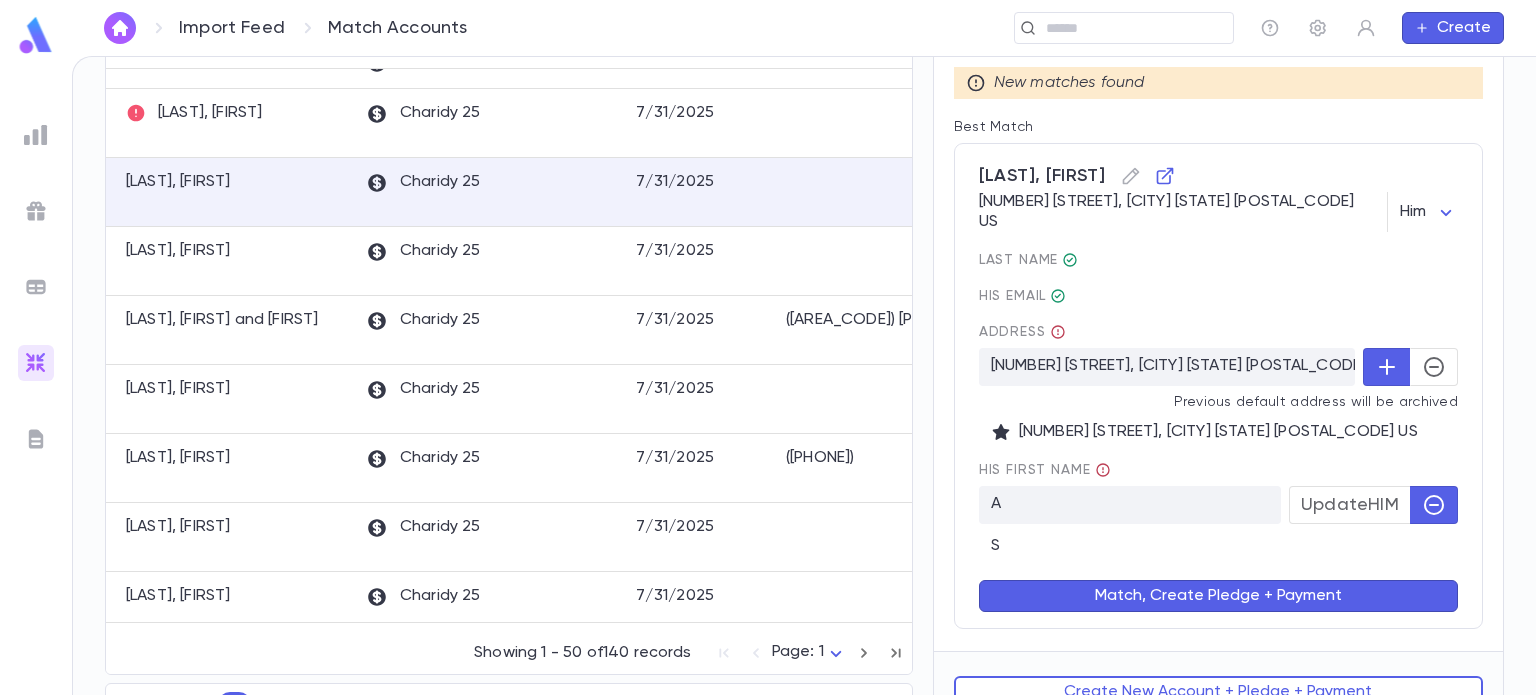 scroll, scrollTop: 280, scrollLeft: 0, axis: vertical 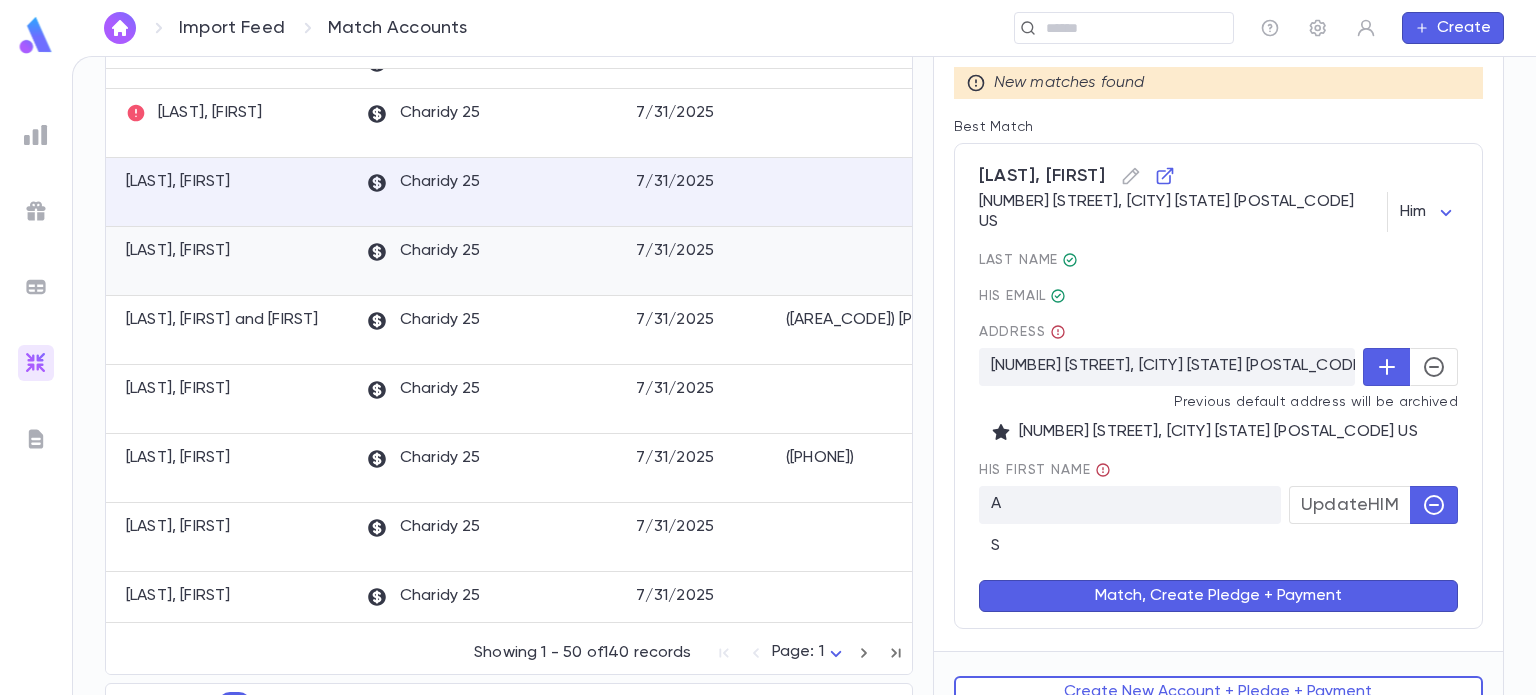 click on "Zeitlin, Rosa" at bounding box center (231, 261) 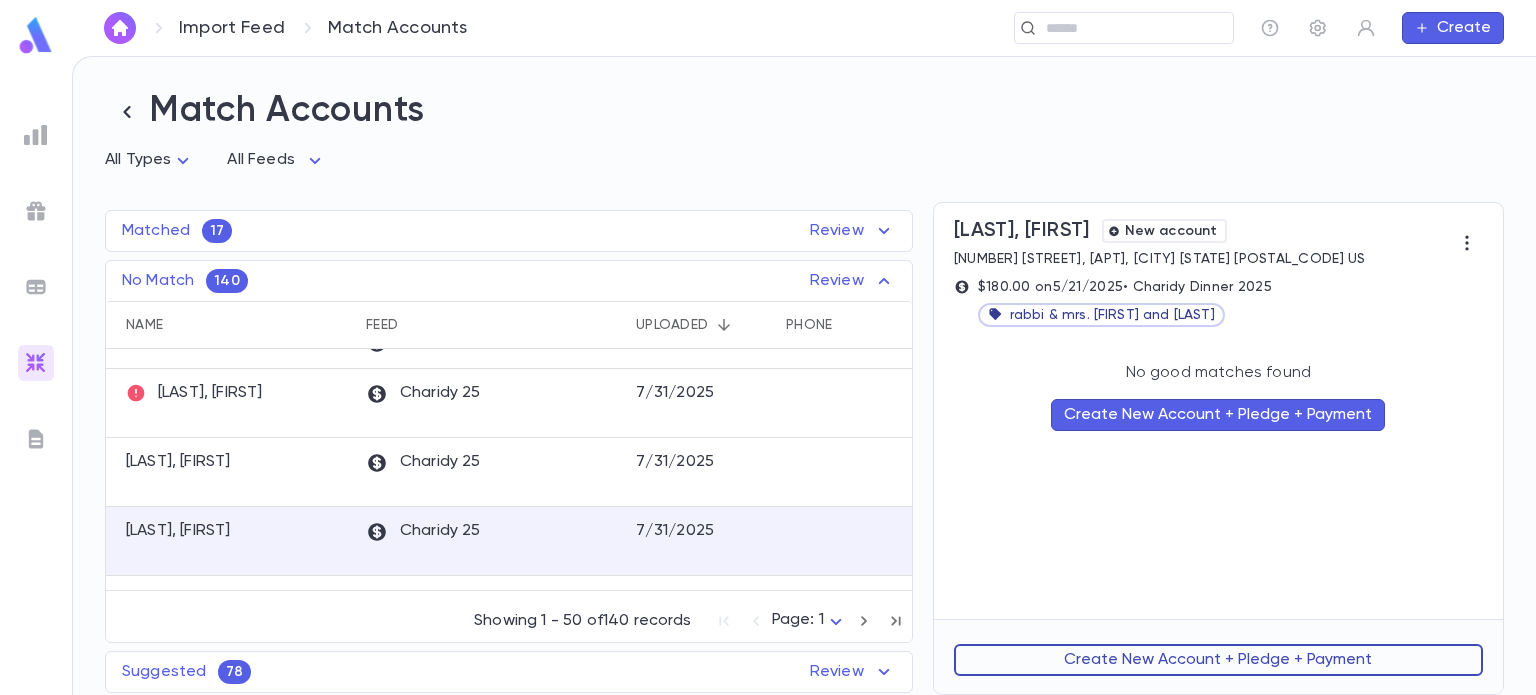 click on "Create New Account + Pledge + Payment" at bounding box center [1218, 660] 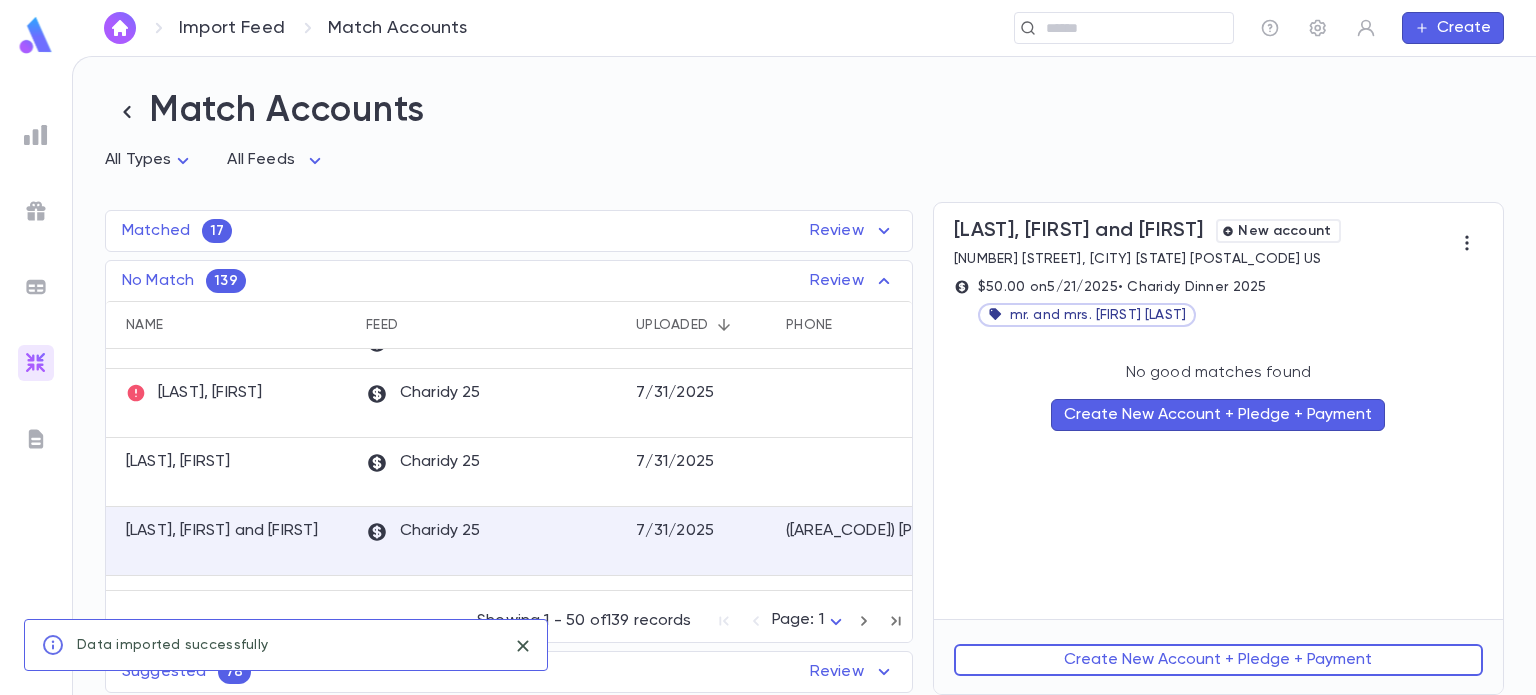 click on "Create New Account + Pledge + Payment" at bounding box center [1218, 660] 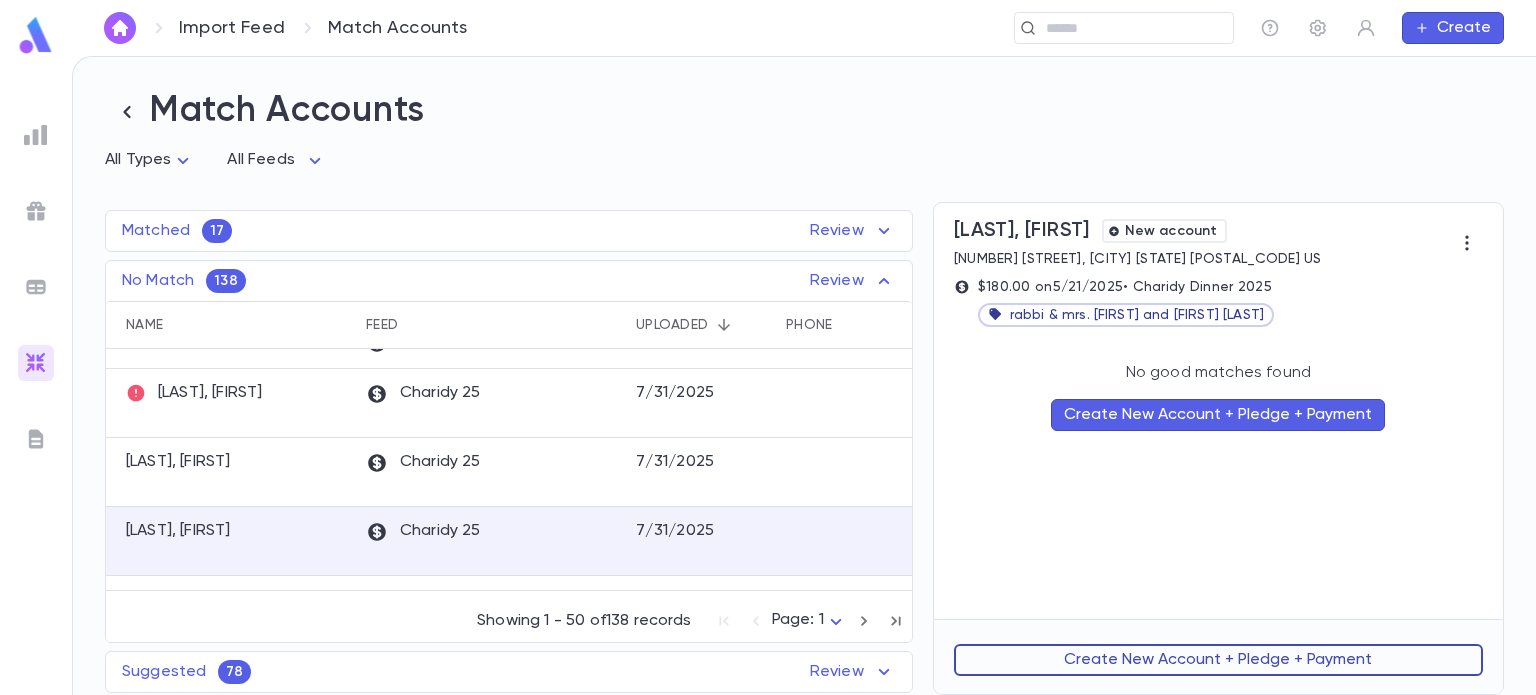 click on "Create New Account + Pledge + Payment" at bounding box center [1218, 660] 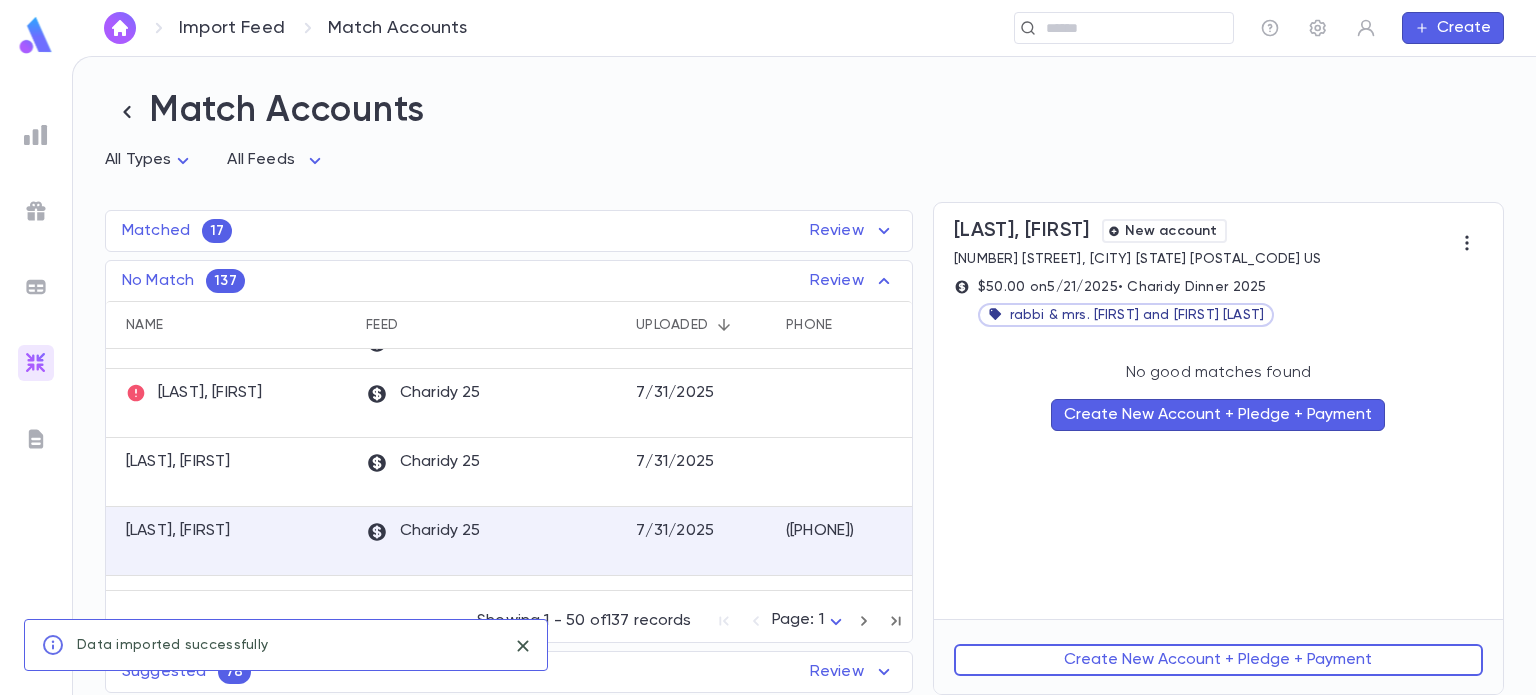 click on "Create New Account + Pledge + Payment" at bounding box center (1218, 660) 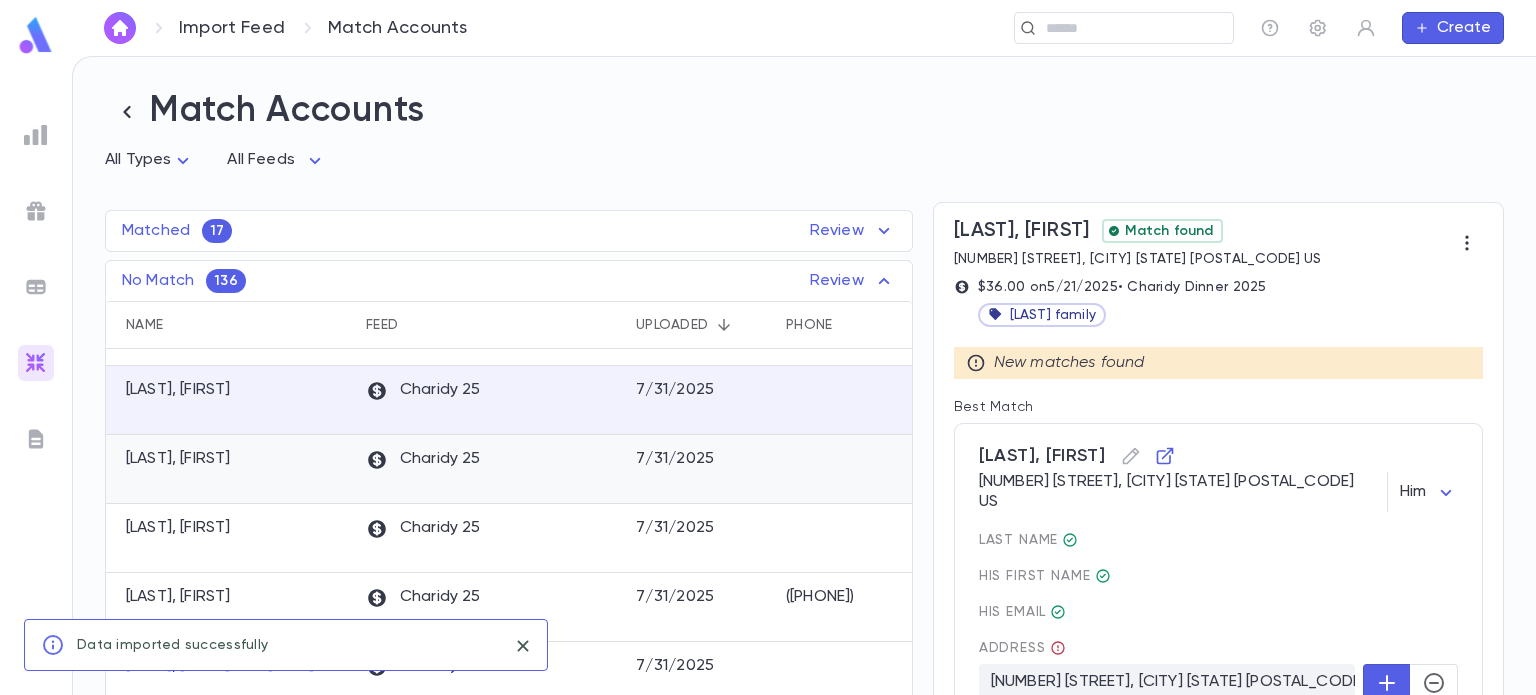 scroll, scrollTop: 176, scrollLeft: 0, axis: vertical 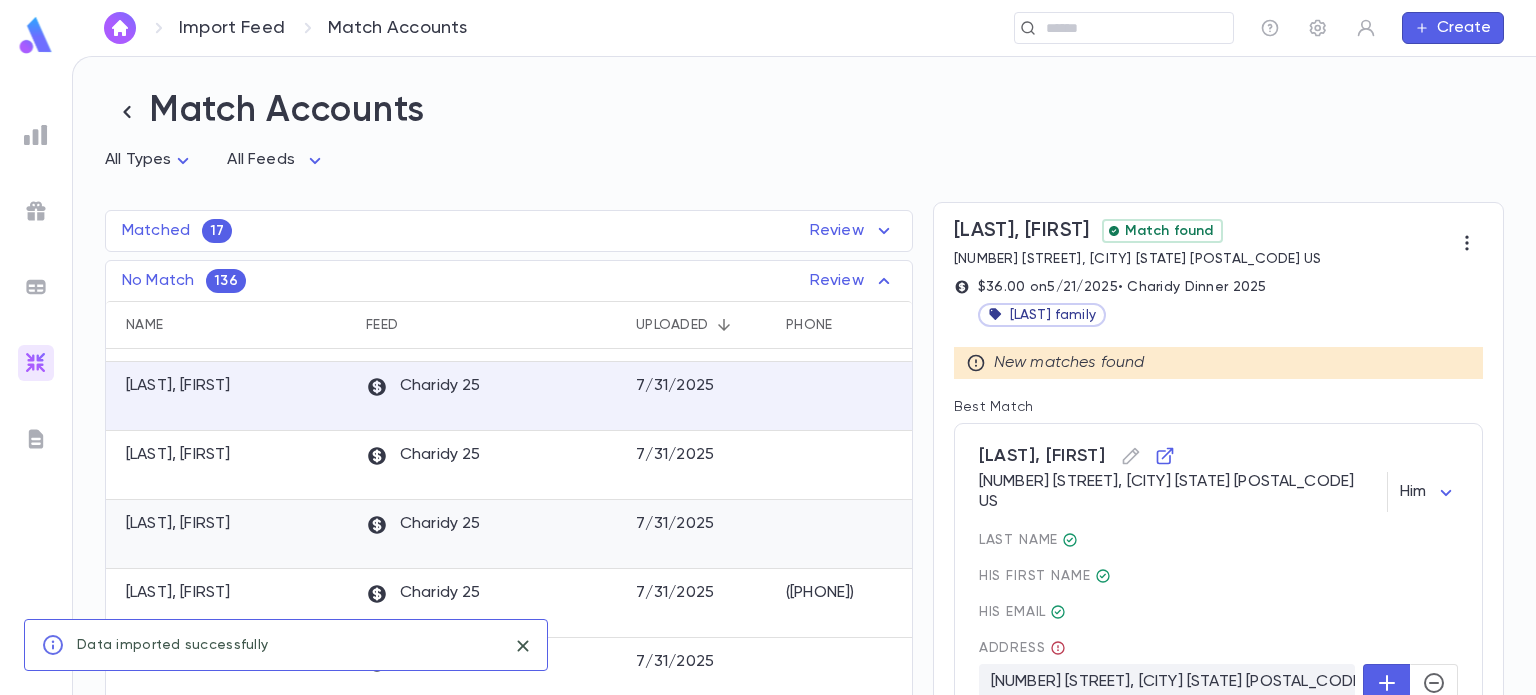 click on "[LAST], [FIRST]" at bounding box center [231, 534] 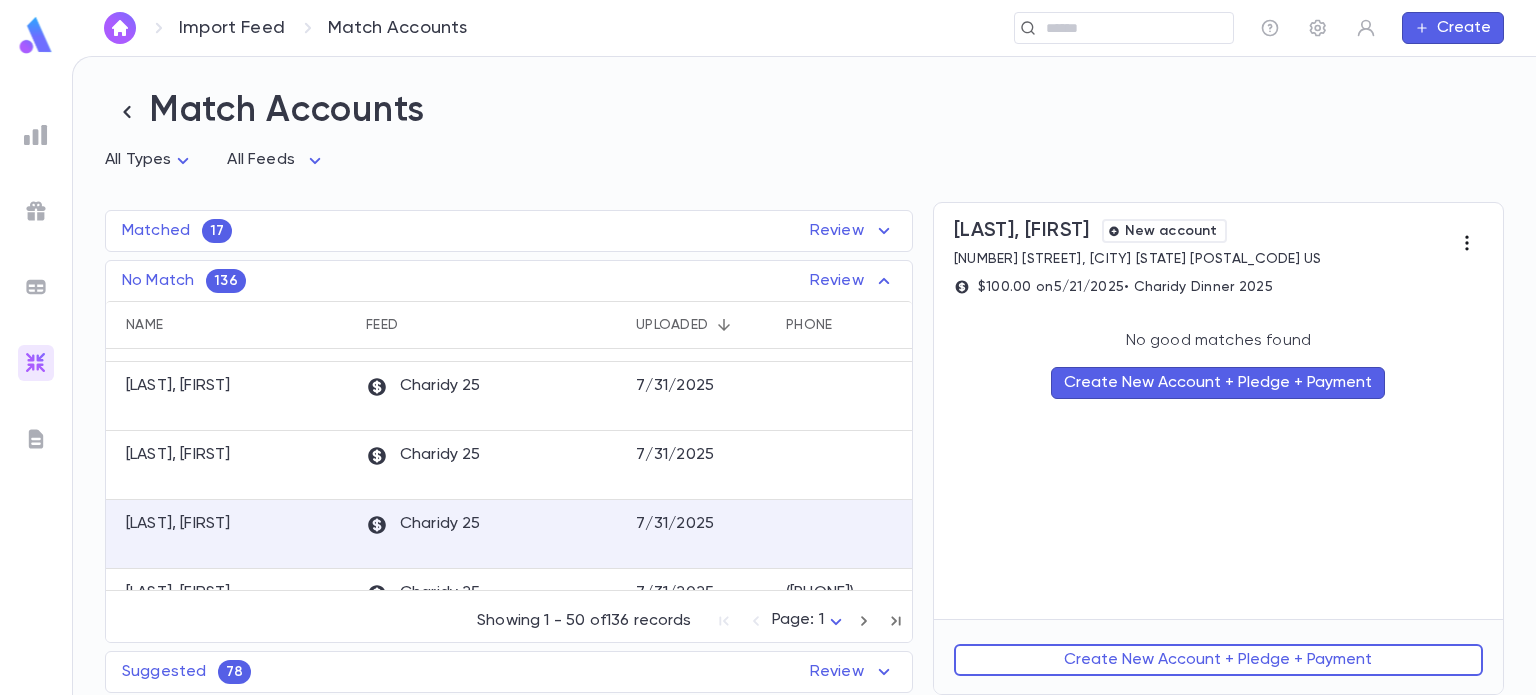 click 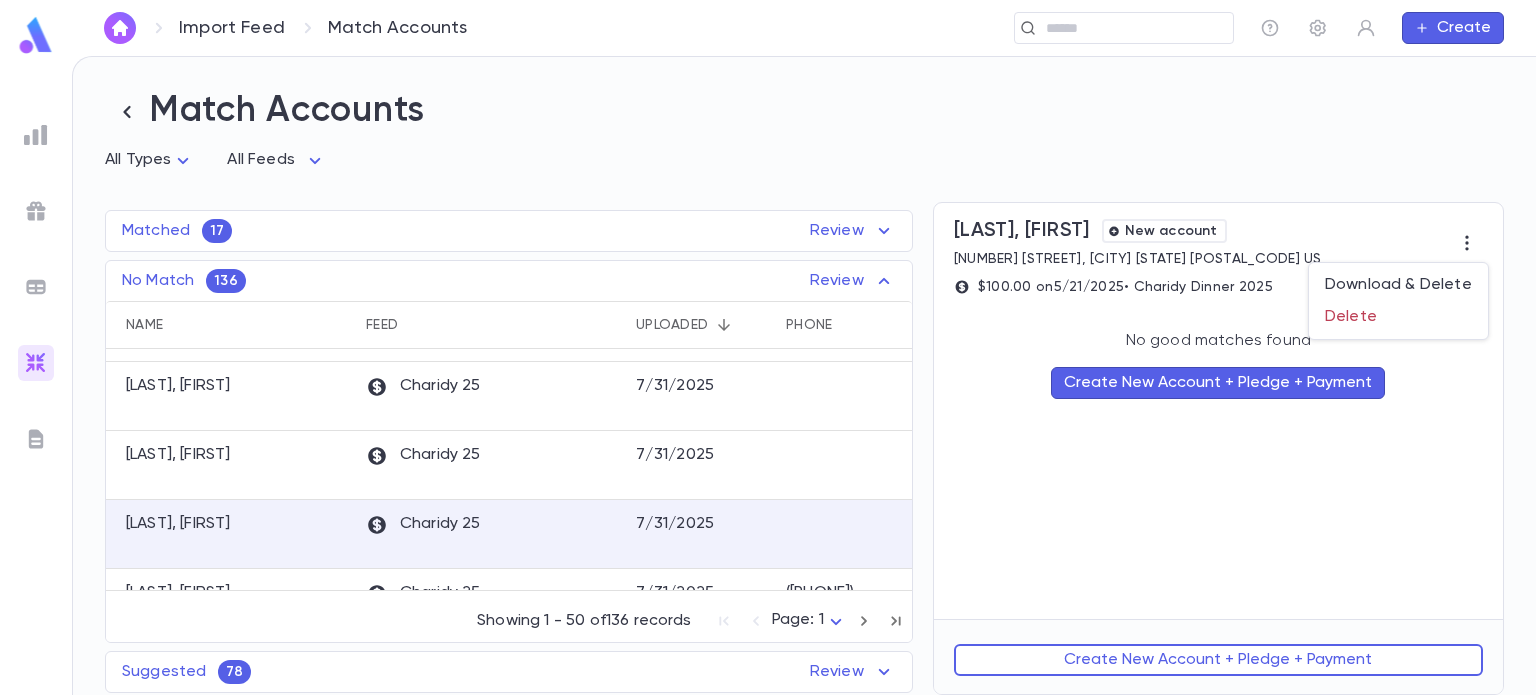 click at bounding box center [768, 347] 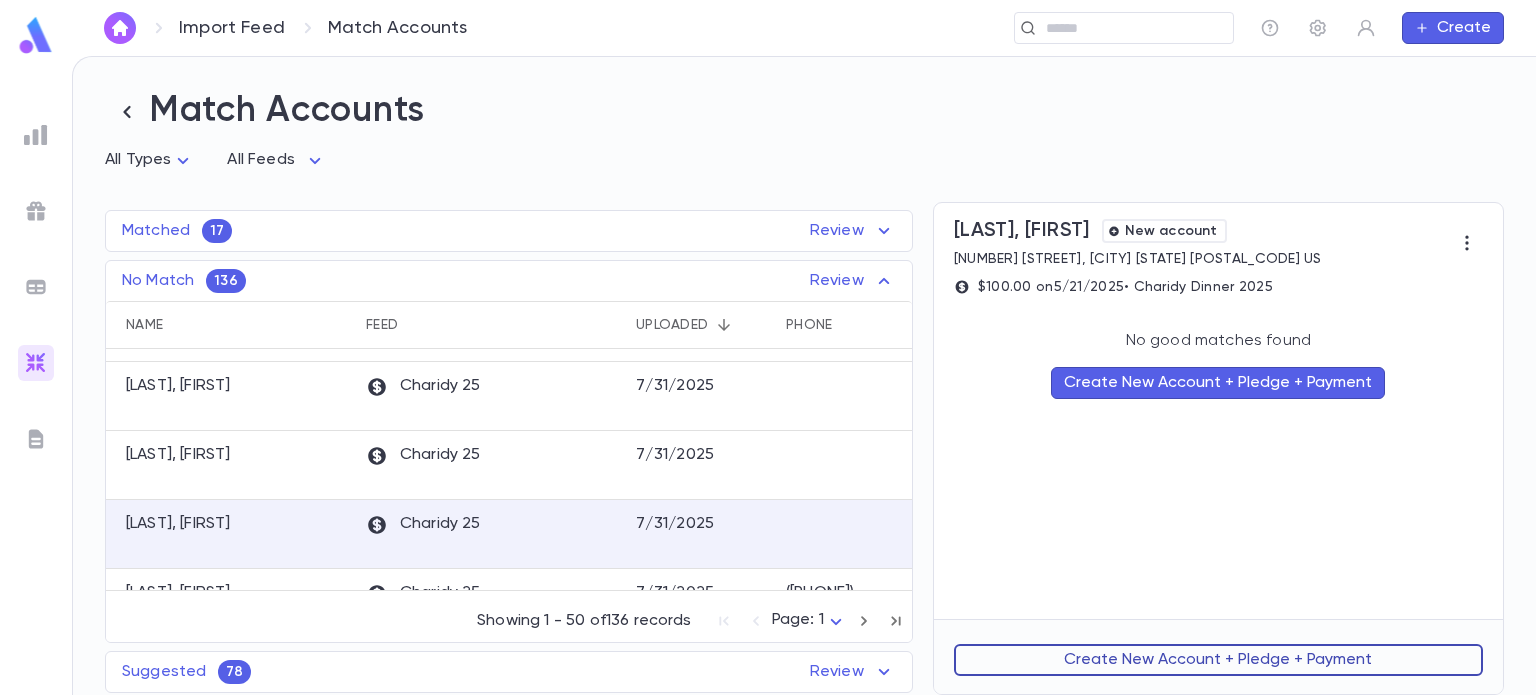 click on "Create New Account + Pledge + Payment" at bounding box center [1218, 660] 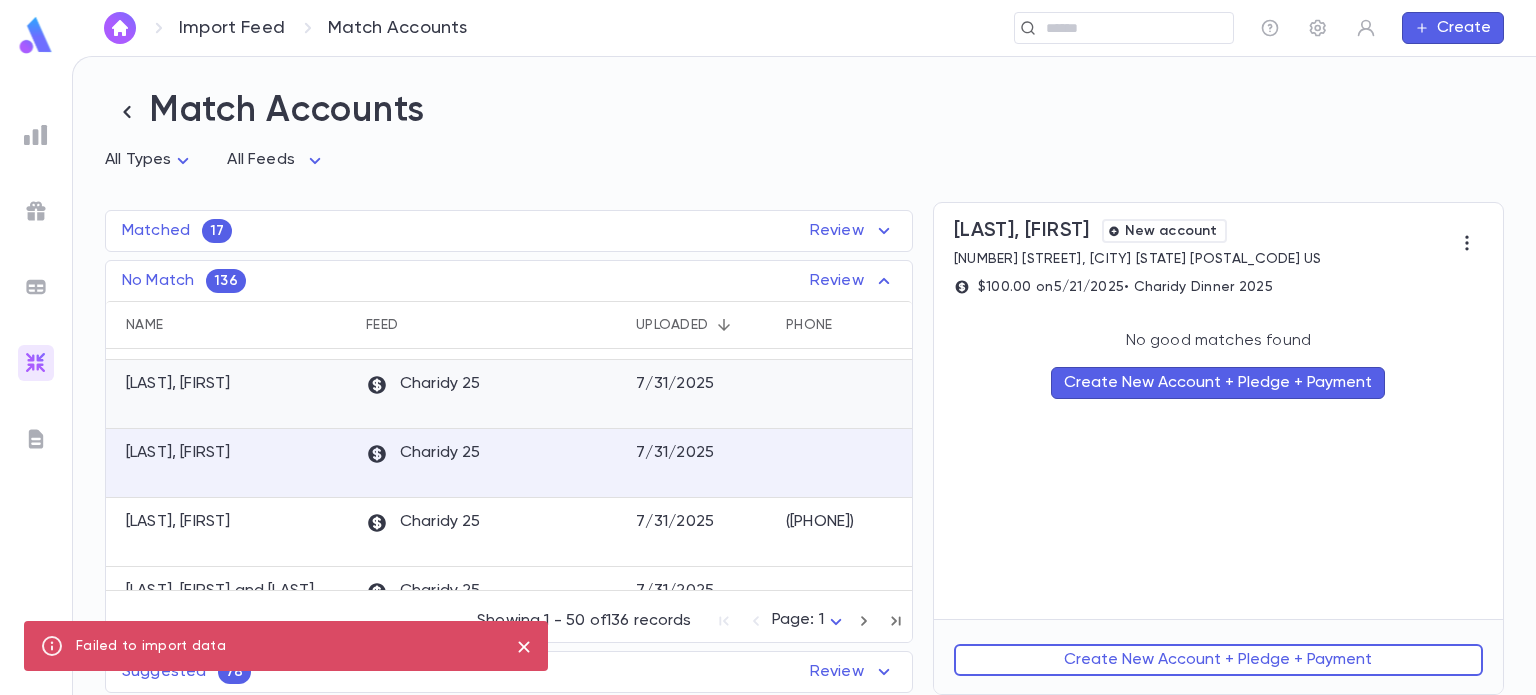 scroll, scrollTop: 259, scrollLeft: 0, axis: vertical 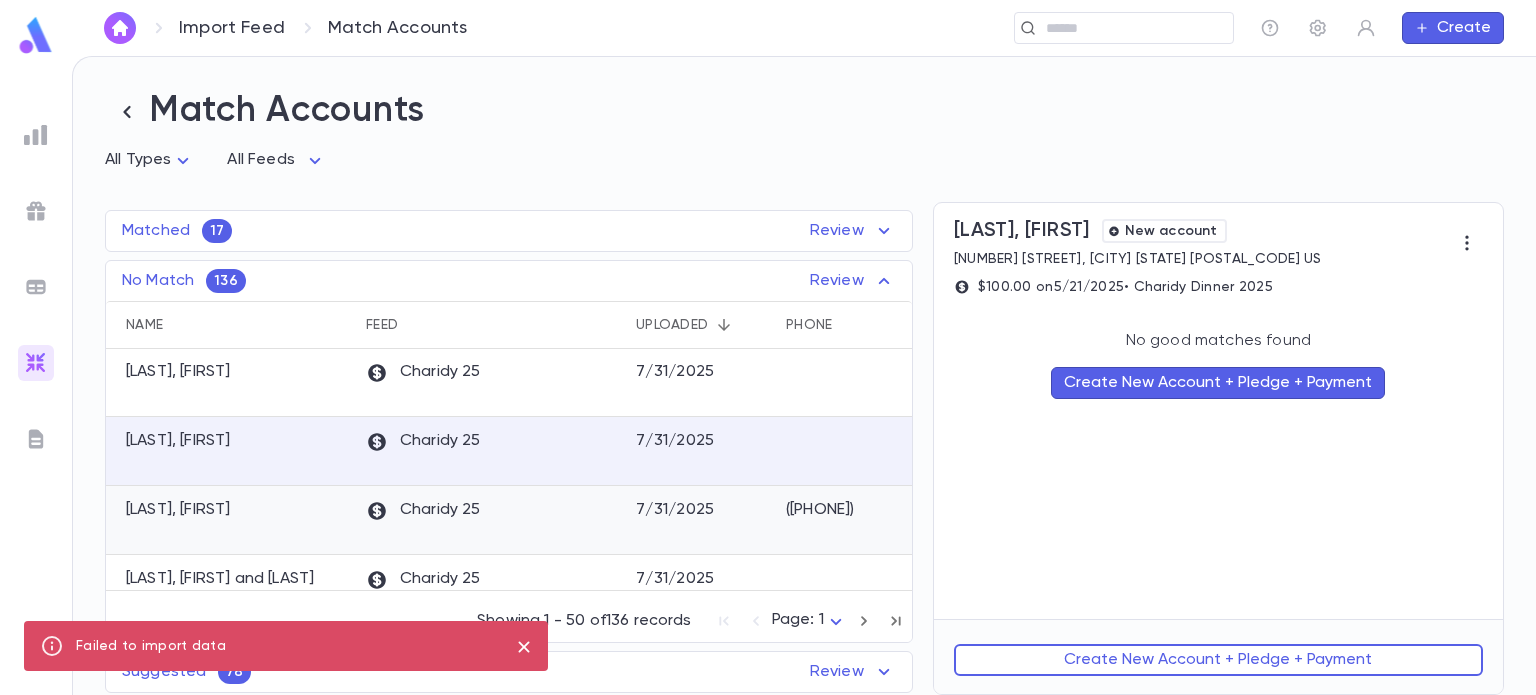 click on "Levy, Avraham" at bounding box center (178, 510) 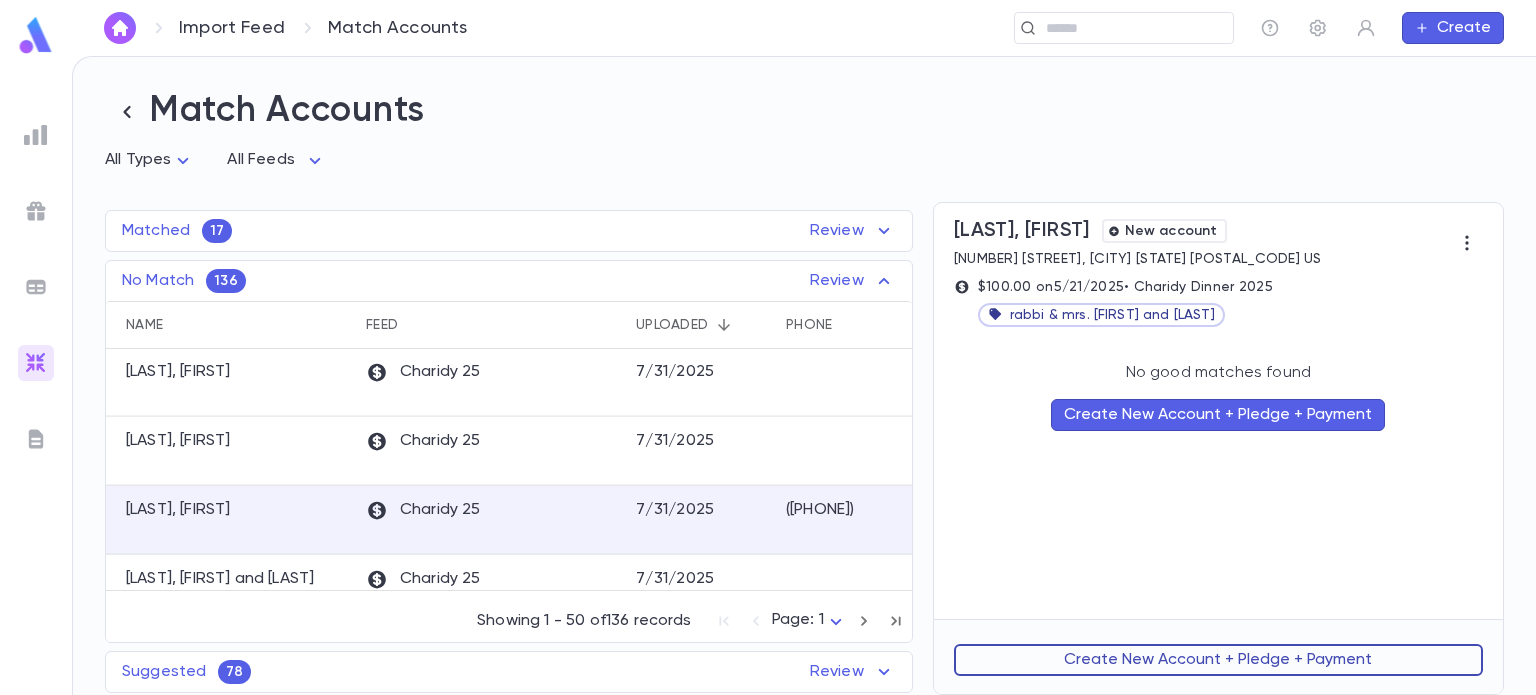 click on "Create New Account + Pledge + Payment" at bounding box center [1218, 660] 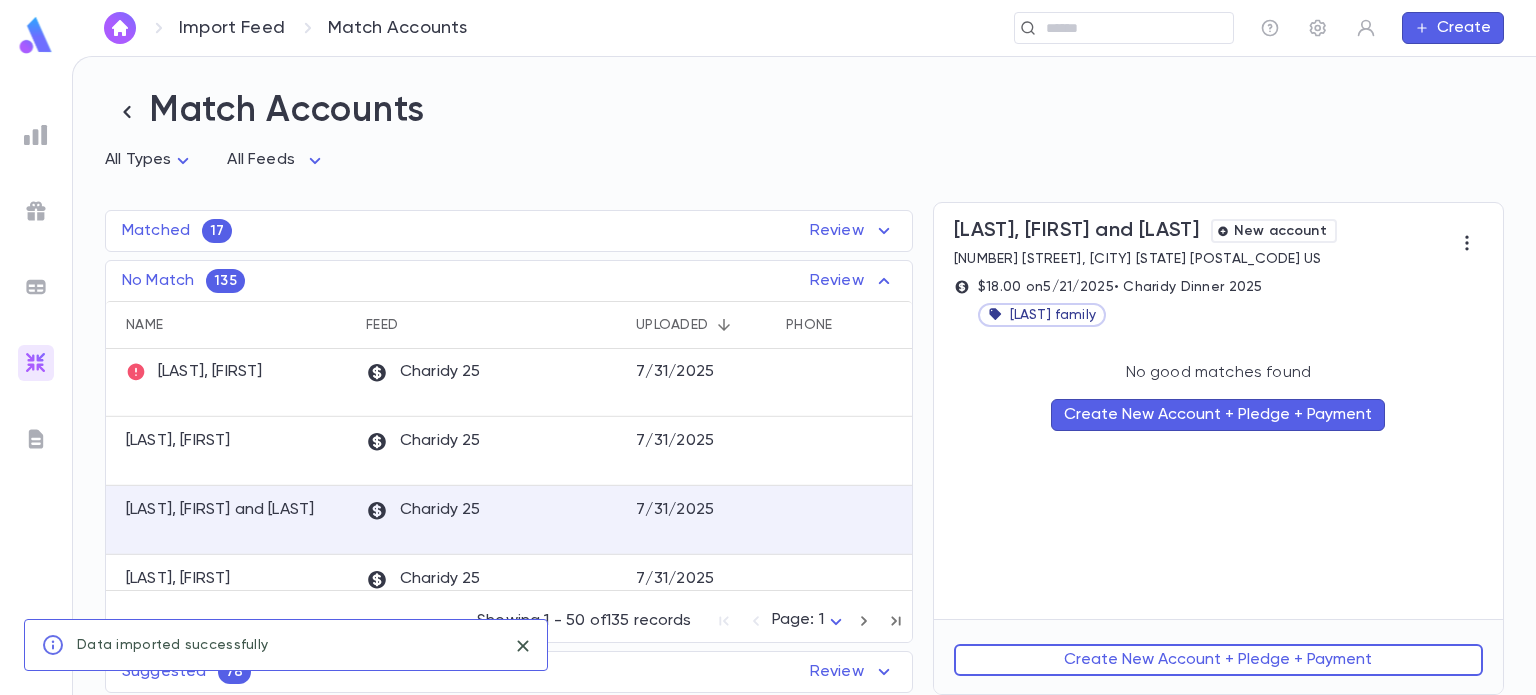 scroll, scrollTop: 191, scrollLeft: 0, axis: vertical 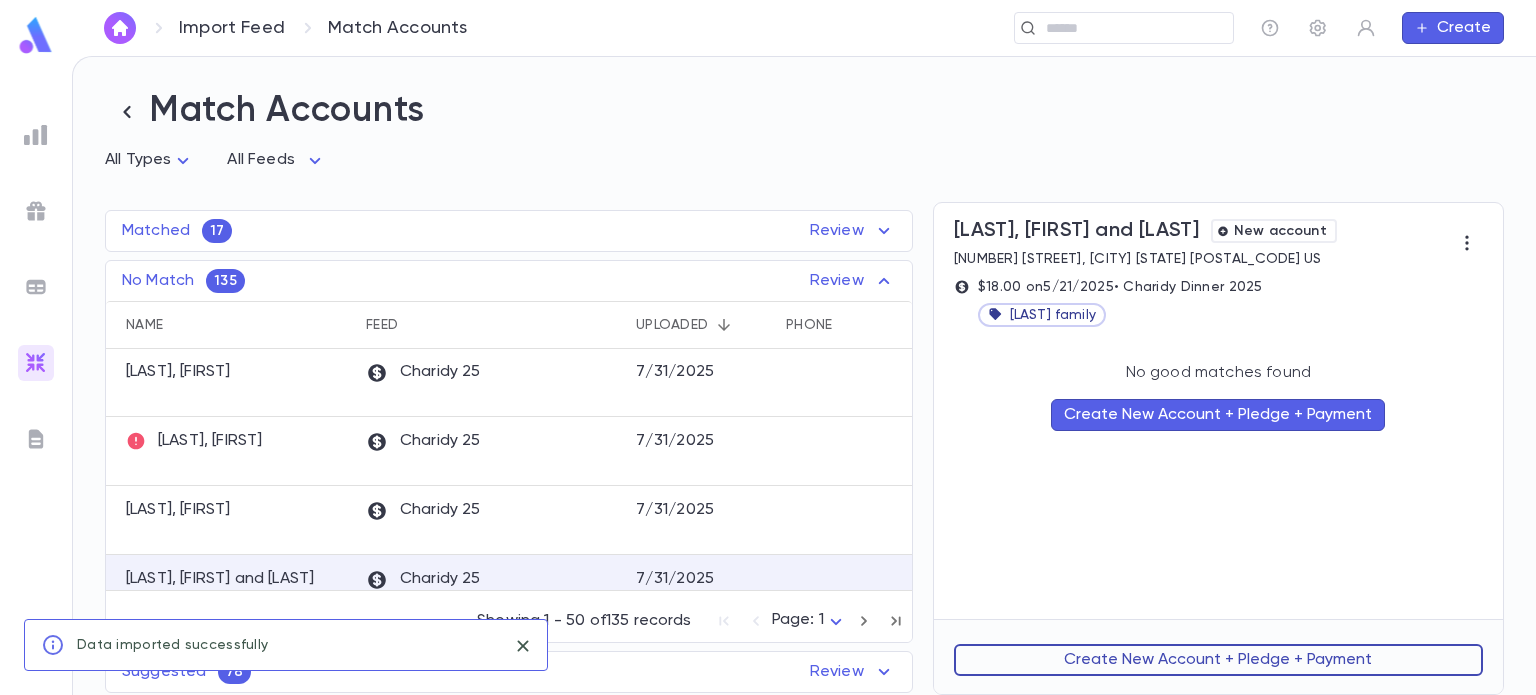 click on "Create New Account + Pledge + Payment" at bounding box center (1218, 660) 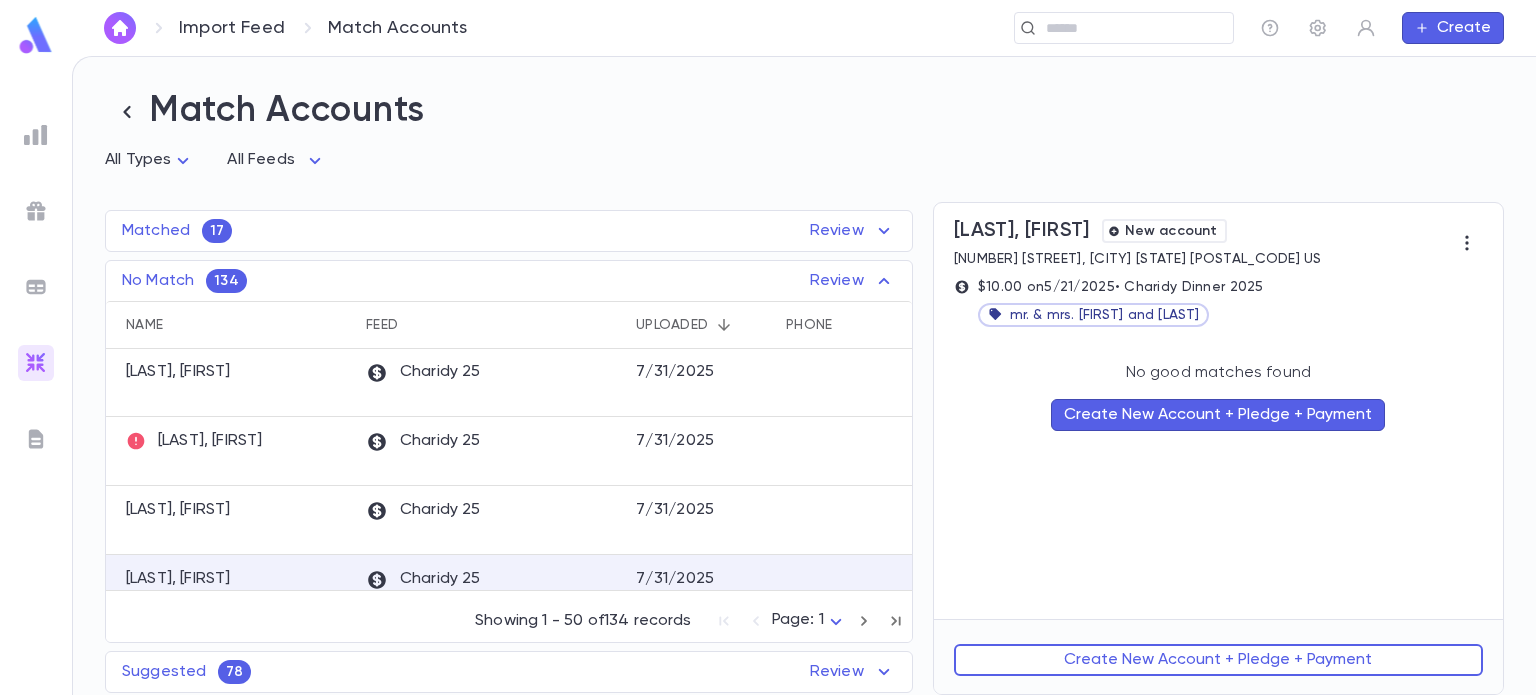 click on "Create New Account + Pledge + Payment" at bounding box center [1218, 660] 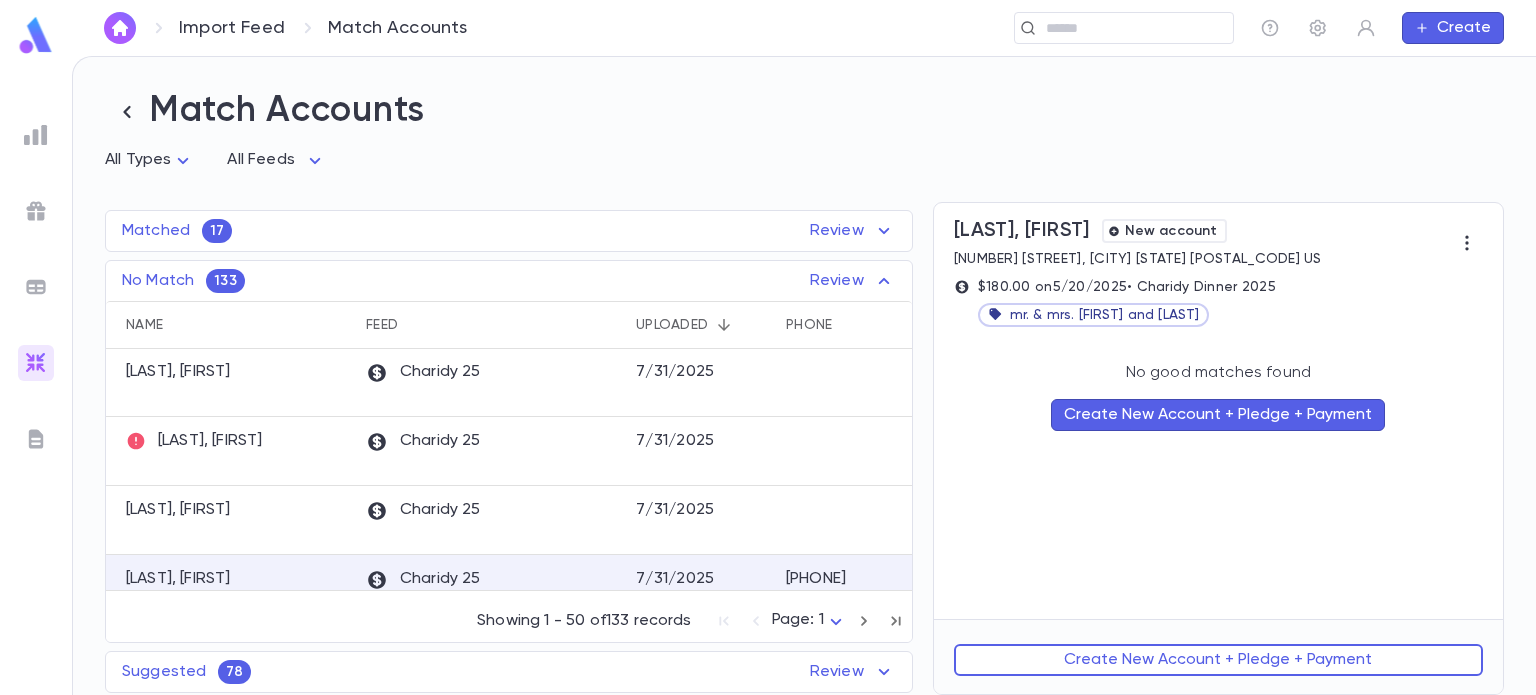 click on "Create New Account + Pledge + Payment" at bounding box center [1218, 660] 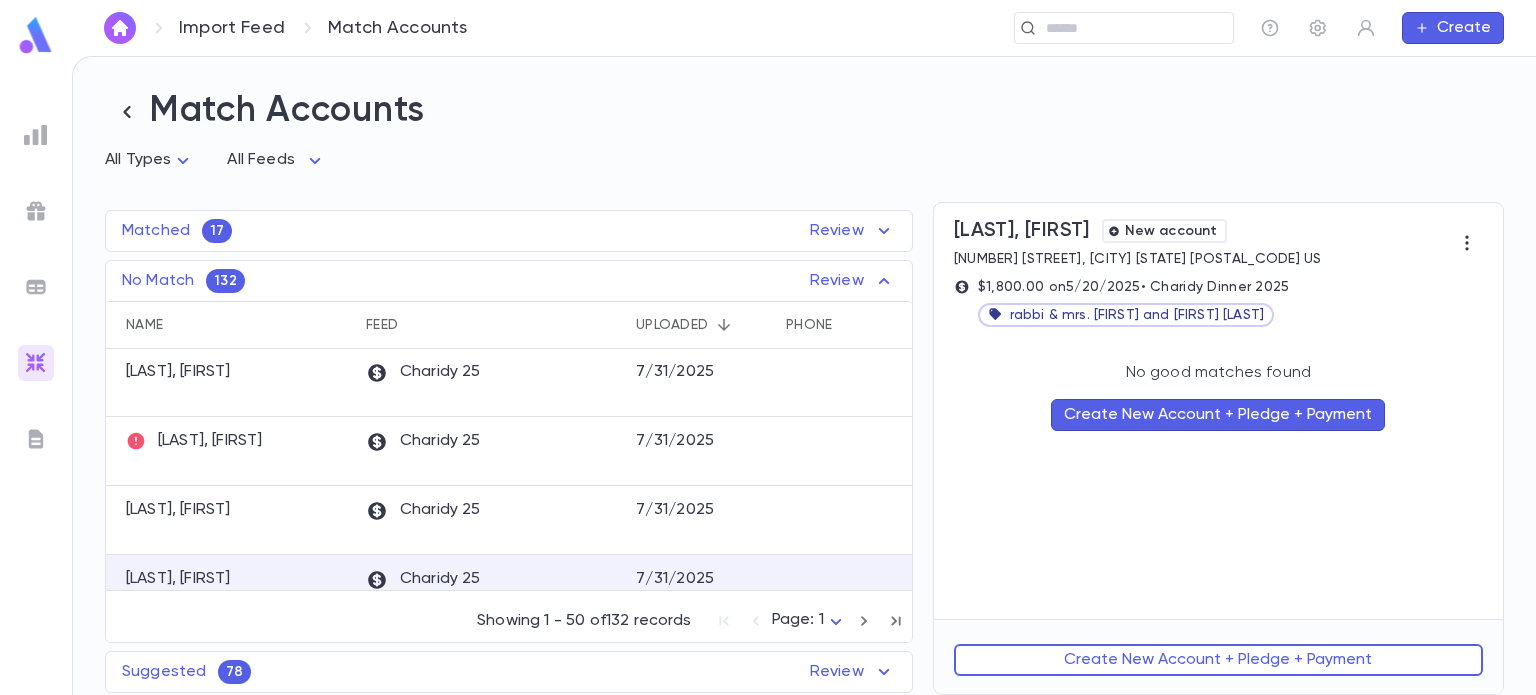 click on "New account" at bounding box center (1171, 231) 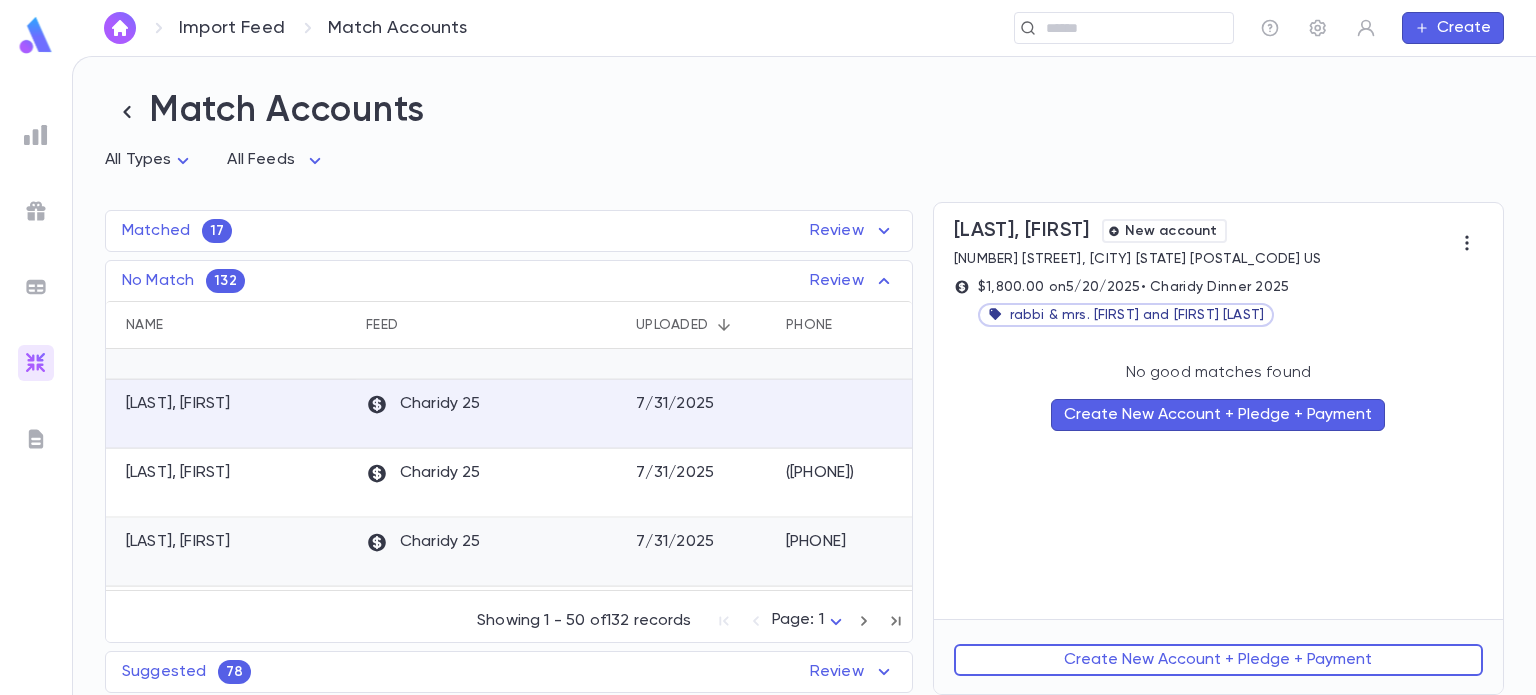 scroll, scrollTop: 390, scrollLeft: 0, axis: vertical 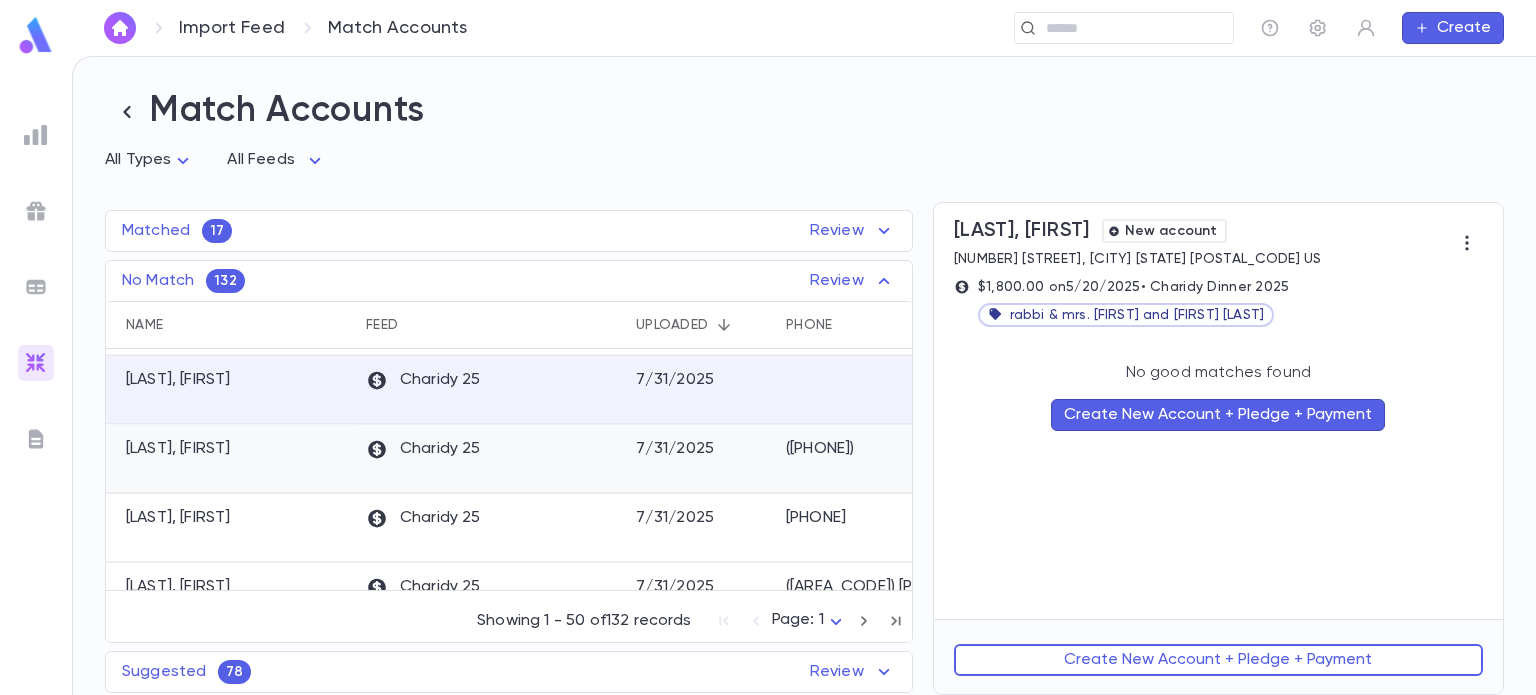 click on "Faor, Aviran" at bounding box center [231, 459] 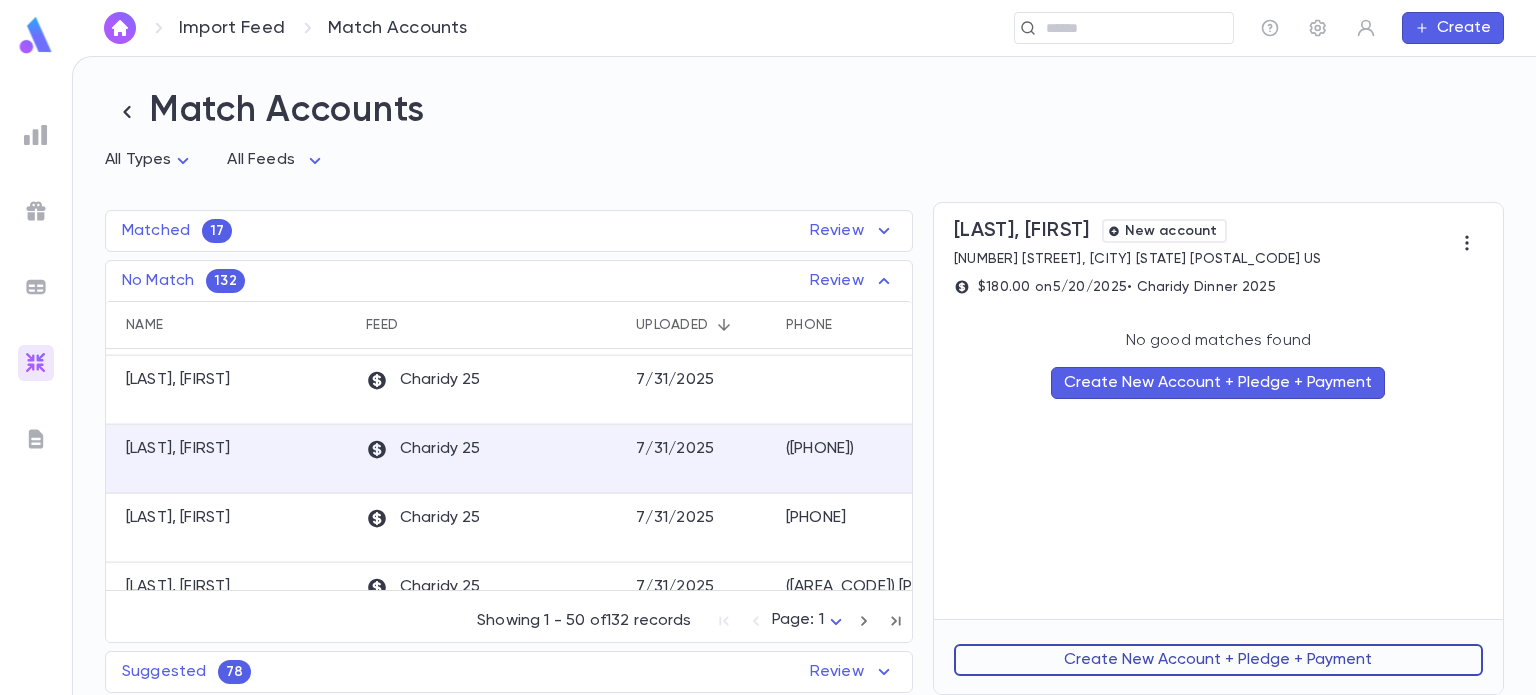 click on "Create New Account + Pledge + Payment" at bounding box center (1218, 660) 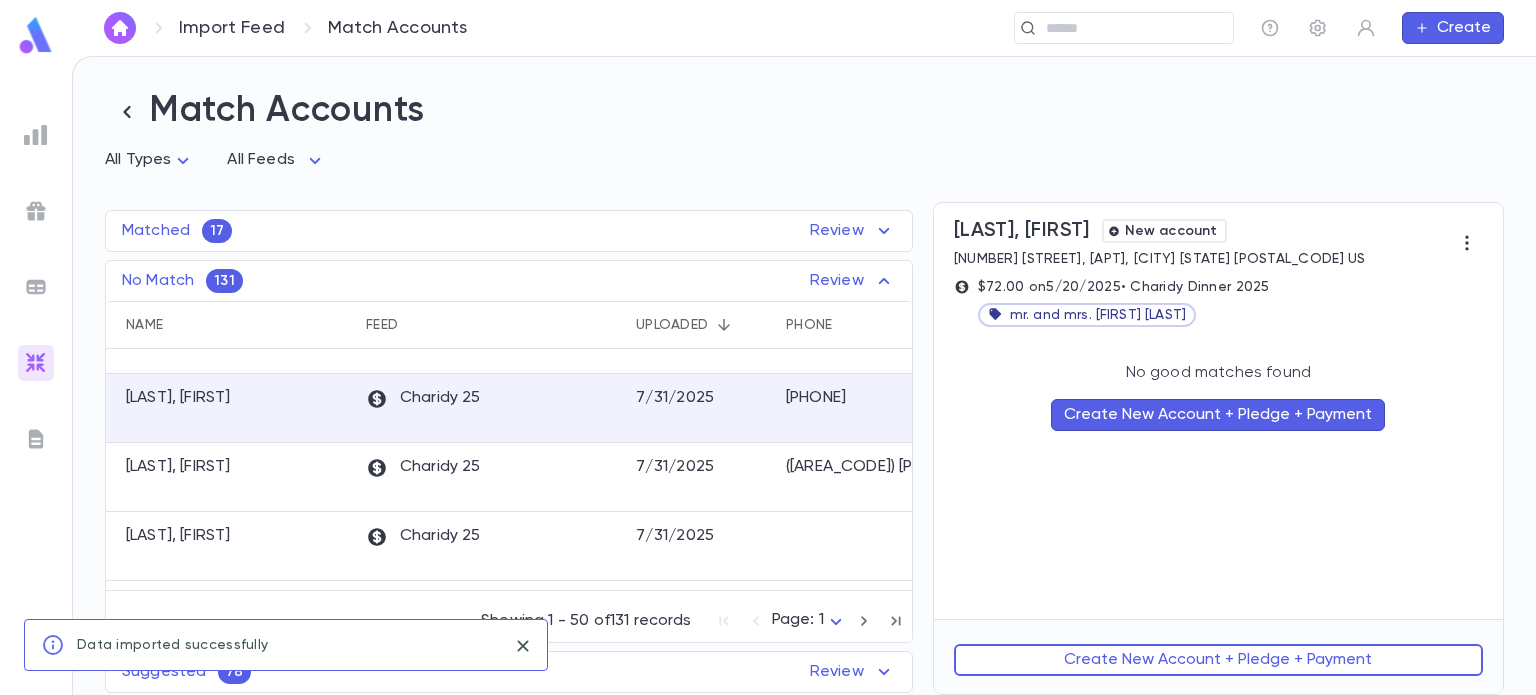click on "Create New Account + Pledge + Payment" at bounding box center (1218, 660) 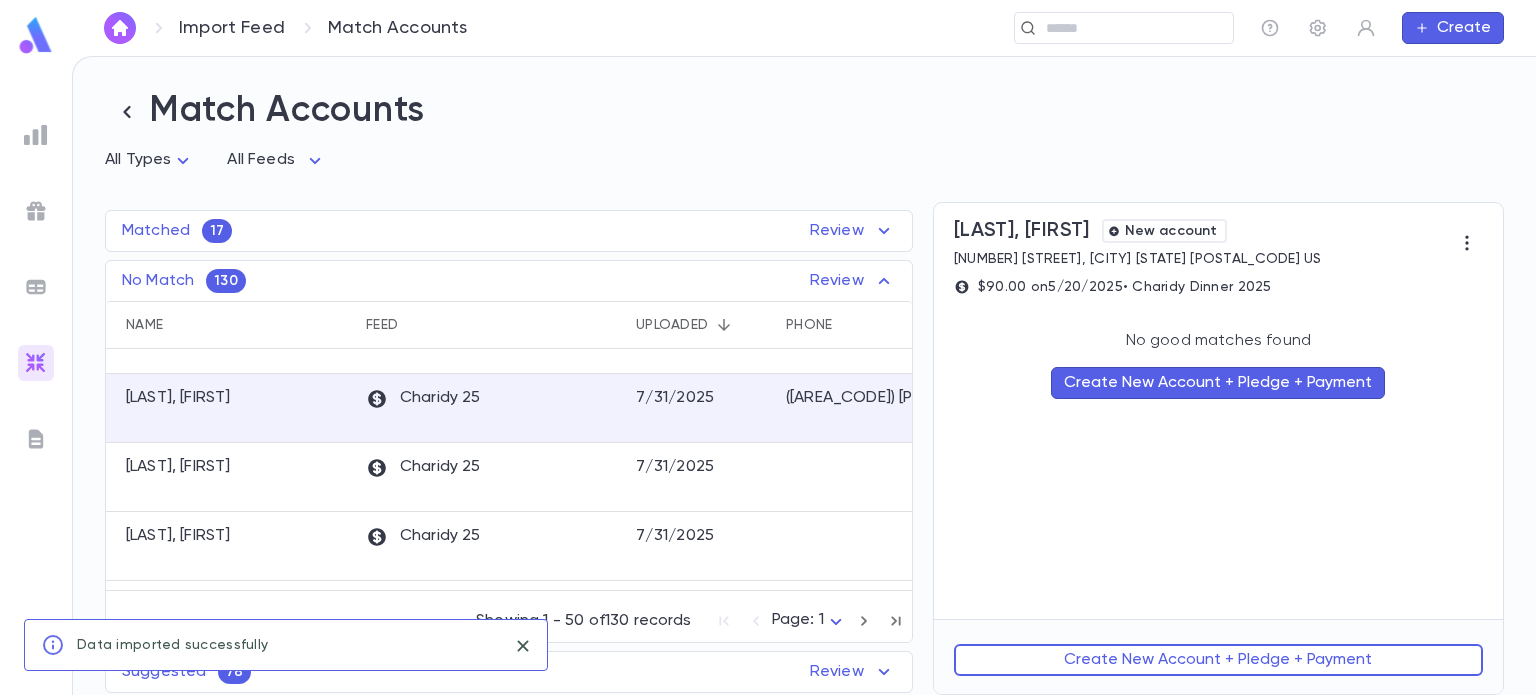 click on "Create New Account + Pledge + Payment" at bounding box center (1218, 660) 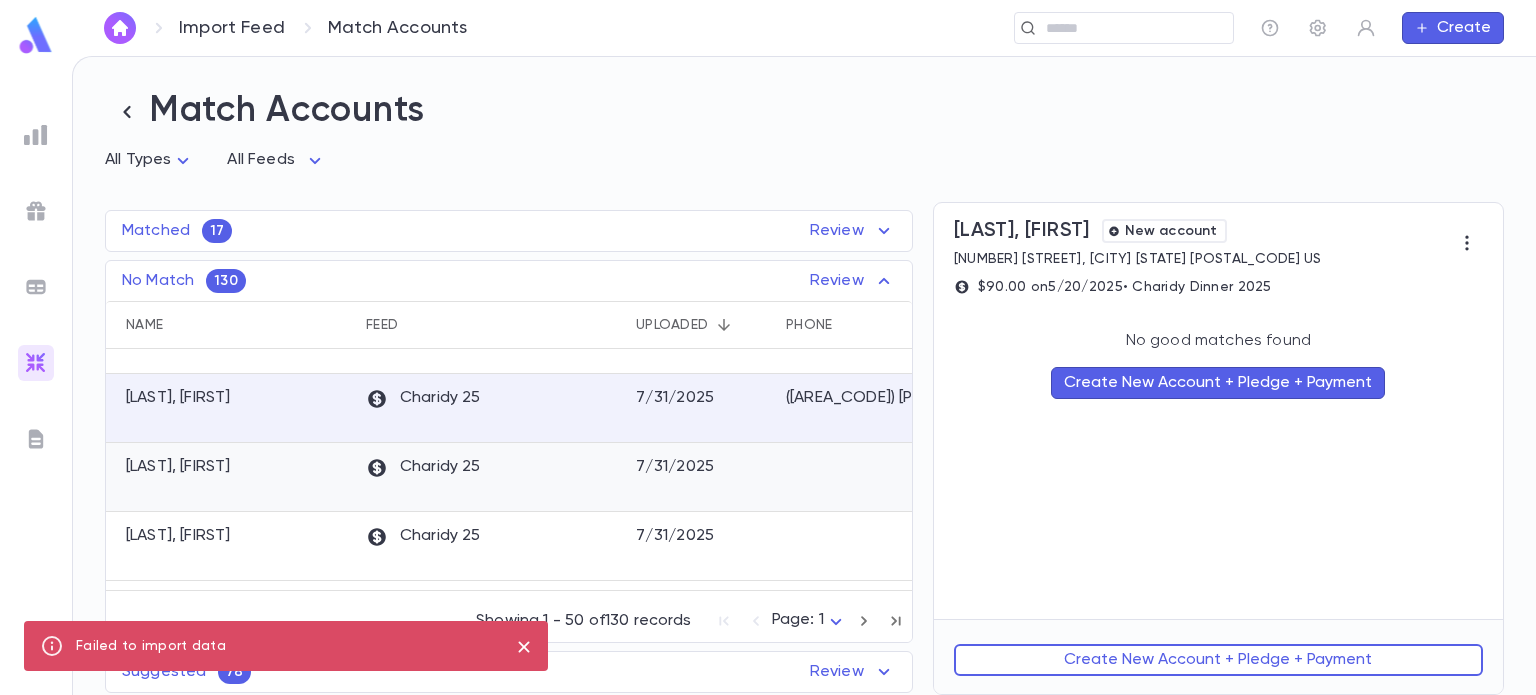 click on "Charidy 25" at bounding box center [491, 477] 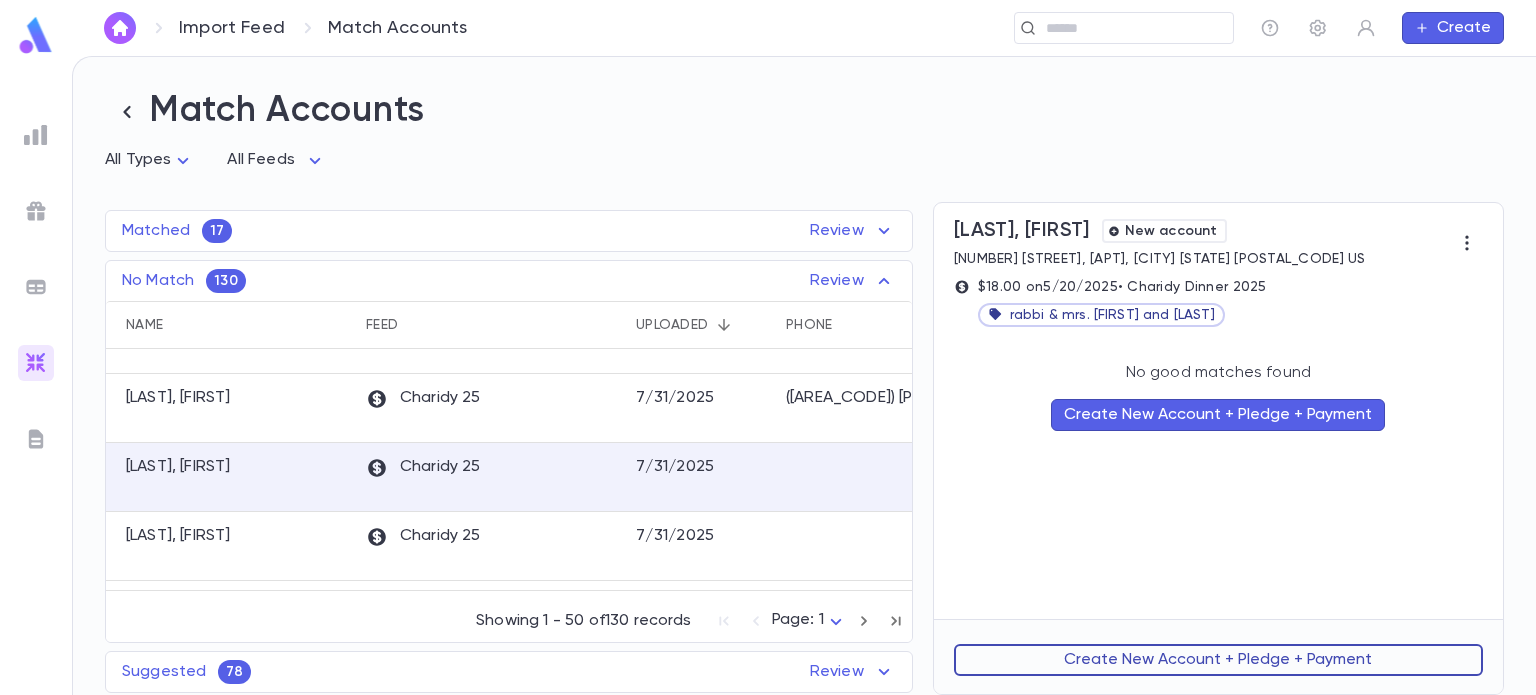 click on "Create New Account + Pledge + Payment" at bounding box center [1218, 660] 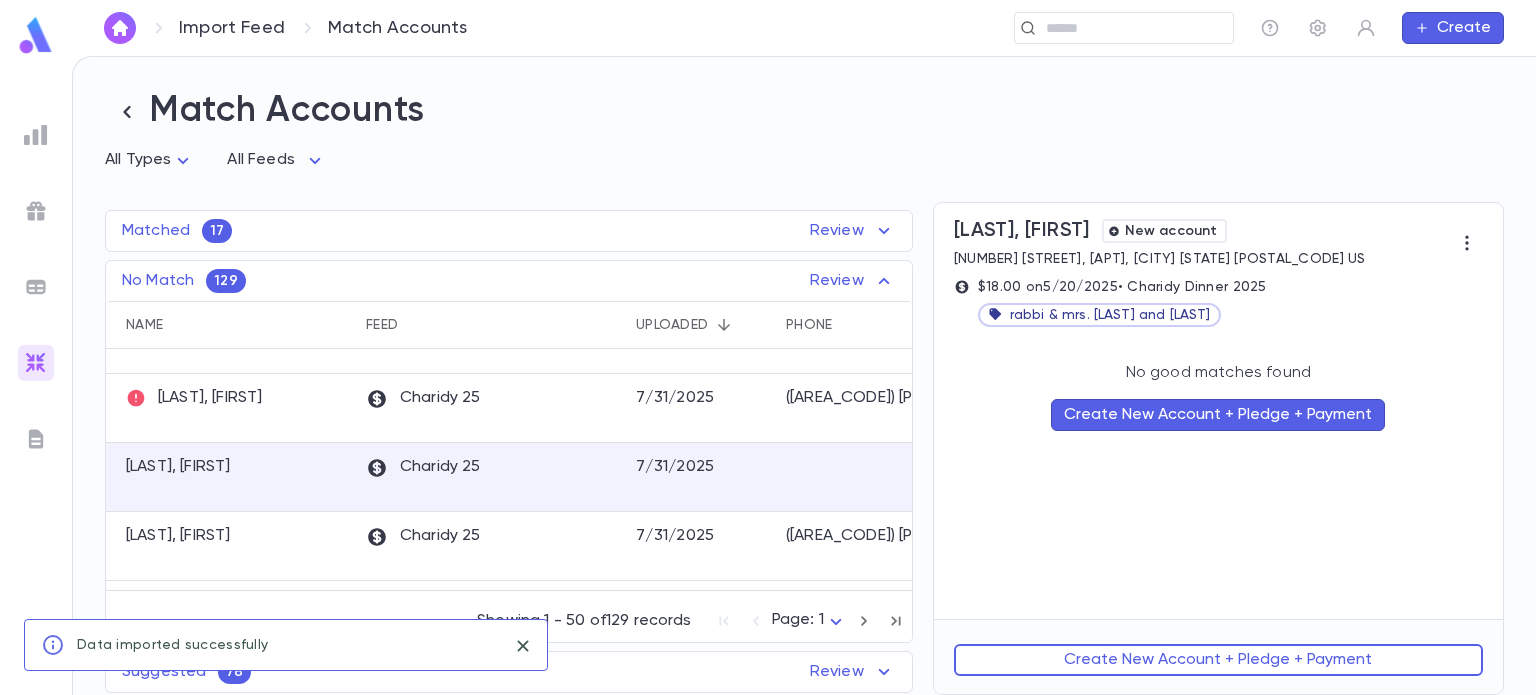 click on "Create New Account + Pledge + Payment" at bounding box center [1218, 660] 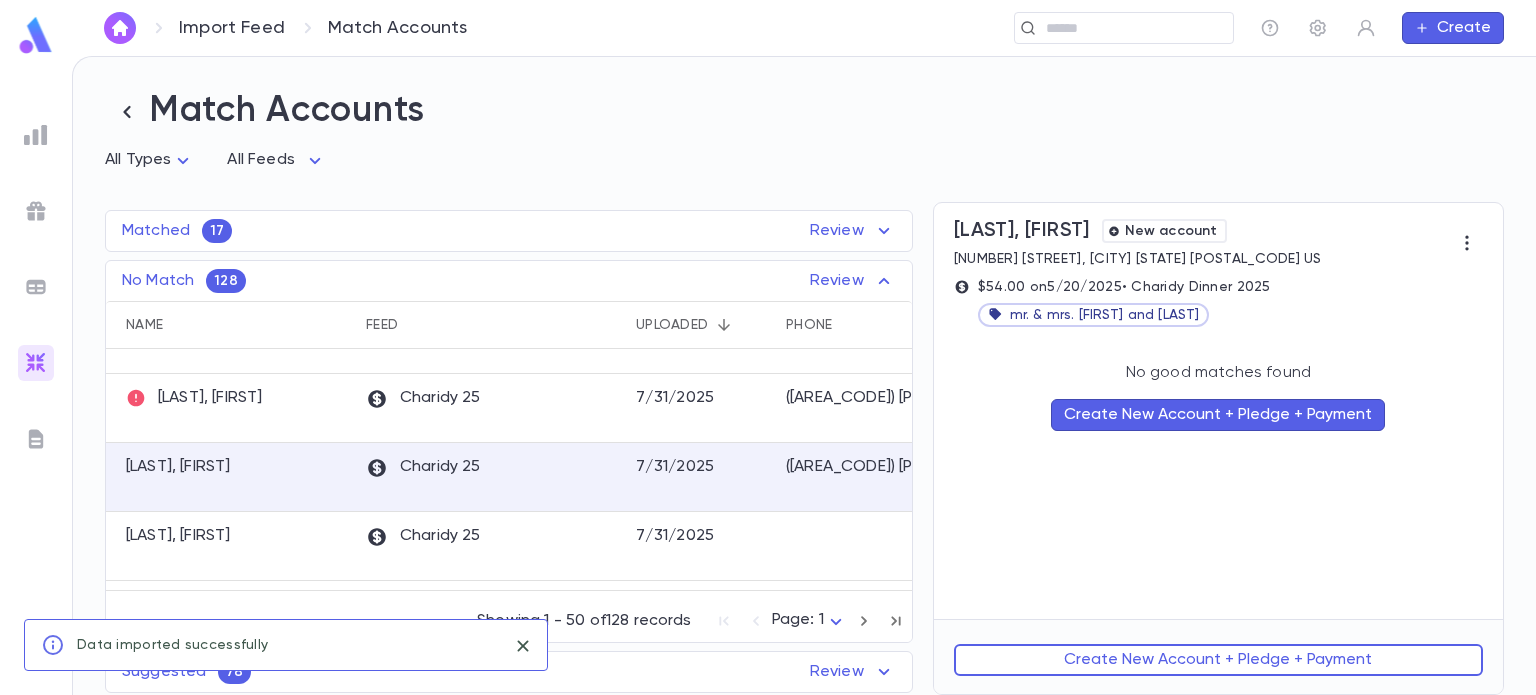 click on "Create New Account + Pledge + Payment" at bounding box center [1218, 660] 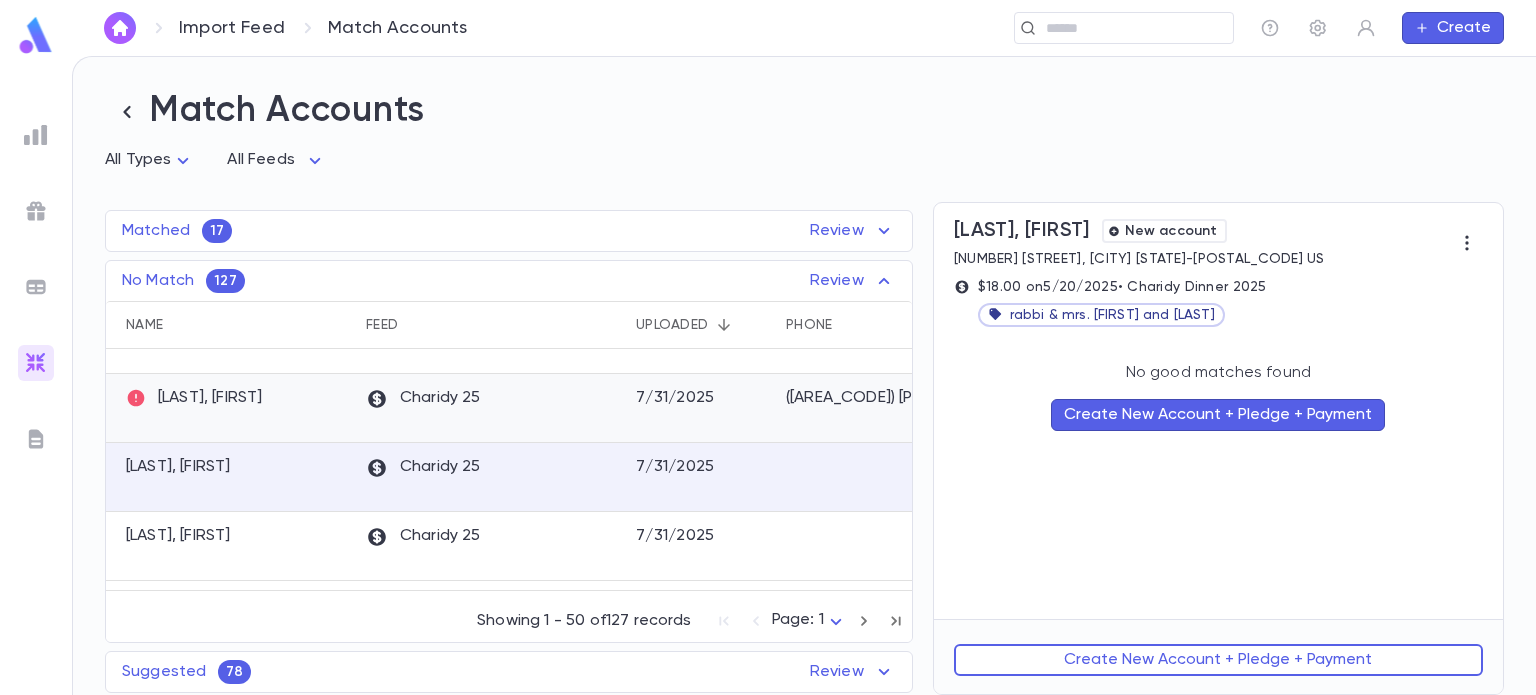 click 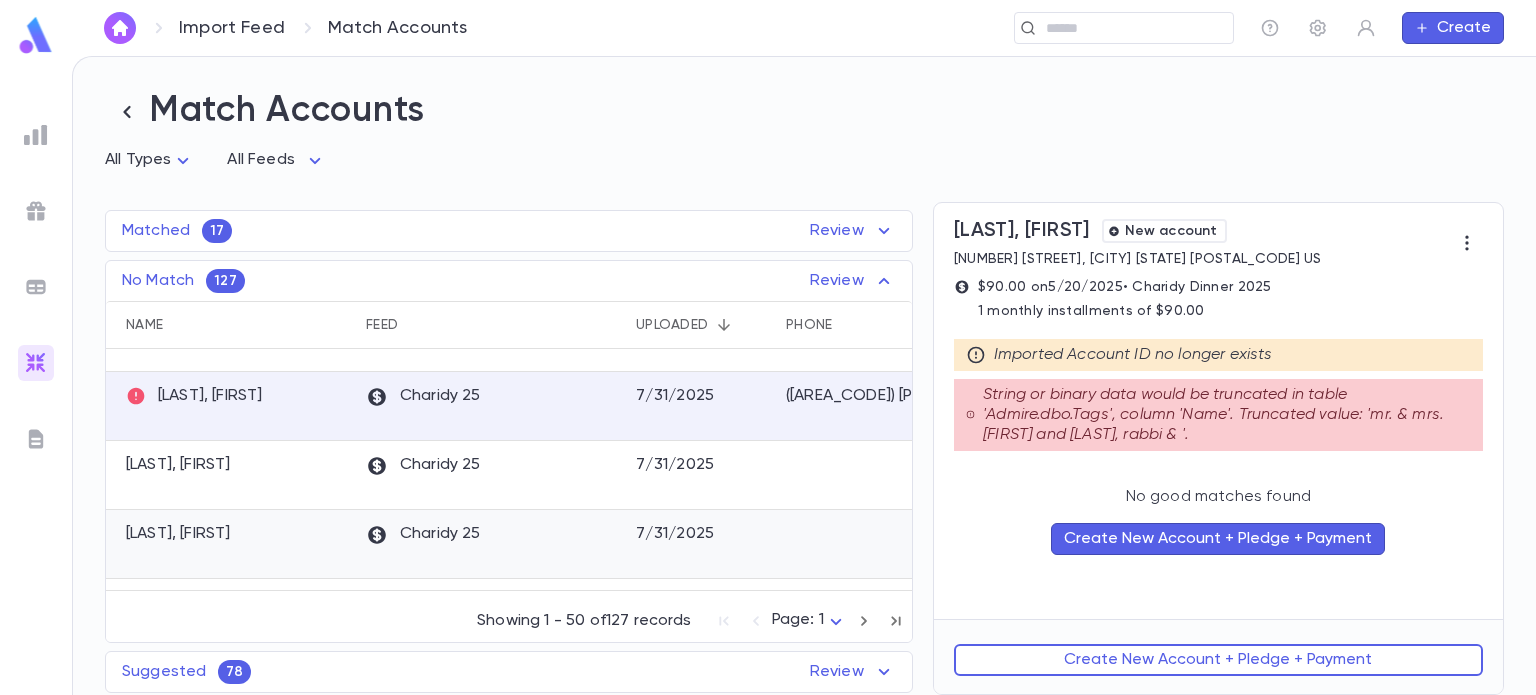 scroll, scrollTop: 394, scrollLeft: 0, axis: vertical 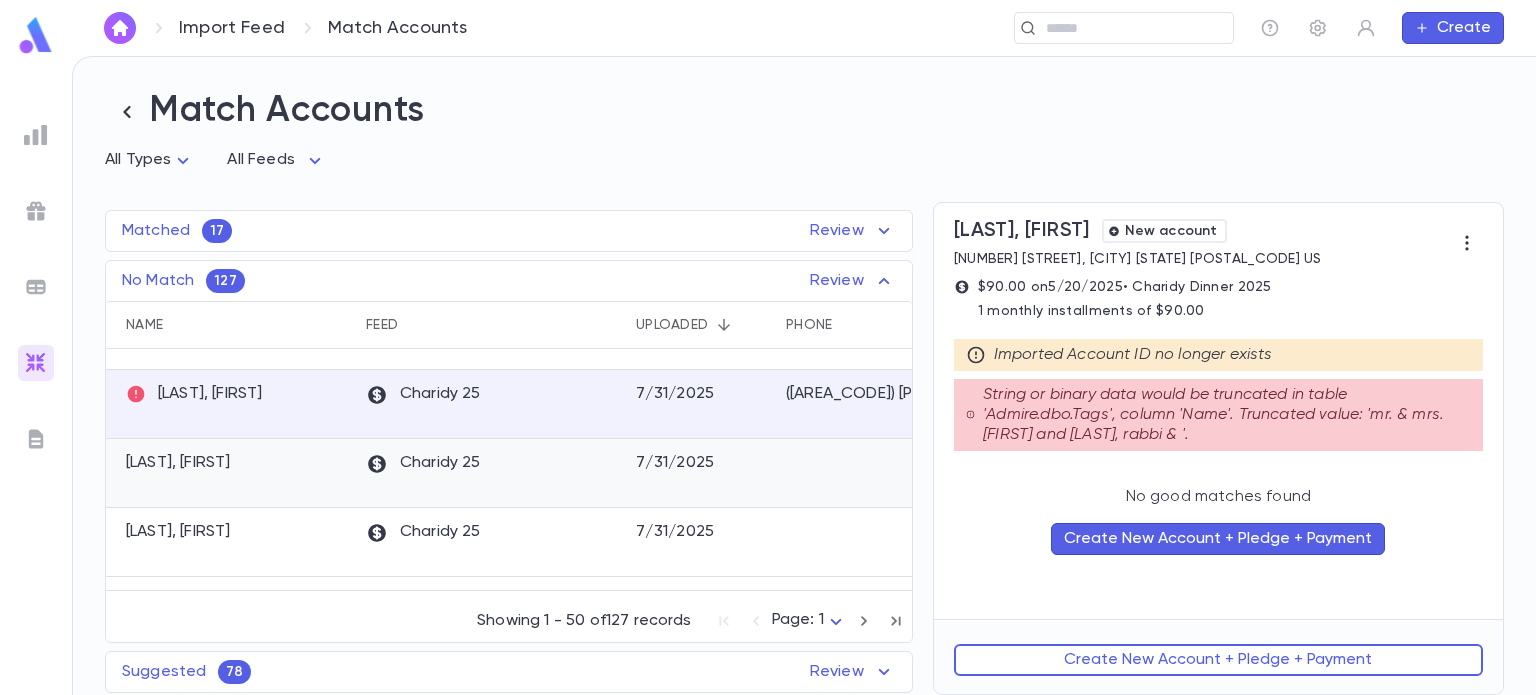 click on "Gross, Ezra" at bounding box center [231, 473] 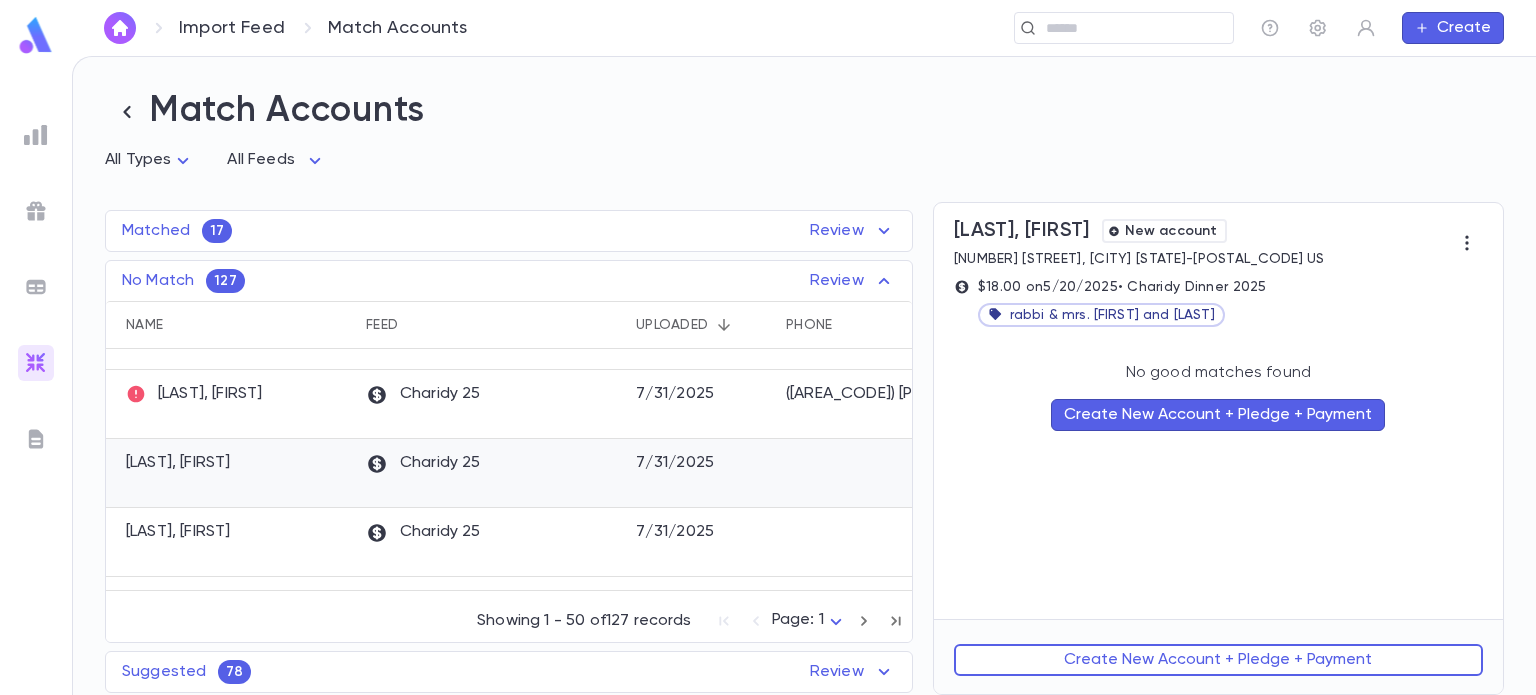 click on "Gross, Ezra" at bounding box center (231, 473) 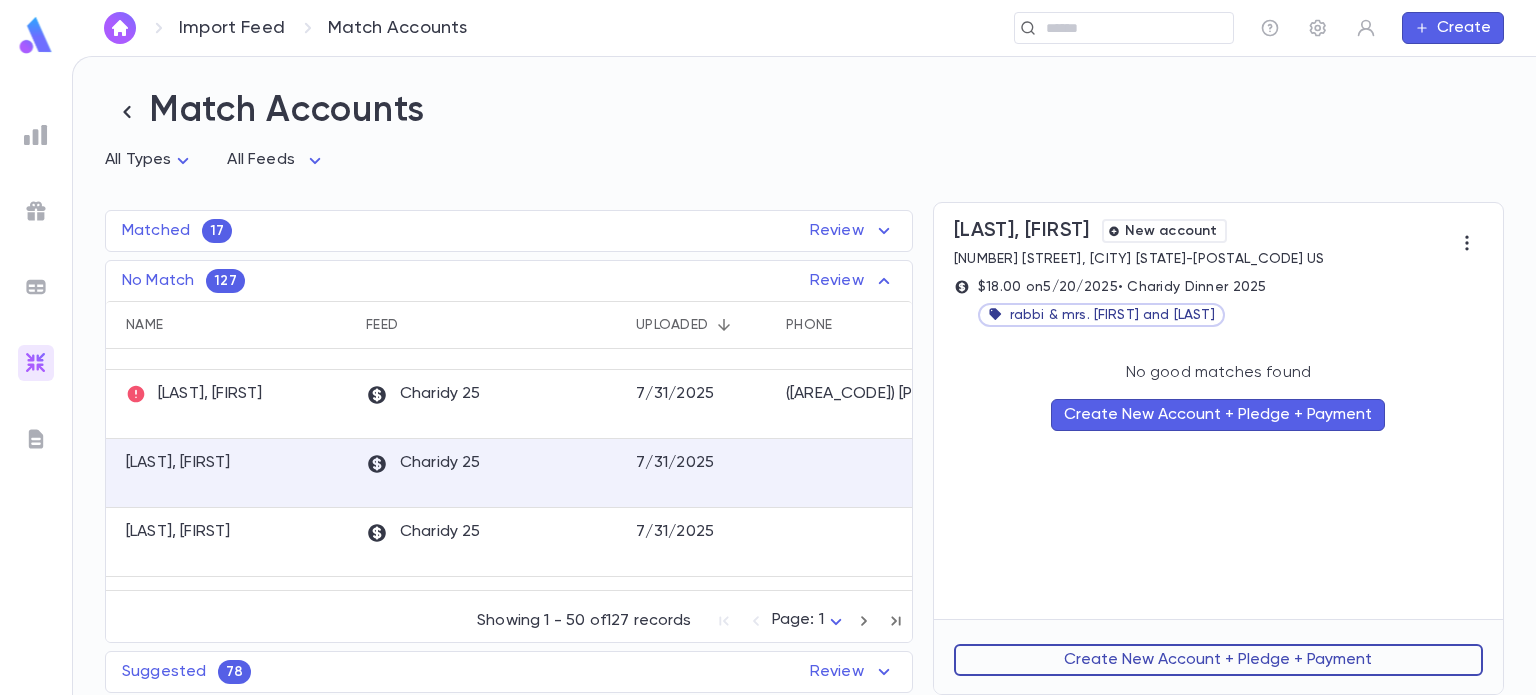 click on "Create New Account + Pledge + Payment" at bounding box center [1218, 660] 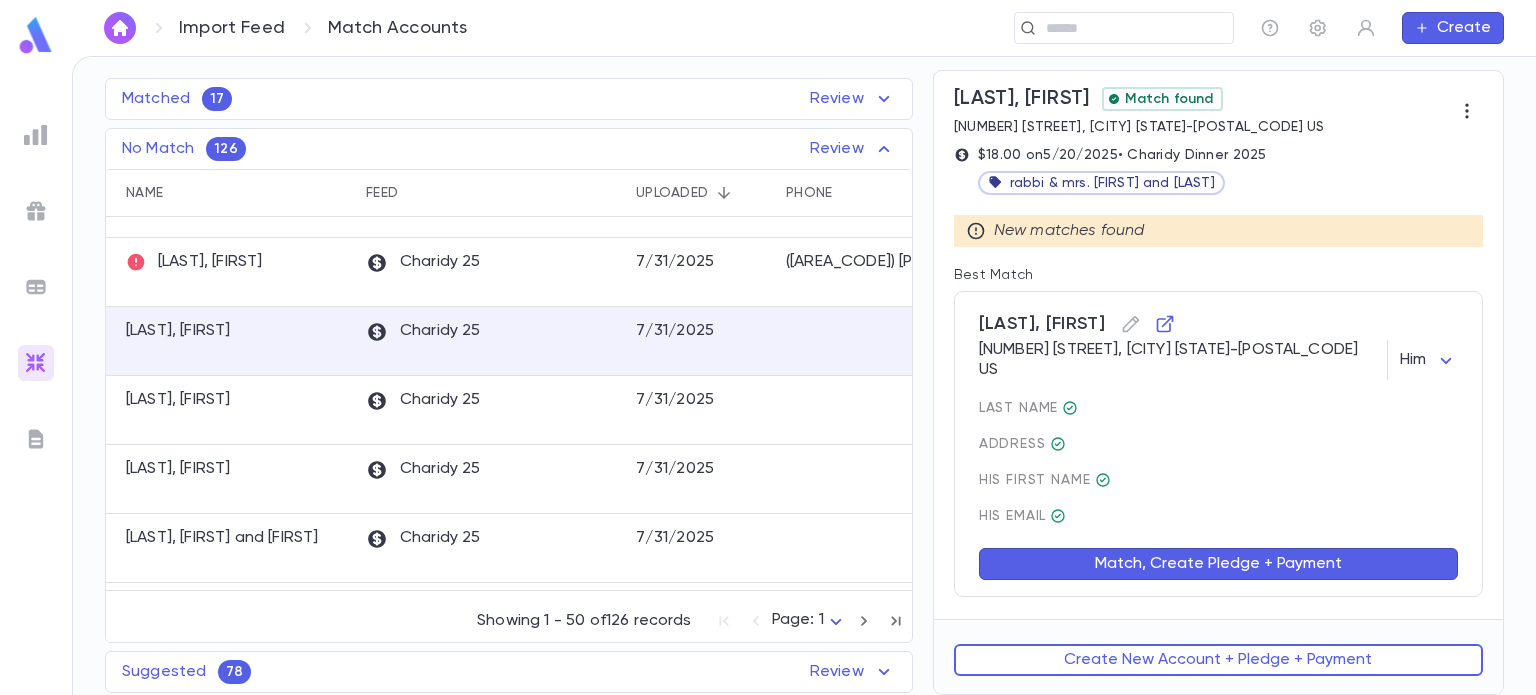 scroll, scrollTop: 132, scrollLeft: 0, axis: vertical 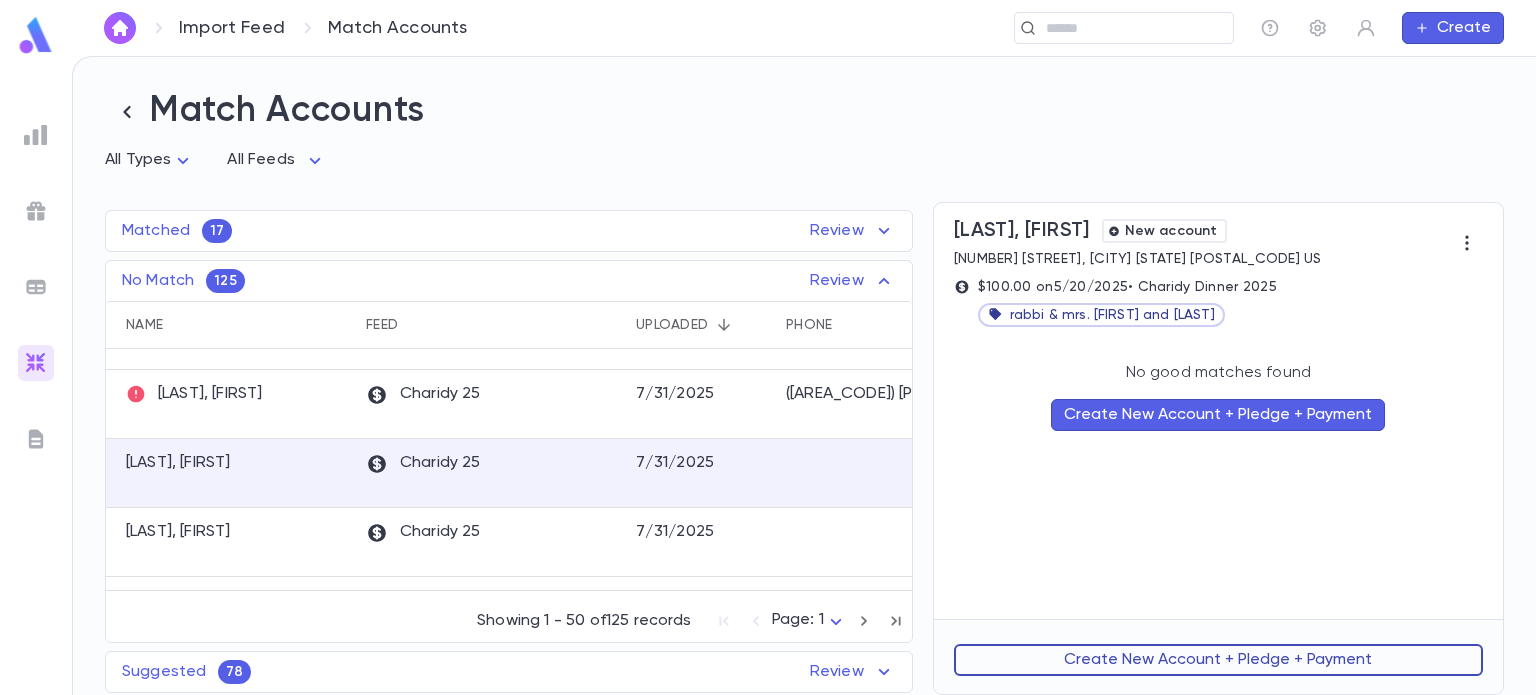 click on "Create New Account + Pledge + Payment" at bounding box center [1218, 660] 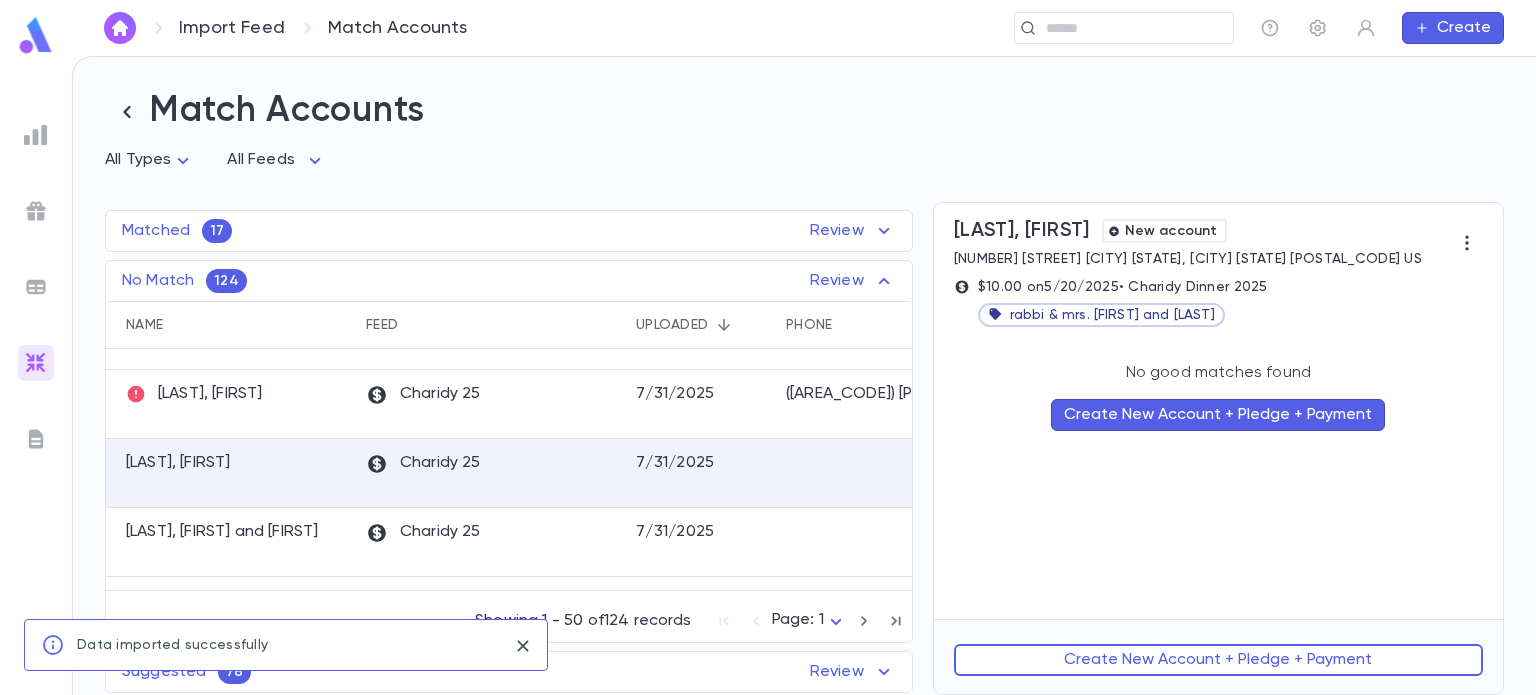 click on "Create New Account + Pledge + Payment" at bounding box center [1218, 660] 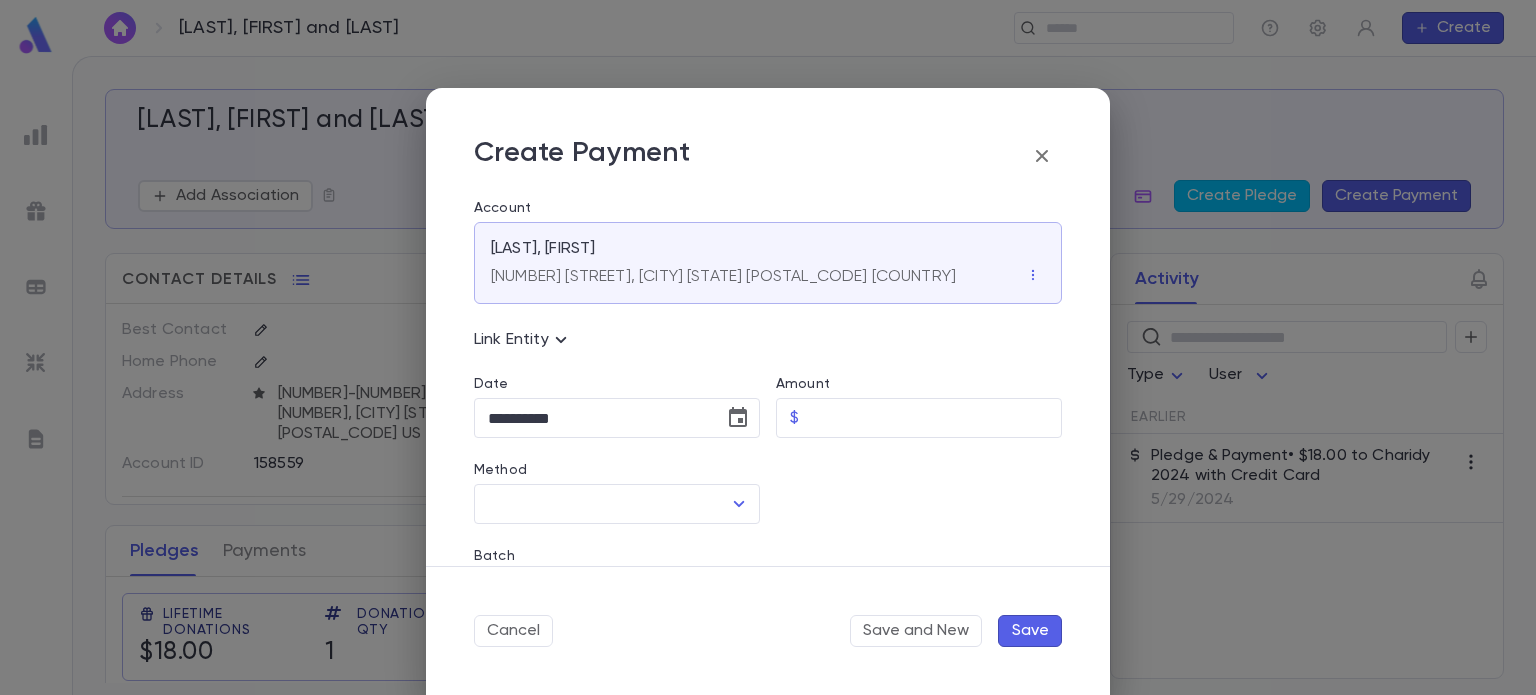 scroll, scrollTop: 0, scrollLeft: 0, axis: both 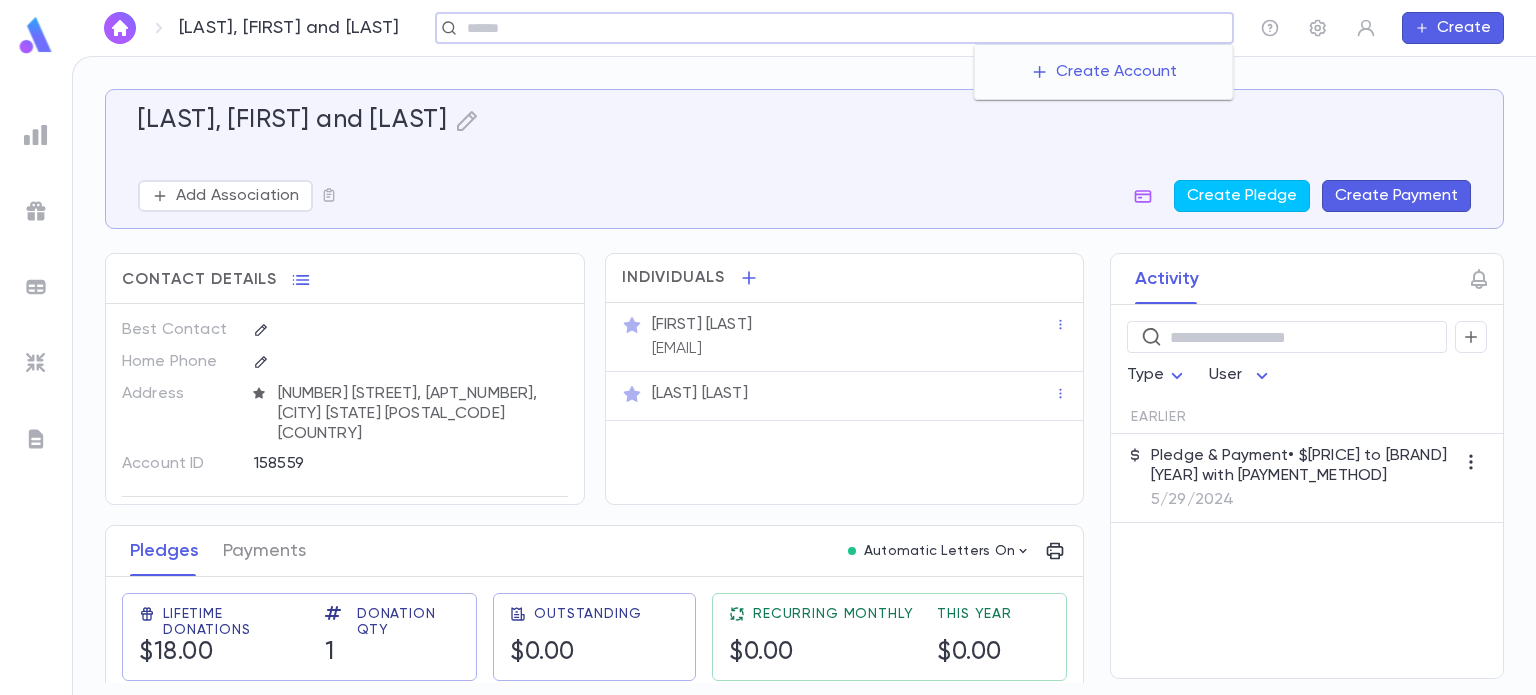 click at bounding box center (843, 28) 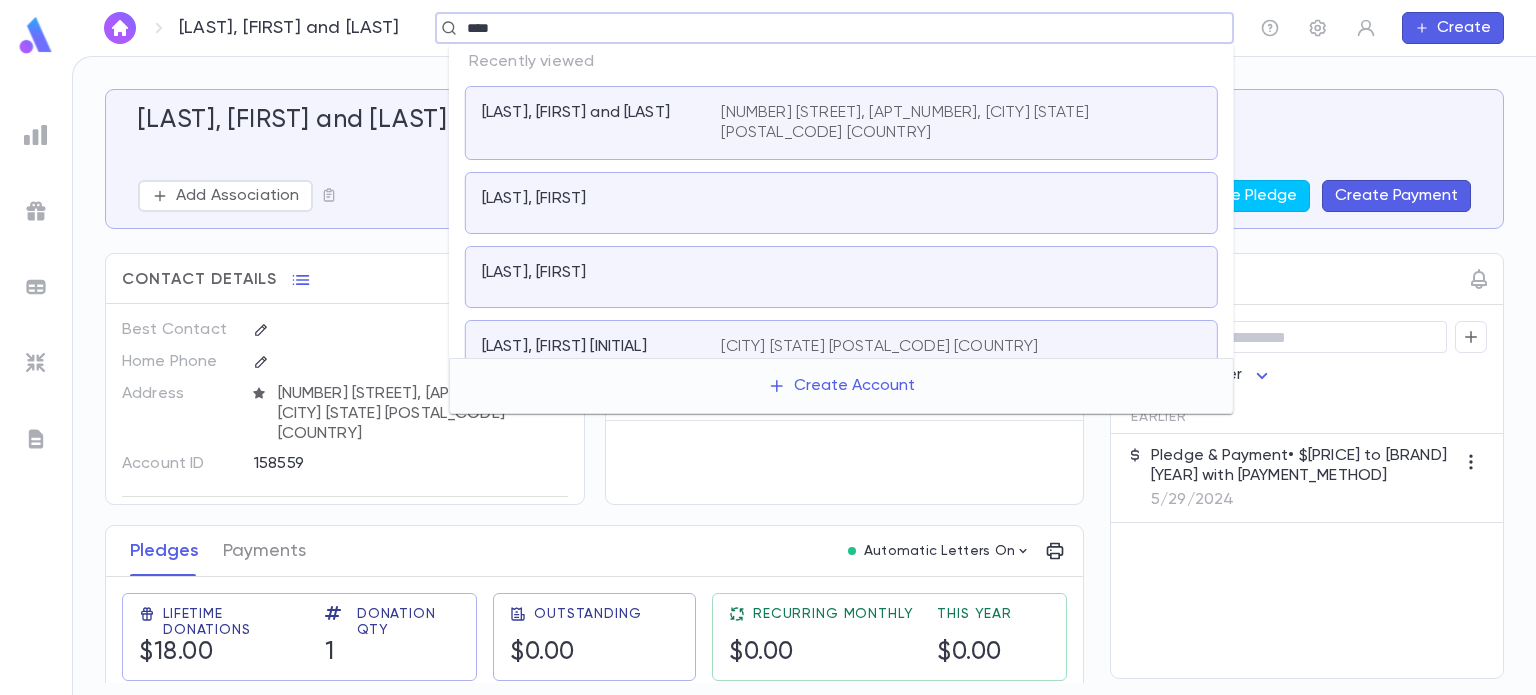type on "****" 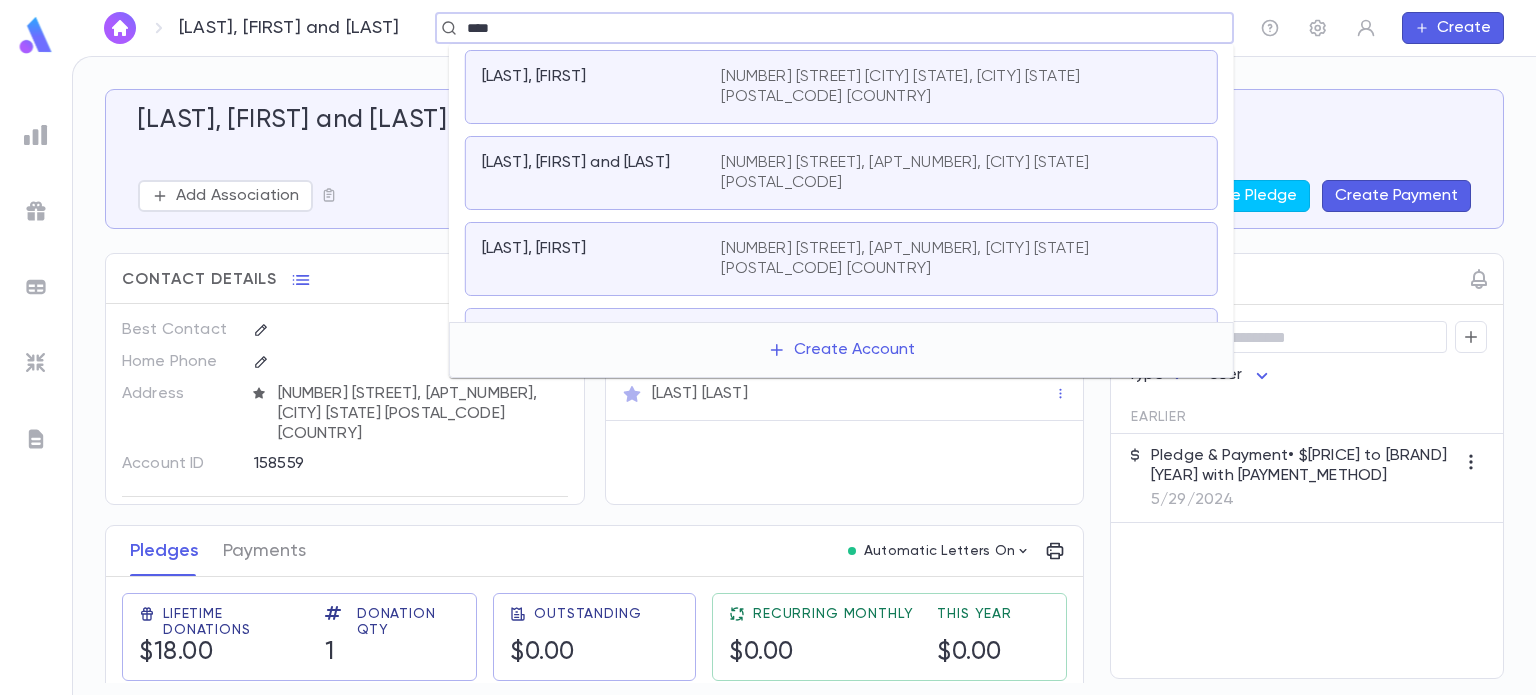 click on "321 s magnolia street Denver Co 80224, Denver COLORADO 80224 US" at bounding box center [948, 87] 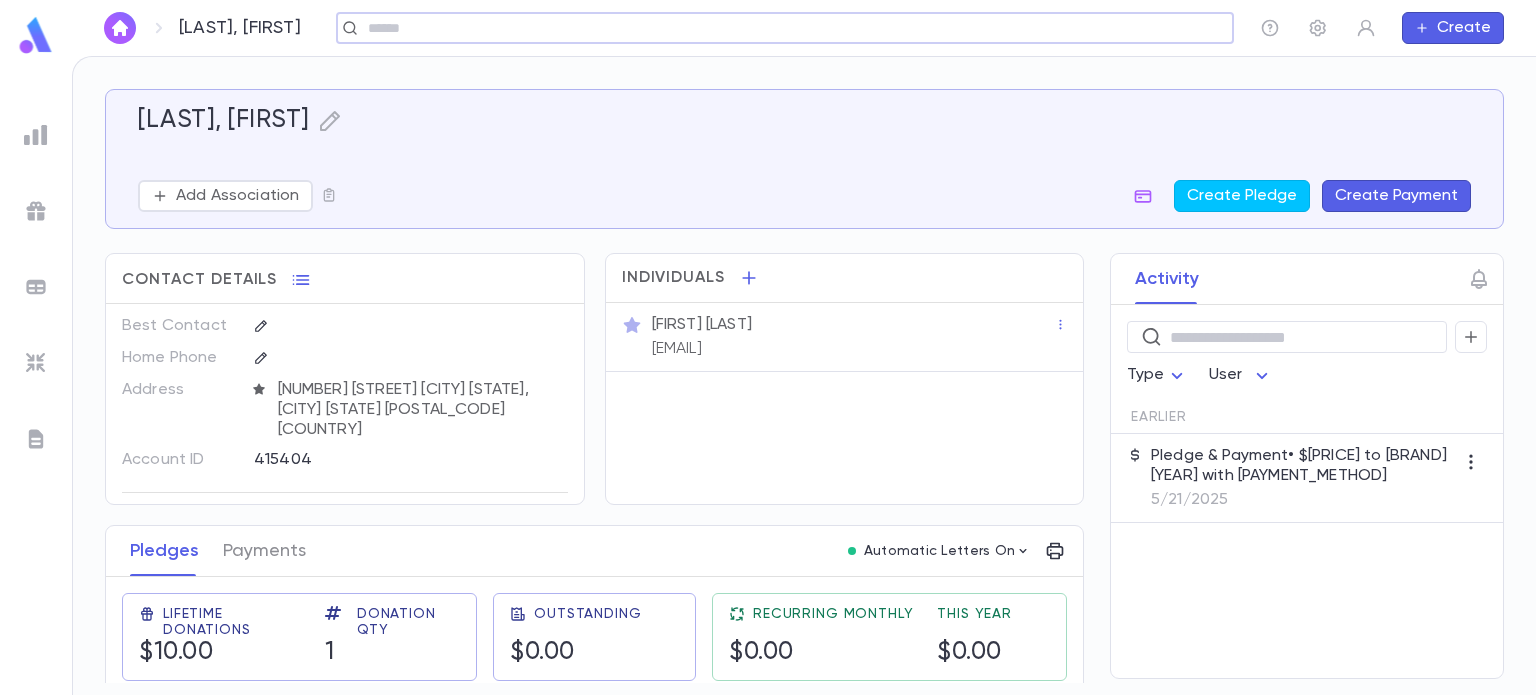 scroll, scrollTop: 4, scrollLeft: 0, axis: vertical 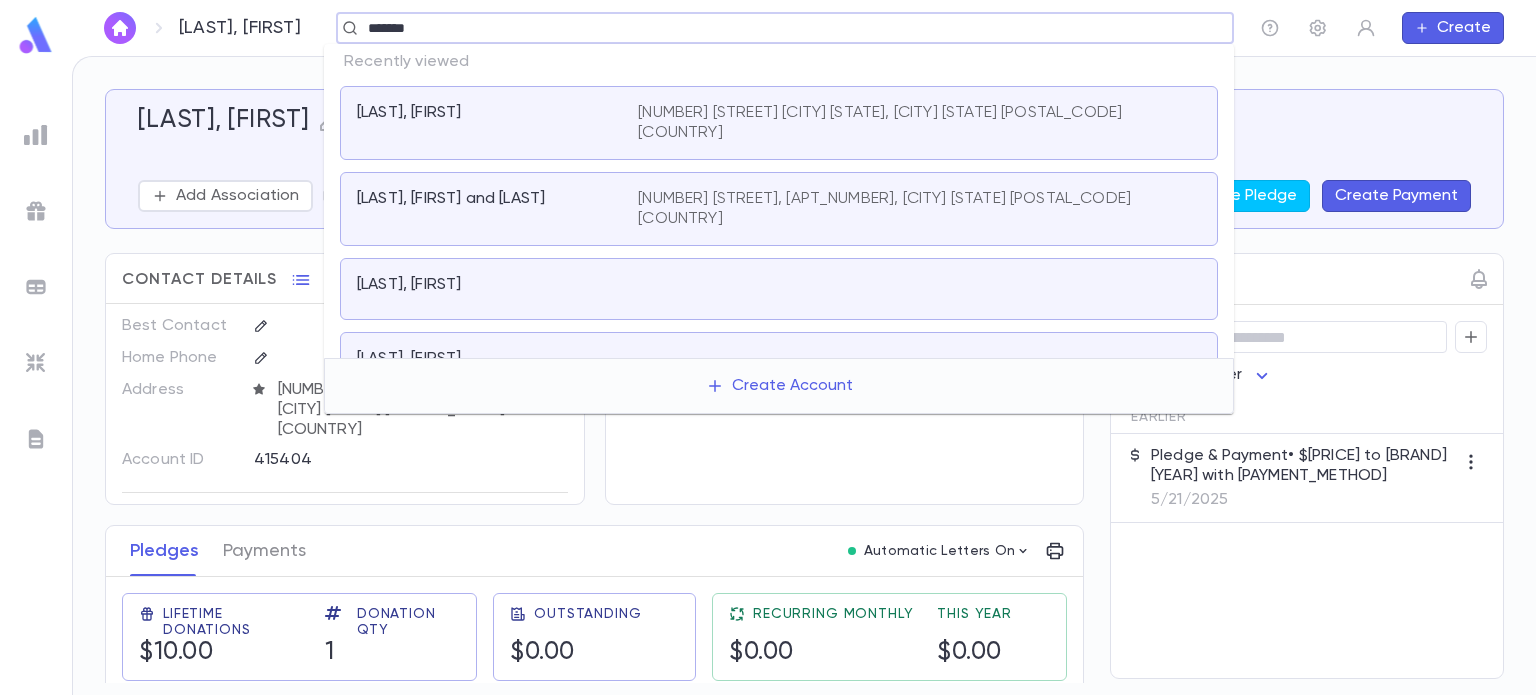 type on "*******" 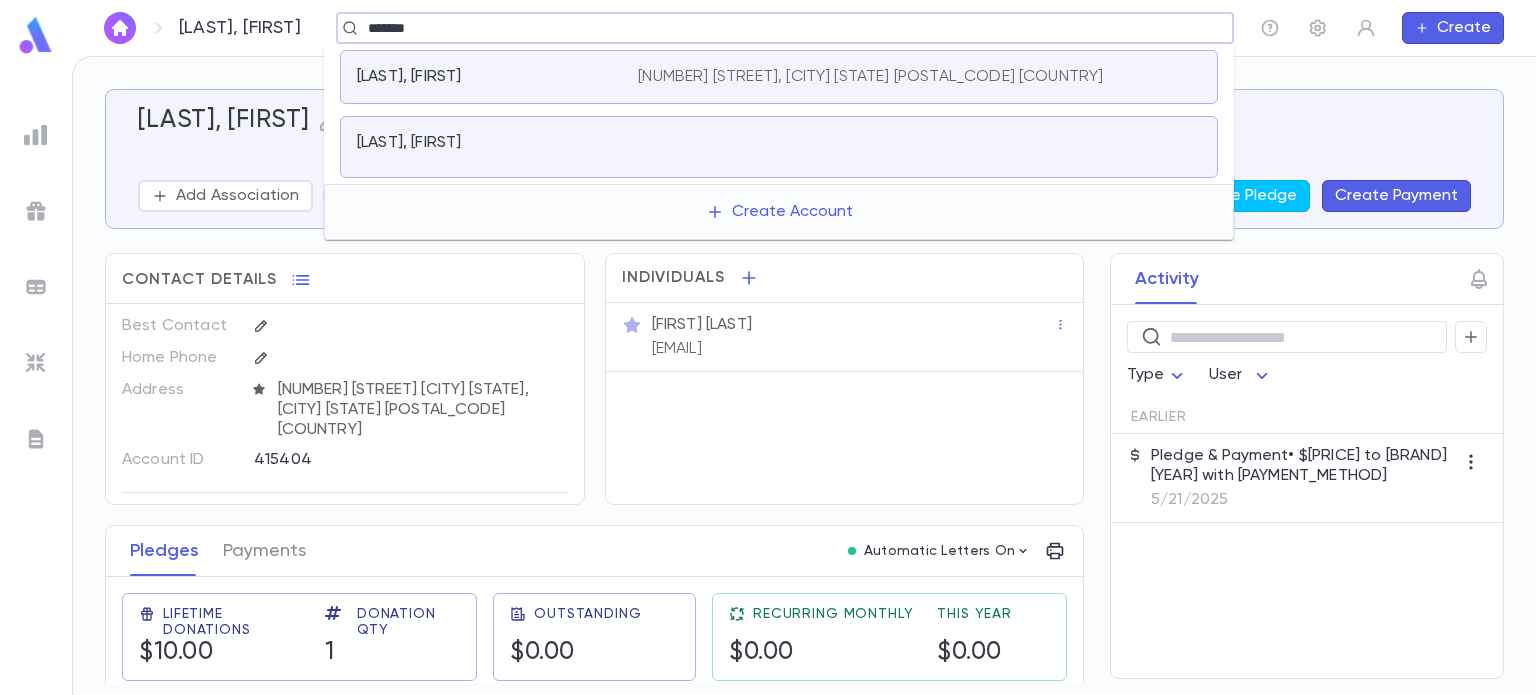 click on "Nierman, Menachem" at bounding box center (779, 147) 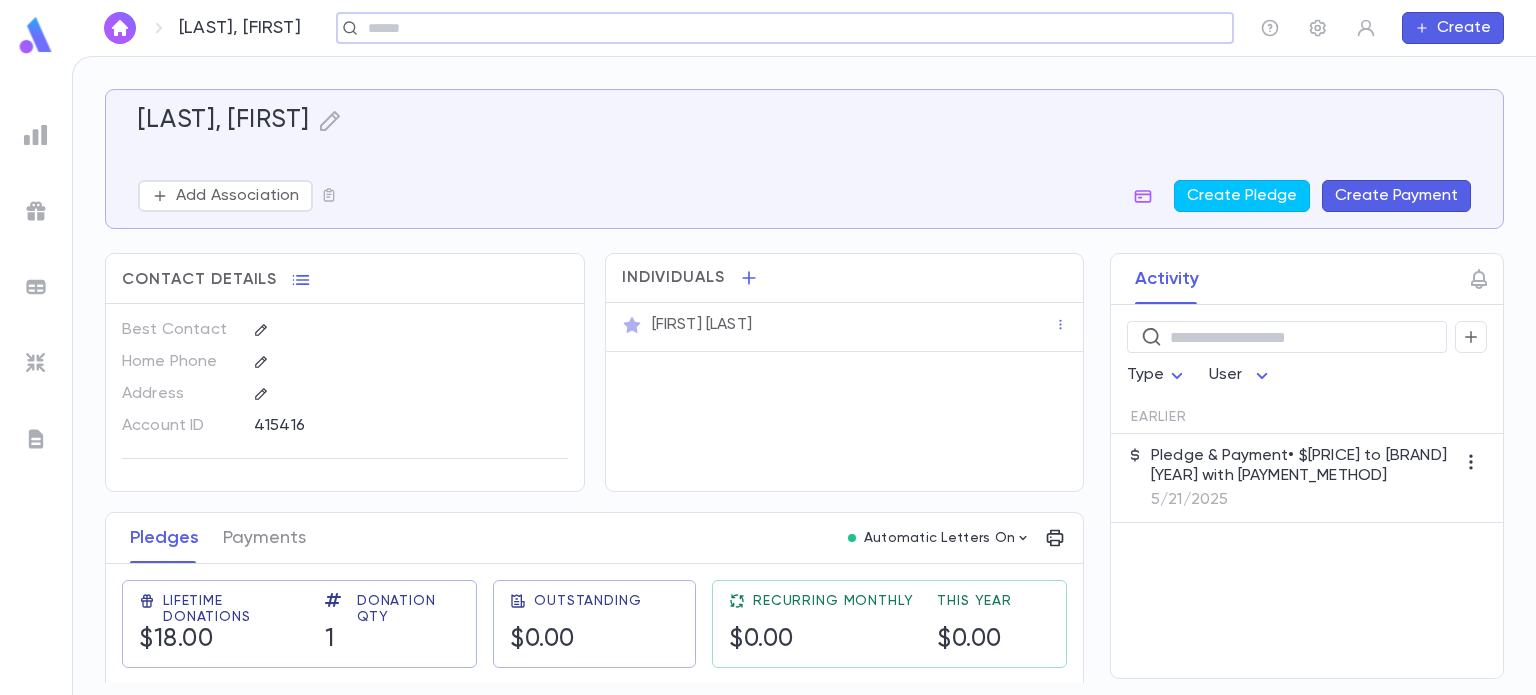 scroll, scrollTop: 0, scrollLeft: 0, axis: both 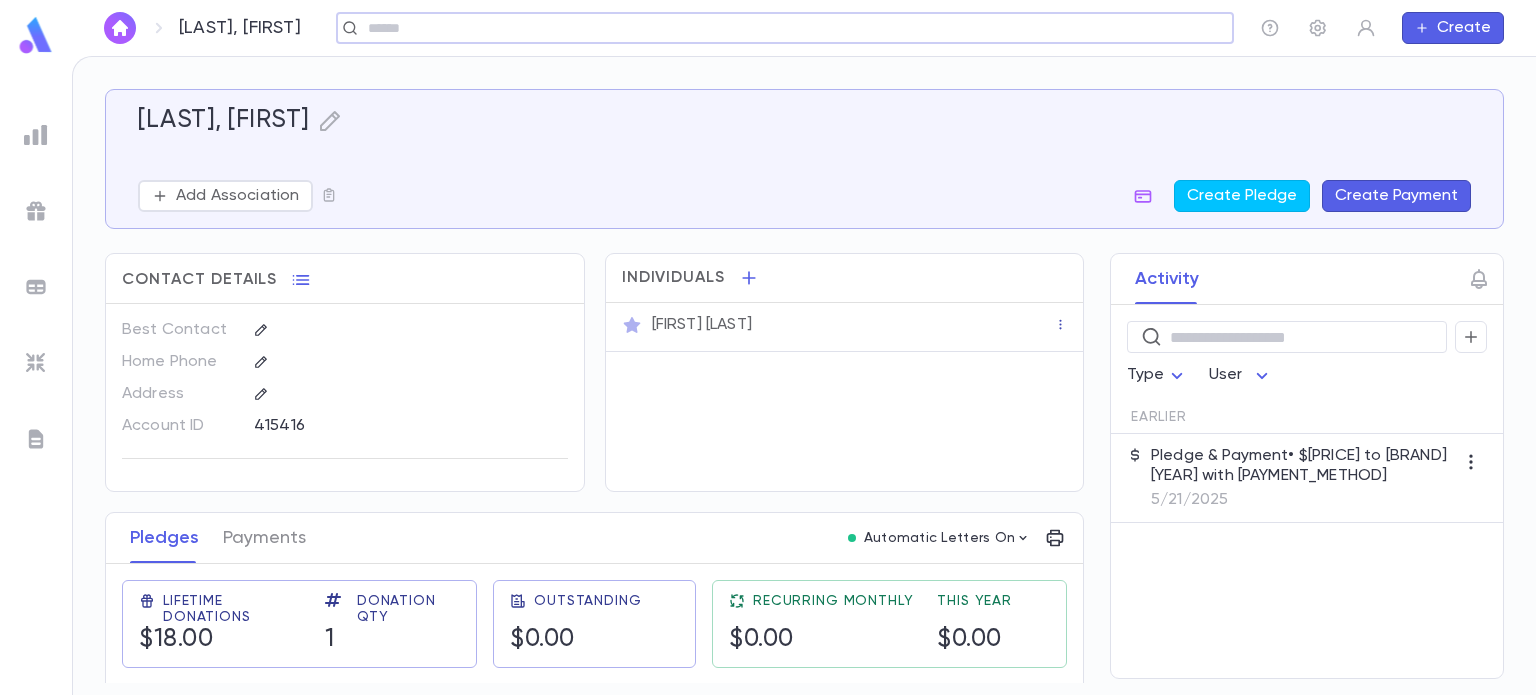 click 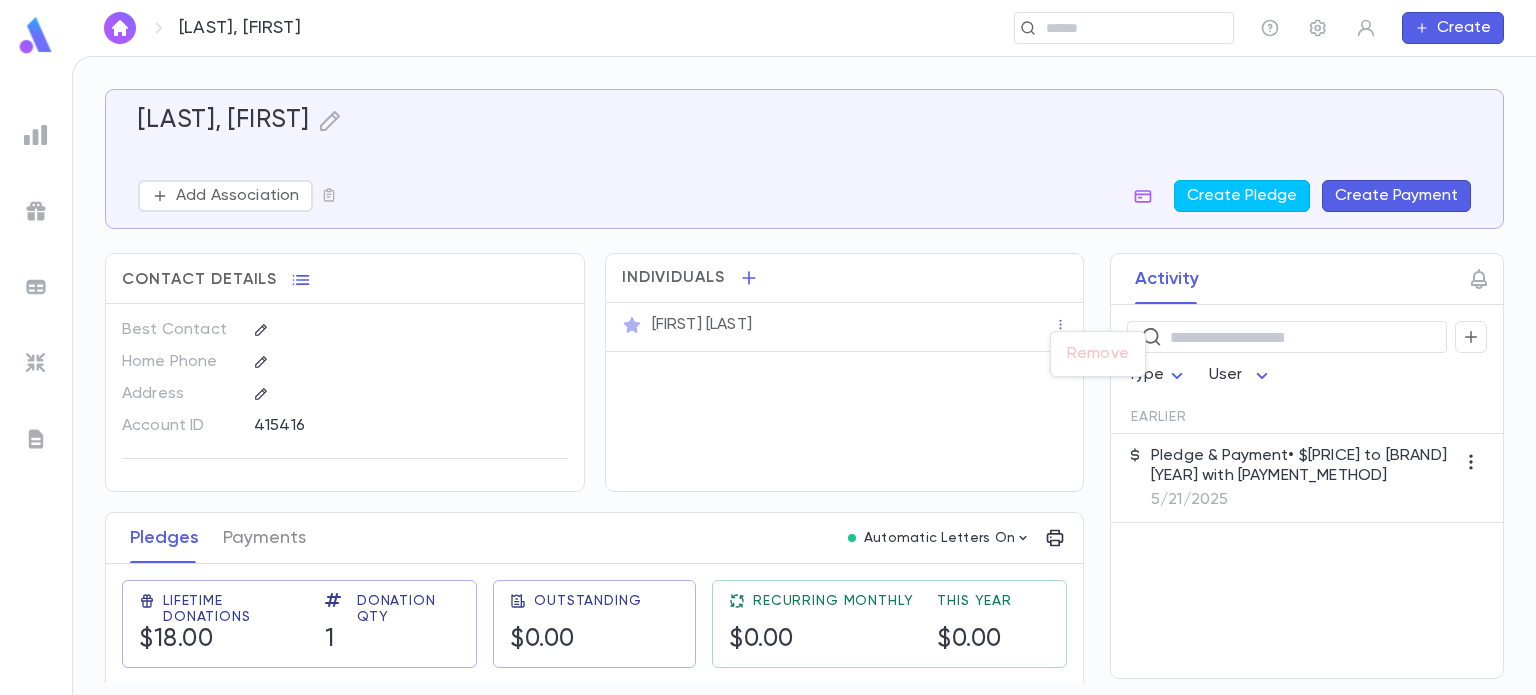 click at bounding box center [768, 347] 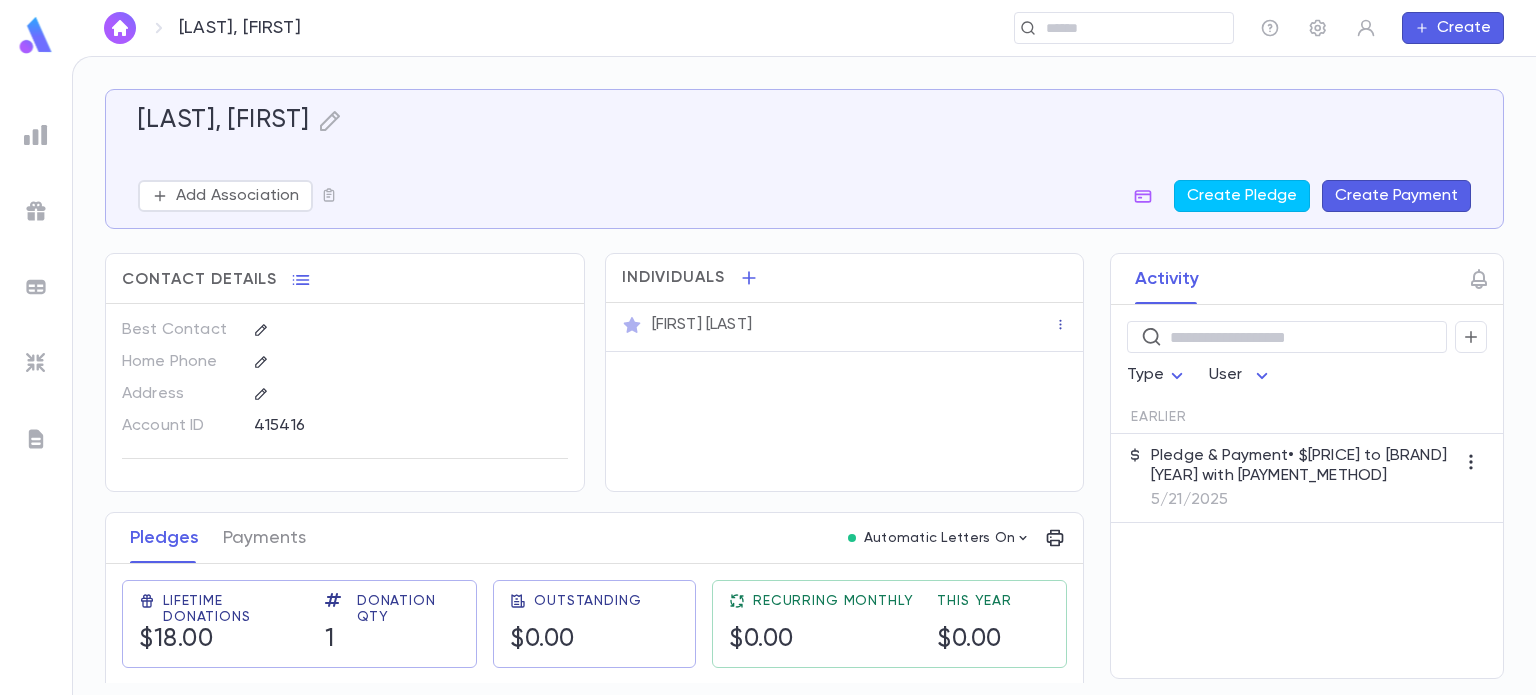 click 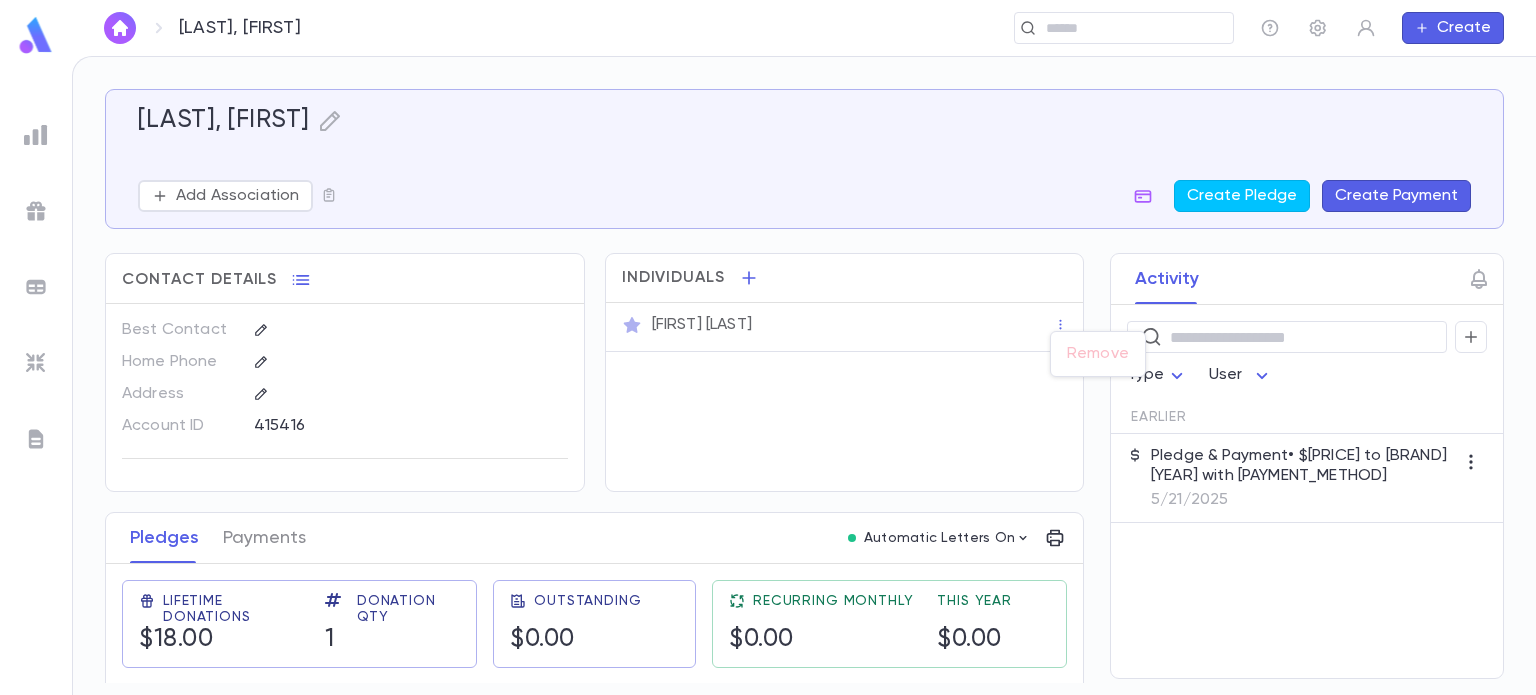 click at bounding box center [768, 347] 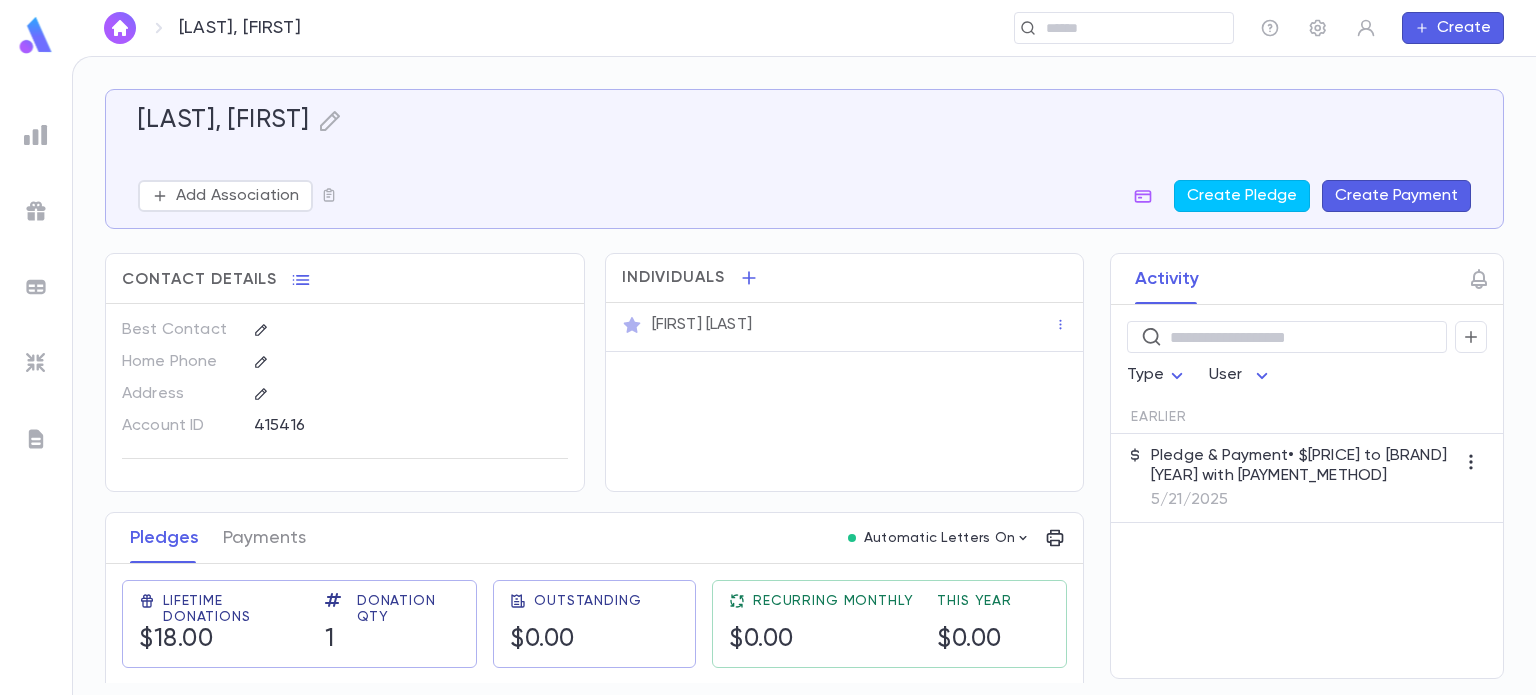 click on "Menachem Nierman" at bounding box center [702, 325] 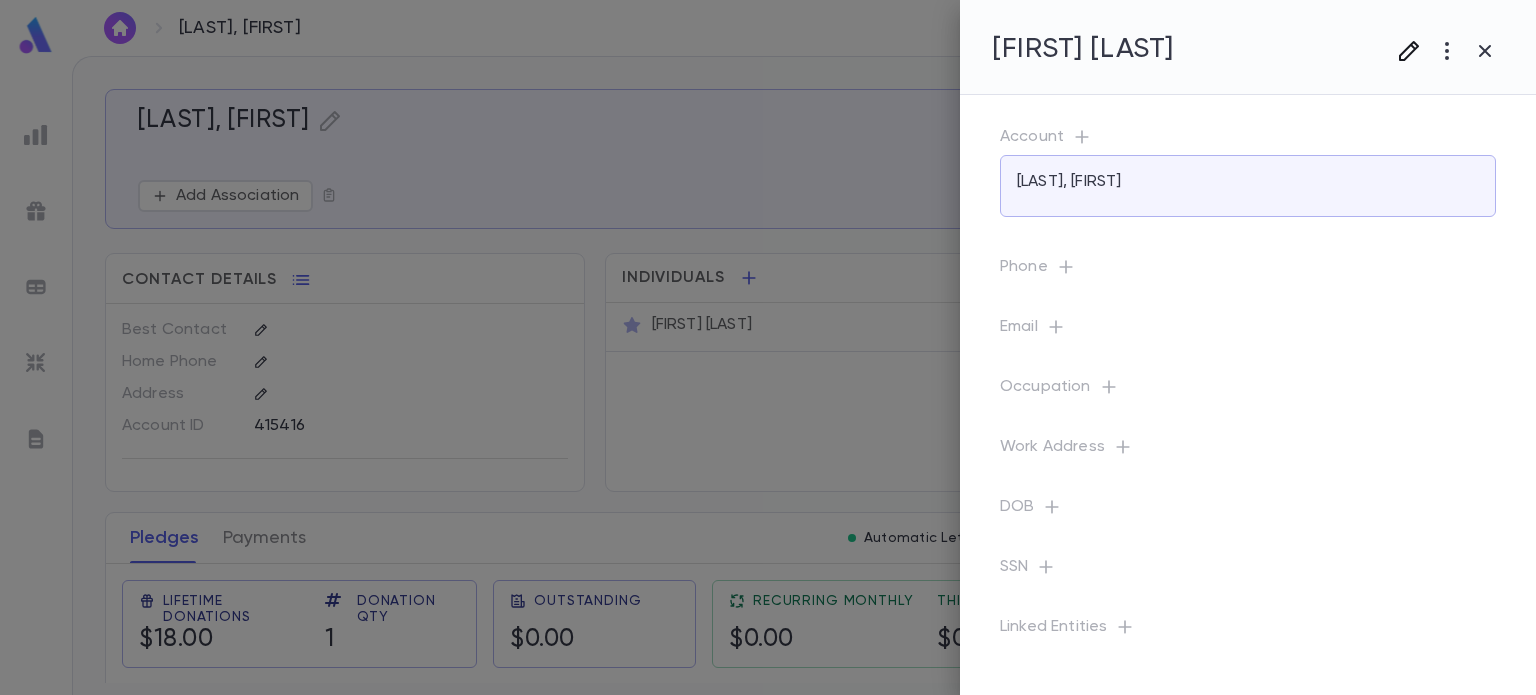 click at bounding box center [1409, 51] 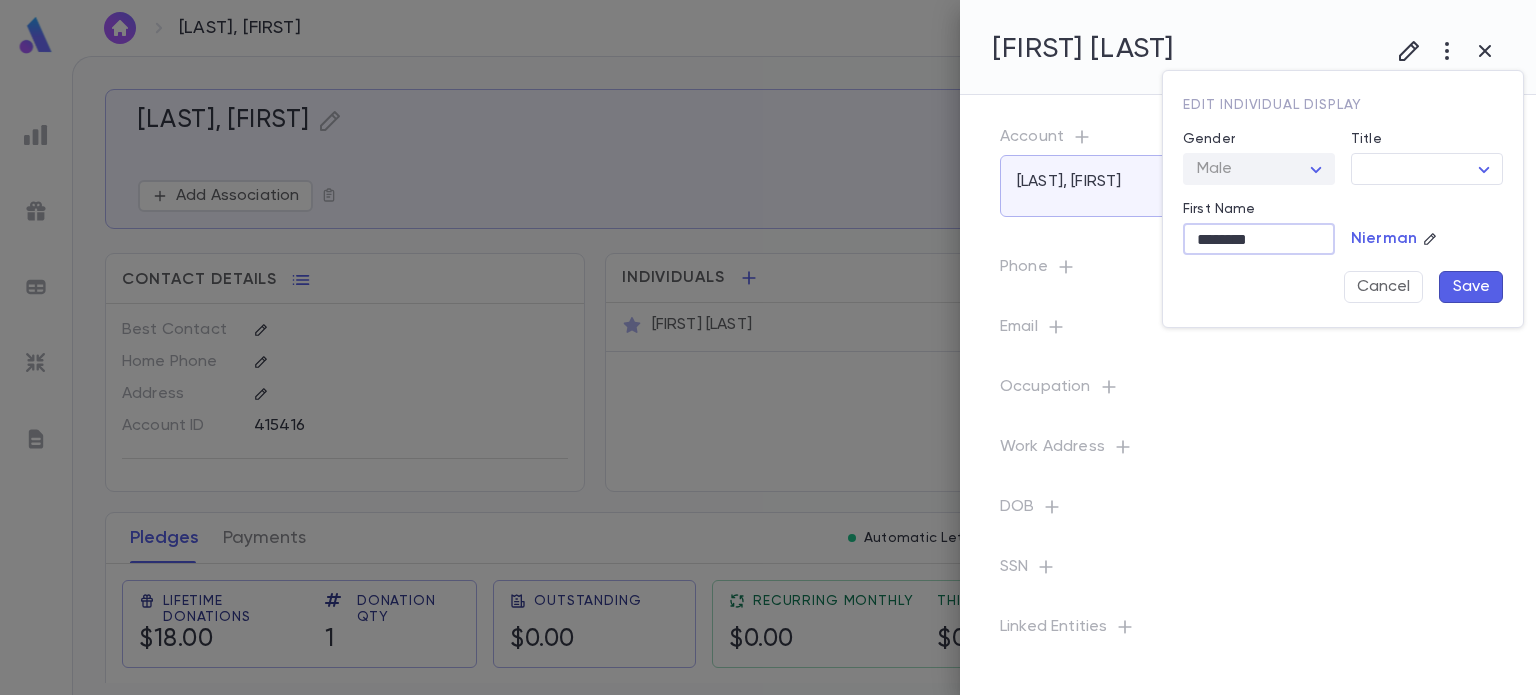 drag, startPoint x: 1280, startPoint y: 238, endPoint x: 1106, endPoint y: 288, distance: 181.04143 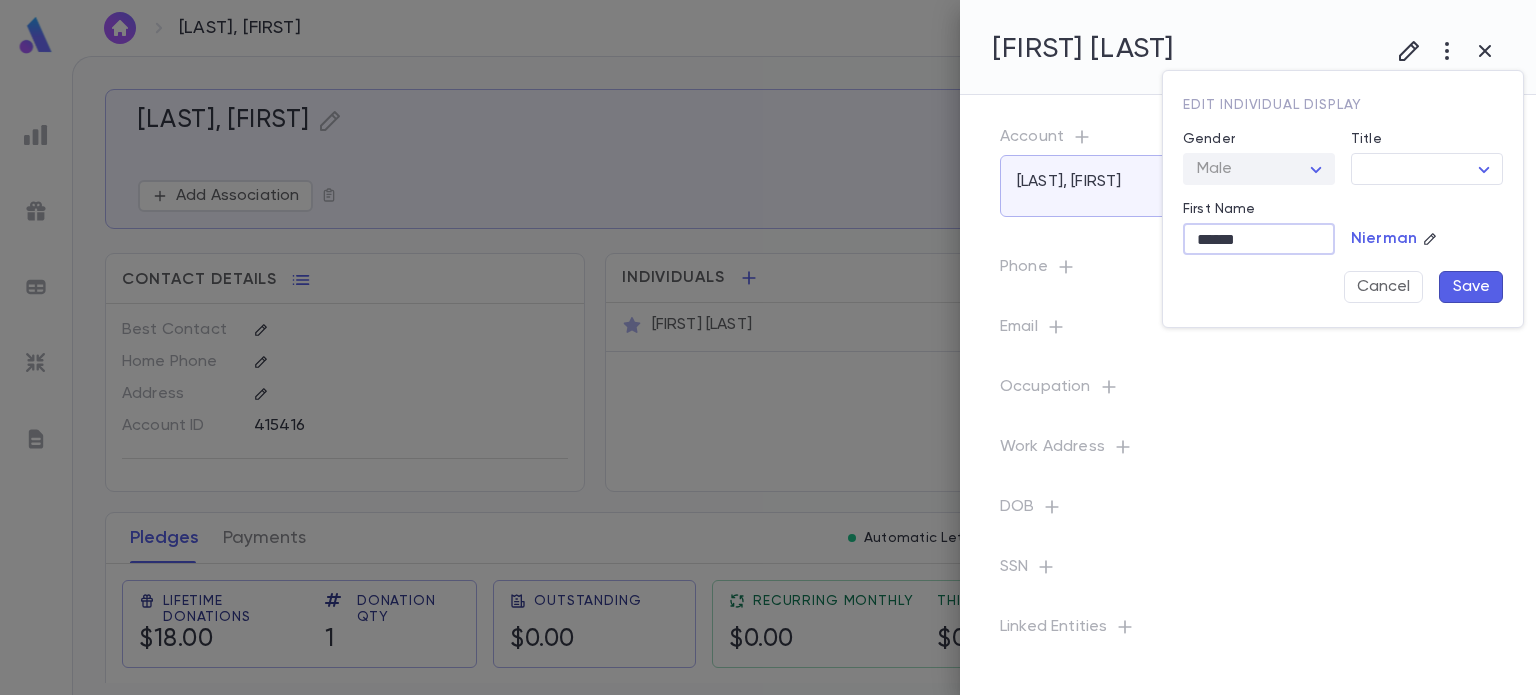 type on "******" 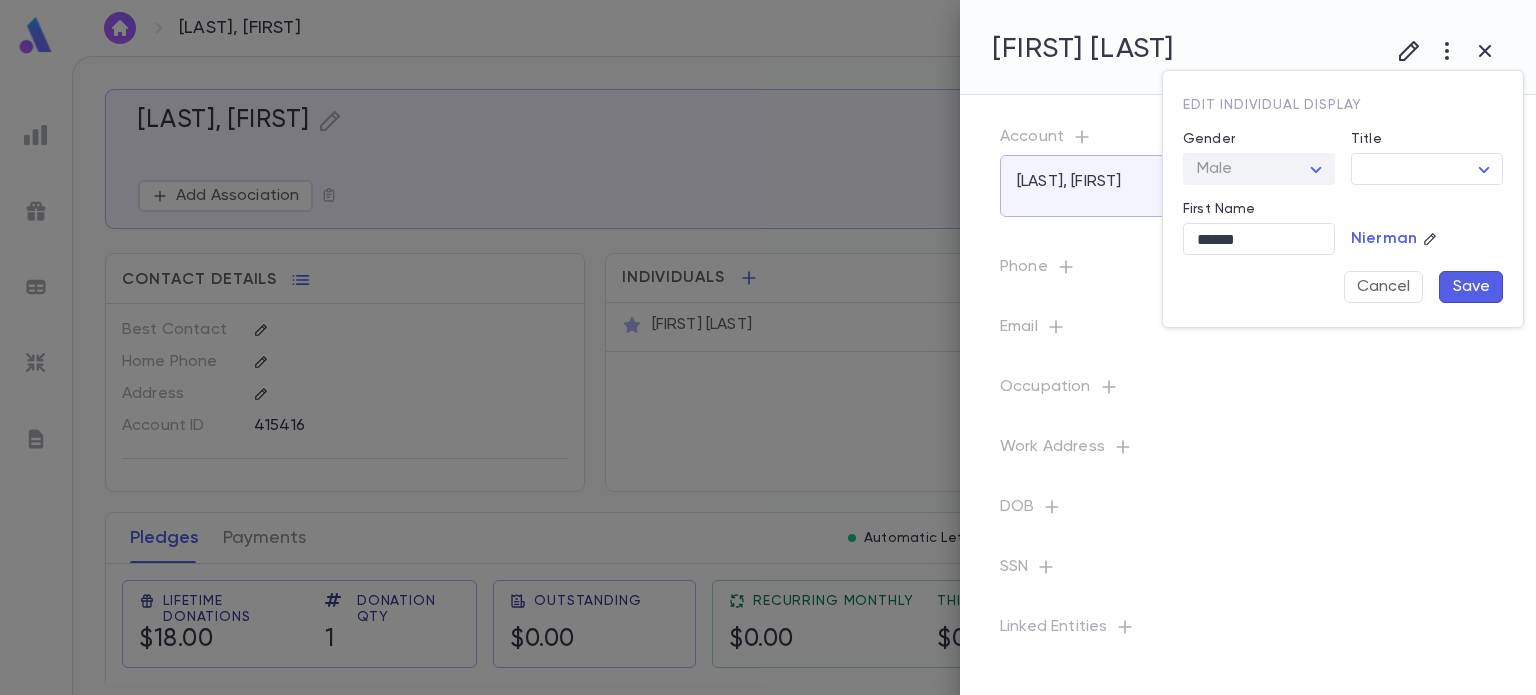 click on "Save" at bounding box center (1471, 287) 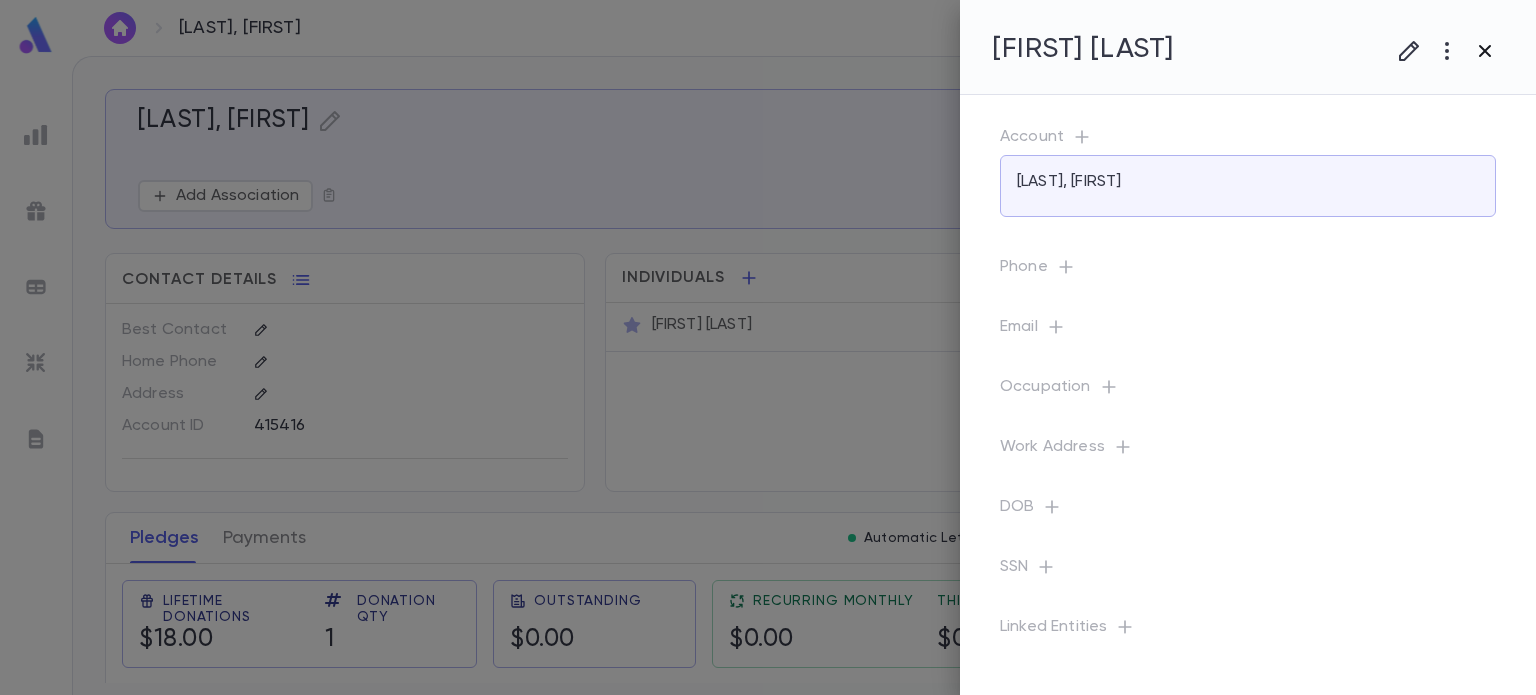 click 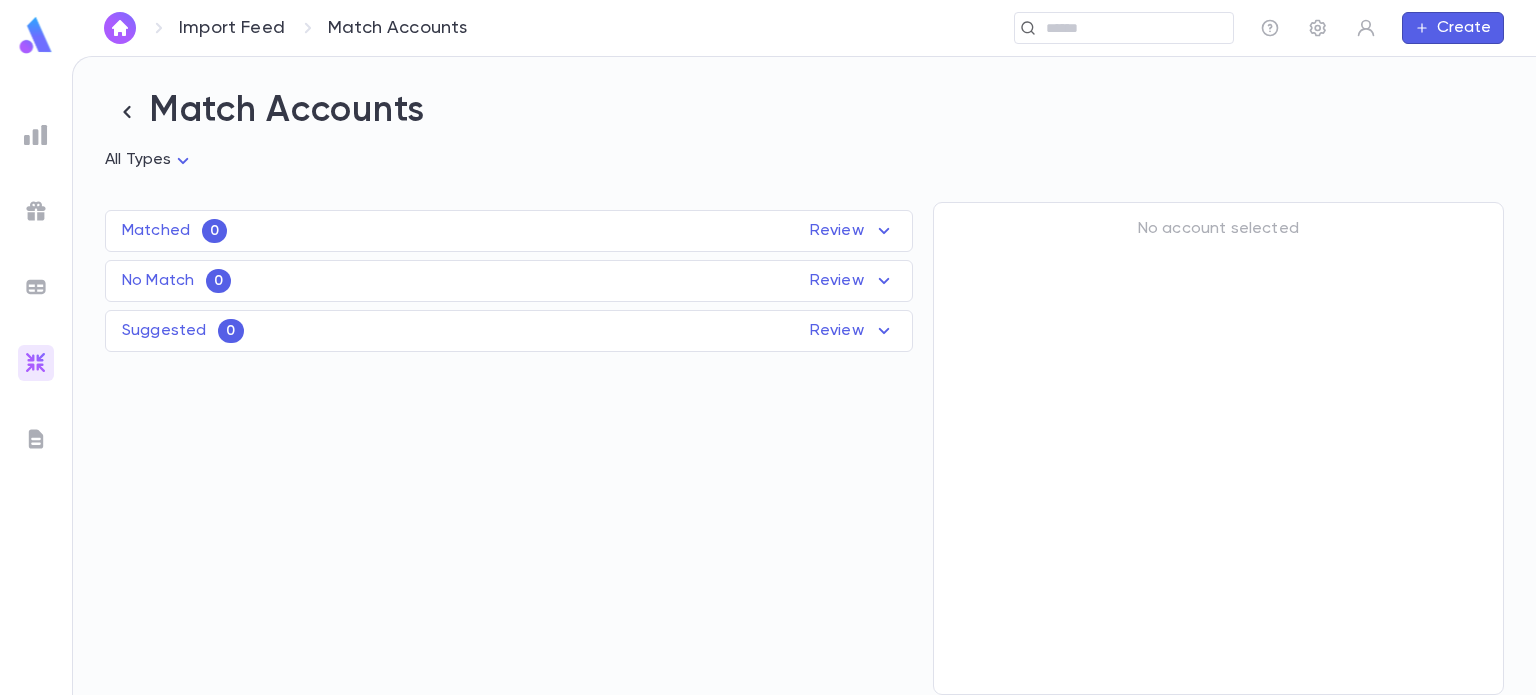 scroll, scrollTop: 0, scrollLeft: 0, axis: both 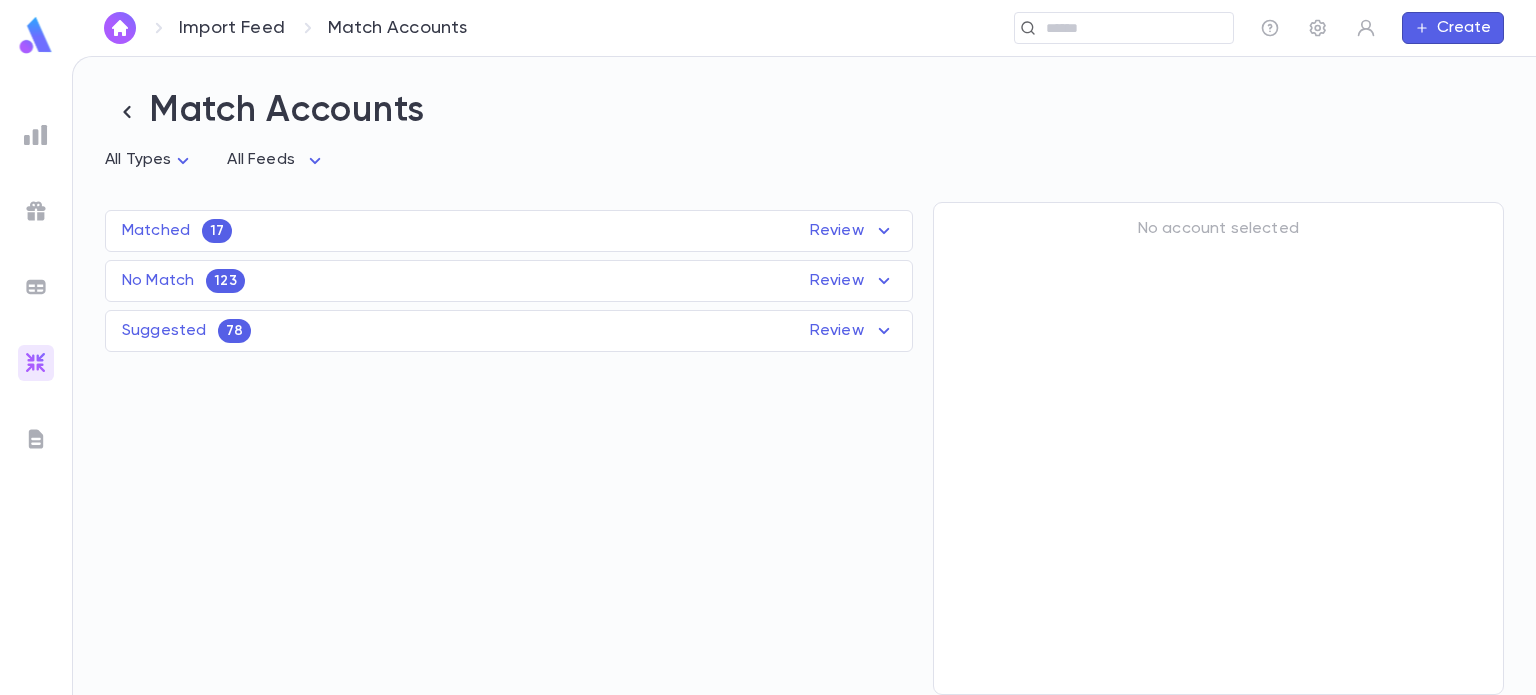 click 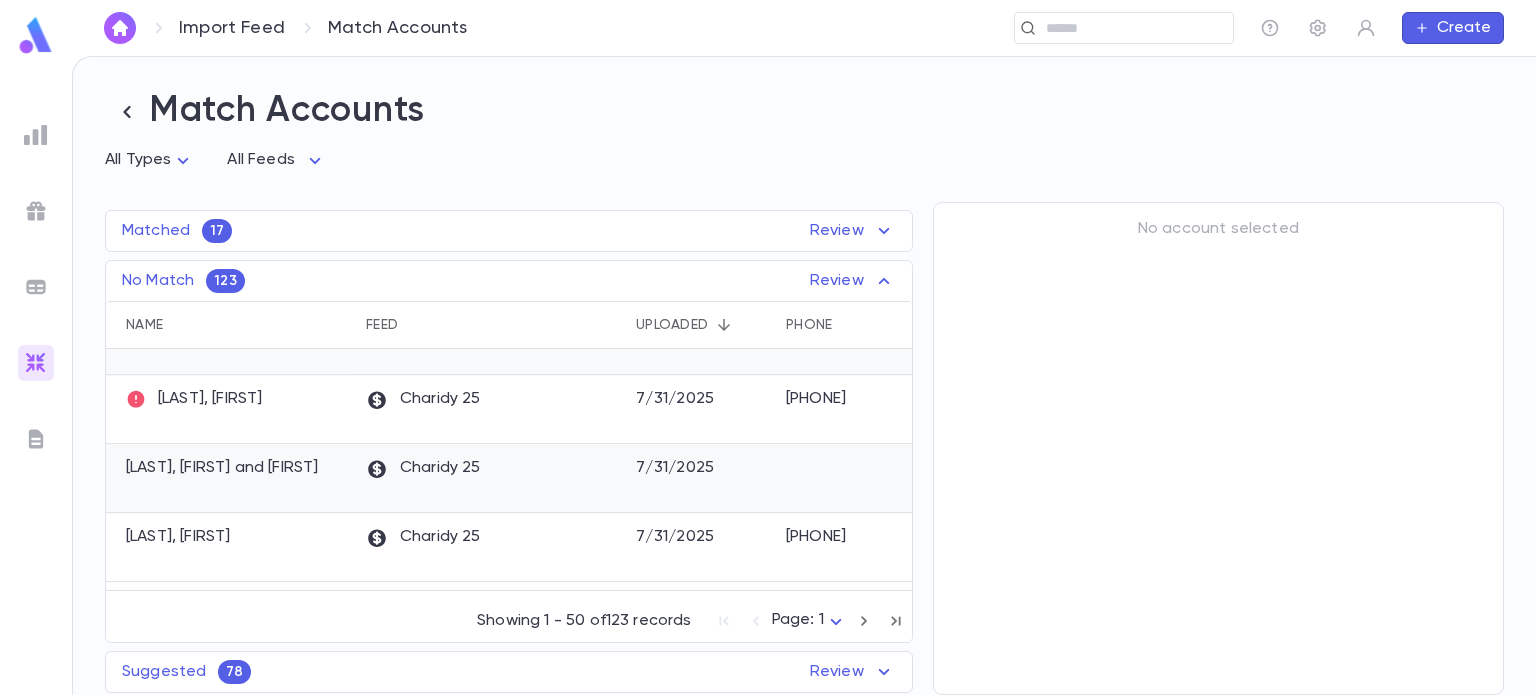 scroll, scrollTop: 472, scrollLeft: 0, axis: vertical 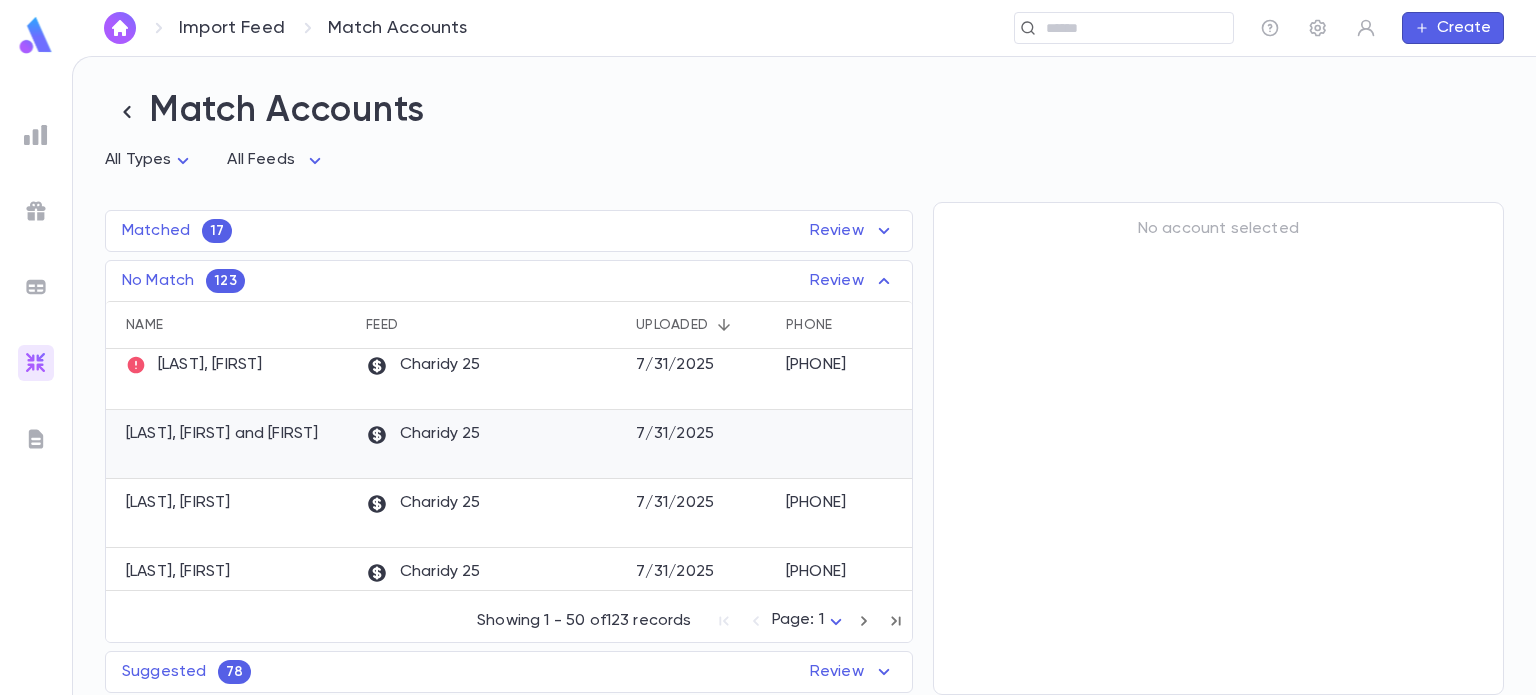 click on "[LAST], [FIRST] and [FIRST]" at bounding box center (222, 434) 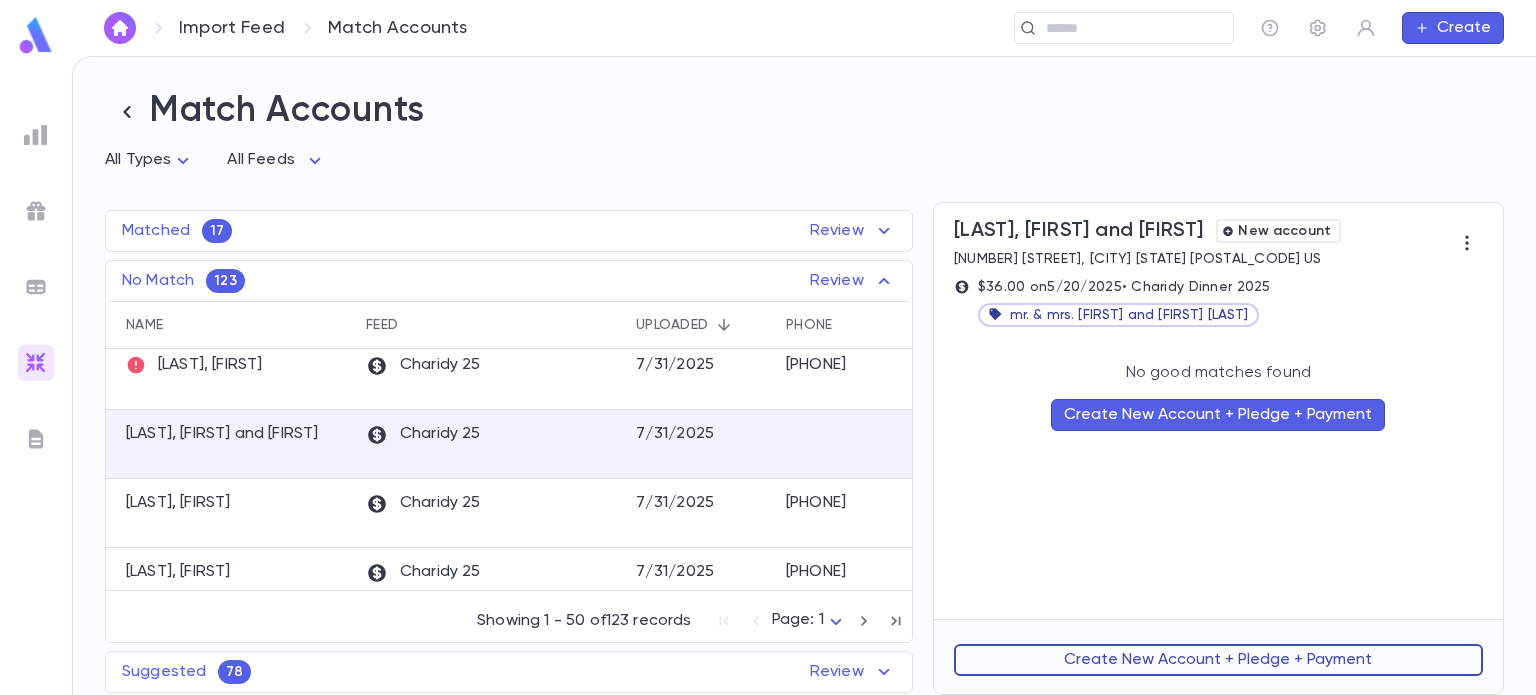 click on "Create New Account + Pledge + Payment" at bounding box center [1218, 660] 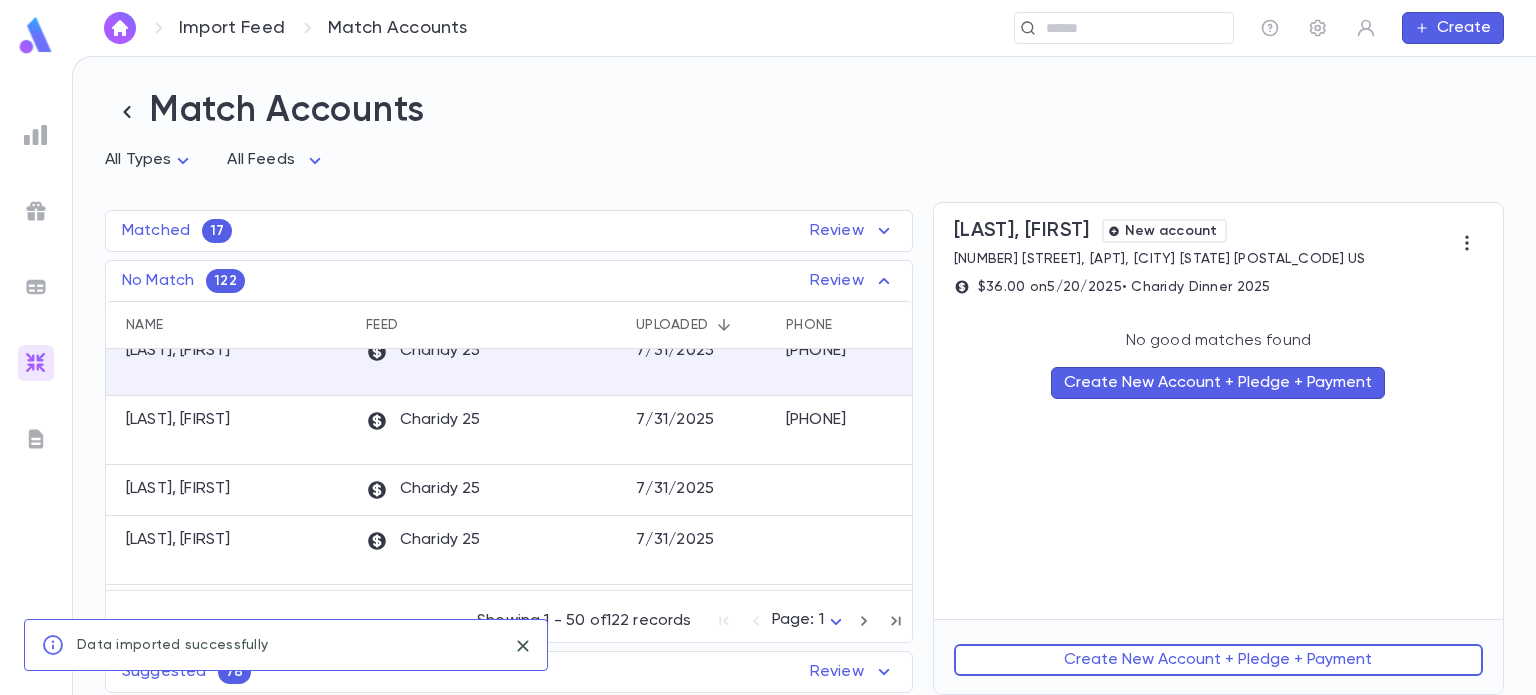 click on "Create New Account + Pledge + Payment" at bounding box center [1218, 660] 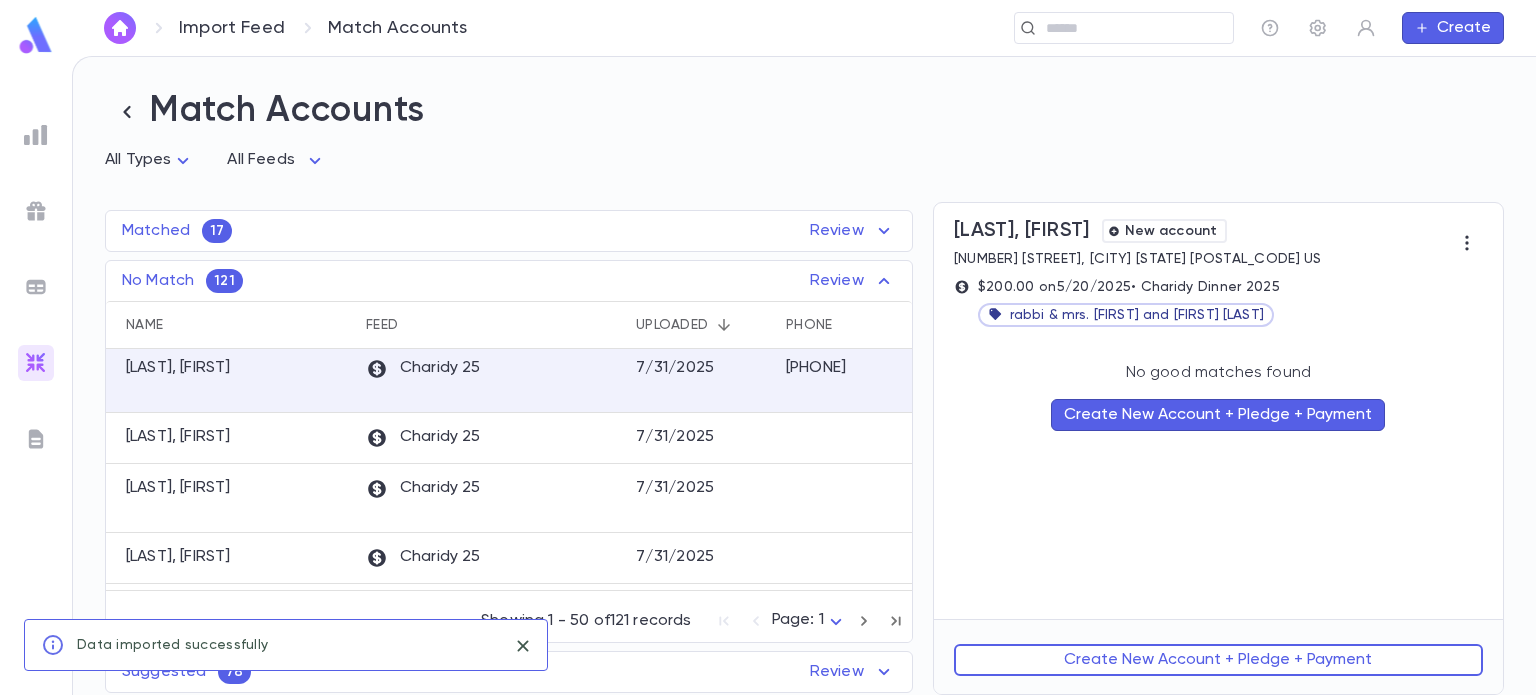 scroll, scrollTop: 404, scrollLeft: 0, axis: vertical 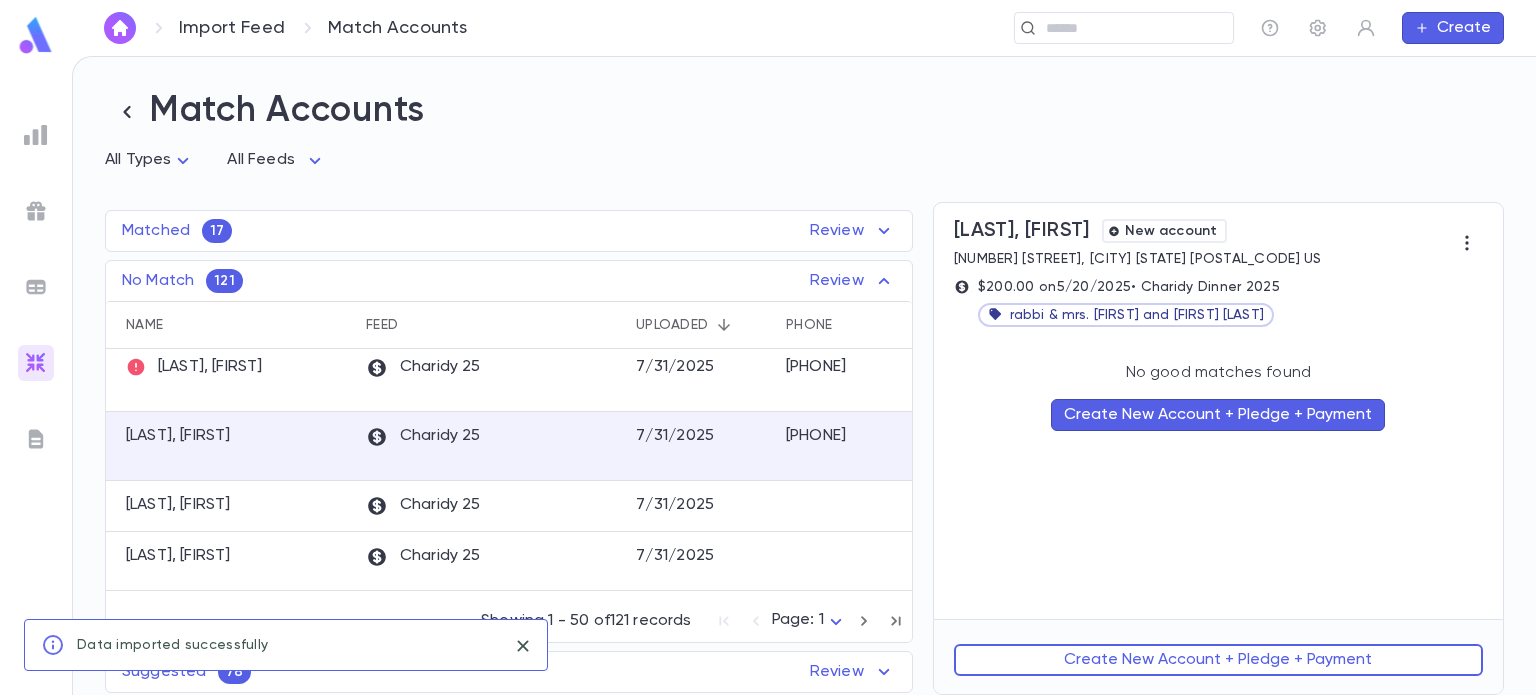 click on "Create New Account + Pledge + Payment" at bounding box center [1218, 660] 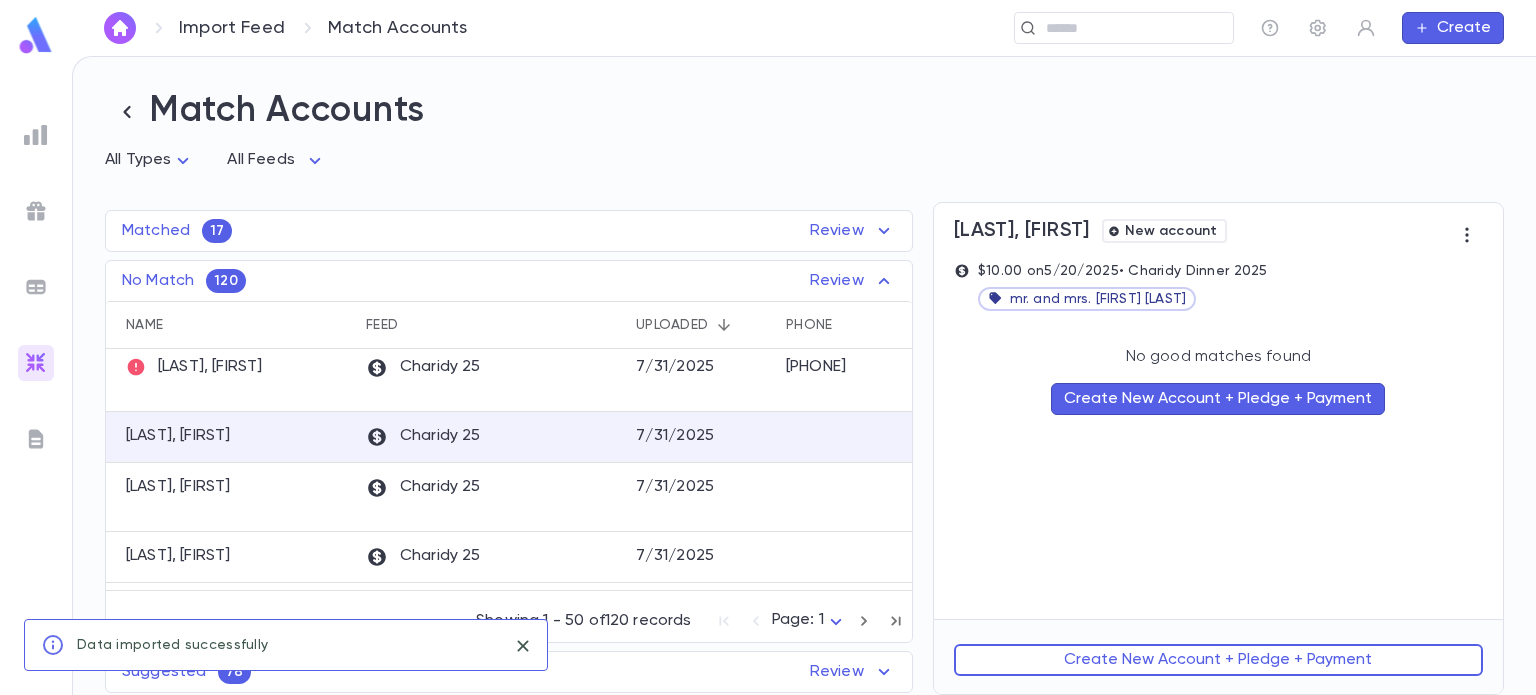 click on "Create New Account + Pledge + Payment" at bounding box center [1218, 660] 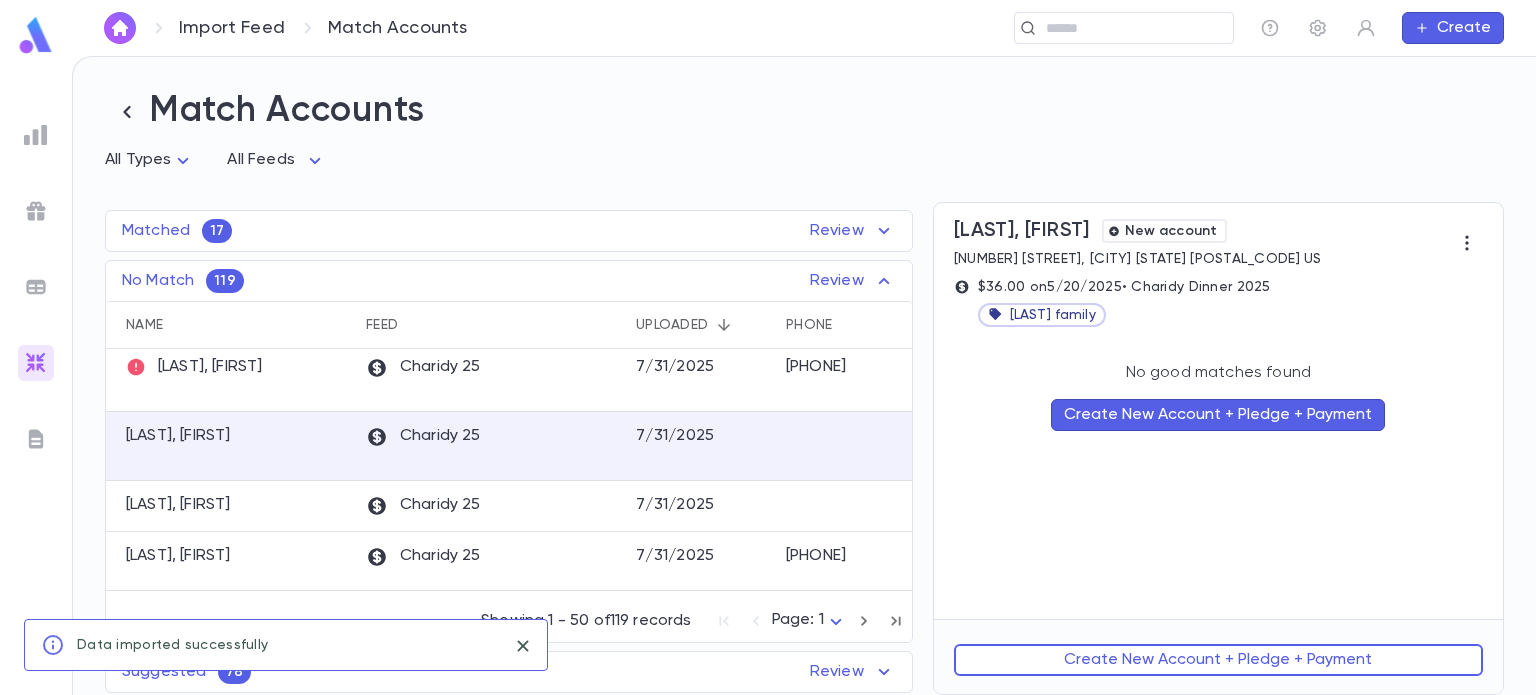 click on "Create New Account + Pledge + Payment" at bounding box center (1218, 660) 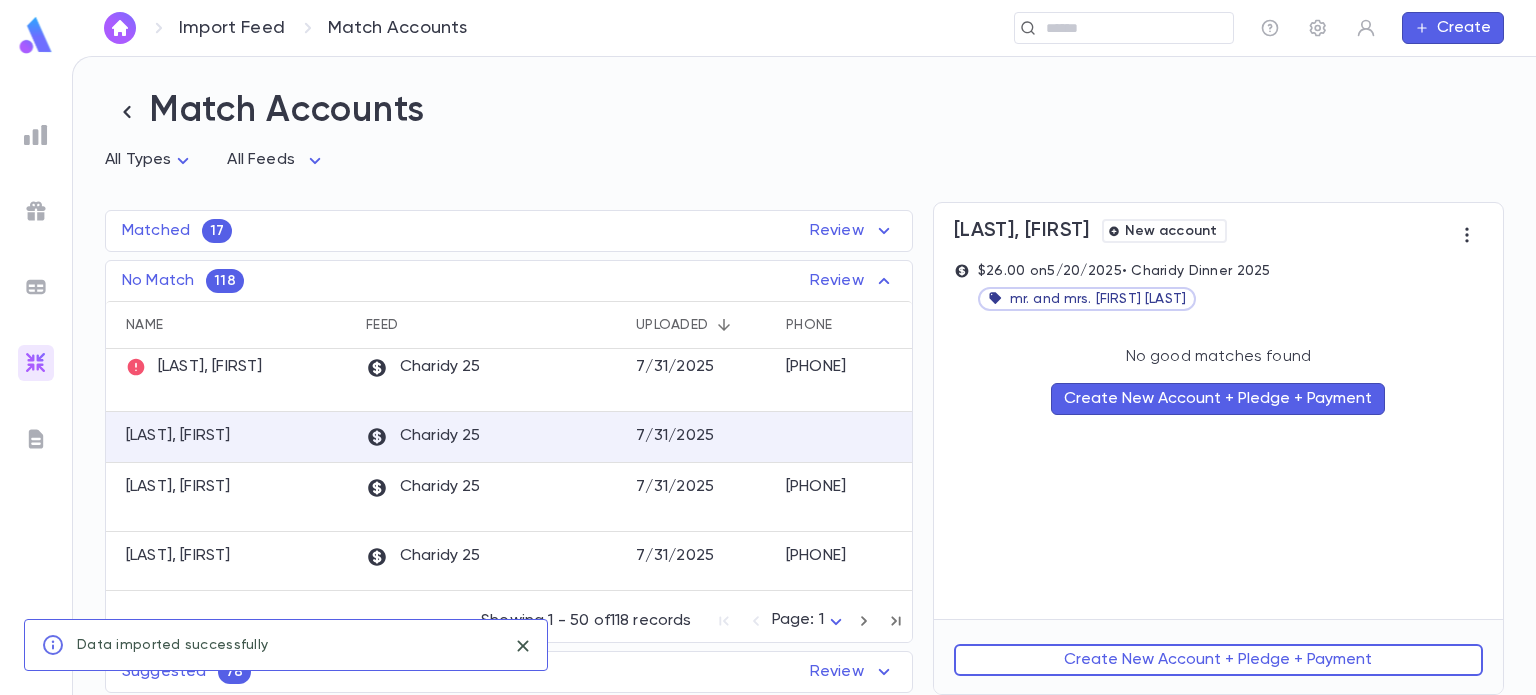 click on "Create New Account + Pledge + Payment" at bounding box center (1218, 660) 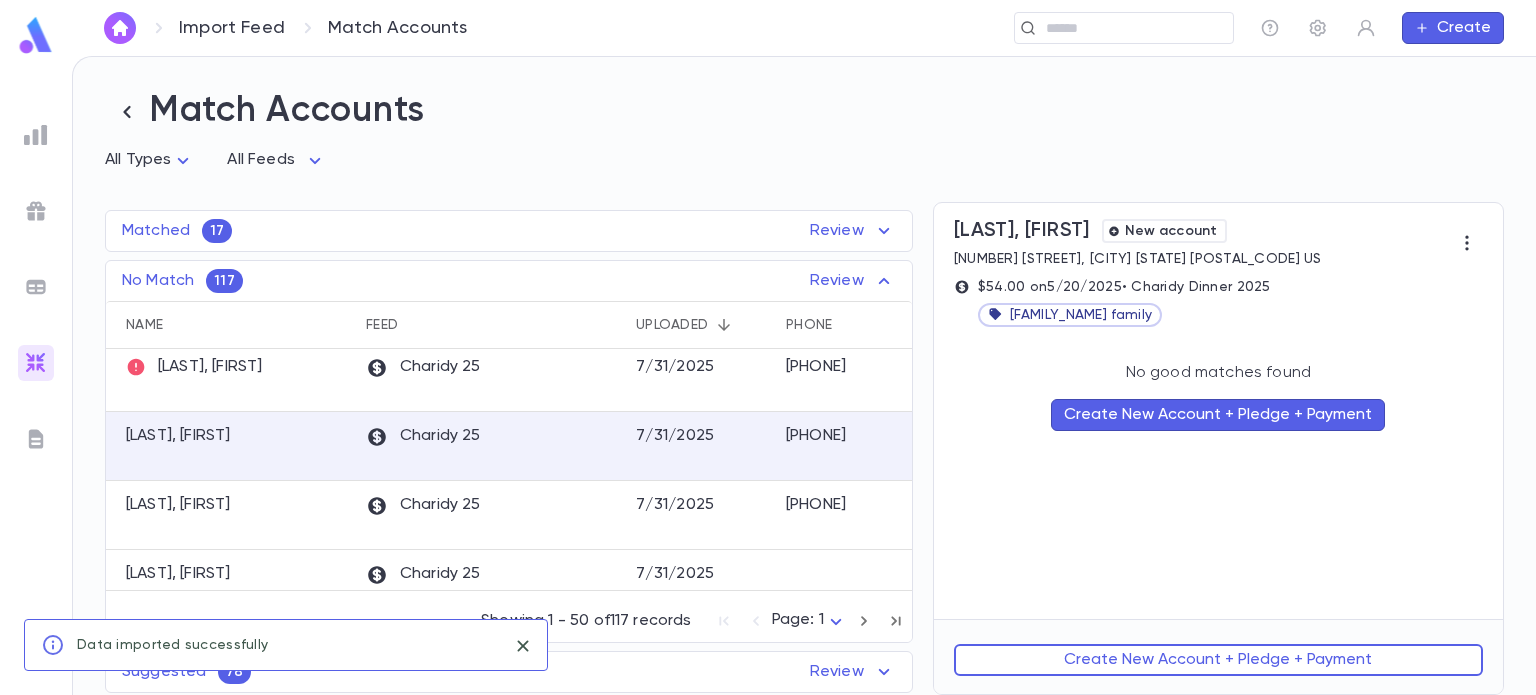 click on "Create New Account + Pledge + Payment" at bounding box center [1218, 660] 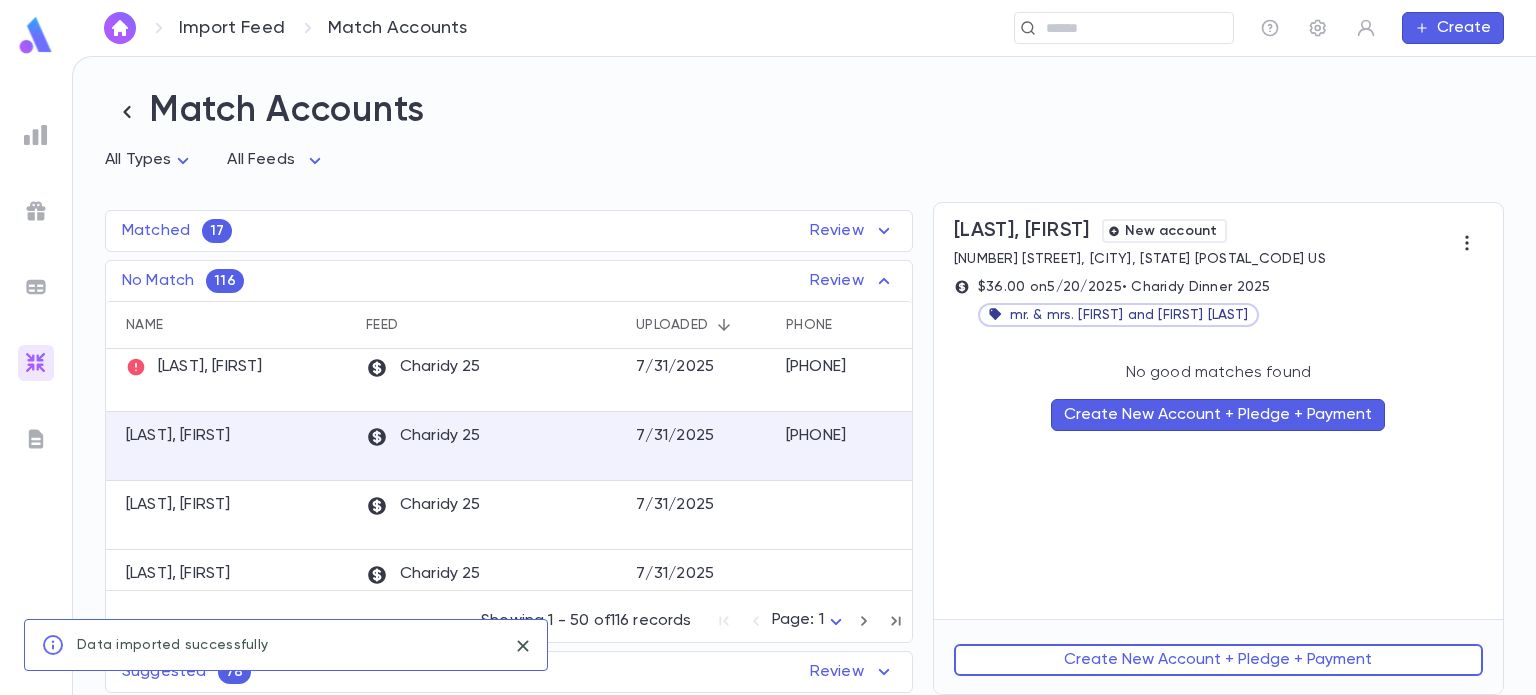click on "Create New Account + Pledge + Payment" at bounding box center (1218, 660) 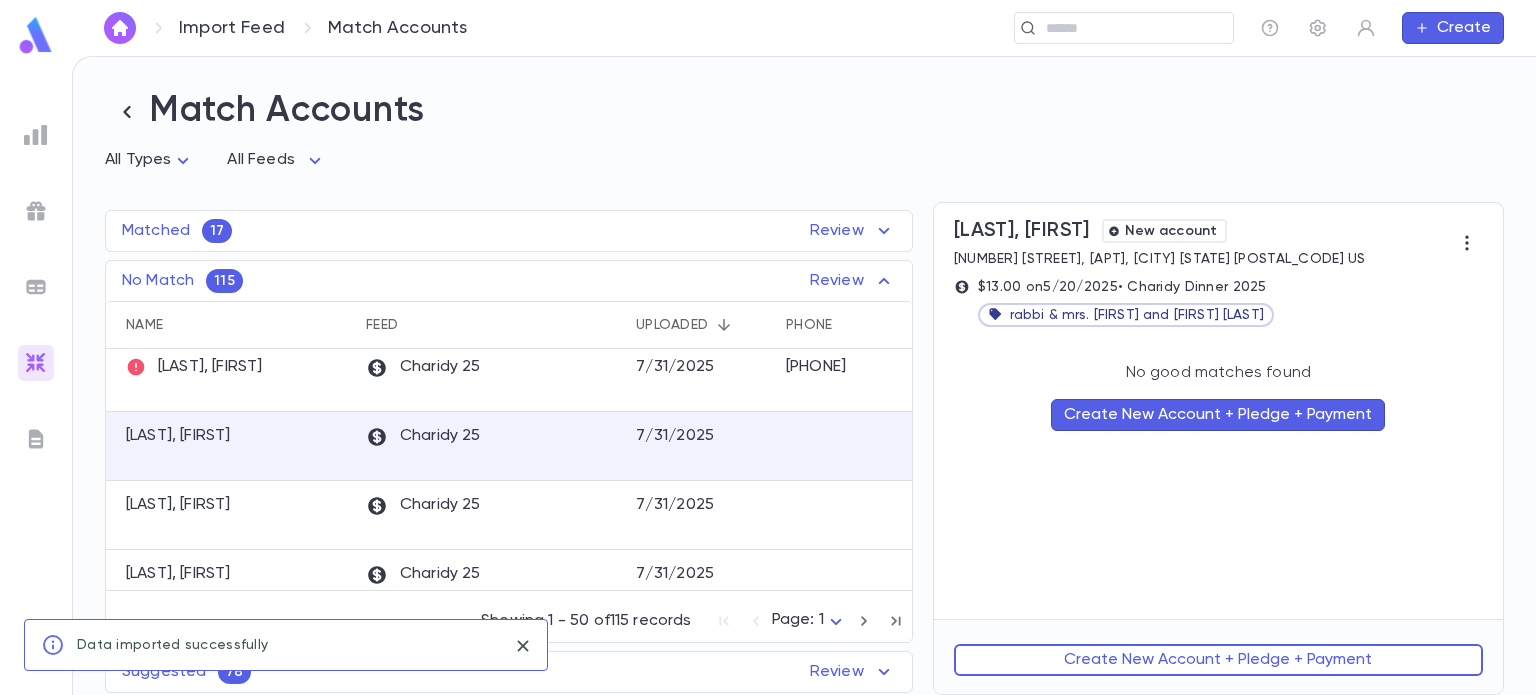 click on "Create New Account + Pledge + Payment" at bounding box center (1218, 660) 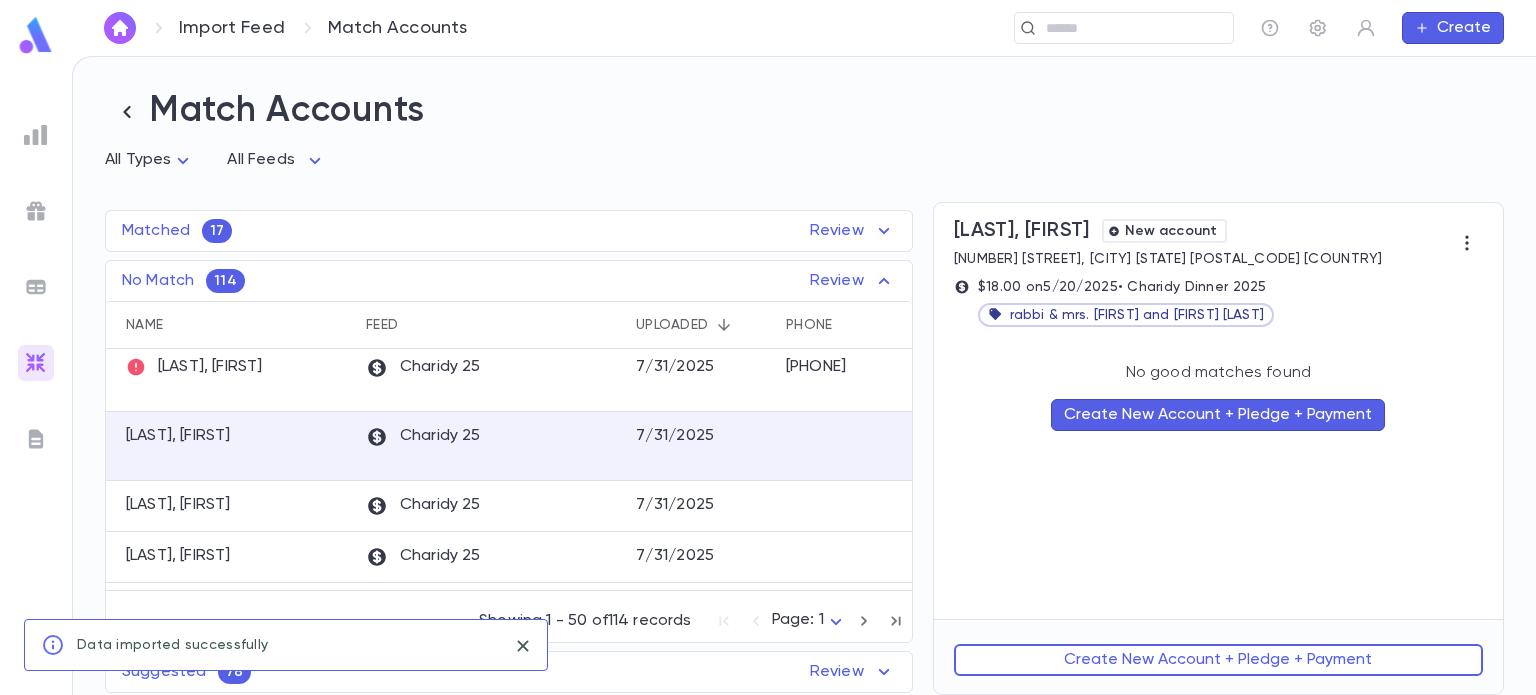 click on "Create New Account + Pledge + Payment" at bounding box center [1218, 660] 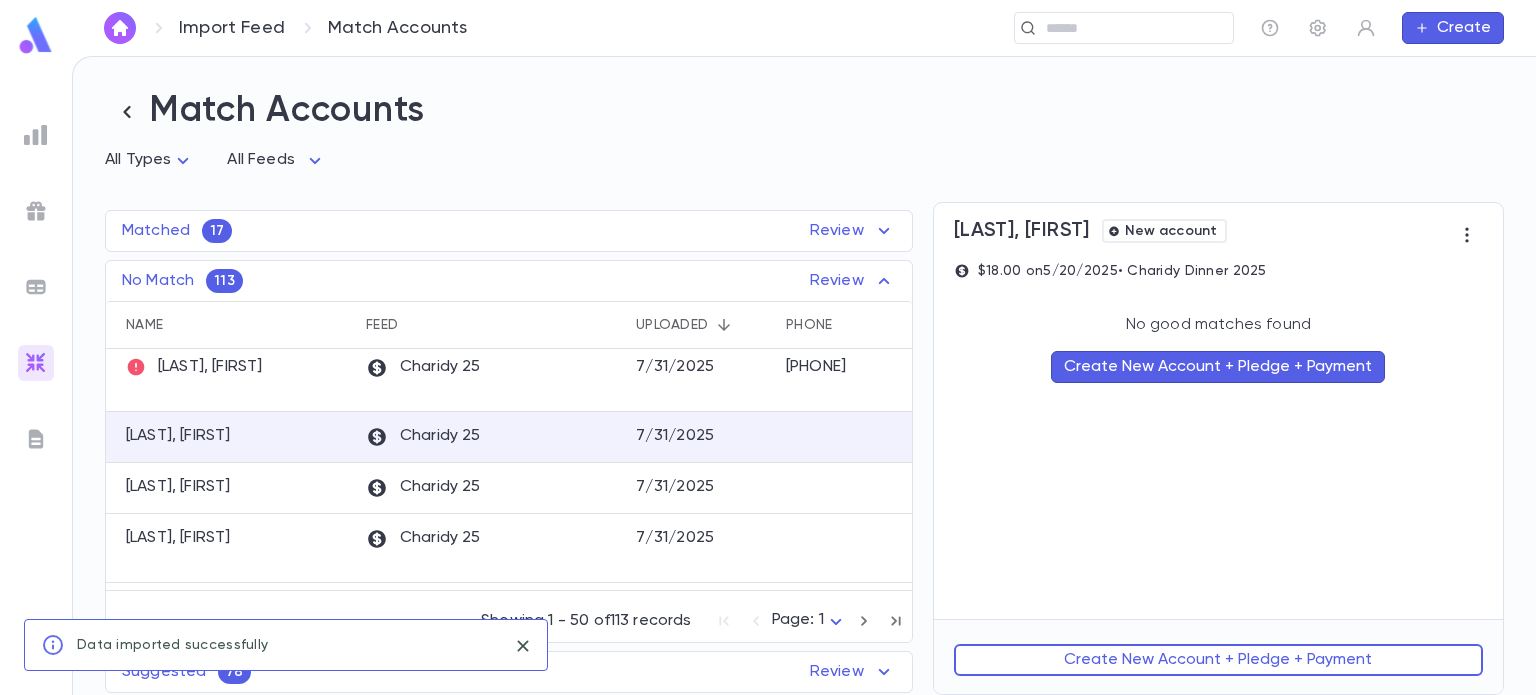 click on "Create New Account + Pledge + Payment" at bounding box center (1218, 660) 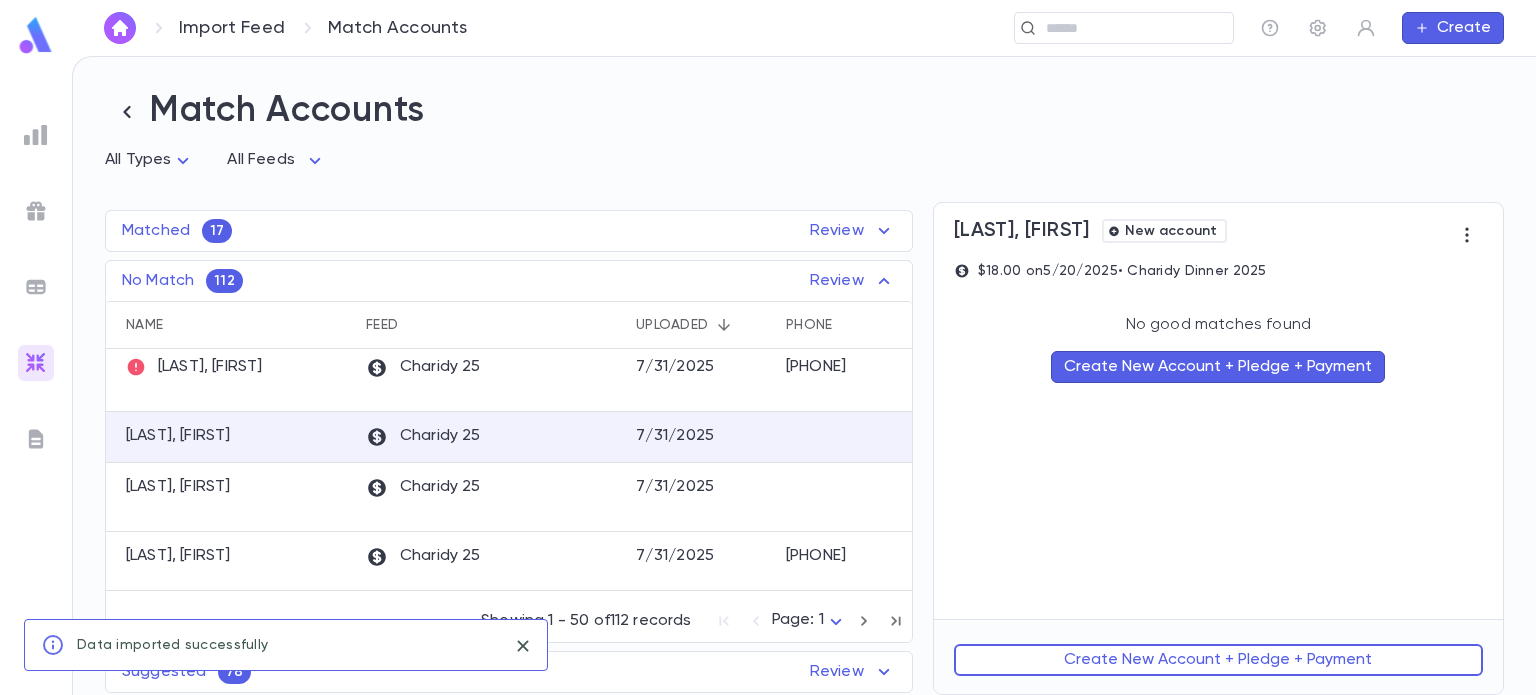 click on "Create New Account + Pledge + Payment" at bounding box center [1218, 660] 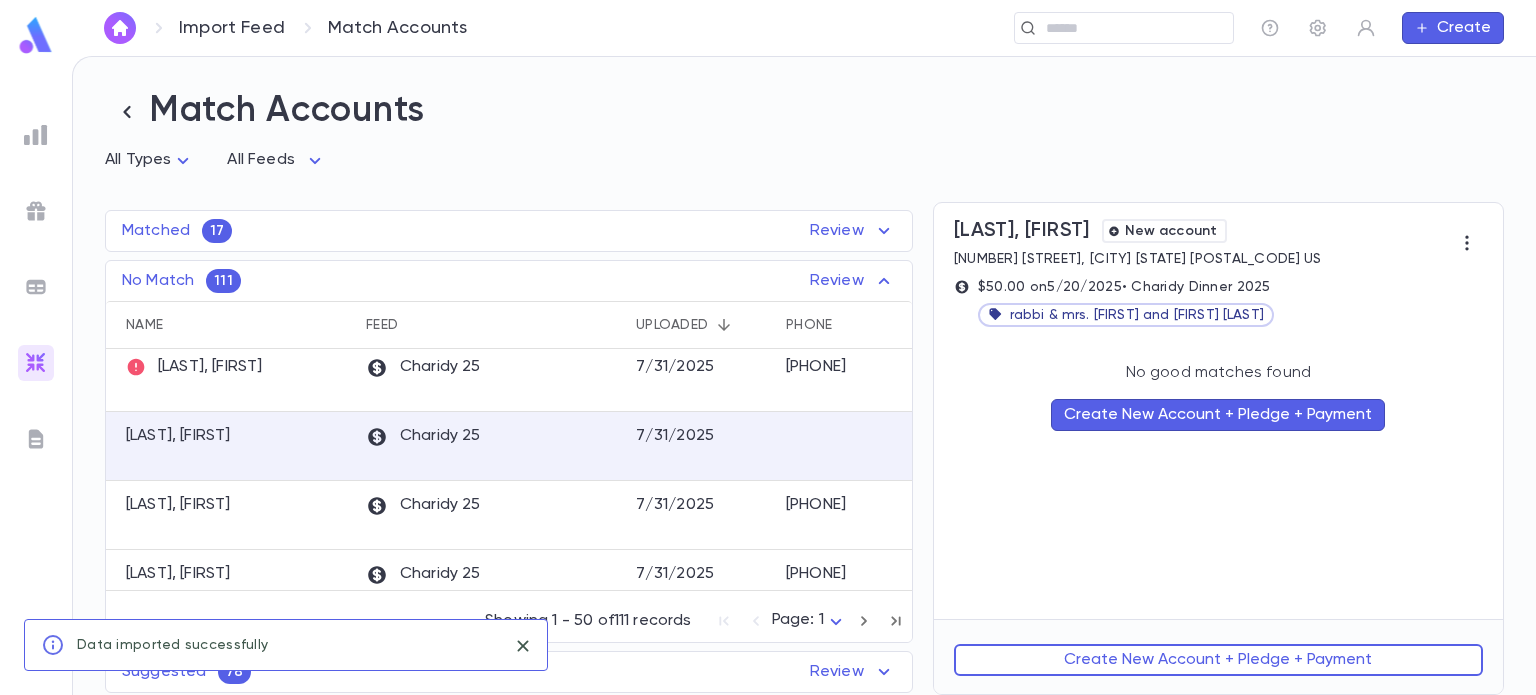 click on "Create New Account + Pledge + Payment" at bounding box center (1218, 660) 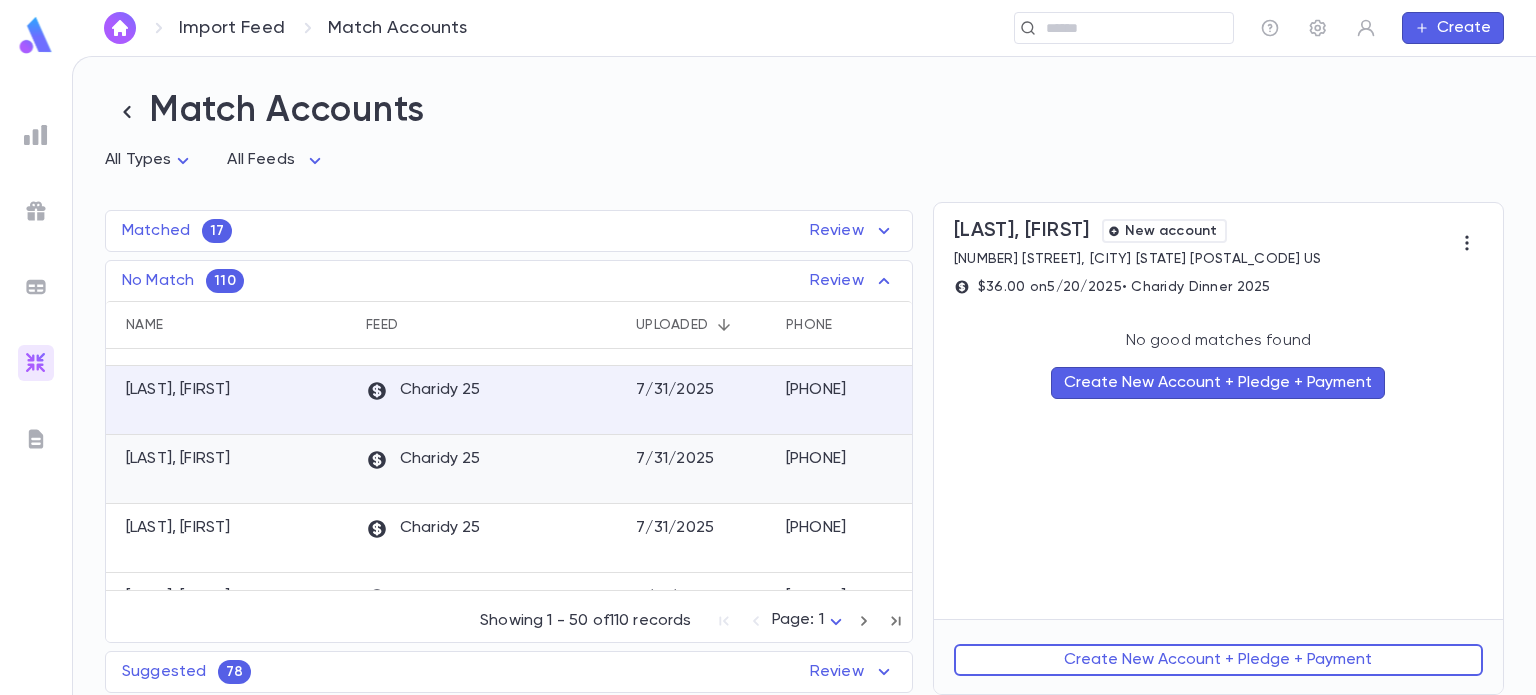 scroll, scrollTop: 403, scrollLeft: 0, axis: vertical 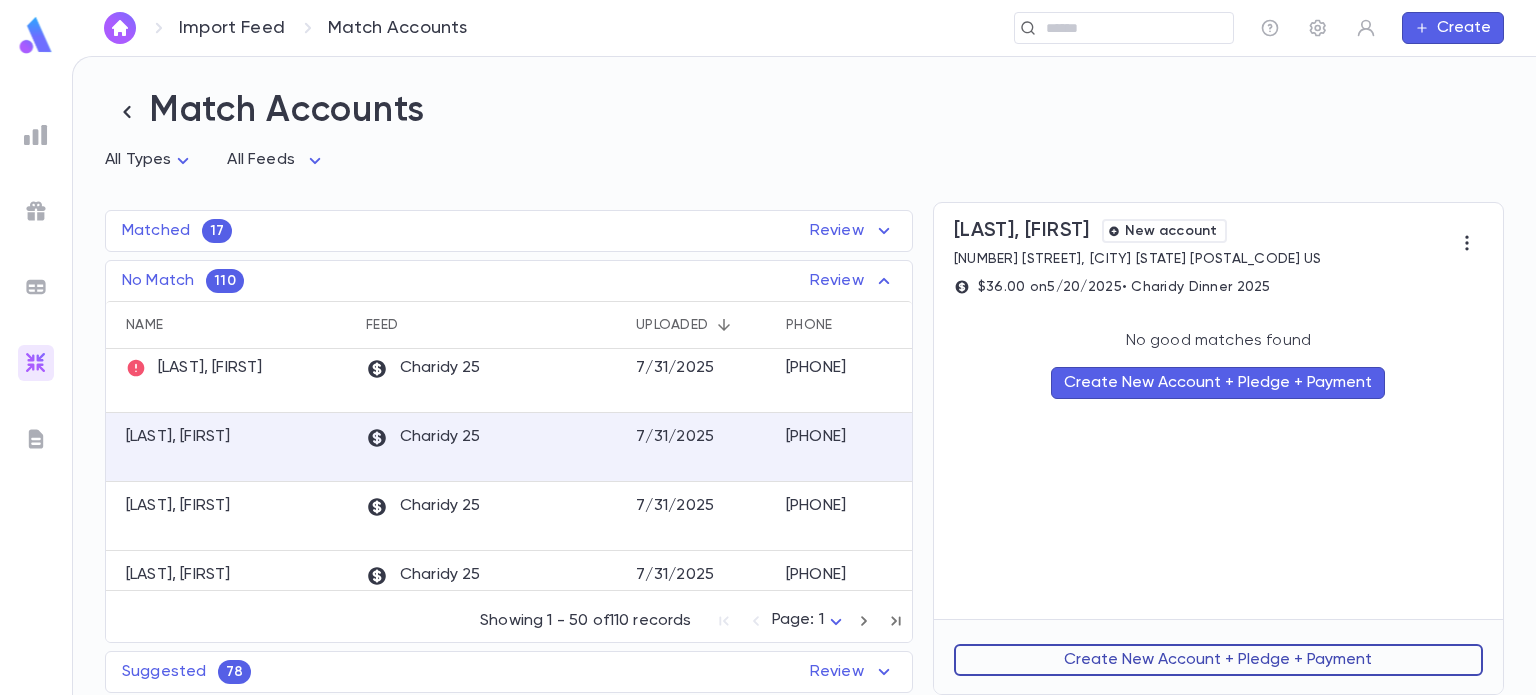 click on "Create New Account + Pledge + Payment" at bounding box center [1218, 660] 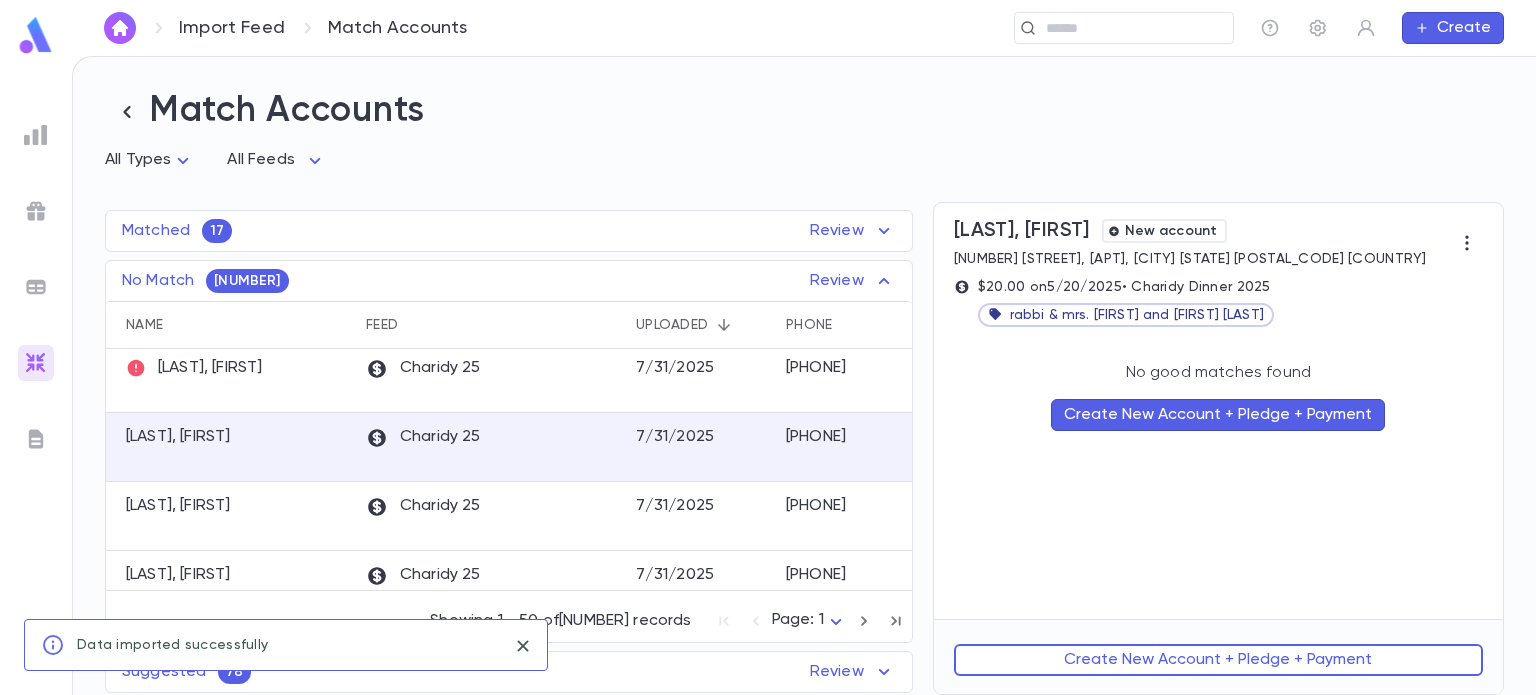 click on "Create New Account + Pledge + Payment" at bounding box center (1218, 660) 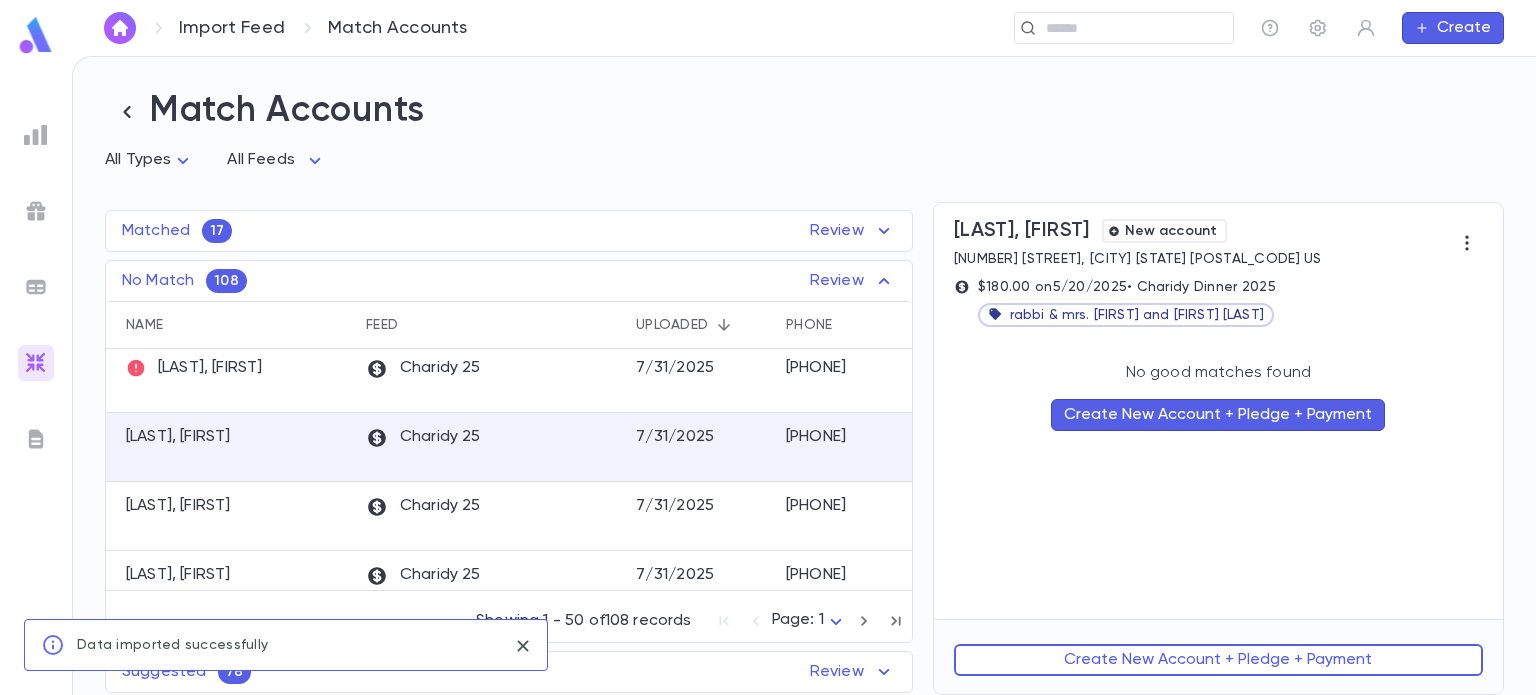 click on "Create New Account + Pledge + Payment" at bounding box center [1218, 660] 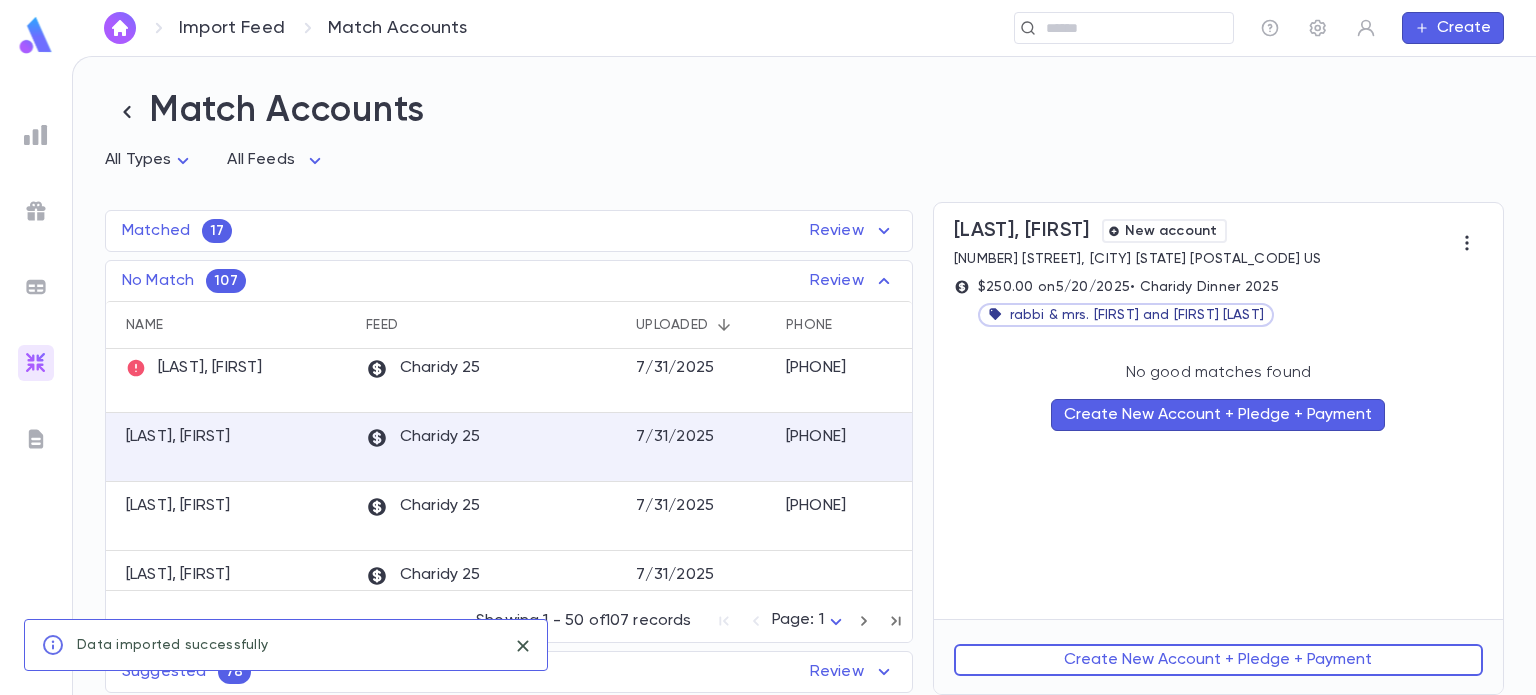 click on "Create New Account + Pledge + Payment" at bounding box center [1218, 660] 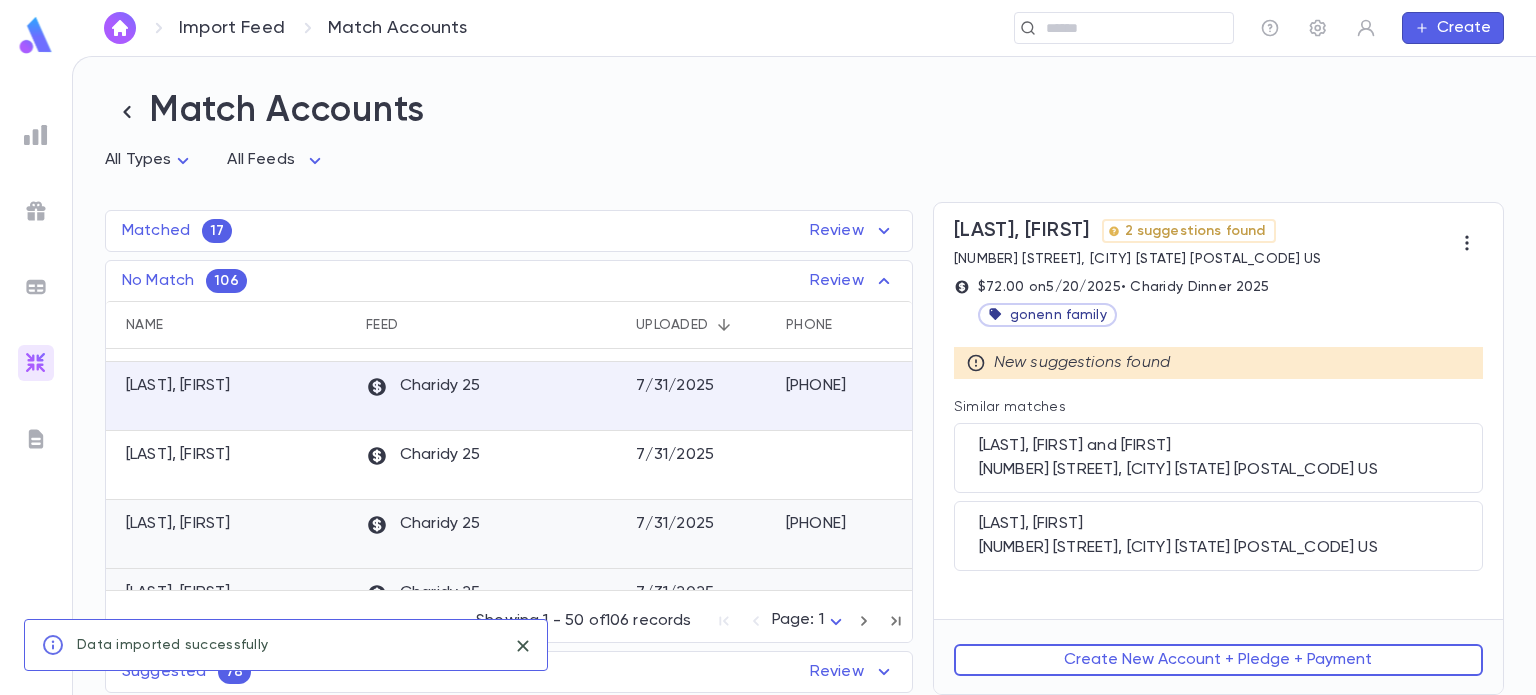 scroll, scrollTop: 455, scrollLeft: 0, axis: vertical 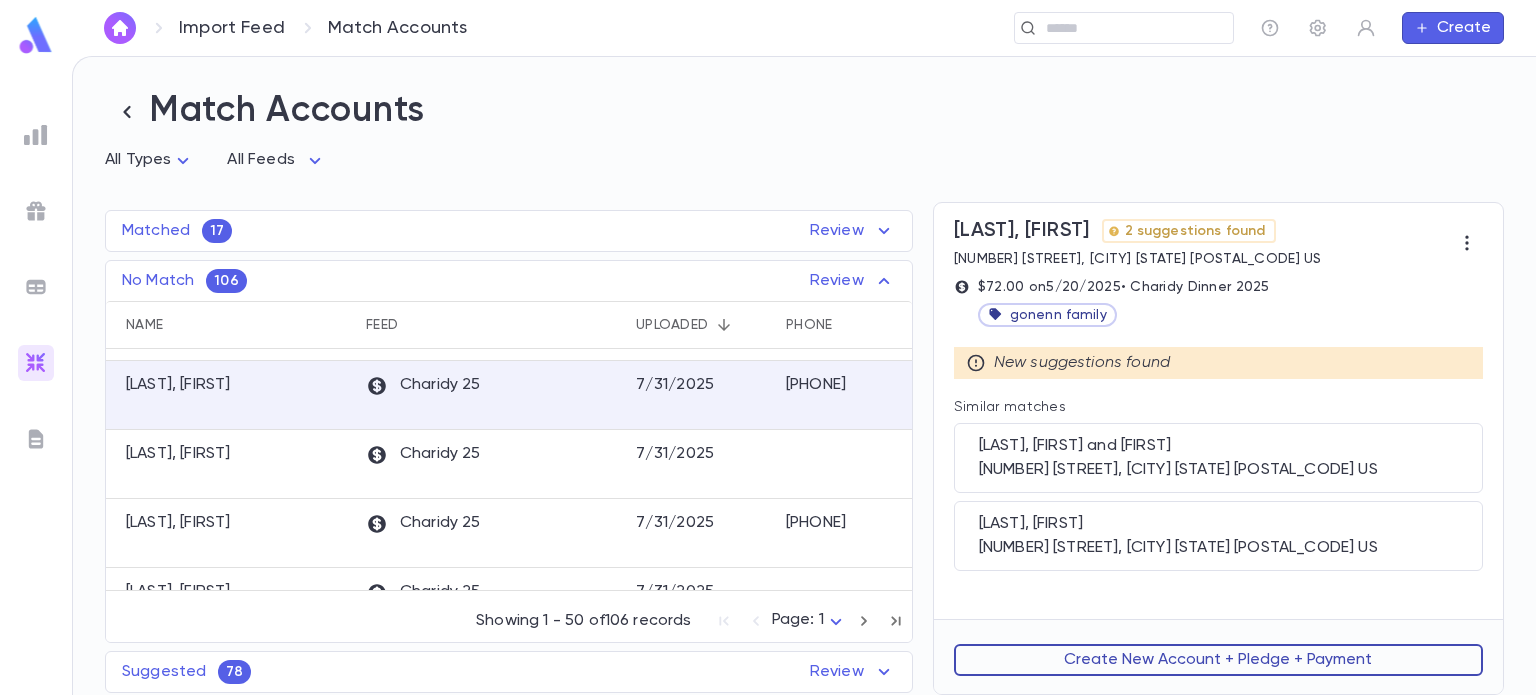 click on "Create New Account + Pledge + Payment" at bounding box center (1218, 660) 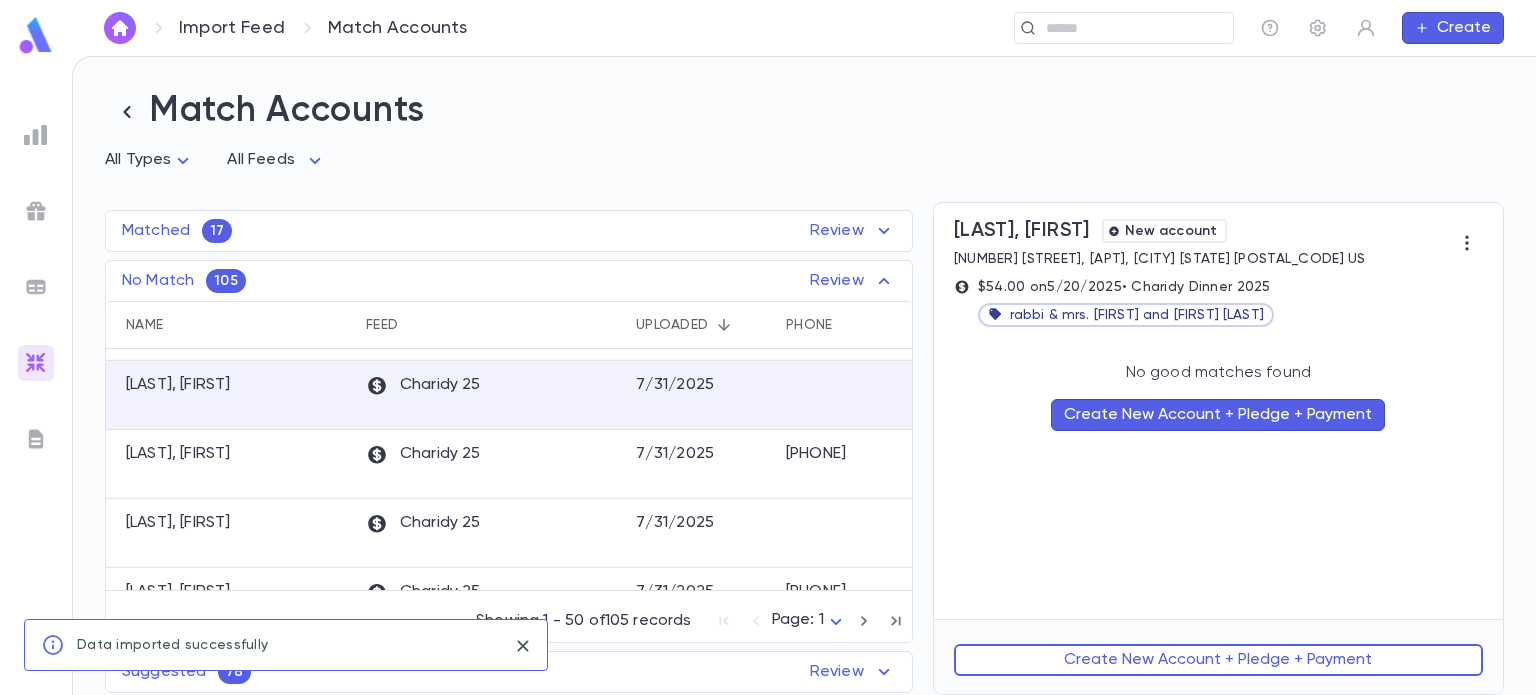 scroll, scrollTop: 387, scrollLeft: 0, axis: vertical 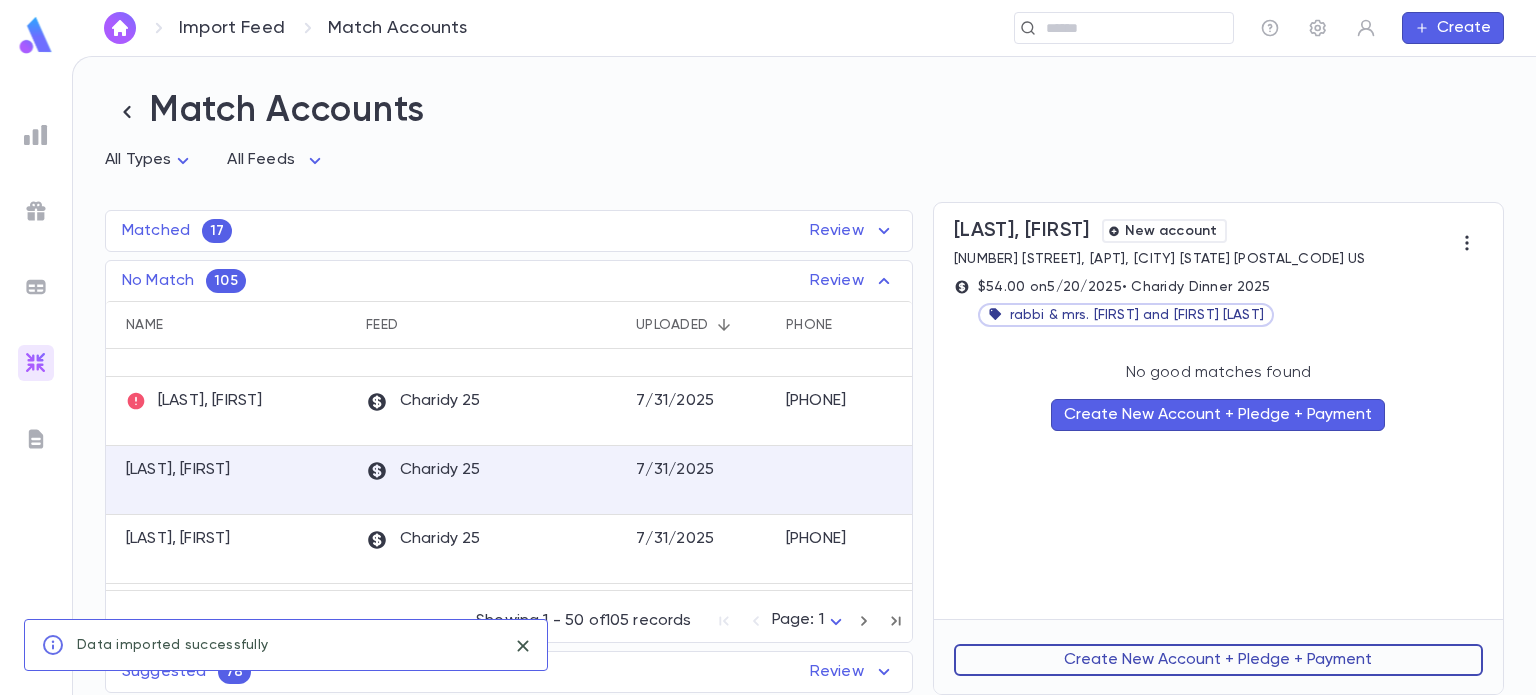 click on "Create New Account + Pledge + Payment" at bounding box center [1218, 660] 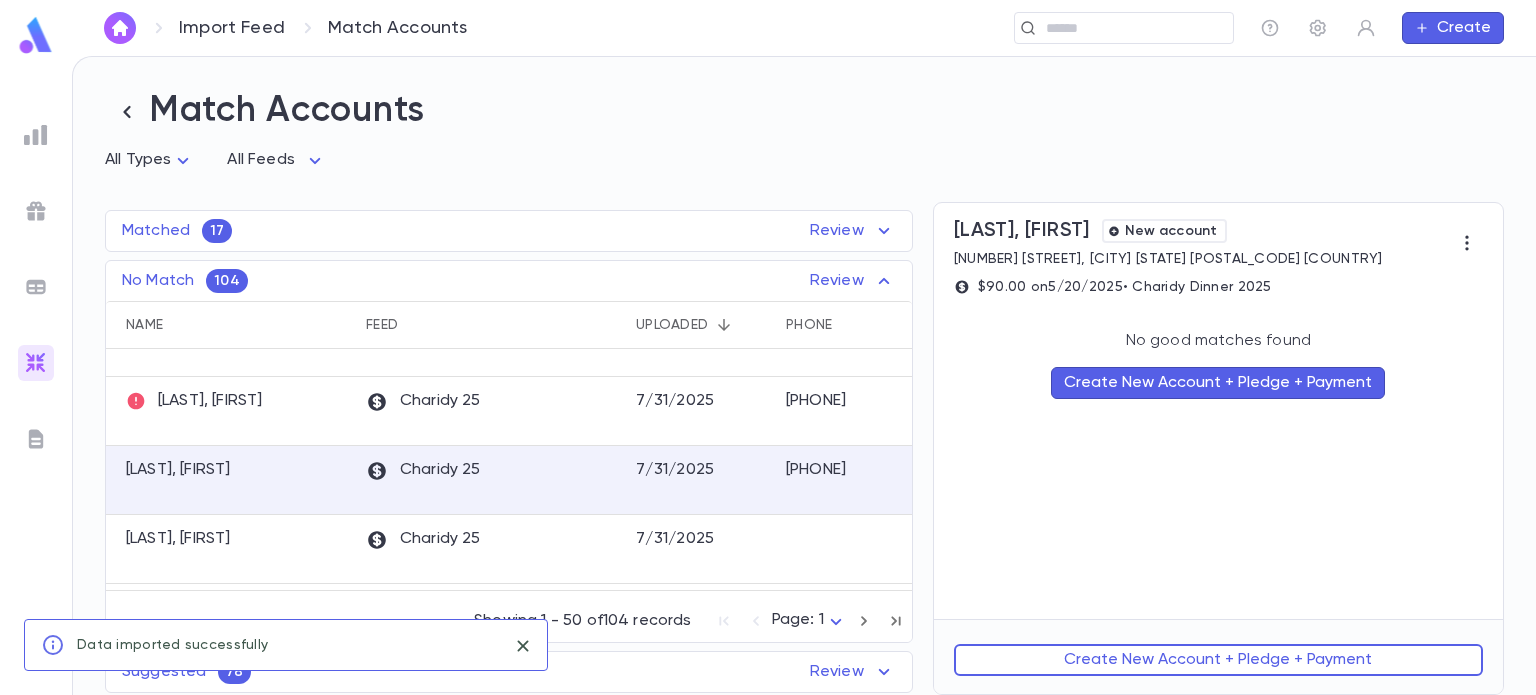 click on "Create New Account + Pledge + Payment" at bounding box center (1218, 660) 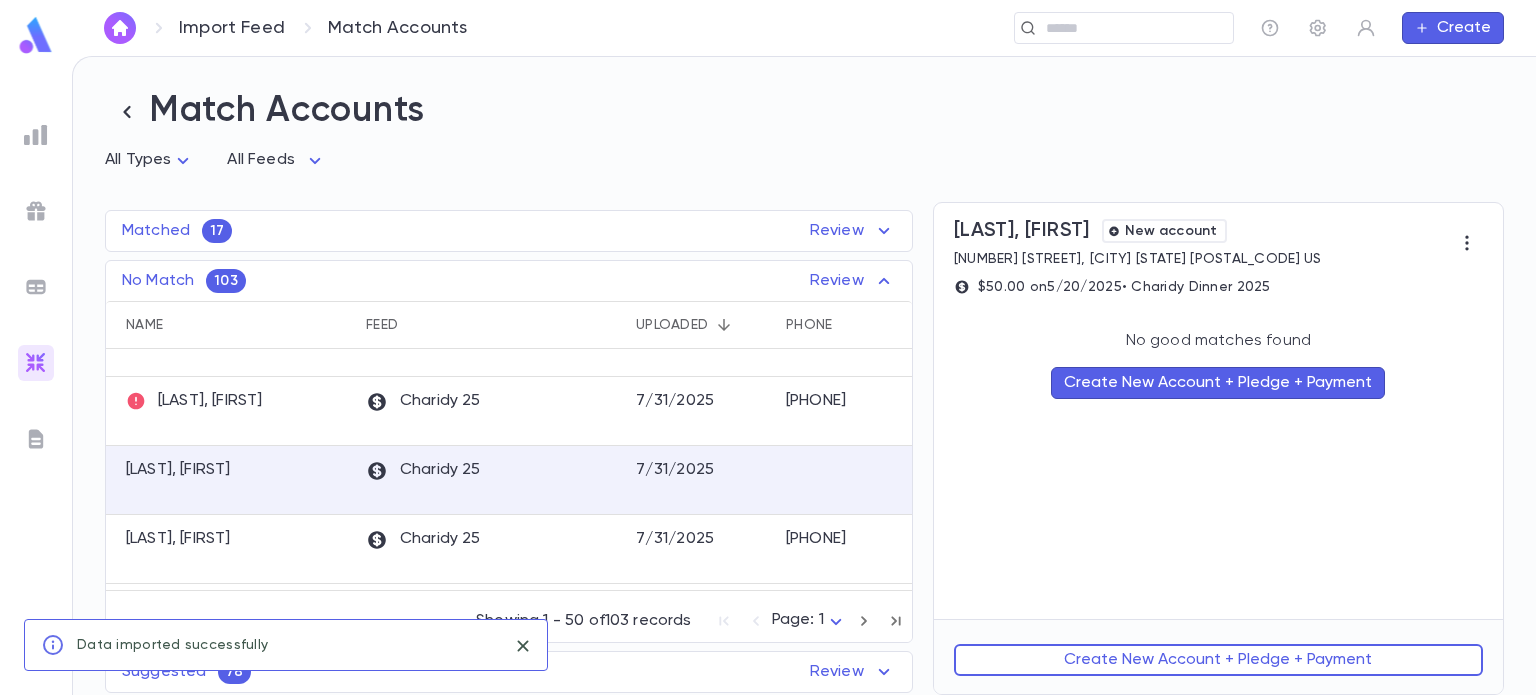 click on "Create New Account + Pledge + Payment" at bounding box center (1218, 660) 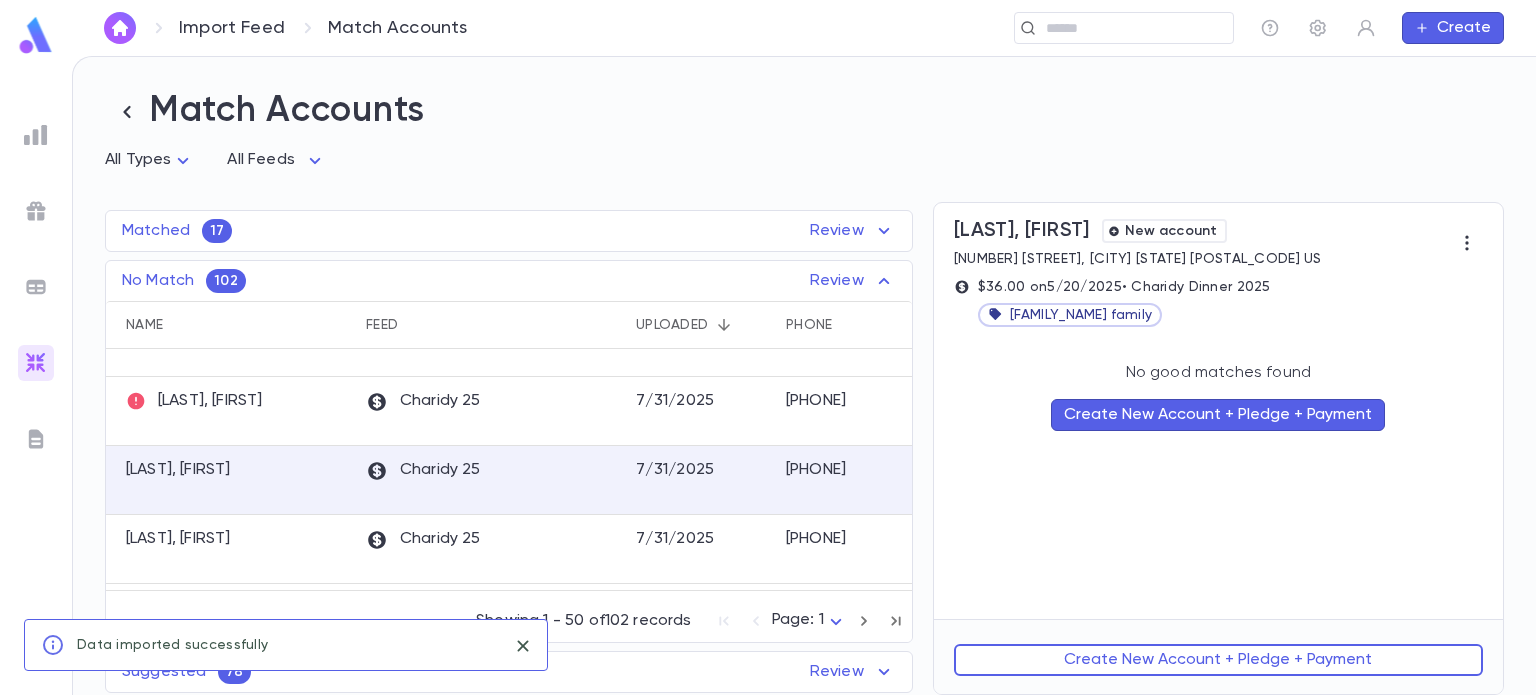 click on "Create New Account + Pledge + Payment" at bounding box center [1218, 660] 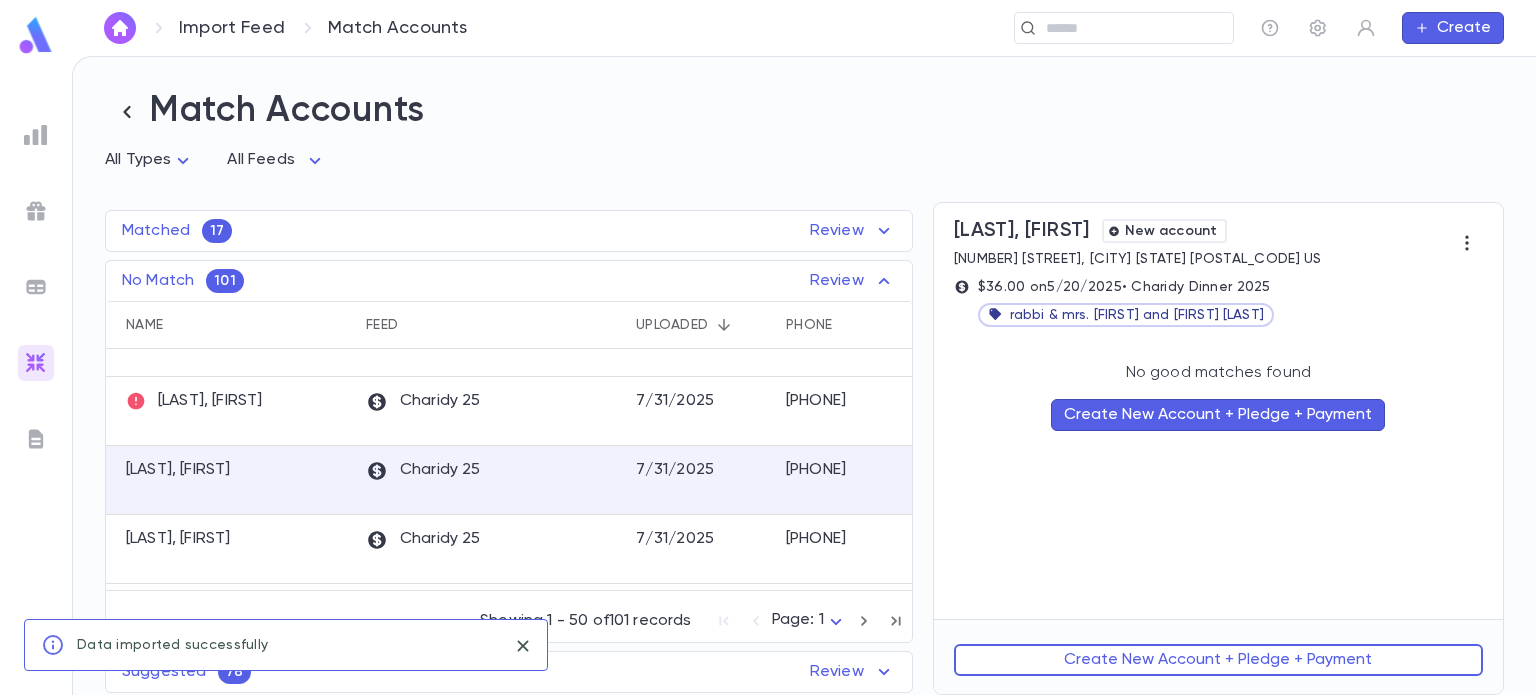 click on "Create New Account + Pledge + Payment" at bounding box center (1218, 660) 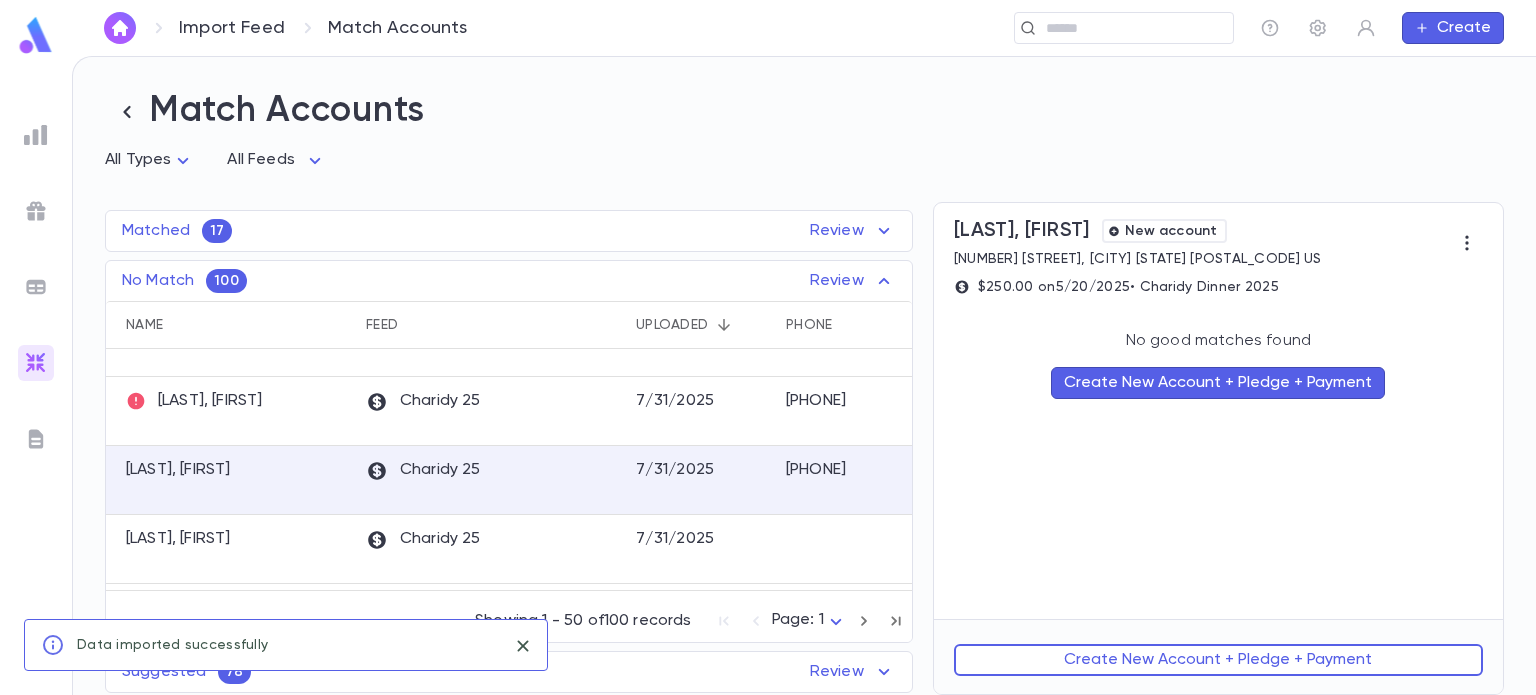 click on "Create New Account + Pledge + Payment" at bounding box center (1218, 660) 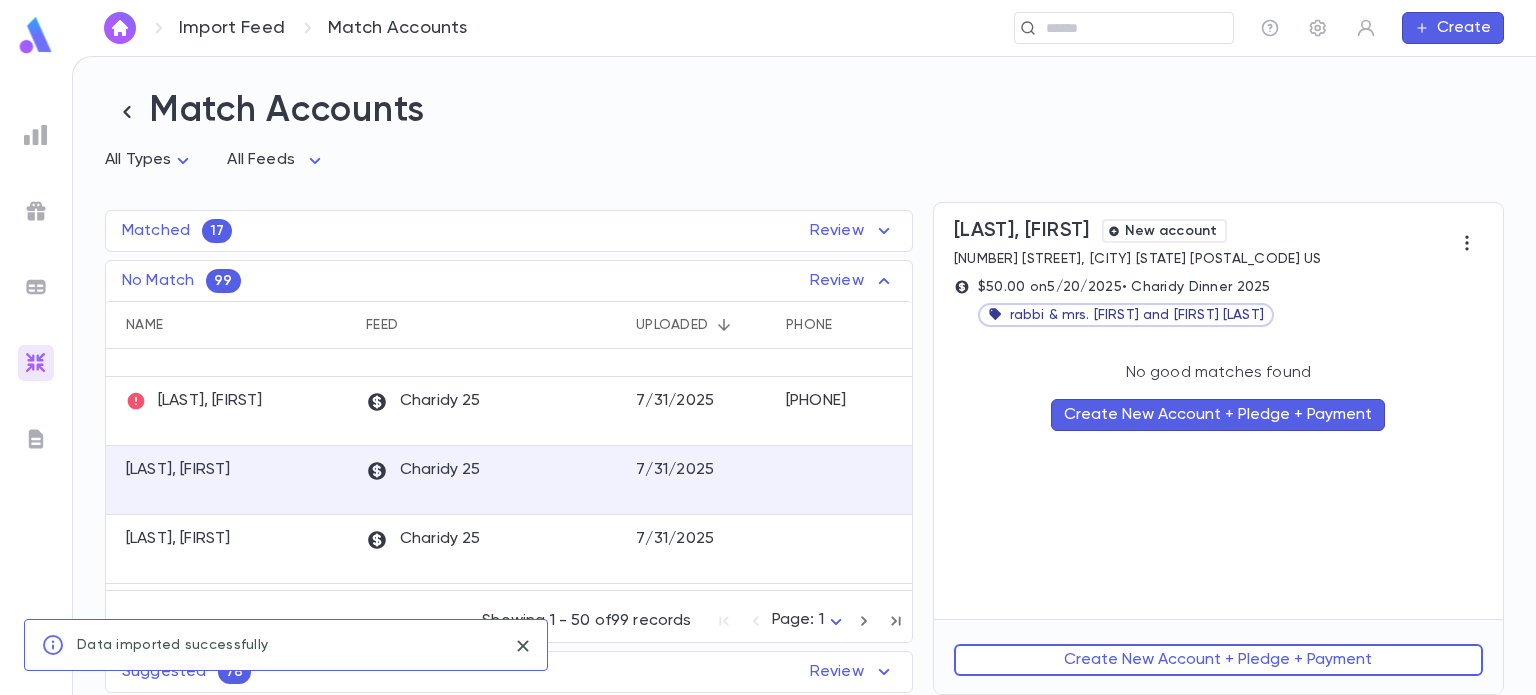 click on "Create New Account + Pledge + Payment" at bounding box center [1218, 660] 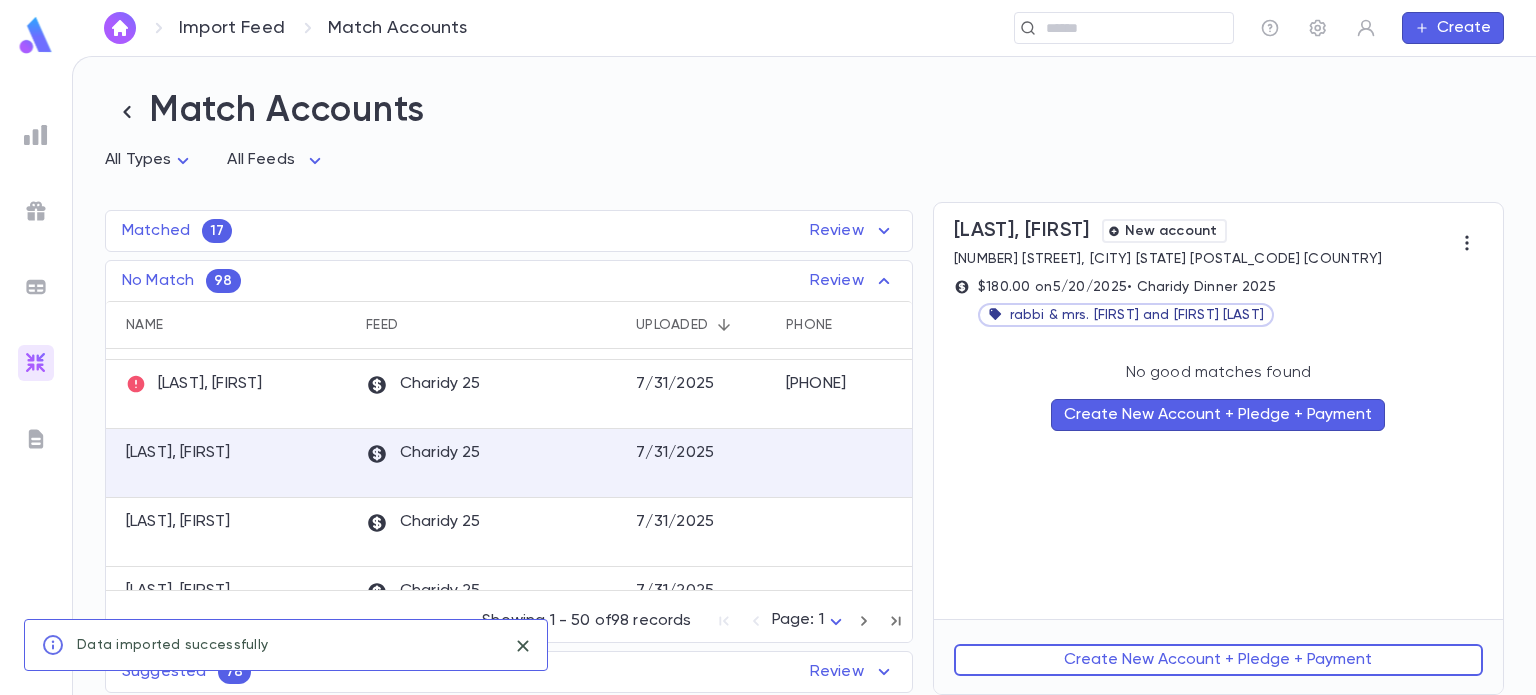 click on "Create New Account + Pledge + Payment" at bounding box center [1218, 660] 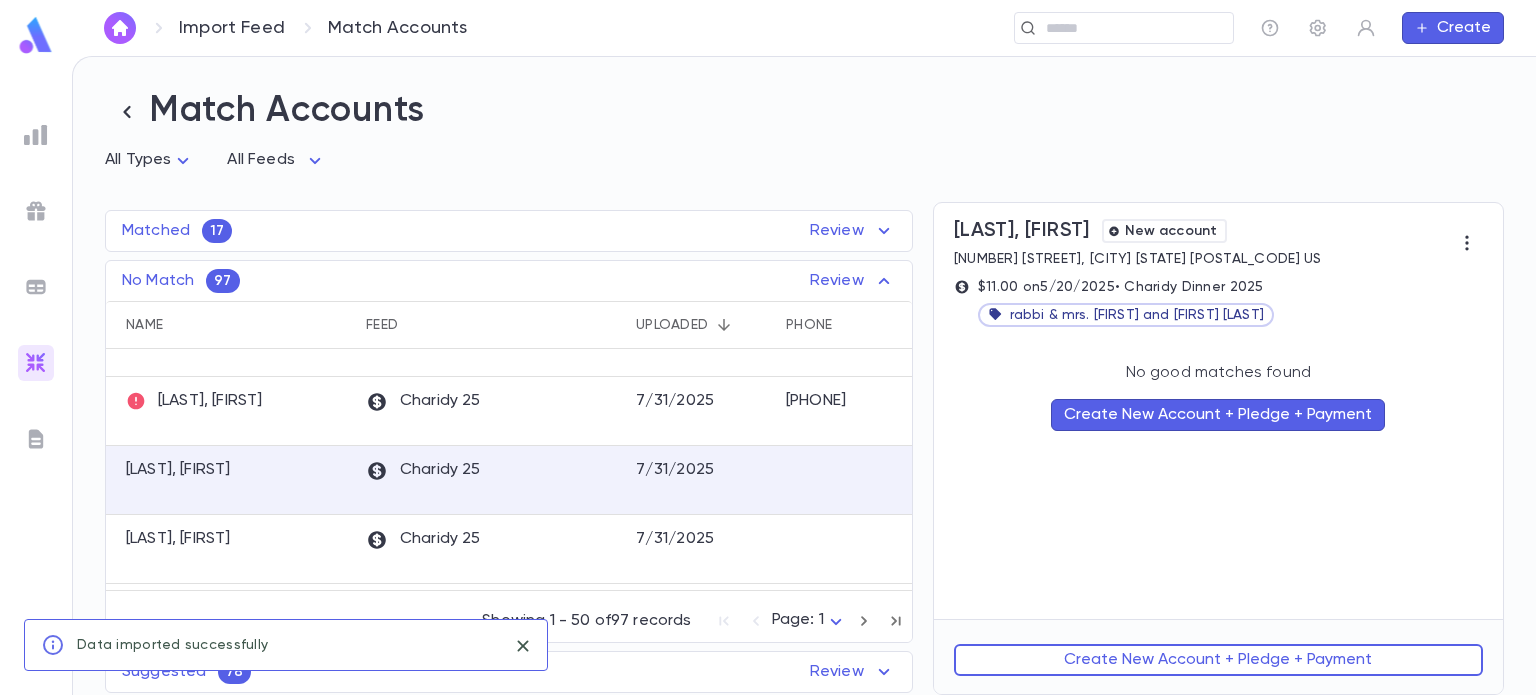 click on "Create New Account + Pledge + Payment" at bounding box center [1218, 660] 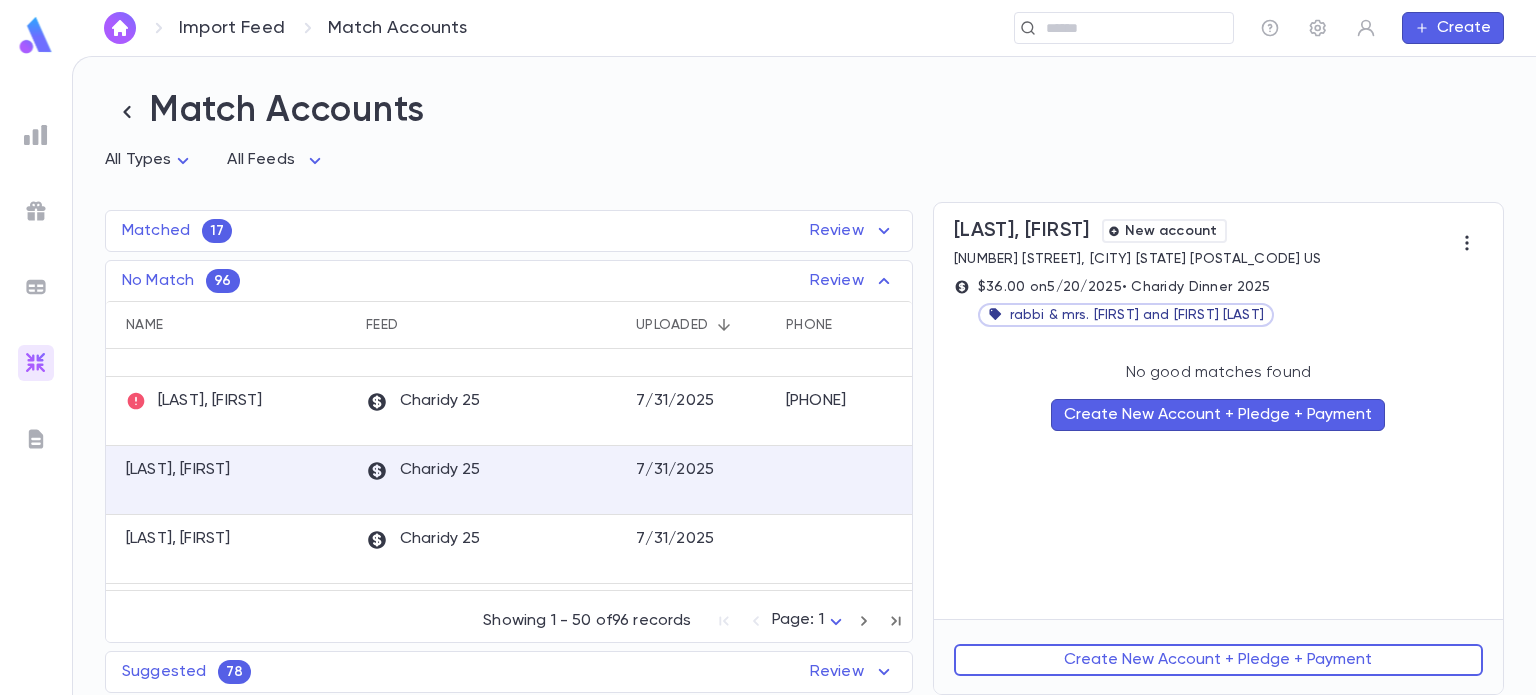 click on "Create New Account + Pledge + Payment" at bounding box center (1218, 660) 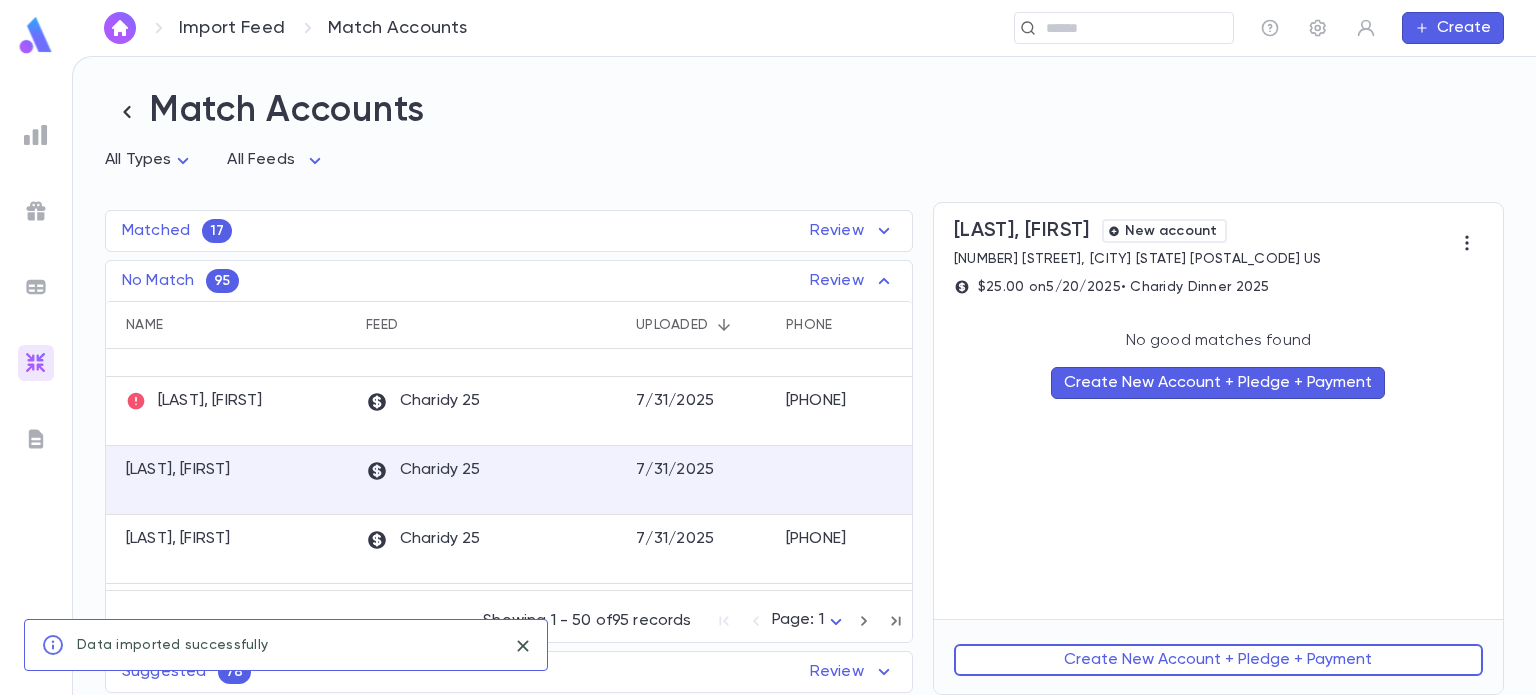click on "Create New Account + Pledge + Payment" at bounding box center [1218, 660] 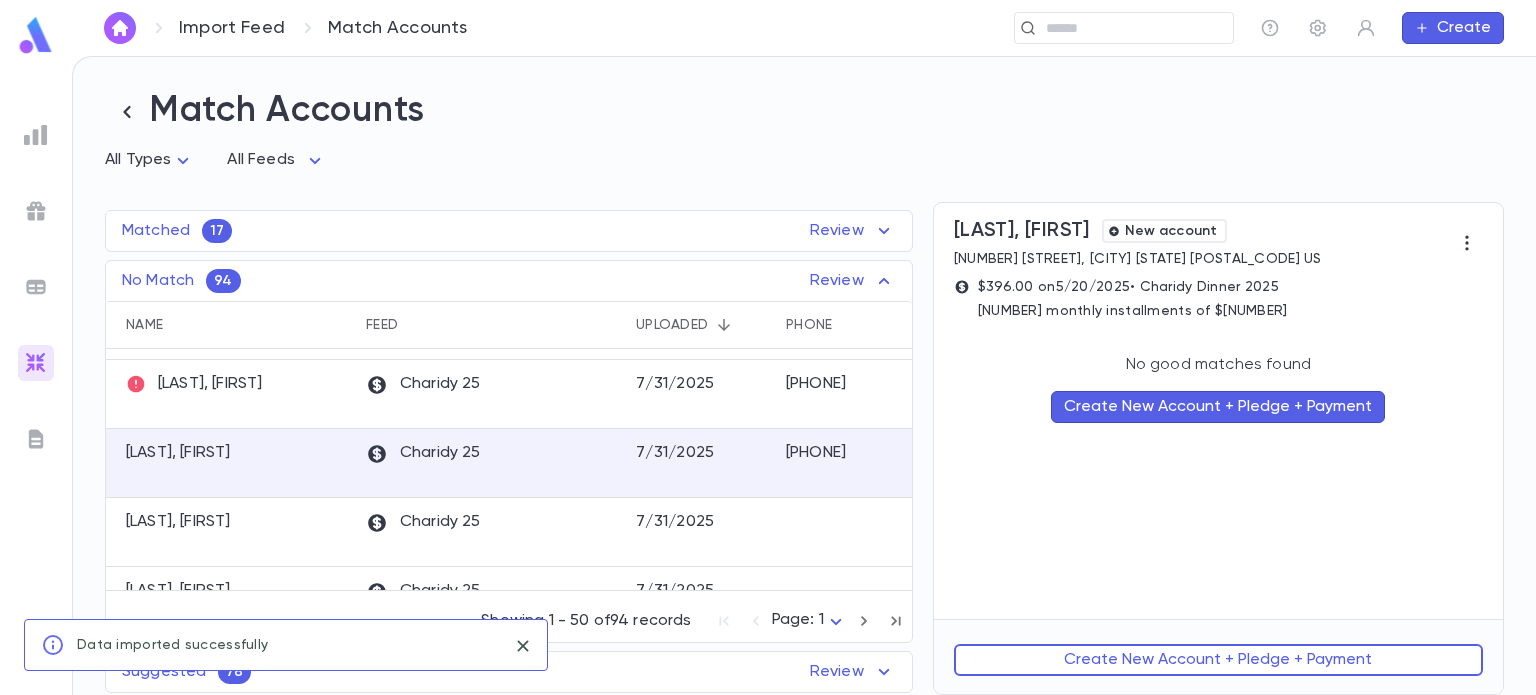 click on "Create New Account + Pledge + Payment" at bounding box center [1218, 660] 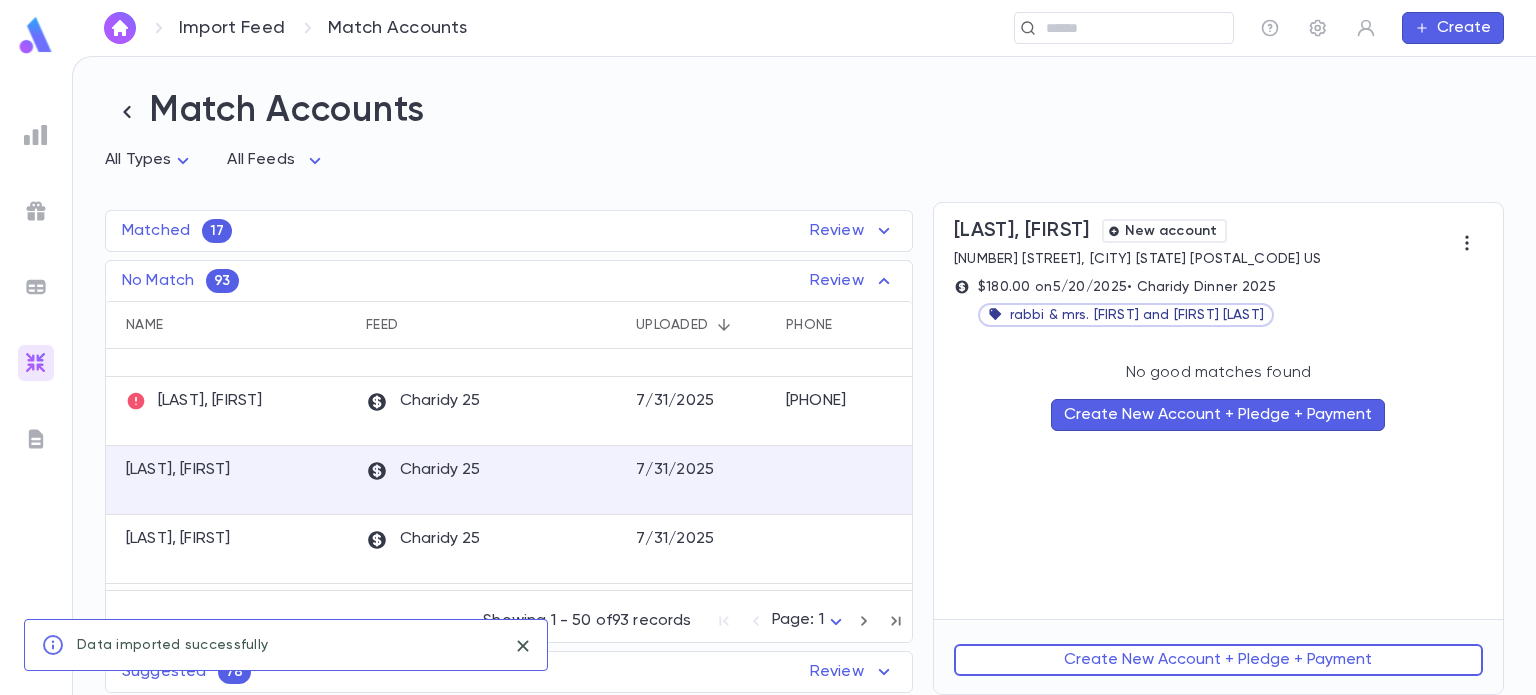click on "Create New Account + Pledge + Payment" at bounding box center [1218, 660] 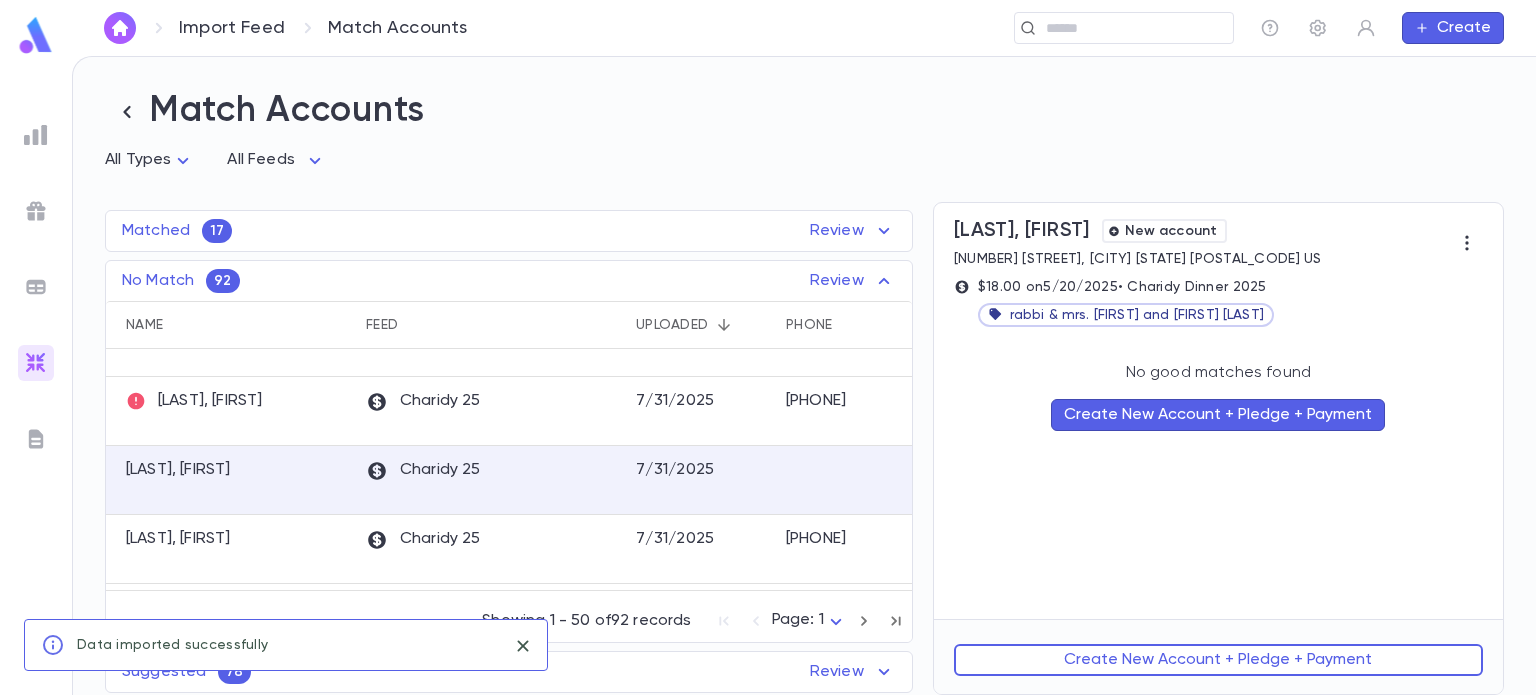 click on "Create New Account + Pledge + Payment" at bounding box center [1218, 660] 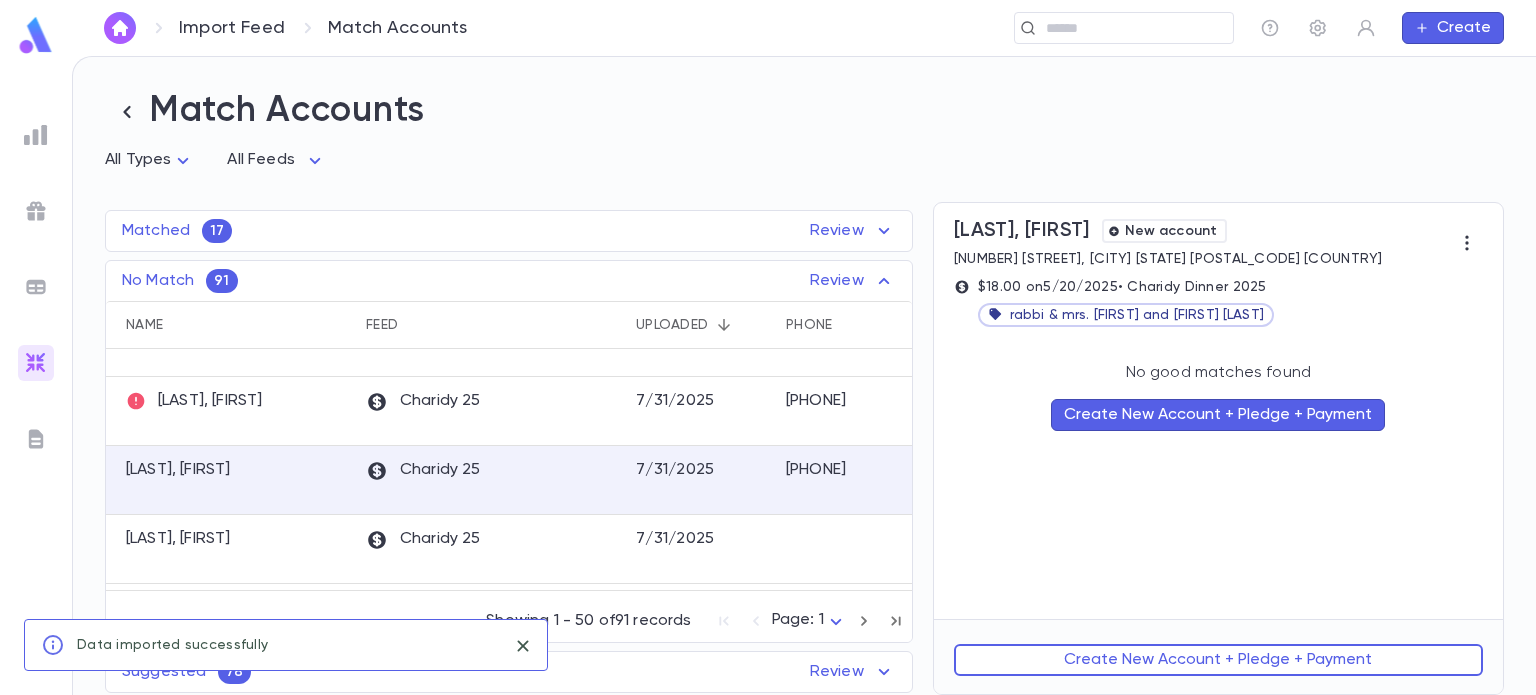click on "Create New Account + Pledge + Payment" at bounding box center [1218, 660] 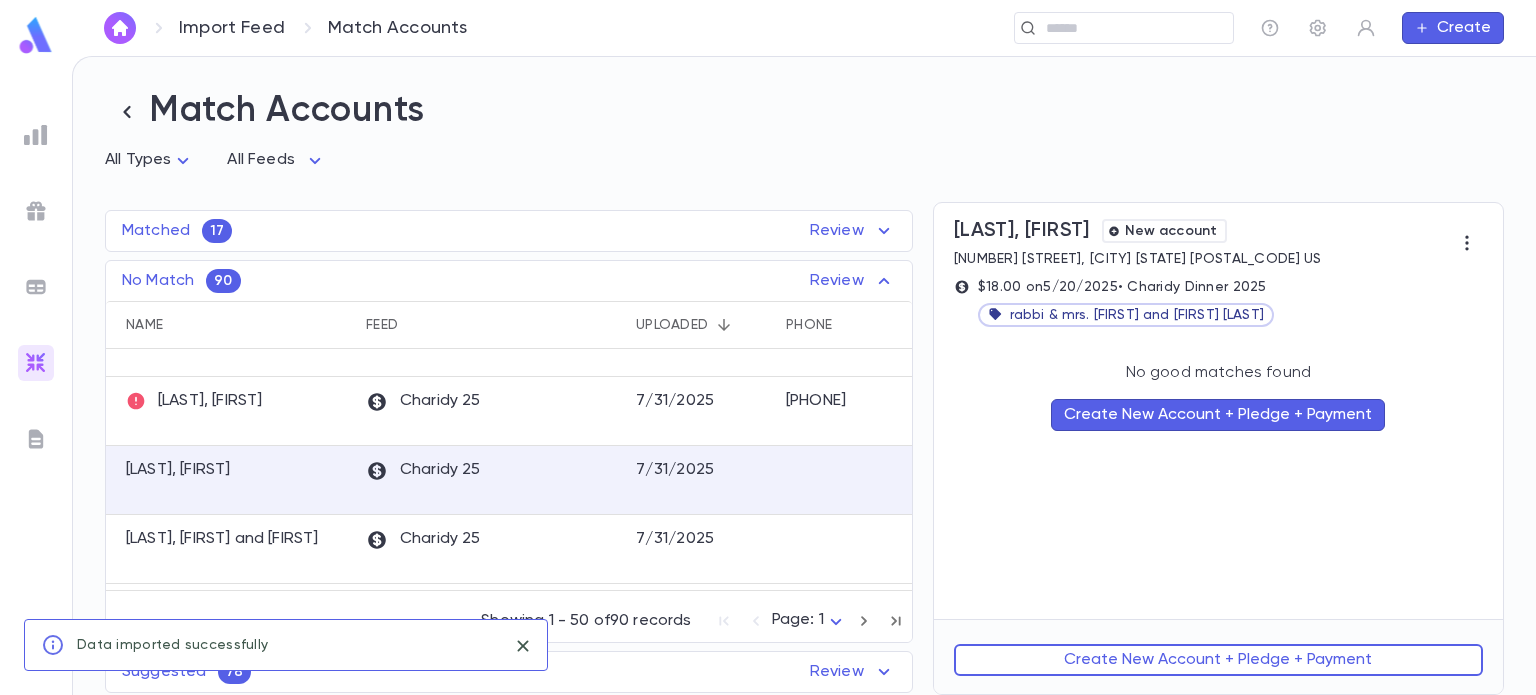click on "Create New Account + Pledge + Payment" at bounding box center (1218, 660) 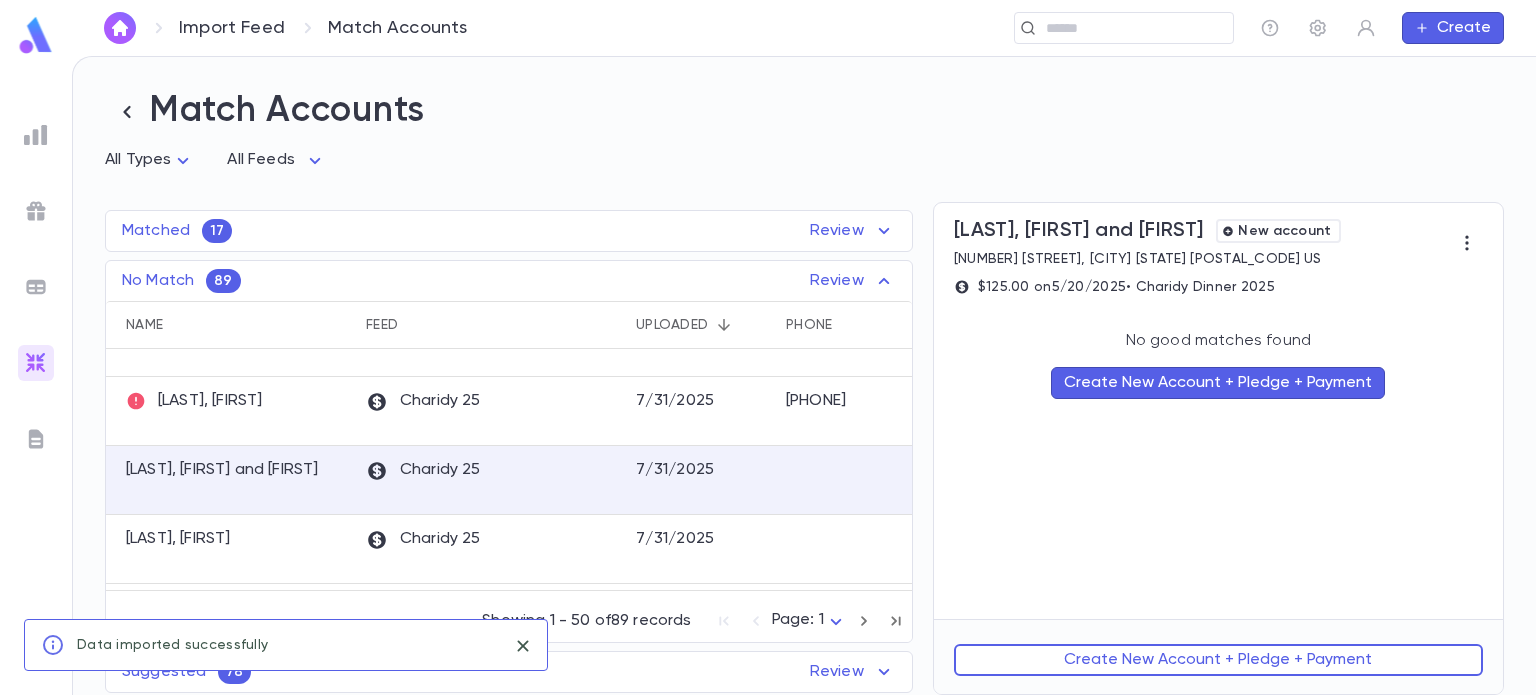 click on "Create New Account + Pledge + Payment" at bounding box center [1218, 660] 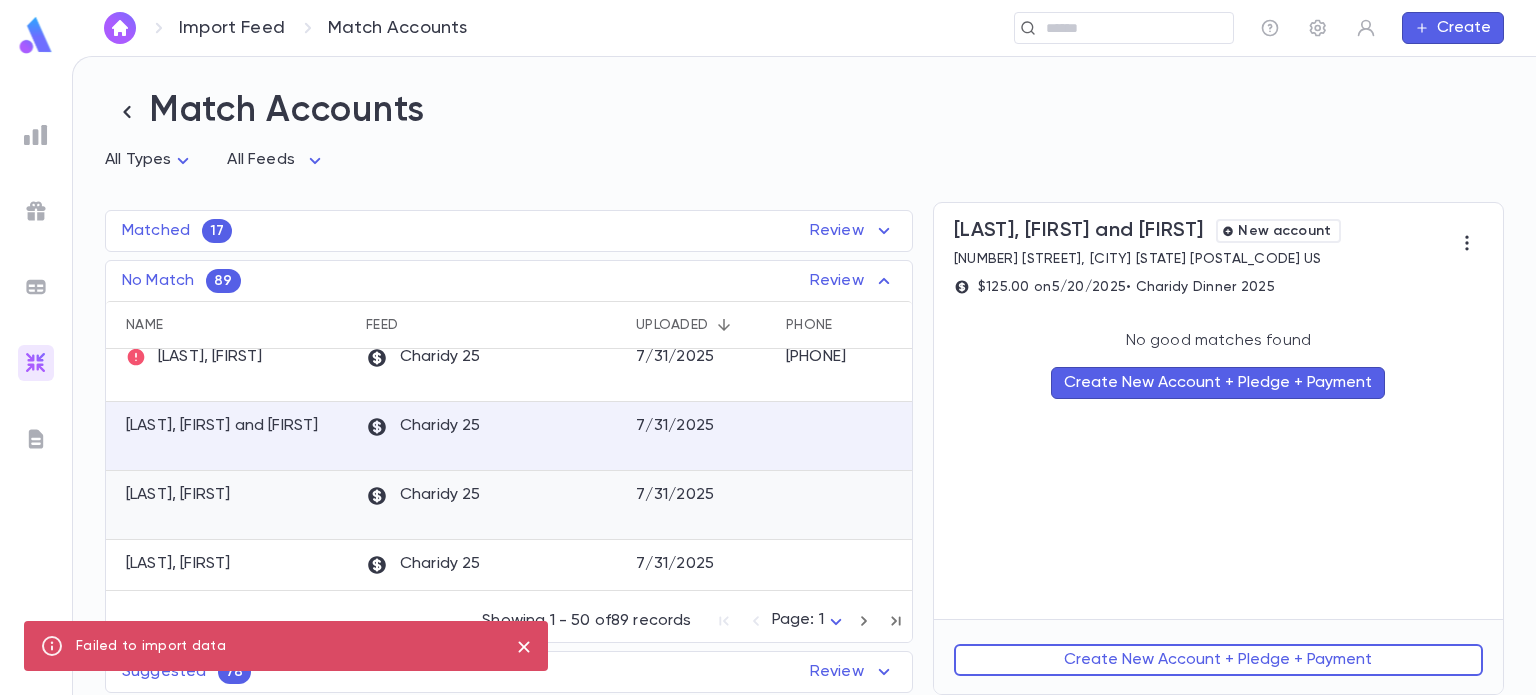 scroll, scrollTop: 432, scrollLeft: 0, axis: vertical 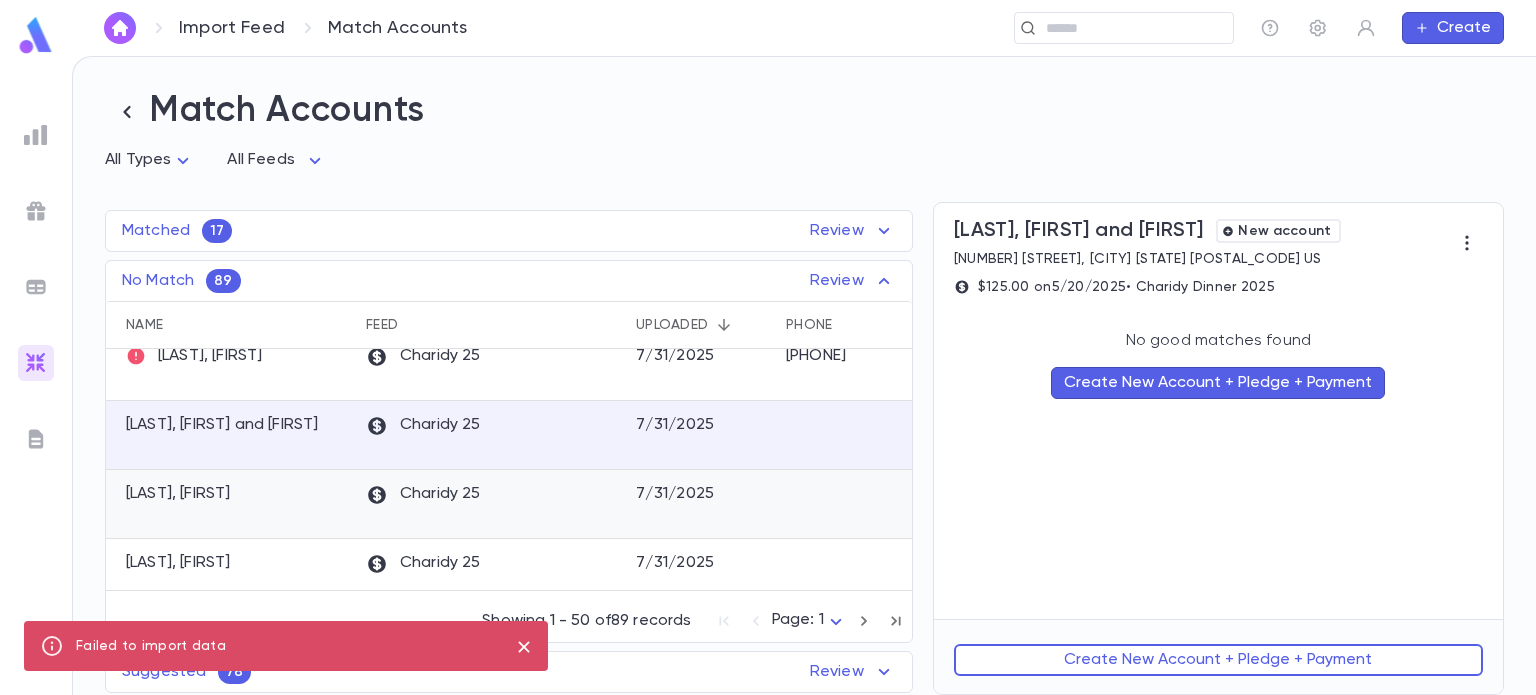 click on "[LAST], [FIRST]" at bounding box center (231, 504) 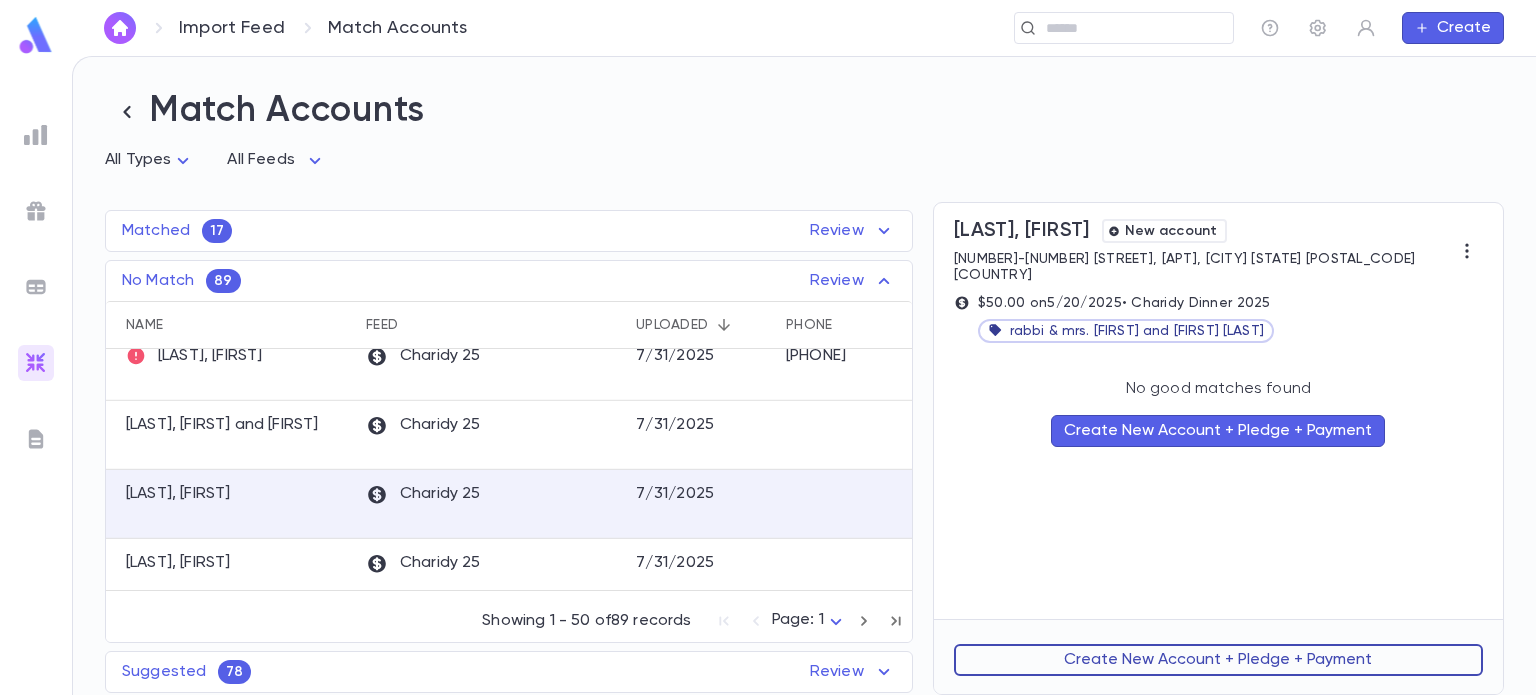 click on "Create New Account + Pledge + Payment" at bounding box center (1218, 660) 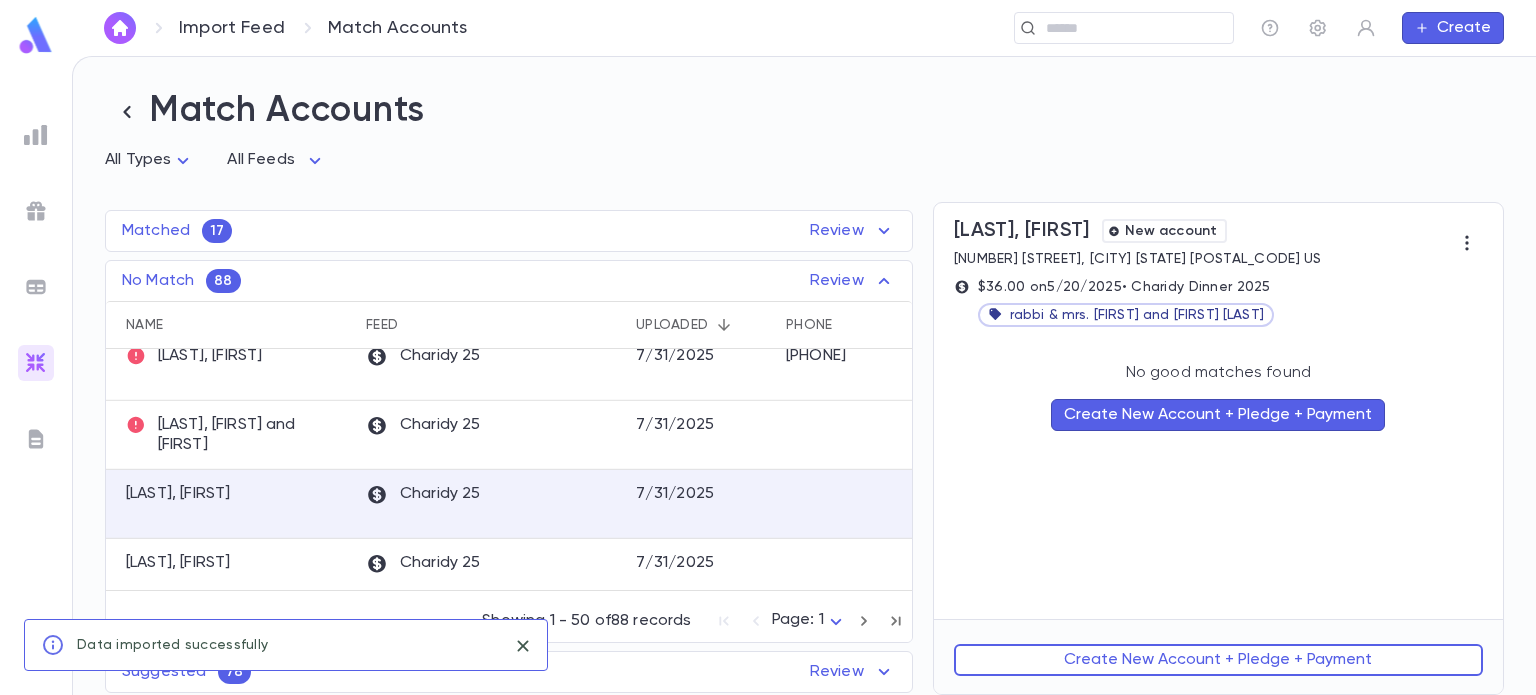 click on "Create New Account + Pledge + Payment" at bounding box center [1218, 660] 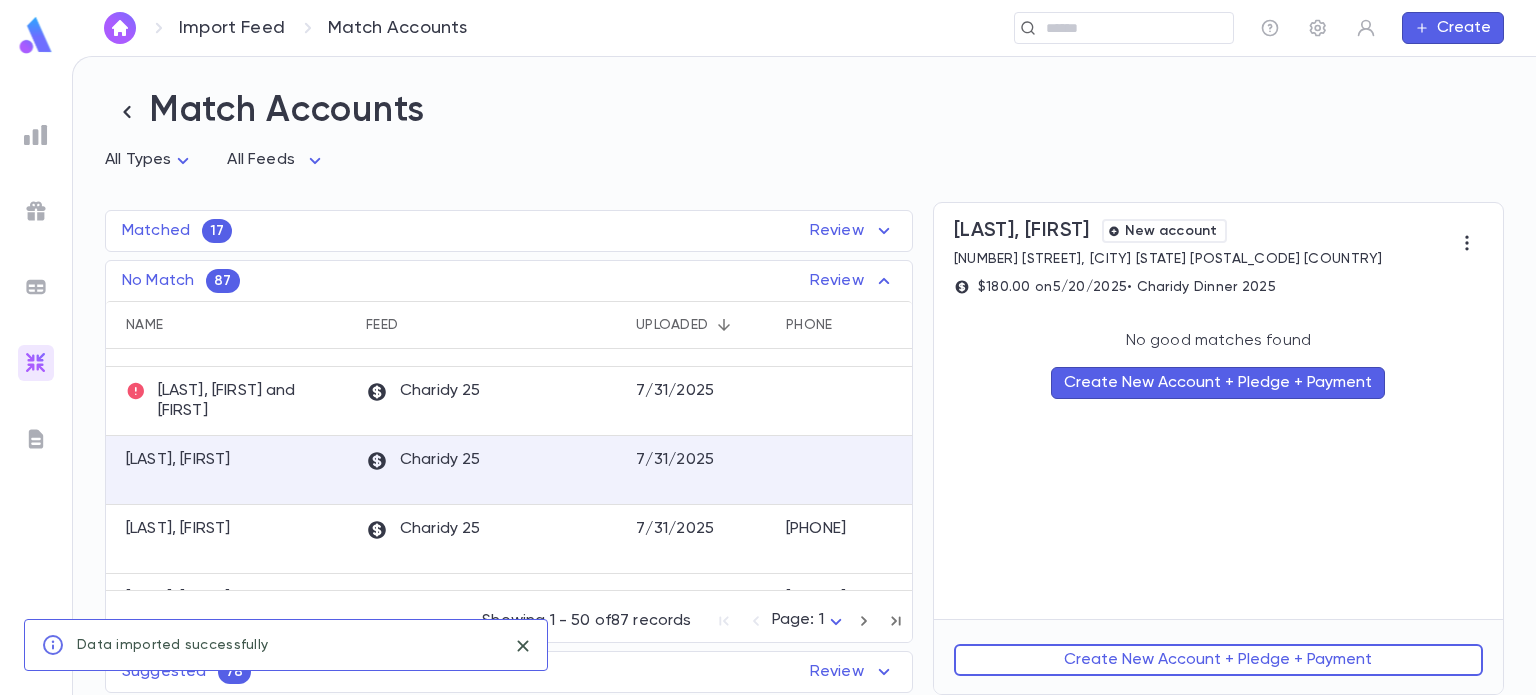 click on "Create New Account + Pledge + Payment" at bounding box center (1218, 660) 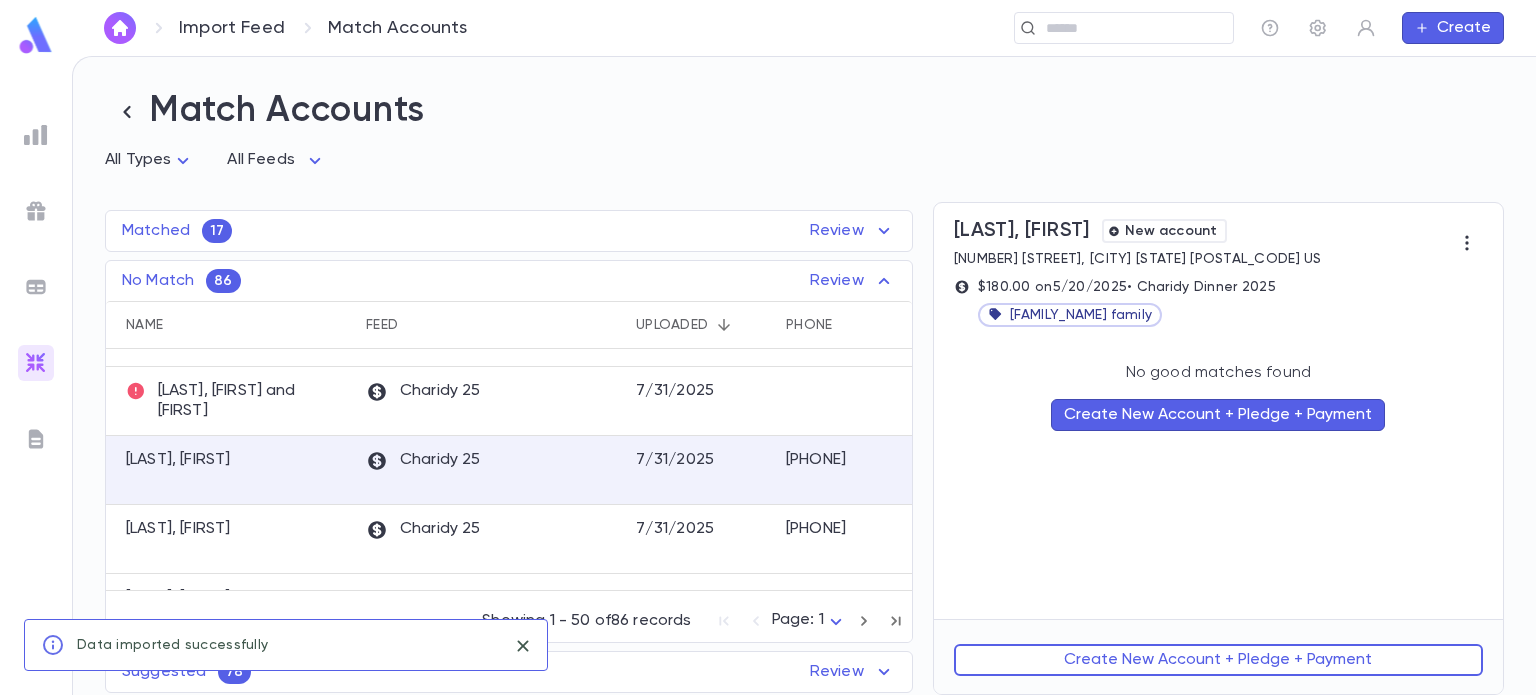click on "Create New Account + Pledge + Payment" at bounding box center (1218, 660) 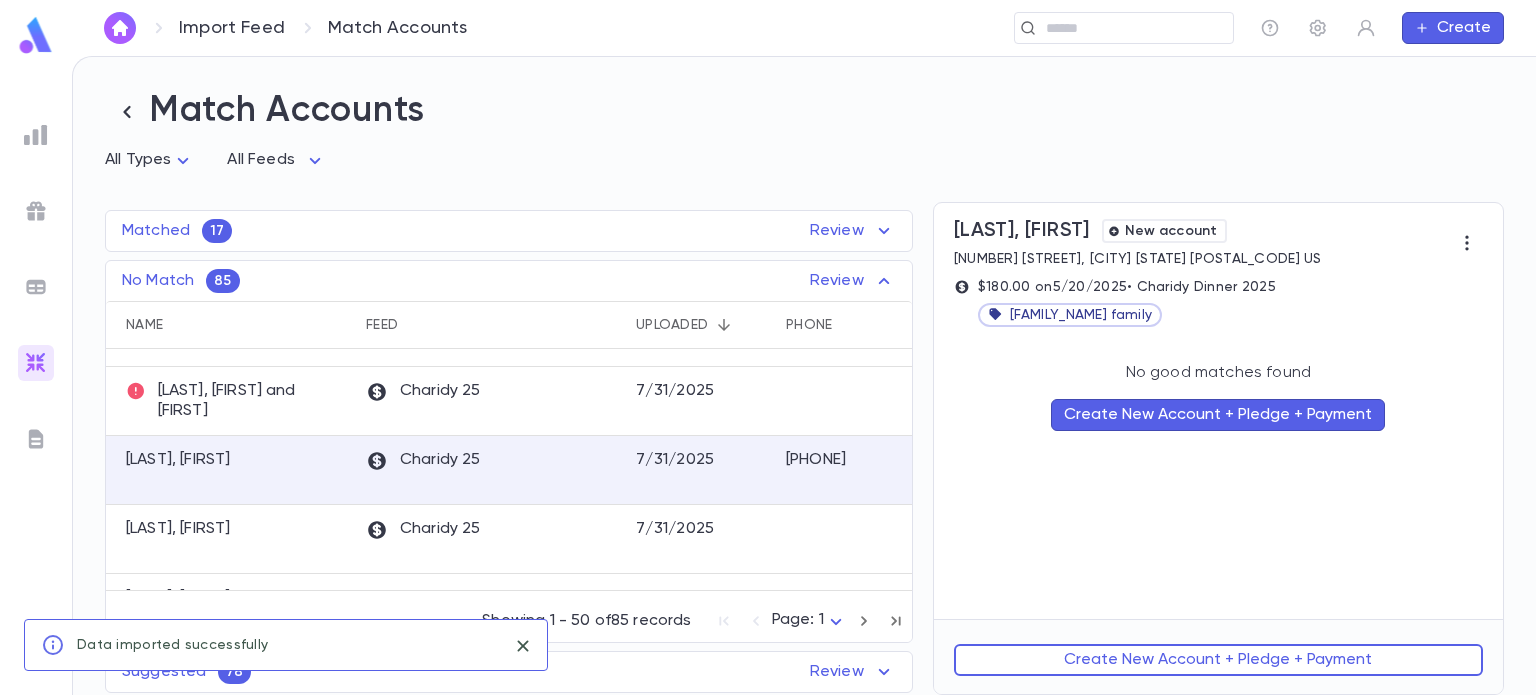 click on "Create New Account + Pledge + Payment" at bounding box center [1218, 660] 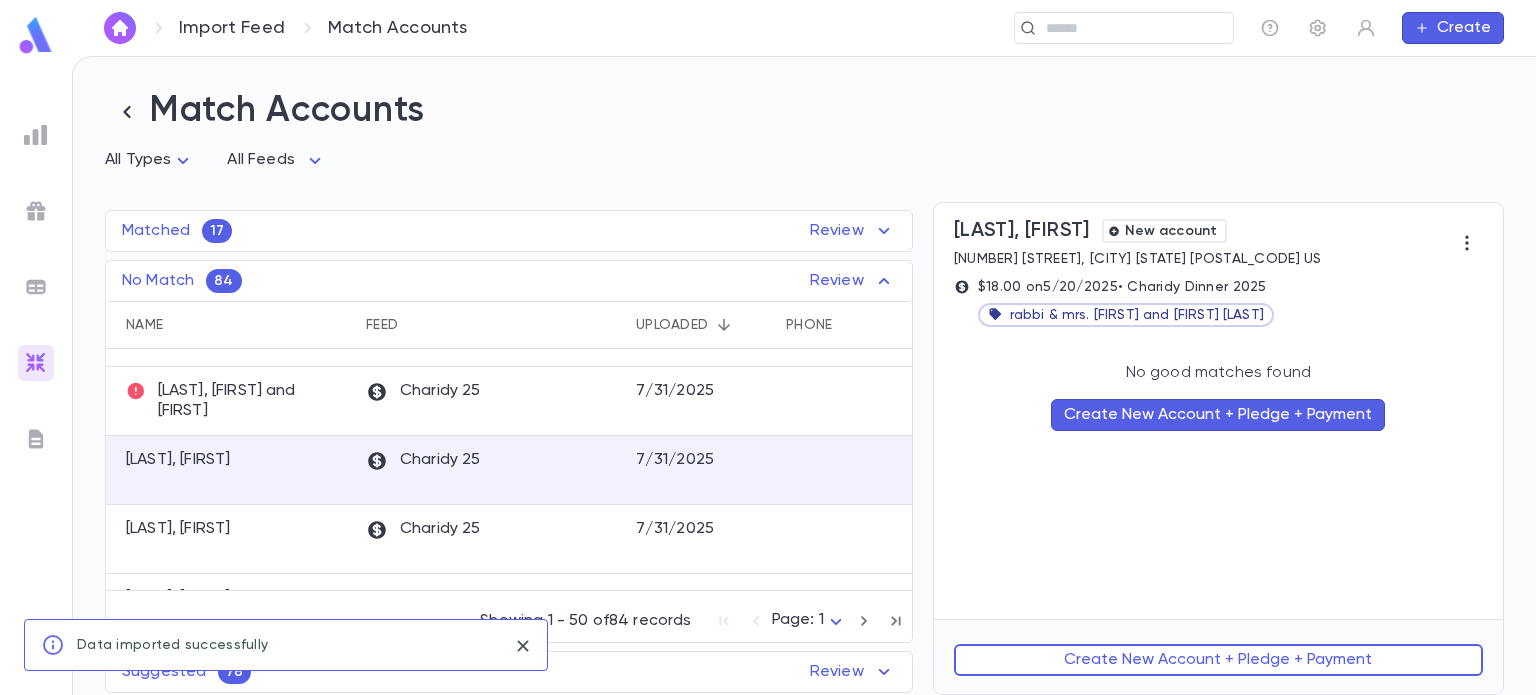 click on "Create New Account + Pledge + Payment" at bounding box center [1218, 660] 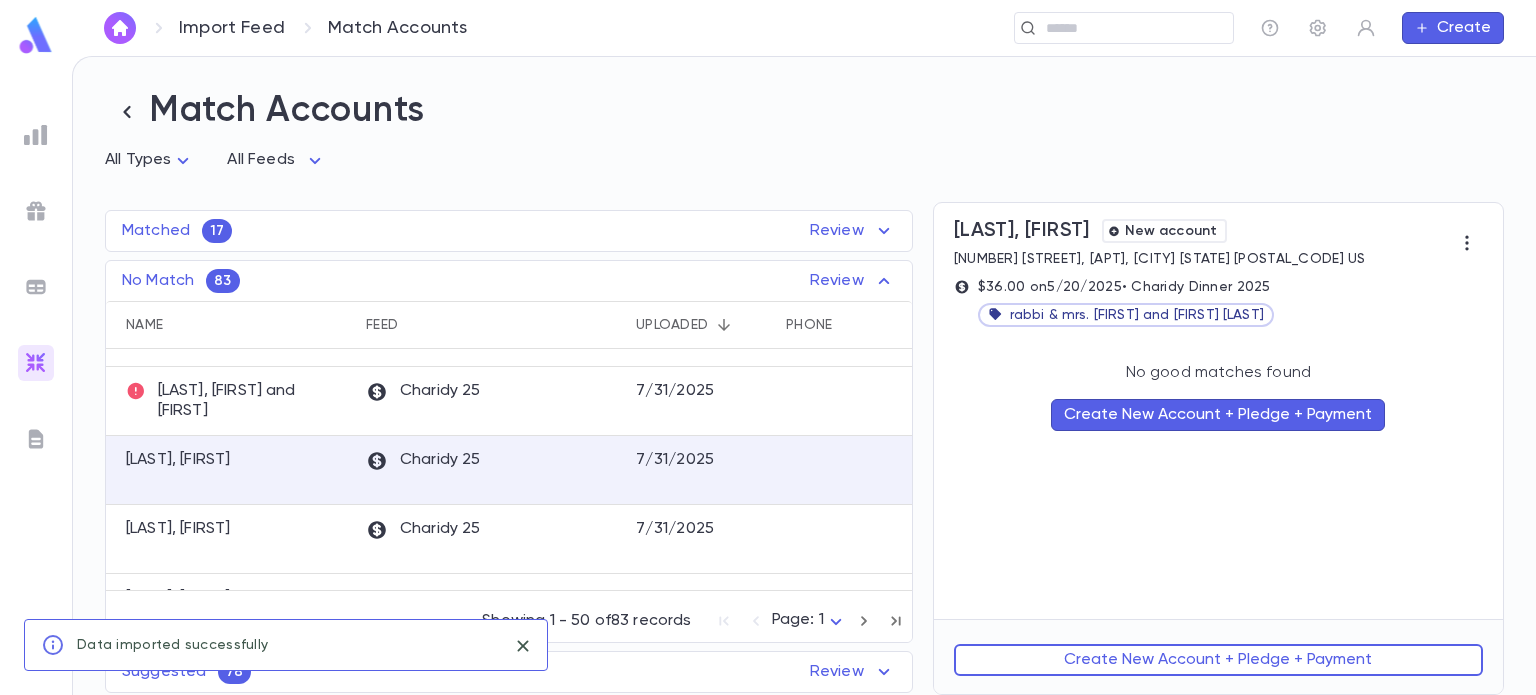 click on "Create New Account + Pledge + Payment" at bounding box center (1218, 660) 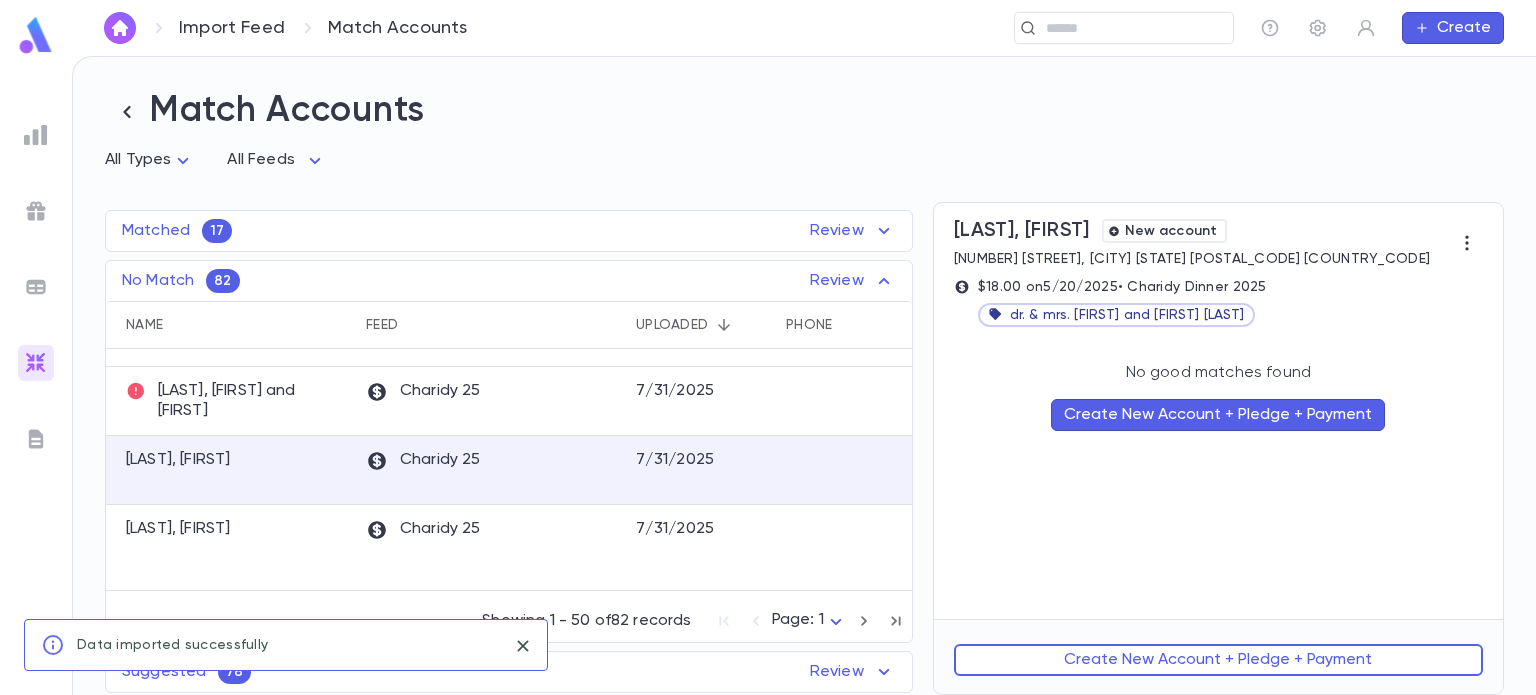 click on "Create New Account + Pledge + Payment" at bounding box center (1218, 660) 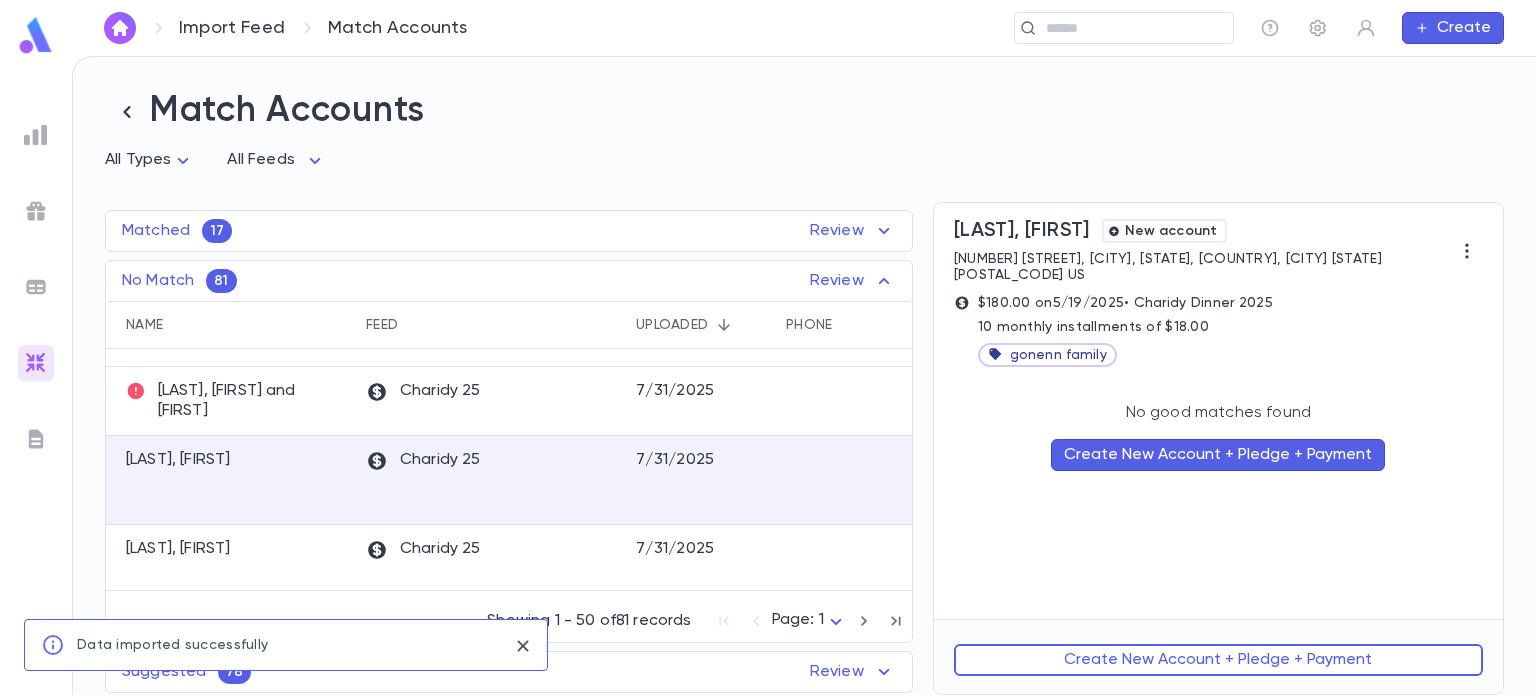 click on "Create New Account + Pledge + Payment" at bounding box center (1218, 660) 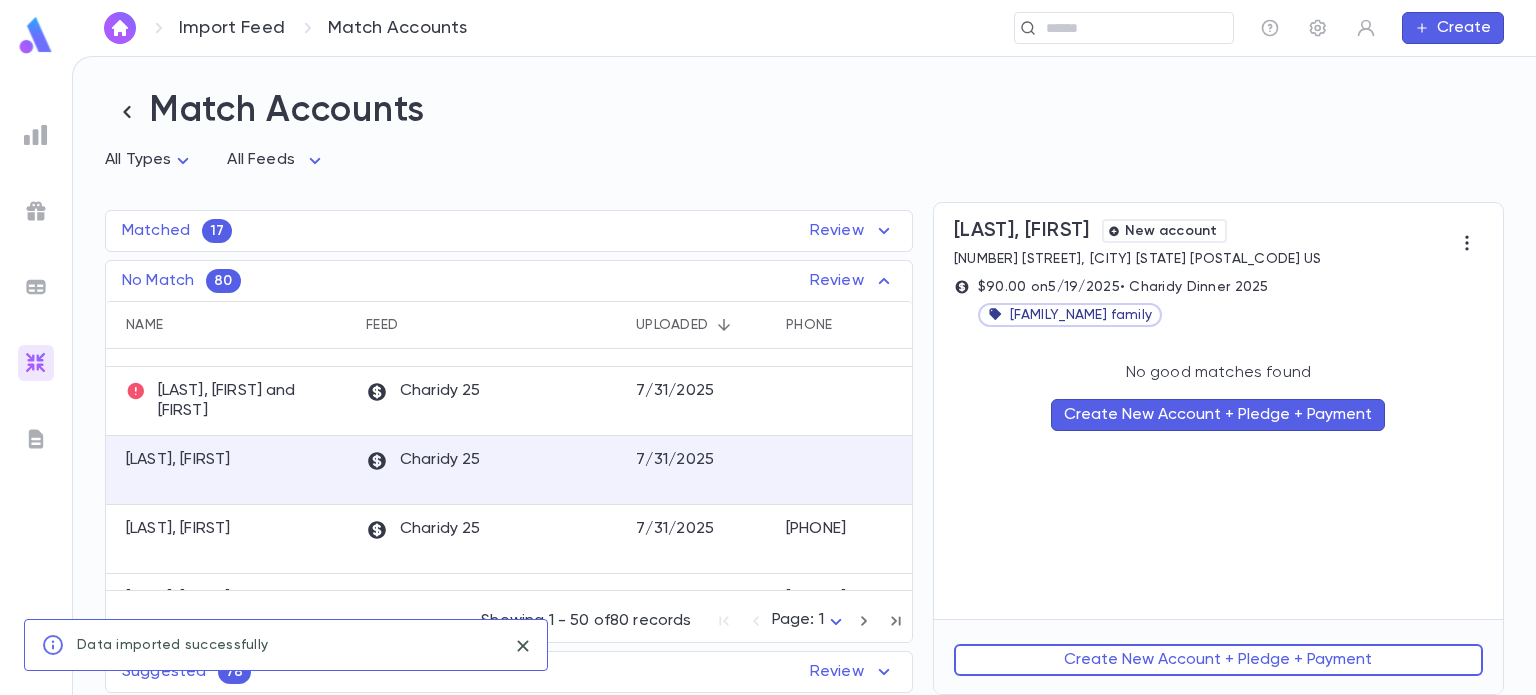 click on "Create New Account + Pledge + Payment" at bounding box center [1218, 660] 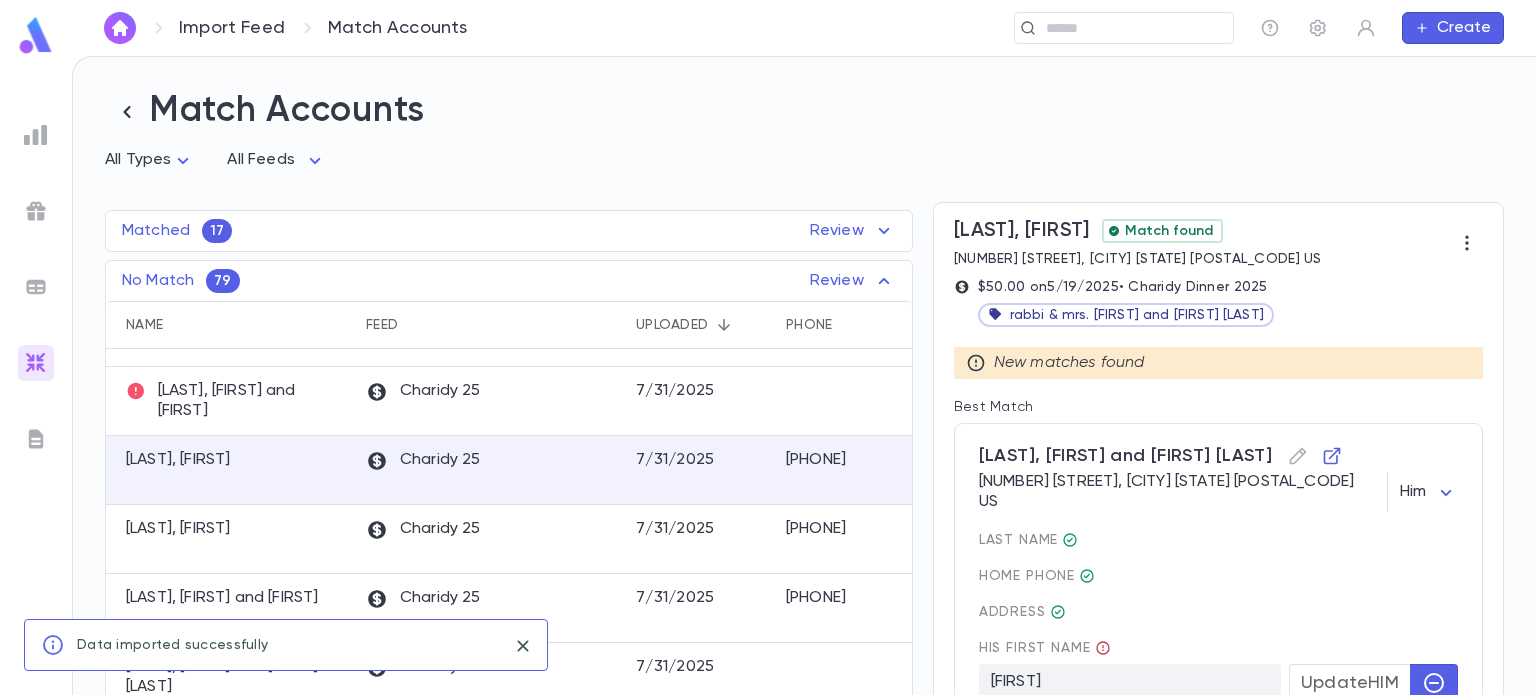 click on "[NUMBER] [STREET], [CITY] [STATE] [POSTAL_CODE] US $[PRICE] on [DATE] • Charidy Dinner [YEAR] rabbi & mrs. [FIRST] and [FIRST] [LAST] New matches found Best Match [LAST], [FIRST] and [FIRST] [NUMBER] [STREET], [CITY] [STATE] [POSTAL_CODE] US Him *** last Name home Phone Address His first Name [FIRST] Update HIM [FIRST] His email [EMAIL] HIM [EMAIL] • [FIRST] [LAST] Match, Create Pledge + Payment Create New Account + Pledge + Payment" at bounding box center [1218, 610] 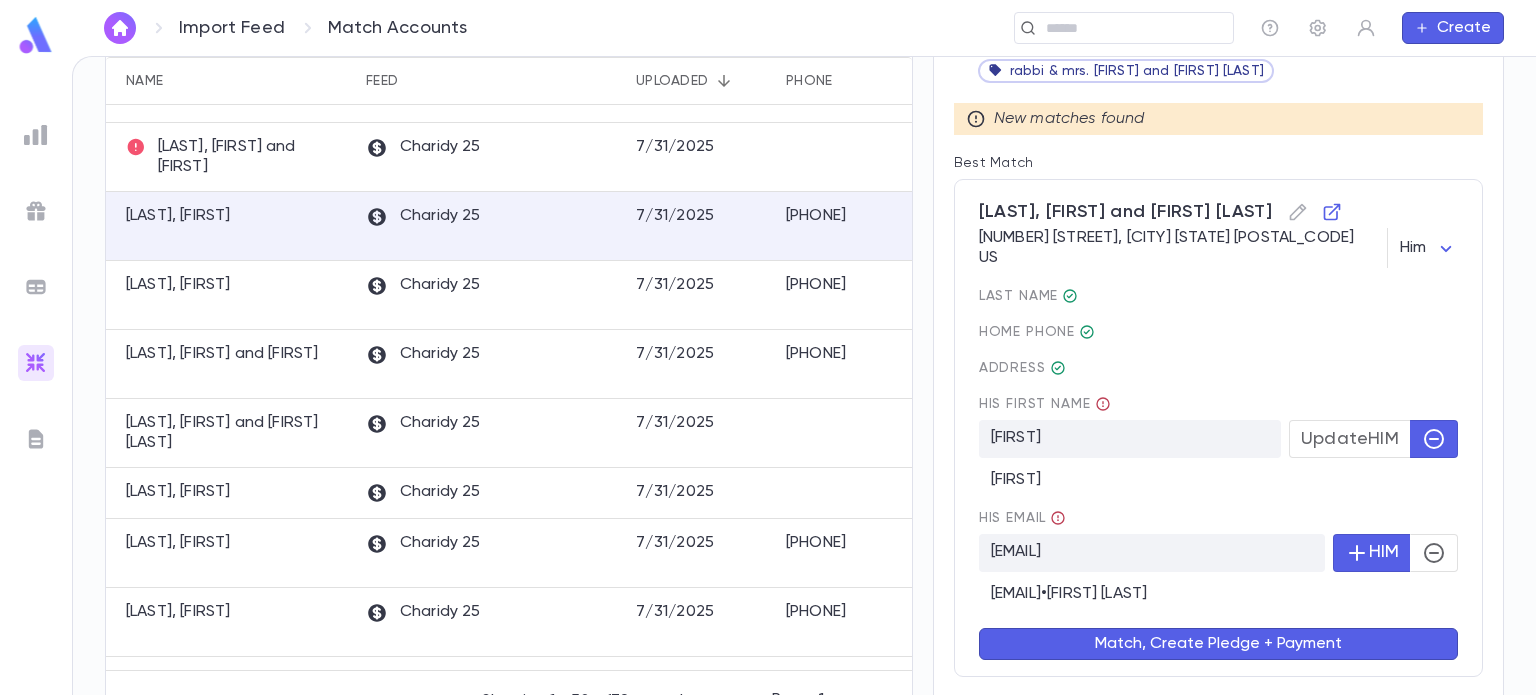 scroll, scrollTop: 256, scrollLeft: 0, axis: vertical 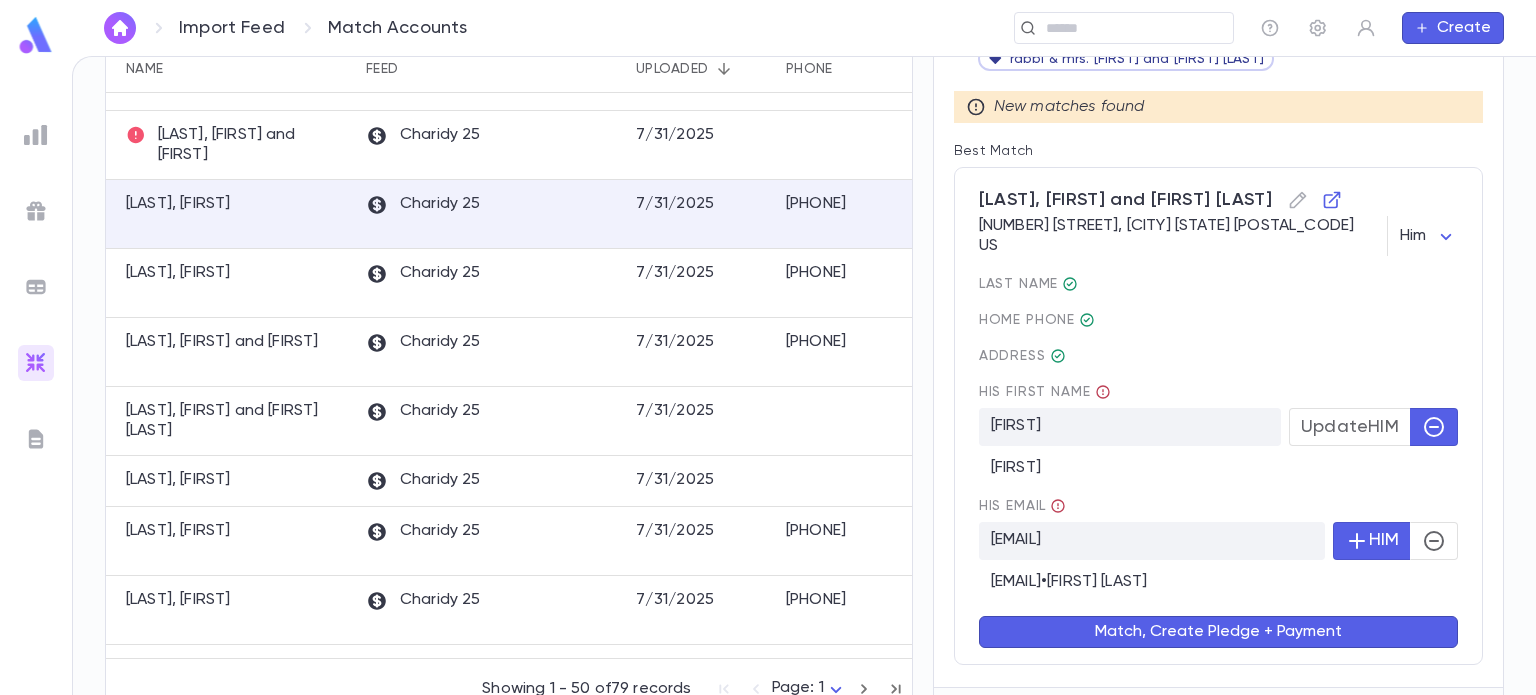 click on "Match, Create Pledge + Payment" at bounding box center [1218, 632] 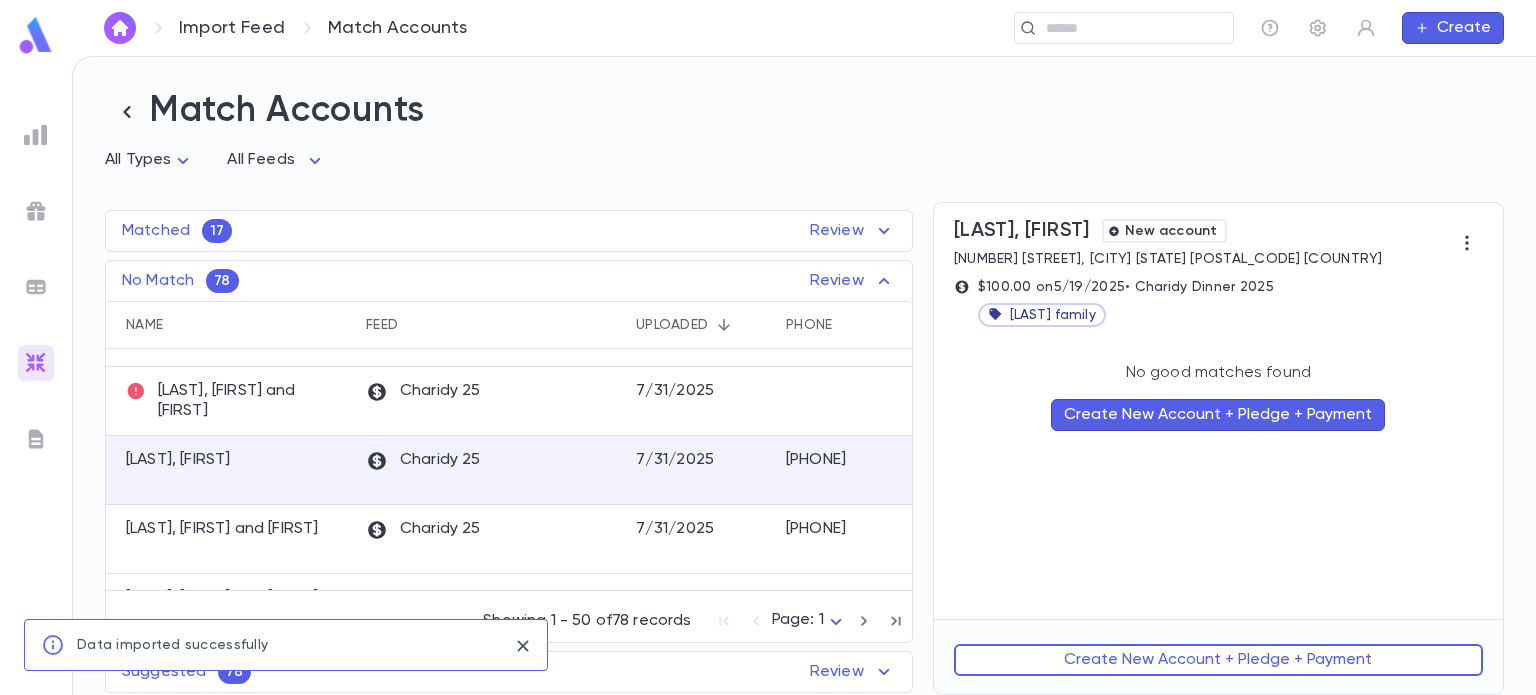 scroll, scrollTop: 0, scrollLeft: 0, axis: both 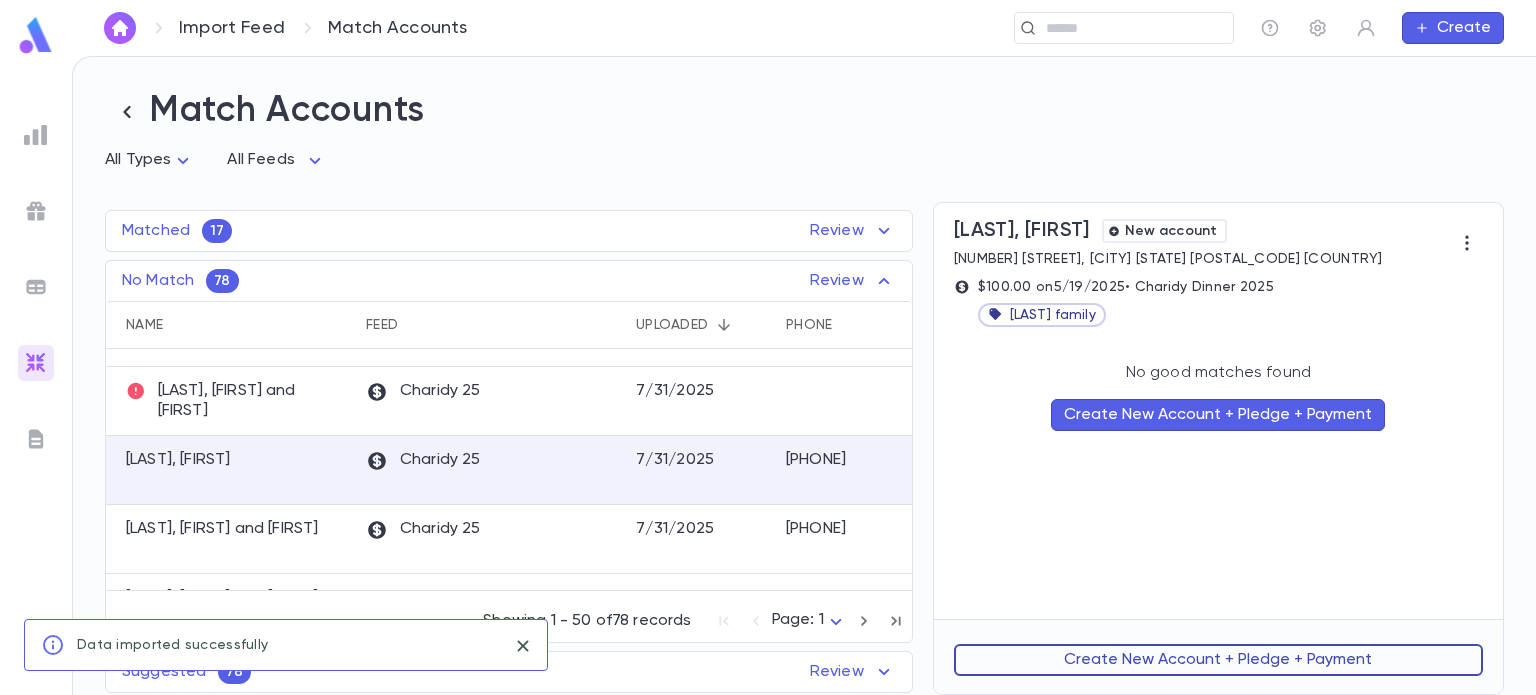 click on "Create New Account + Pledge + Payment" at bounding box center (1218, 660) 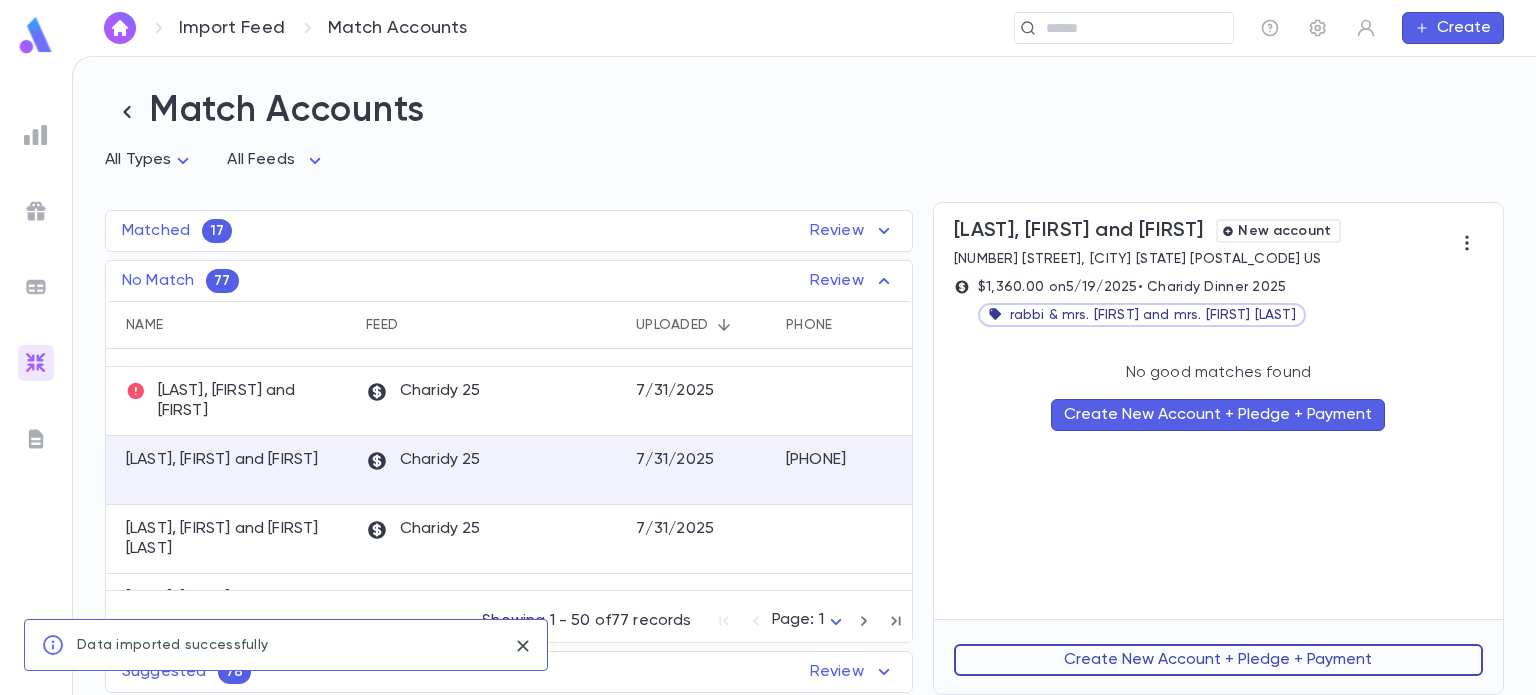 click on "Create New Account + Pledge + Payment" at bounding box center (1218, 660) 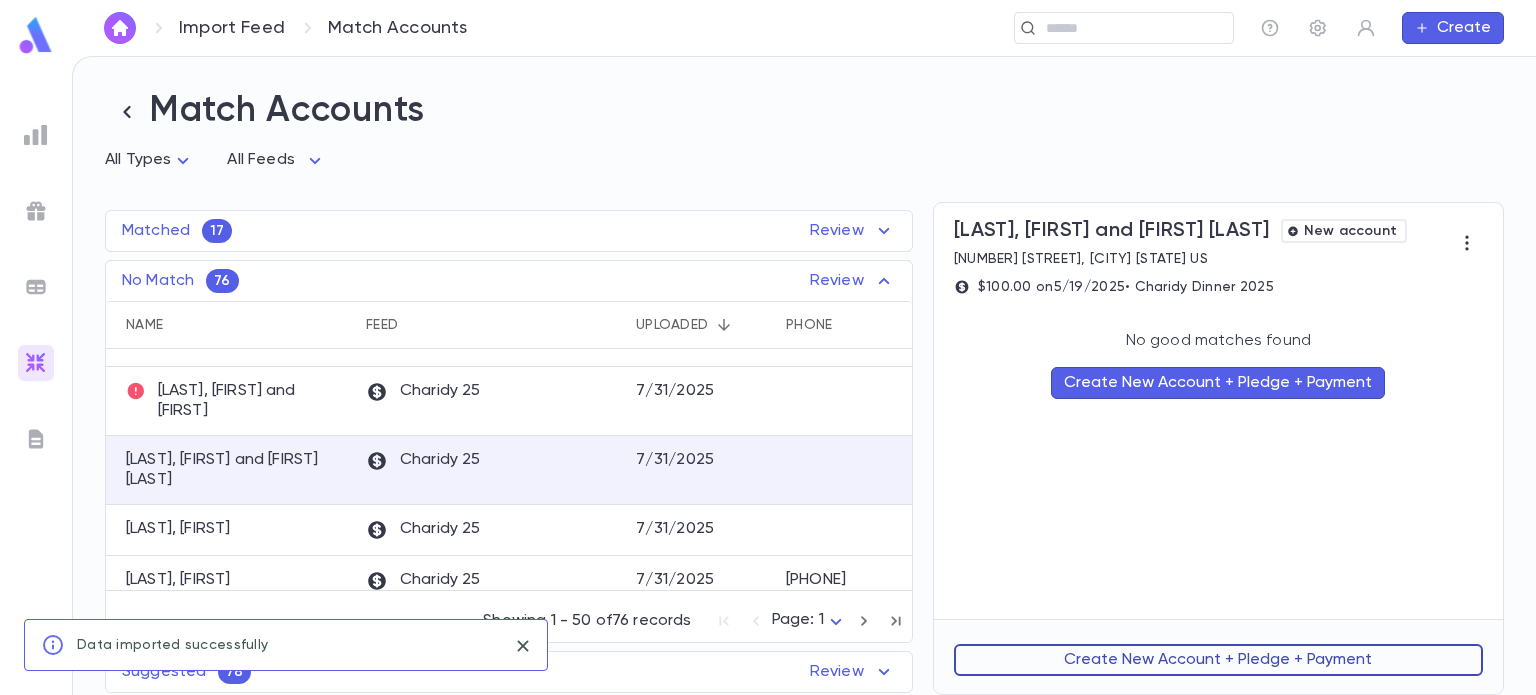 click on "Create New Account + Pledge + Payment" at bounding box center [1218, 660] 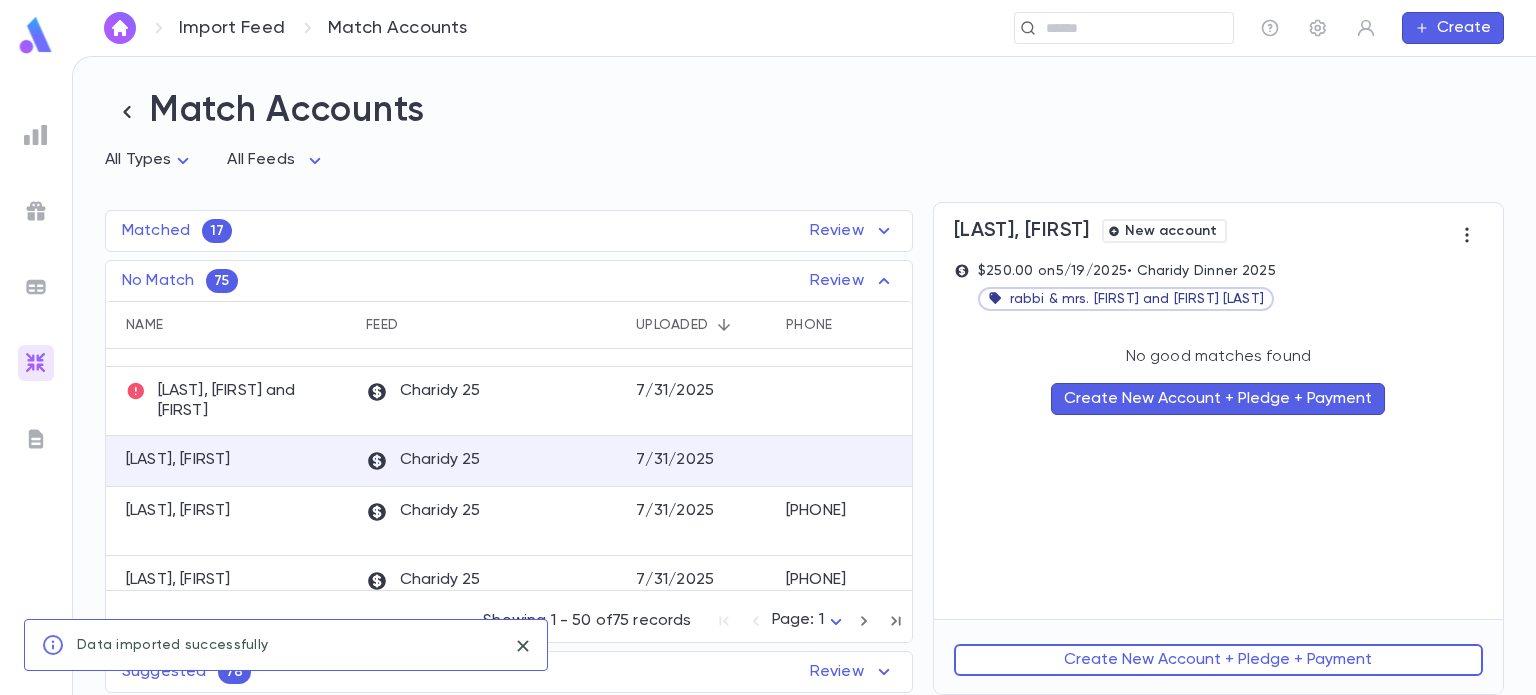 click on "Create New Account + Pledge + Payment" at bounding box center [1218, 660] 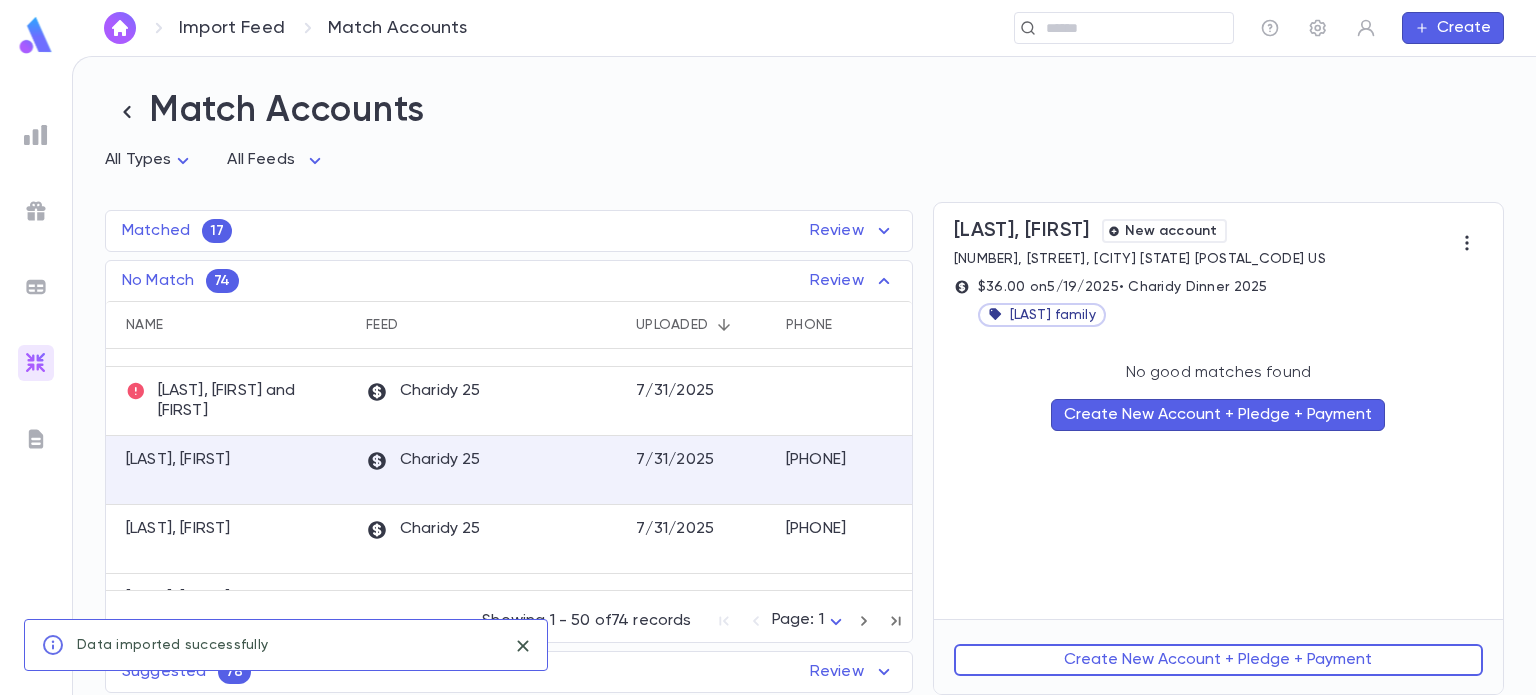 click on "Create New Account + Pledge + Payment" at bounding box center [1218, 660] 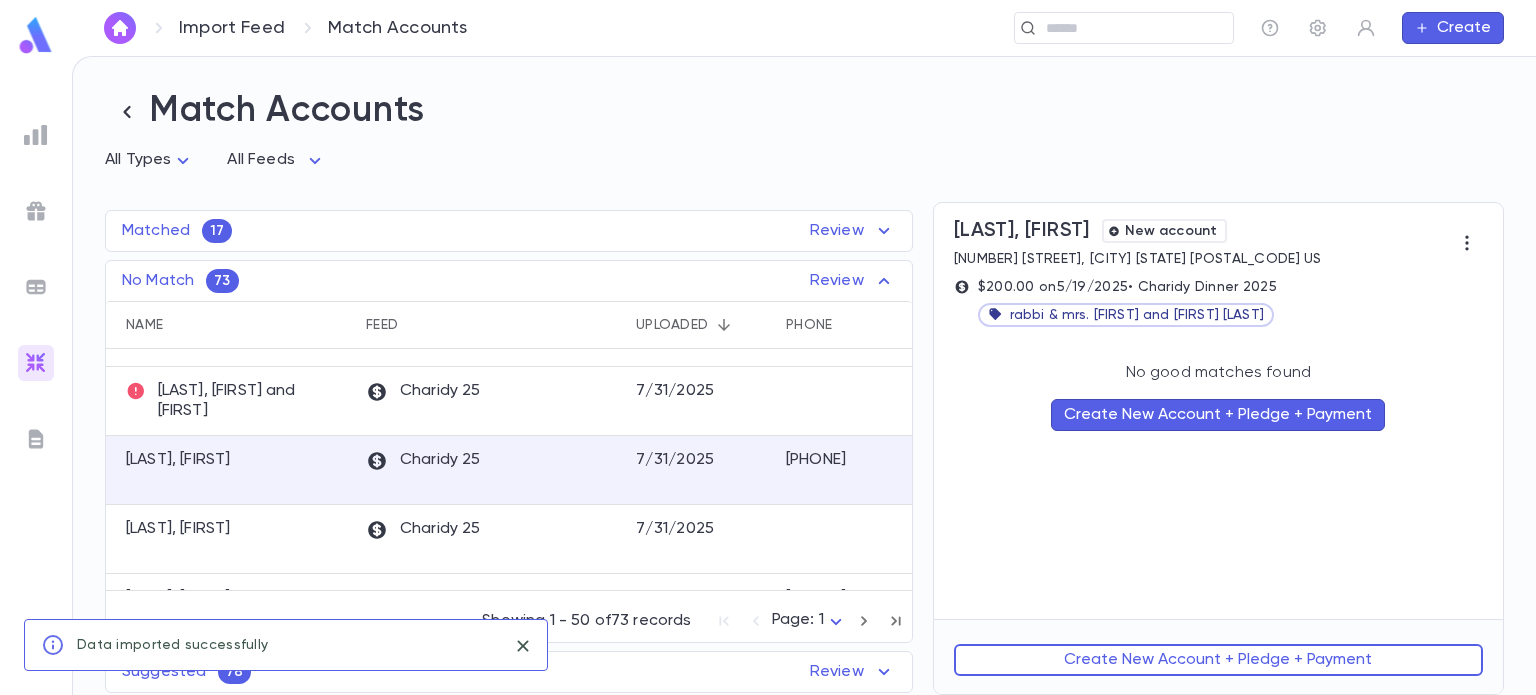click on "Create New Account + Pledge + Payment" at bounding box center (1218, 660) 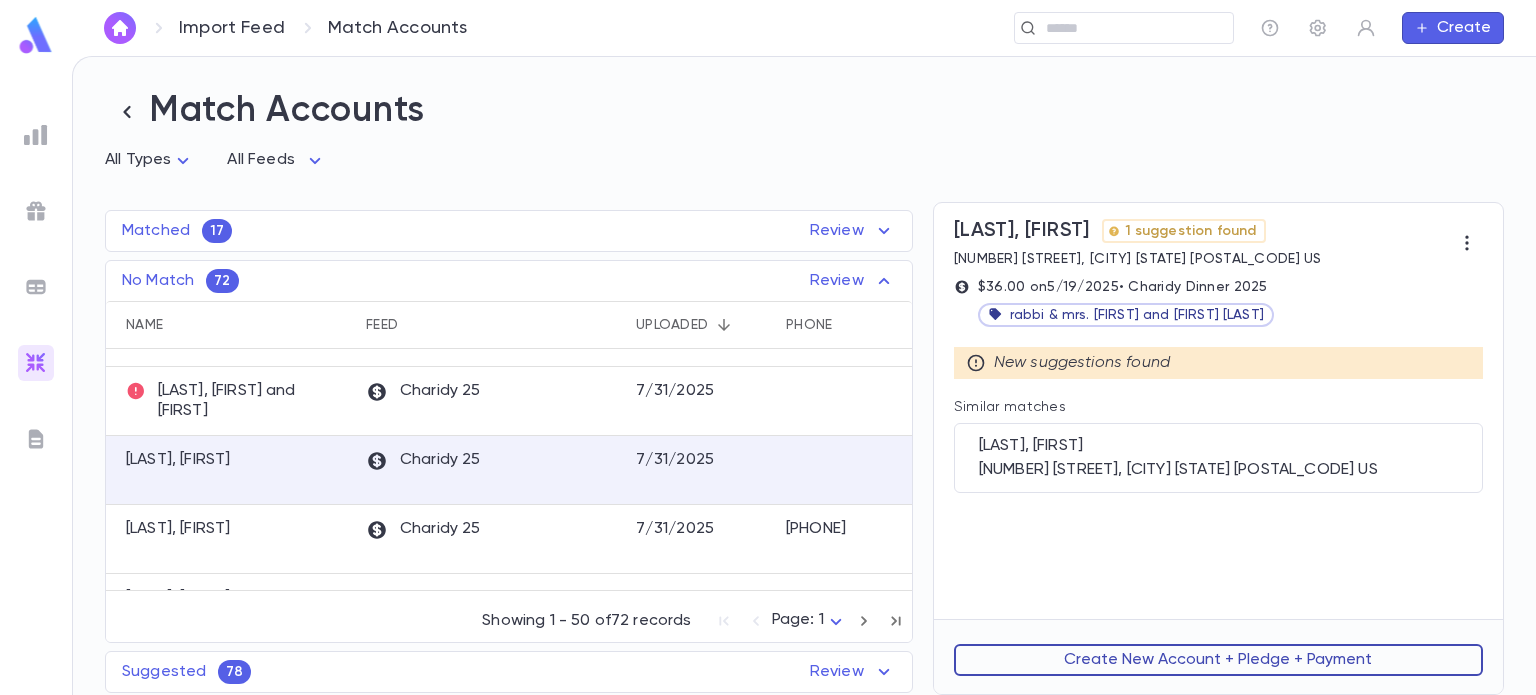 click on "Create New Account + Pledge + Payment" at bounding box center (1218, 660) 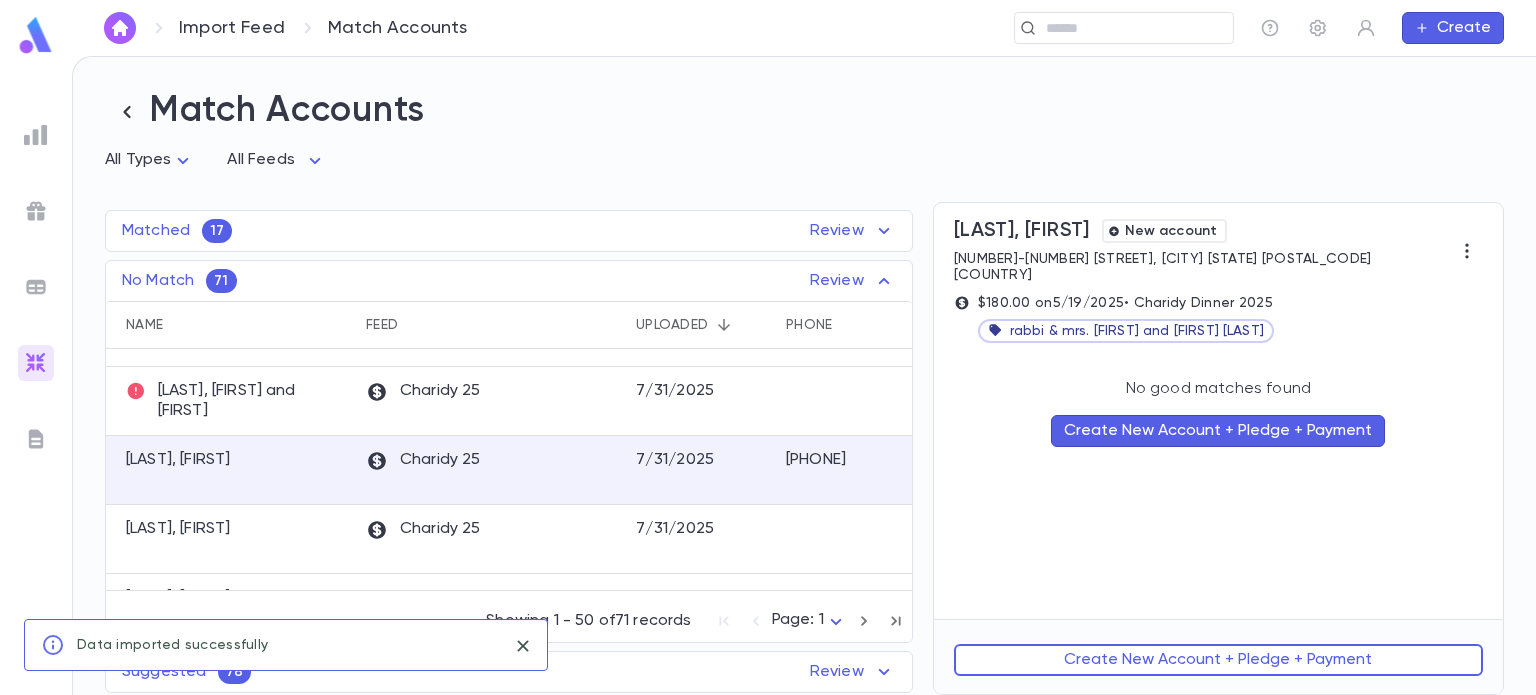 click on "Create New Account + Pledge + Payment" at bounding box center [1218, 660] 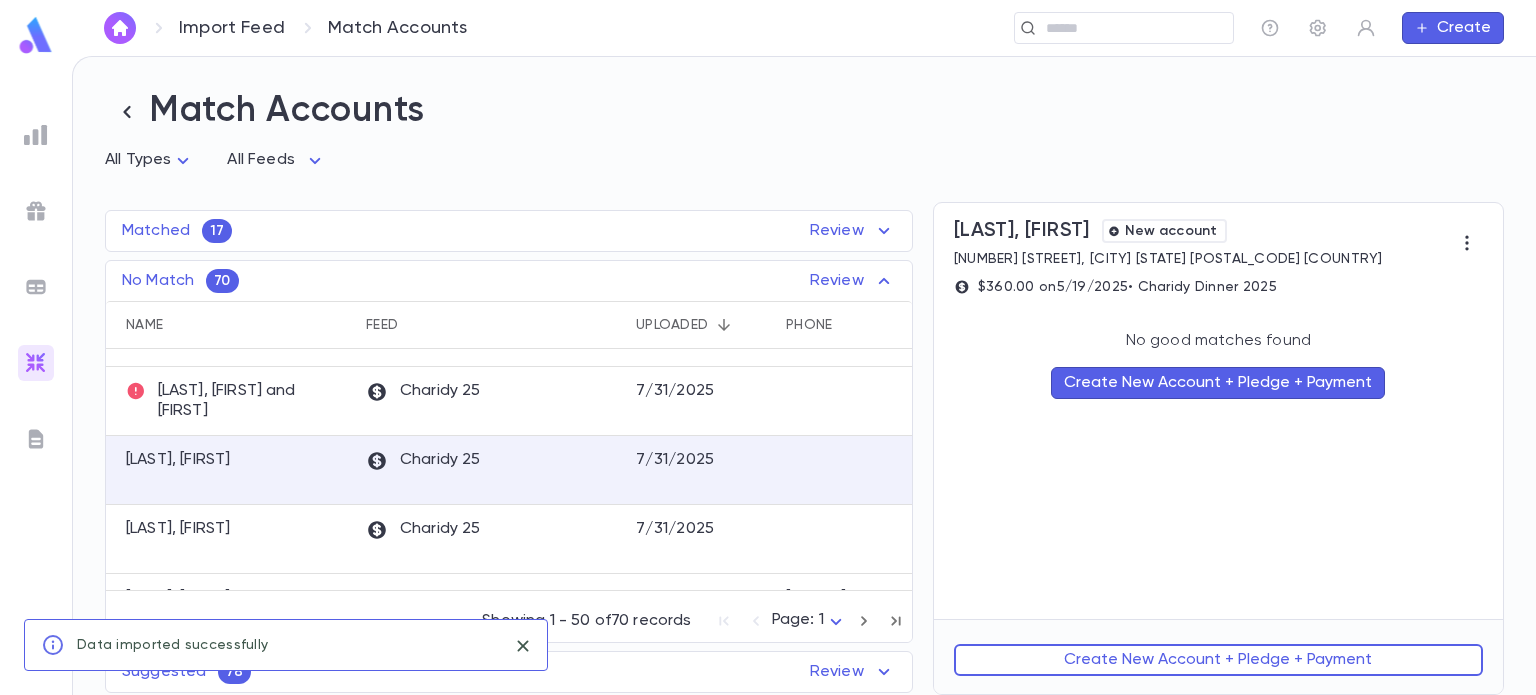 click on "Create New Account + Pledge + Payment" at bounding box center [1218, 660] 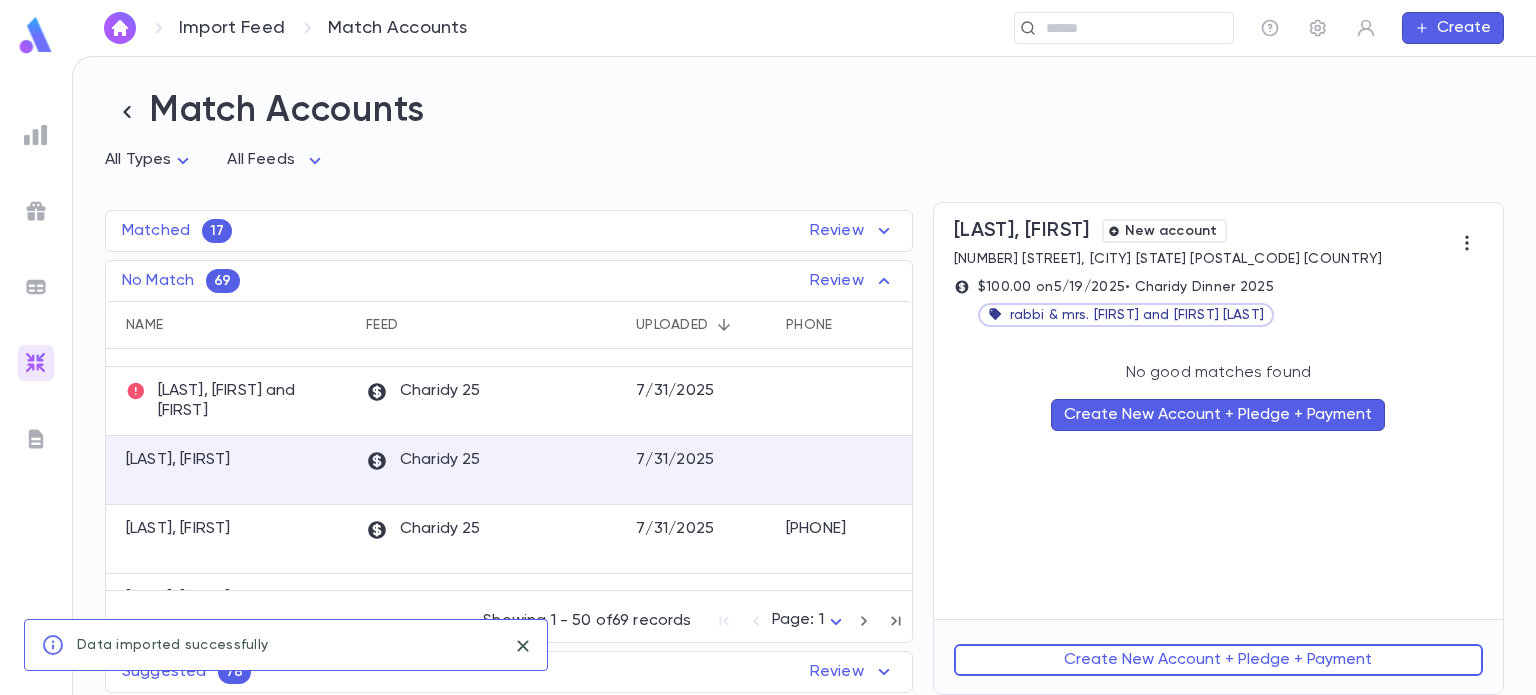 click on "Create New Account + Pledge + Payment" at bounding box center [1218, 660] 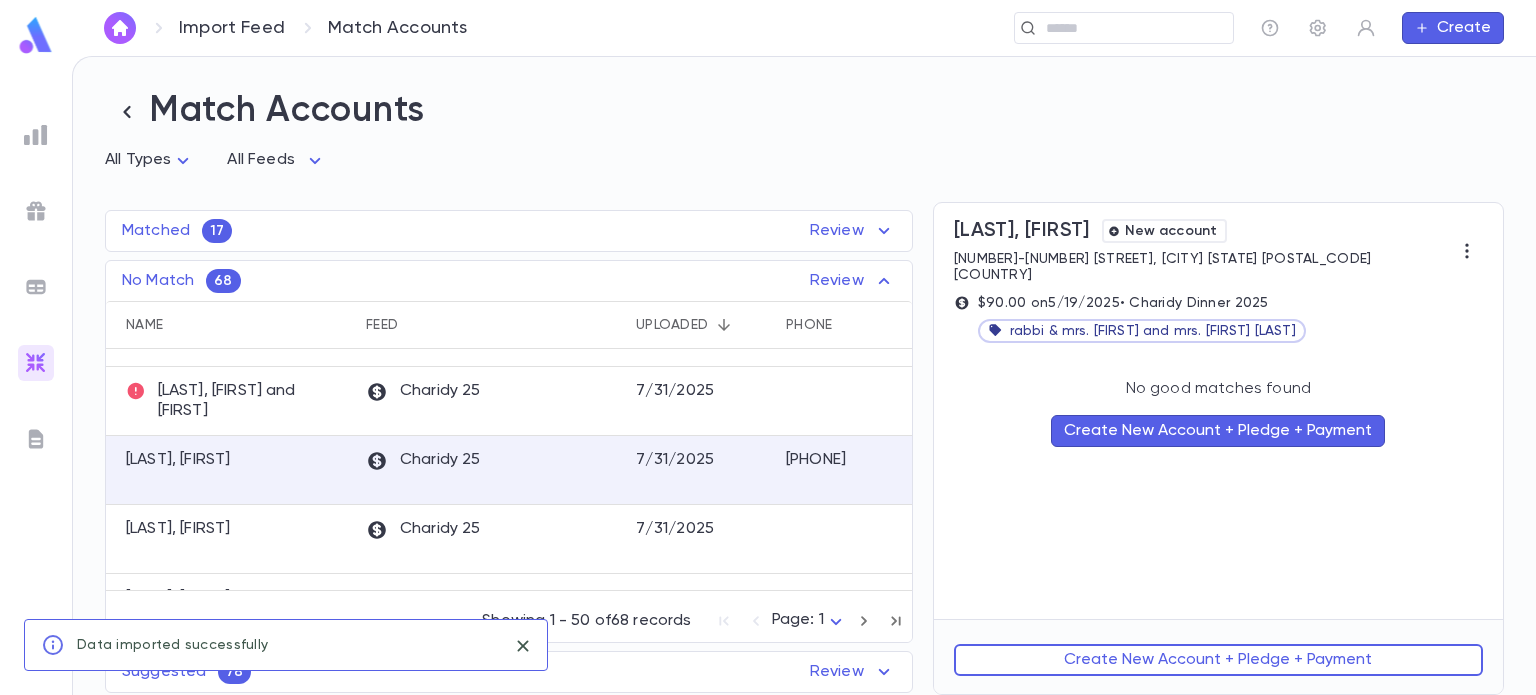 click on "Create New Account + Pledge + Payment" at bounding box center [1218, 660] 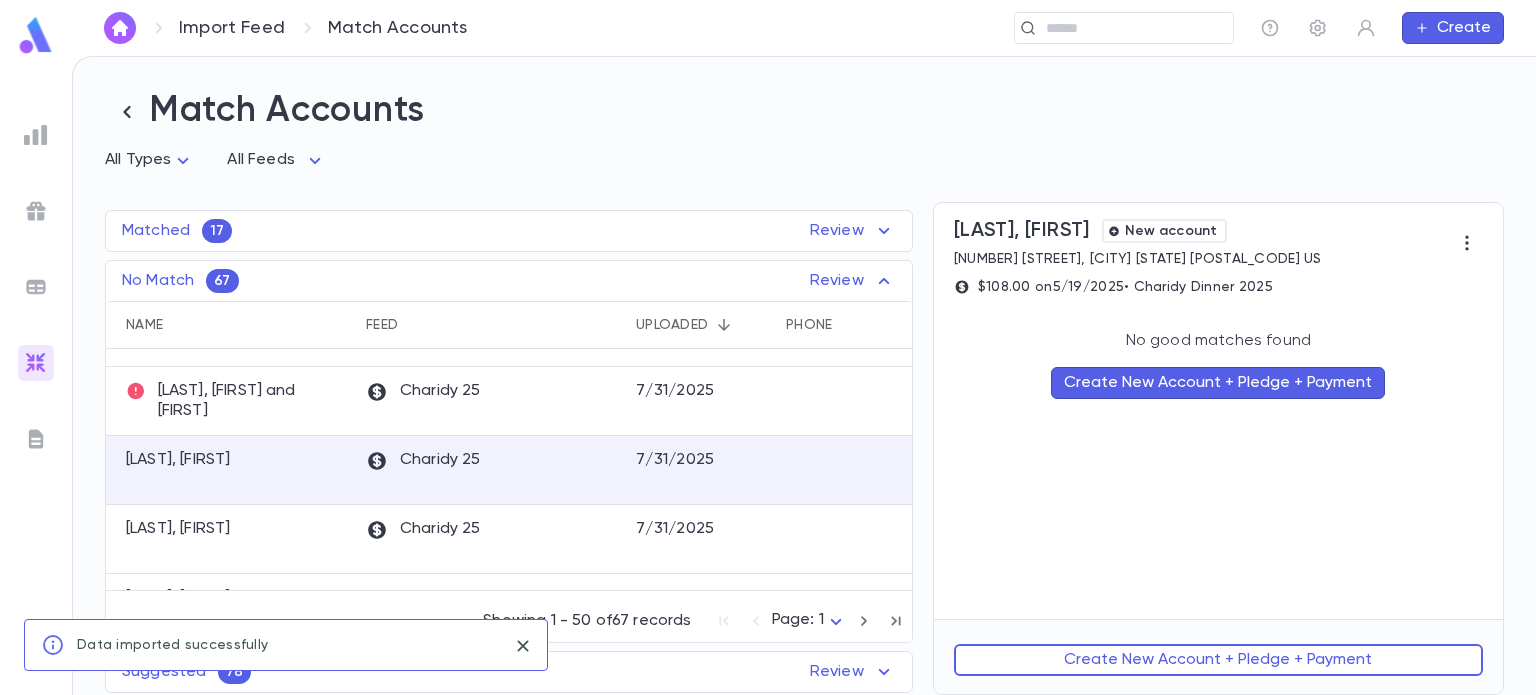 click on "Create New Account + Pledge + Payment" at bounding box center (1218, 660) 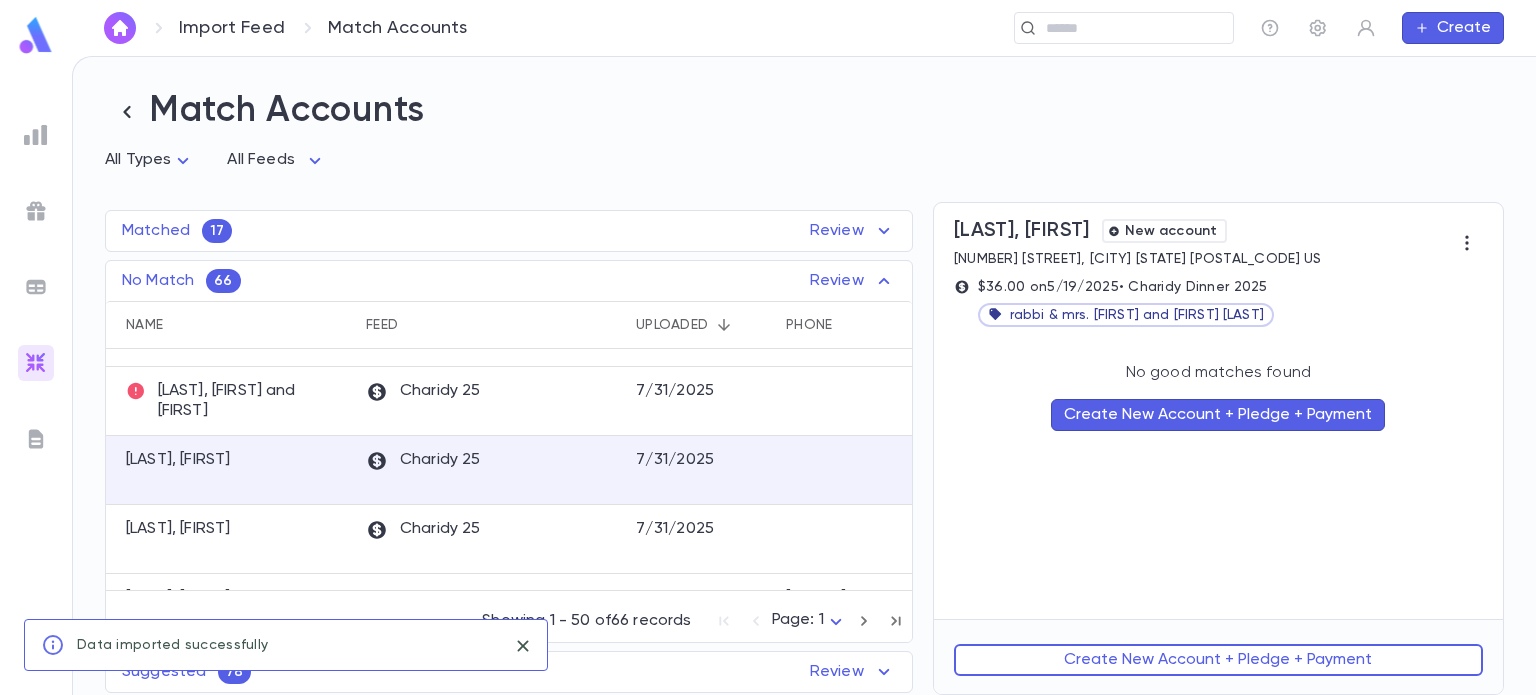 click on "Create New Account + Pledge + Payment" at bounding box center (1218, 660) 